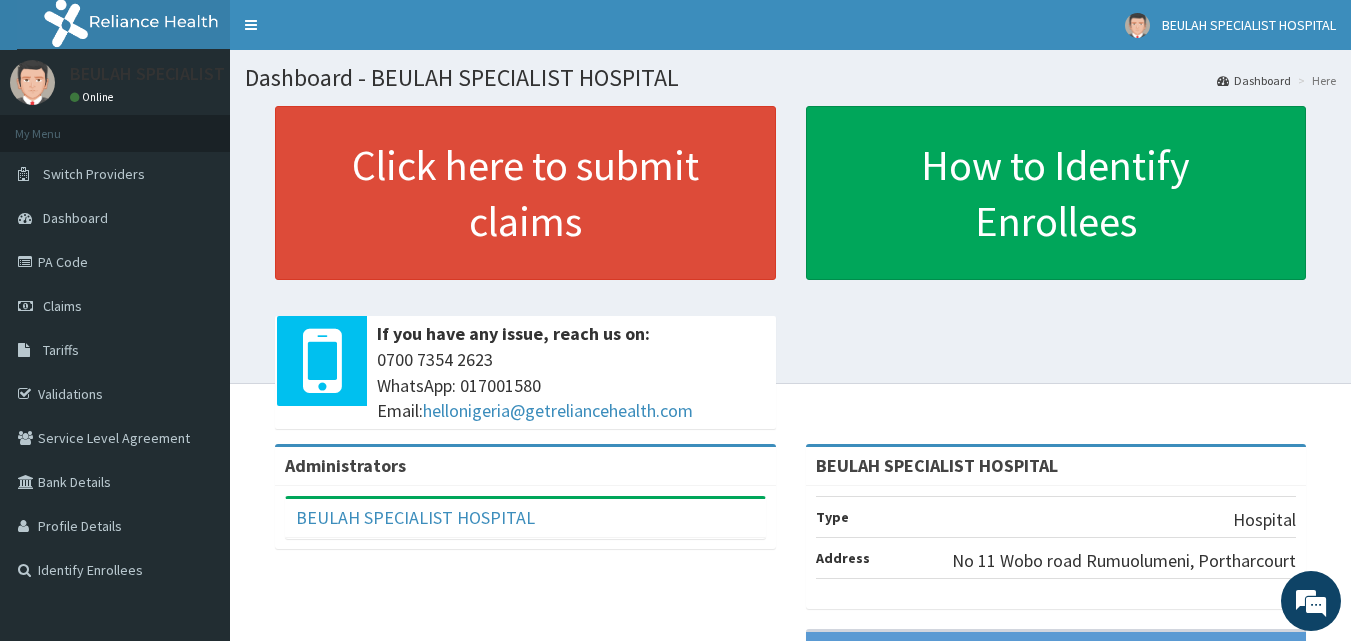 scroll, scrollTop: 0, scrollLeft: 0, axis: both 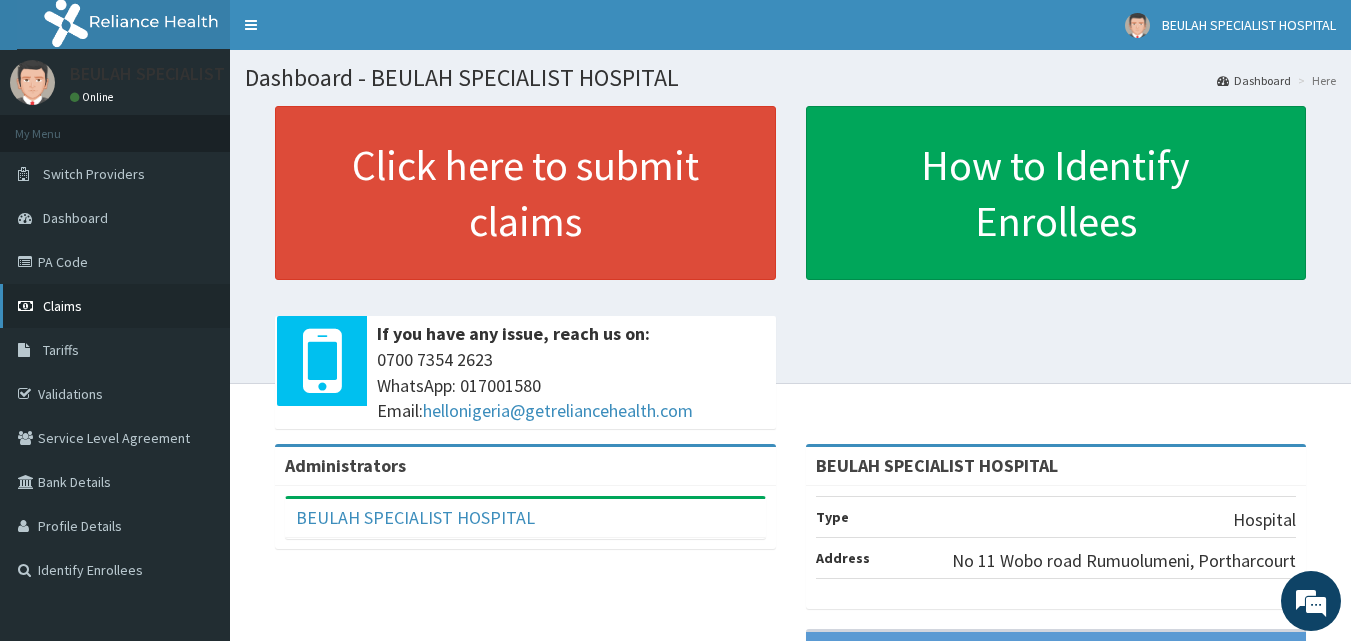 click on "Claims" at bounding box center [115, 306] 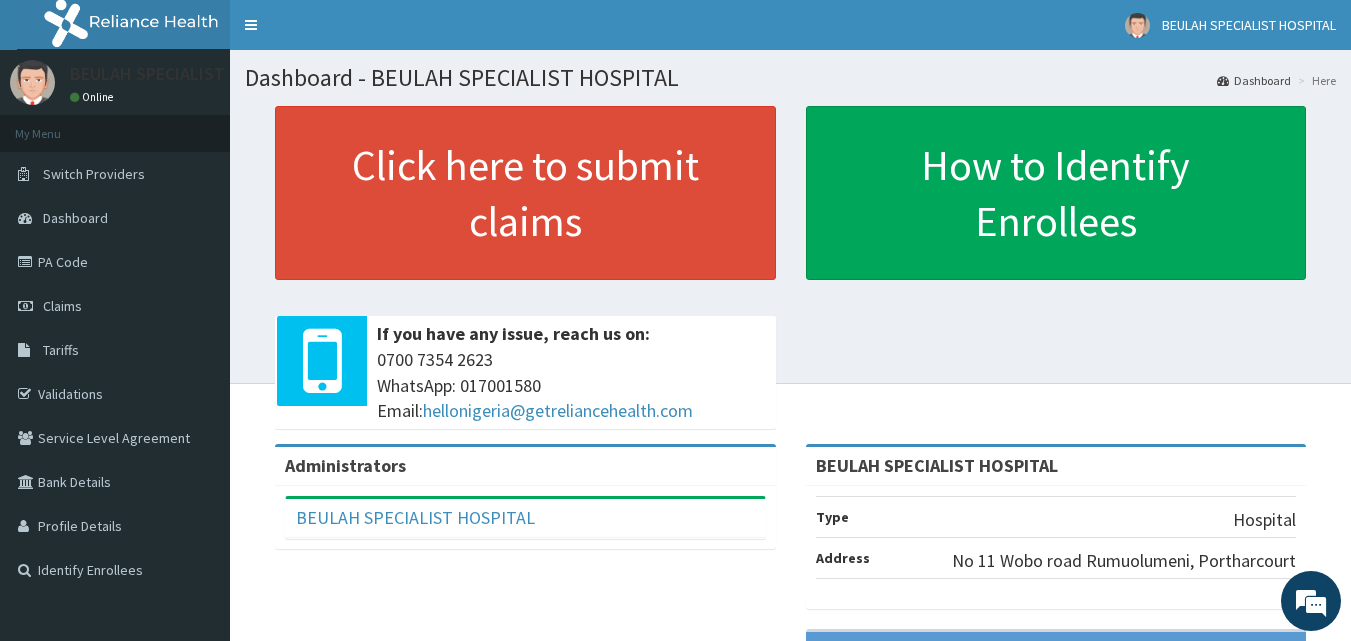 scroll, scrollTop: 0, scrollLeft: 0, axis: both 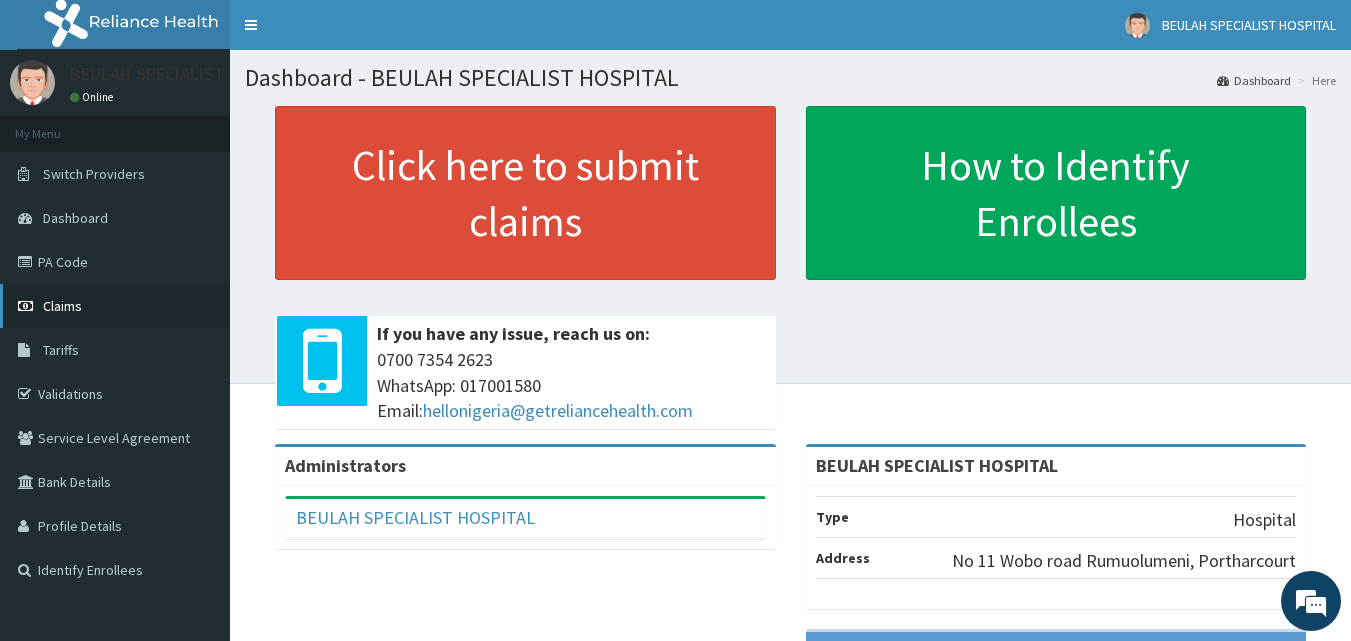 click on "Claims" at bounding box center (115, 306) 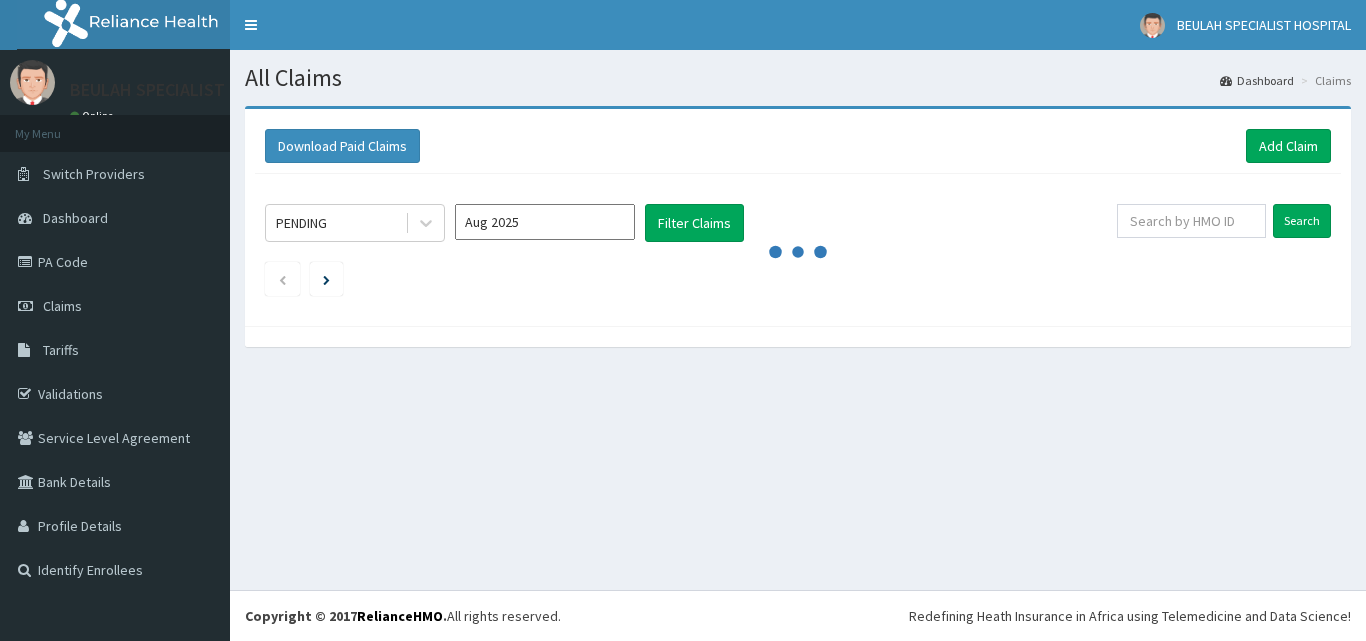 scroll, scrollTop: 0, scrollLeft: 0, axis: both 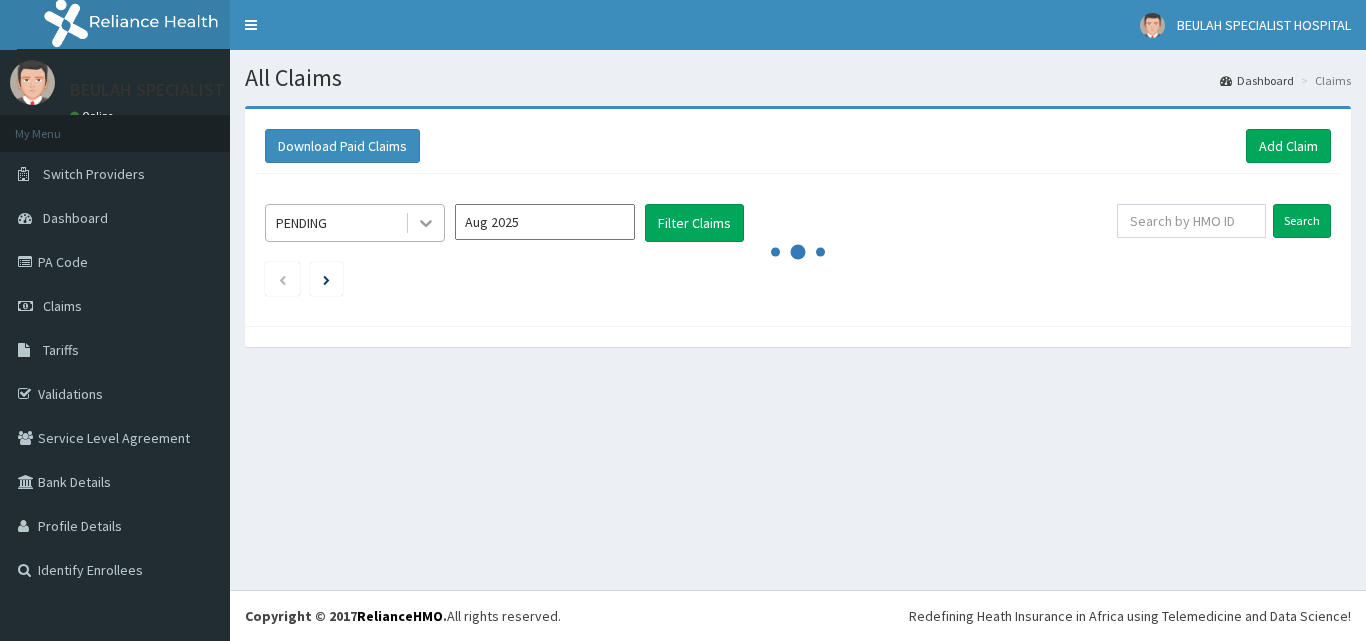 click at bounding box center (426, 223) 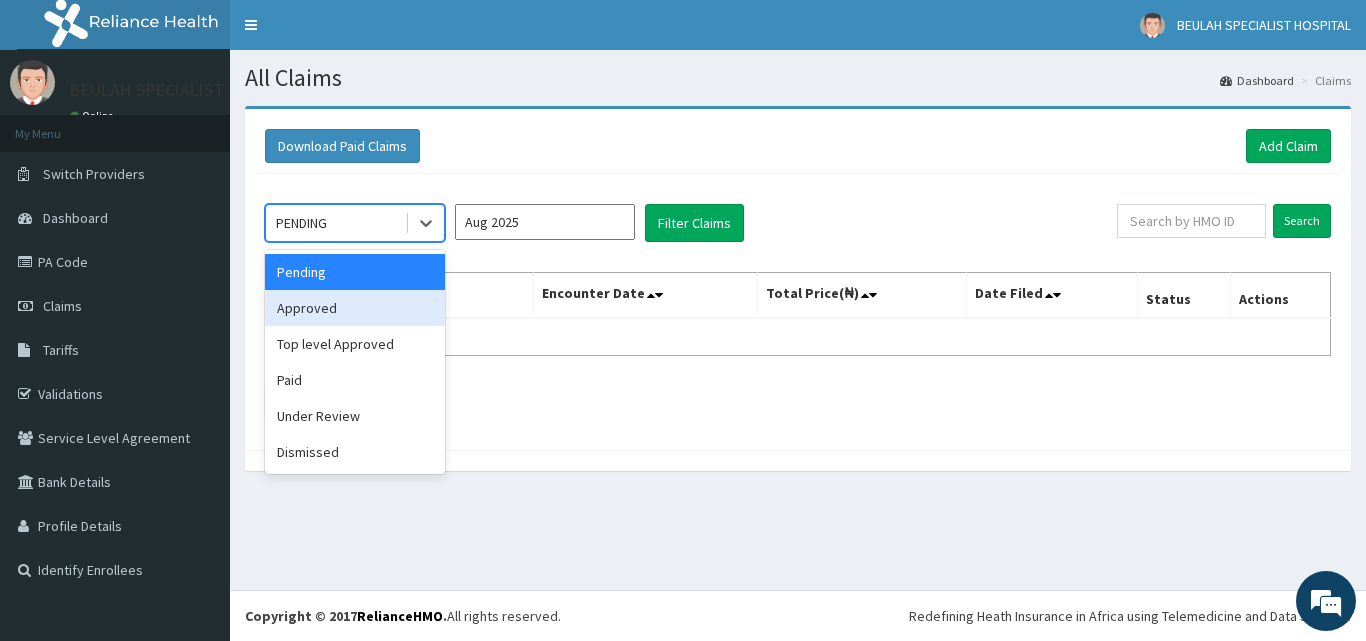 click on "Approved" at bounding box center [355, 308] 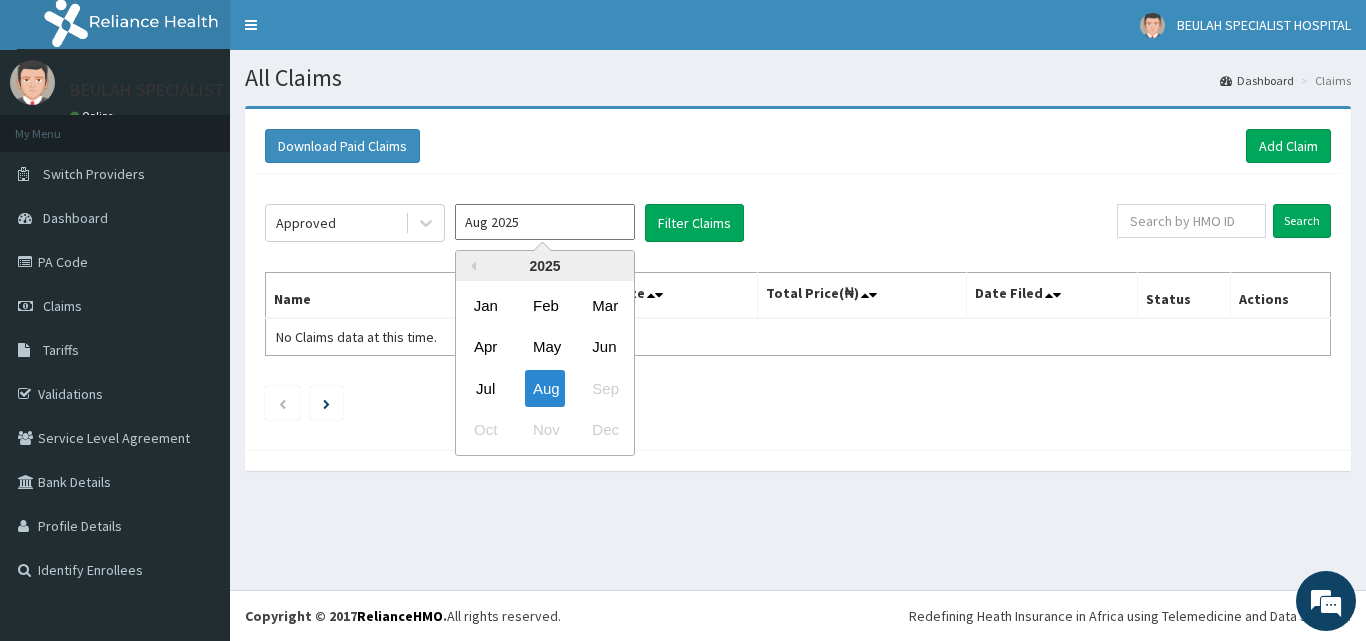 click on "Aug 2025" at bounding box center (545, 222) 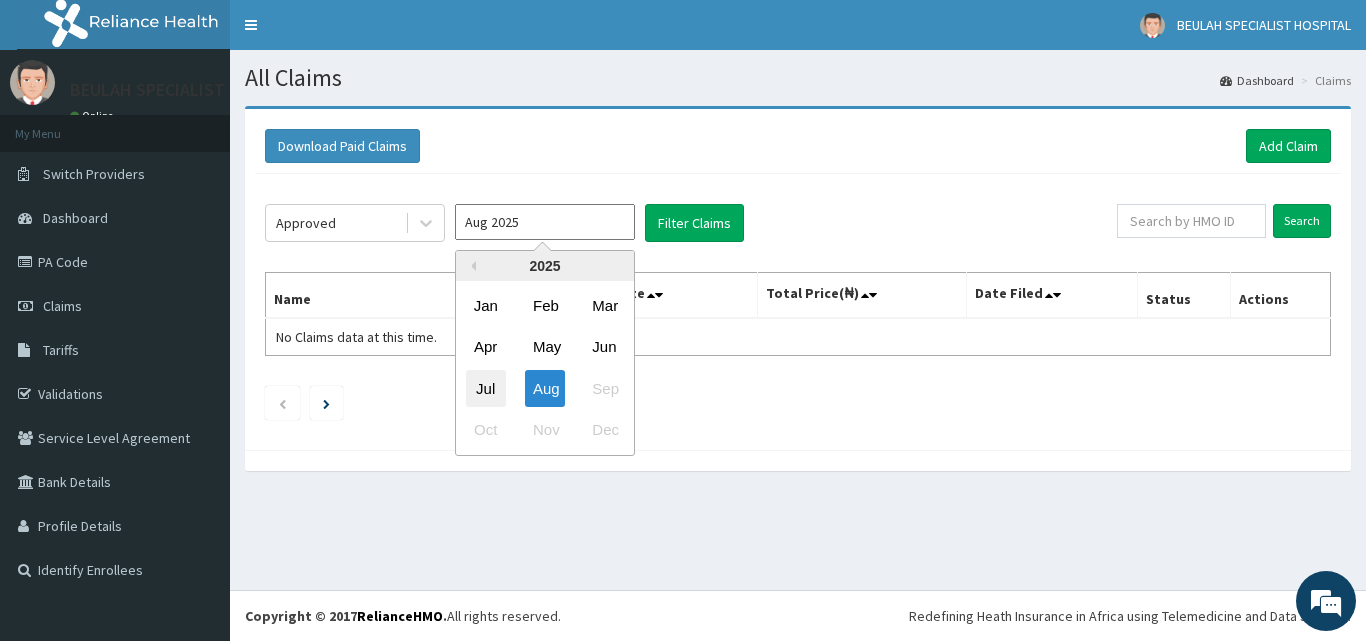 click on "Jul" at bounding box center (486, 388) 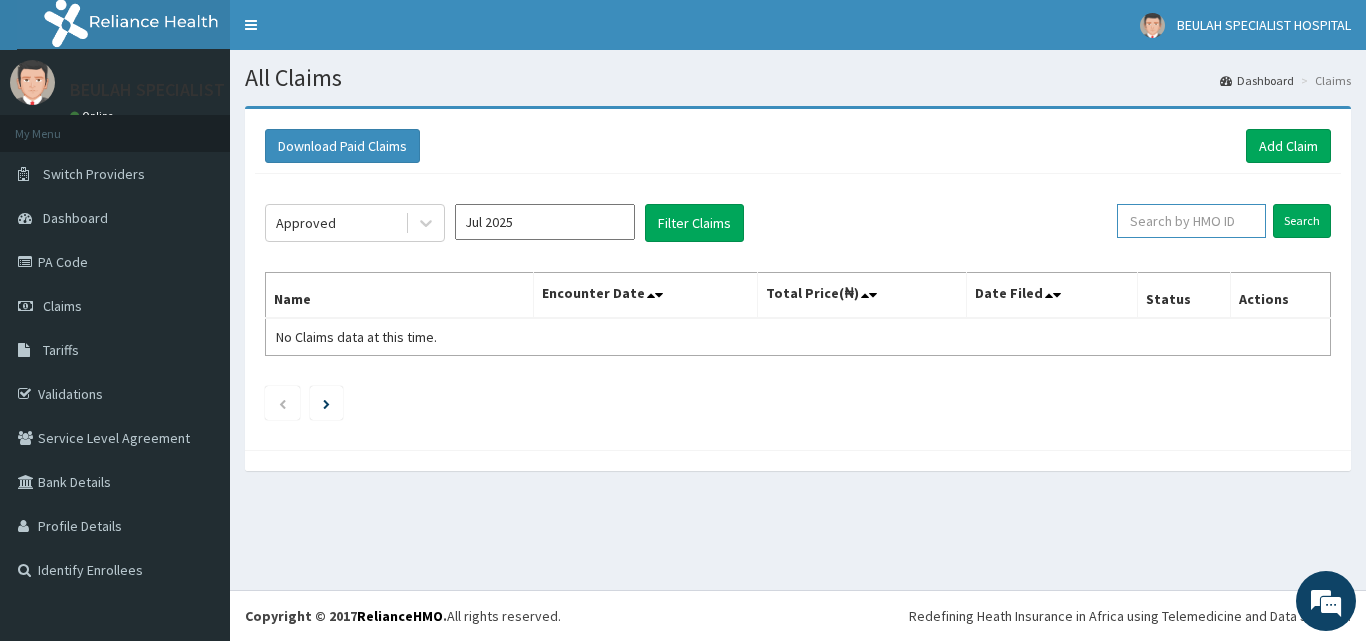 click at bounding box center [1191, 221] 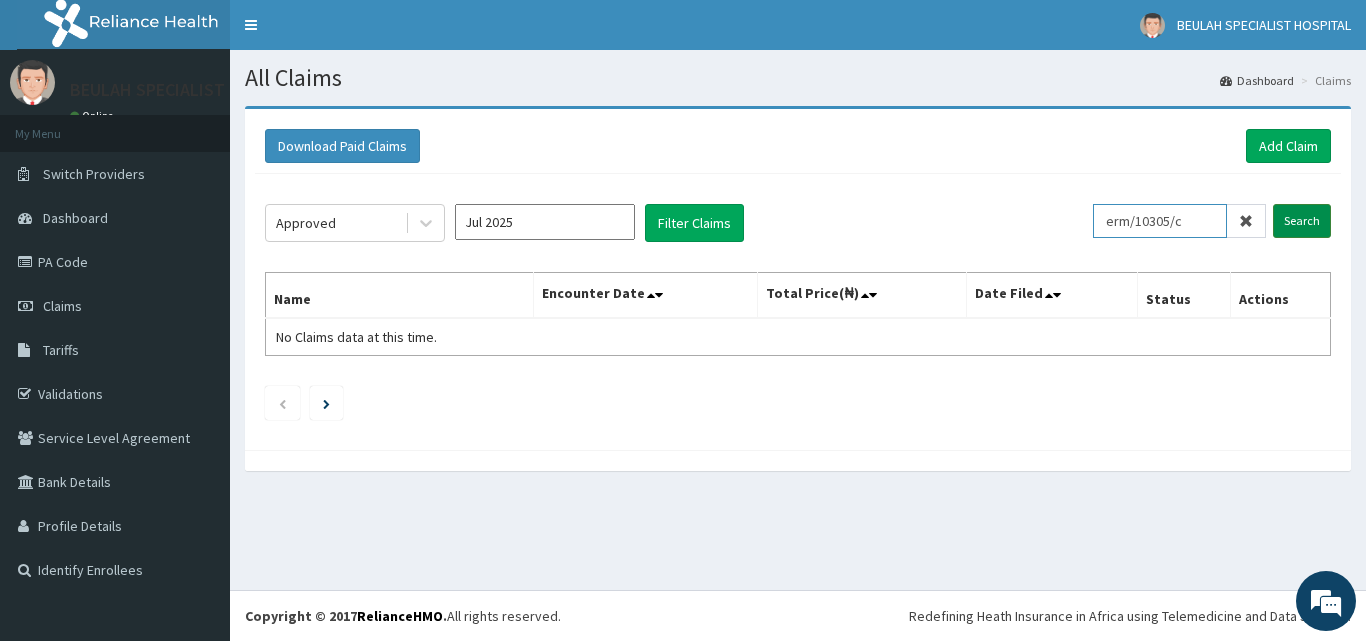 type on "erm/10305/c" 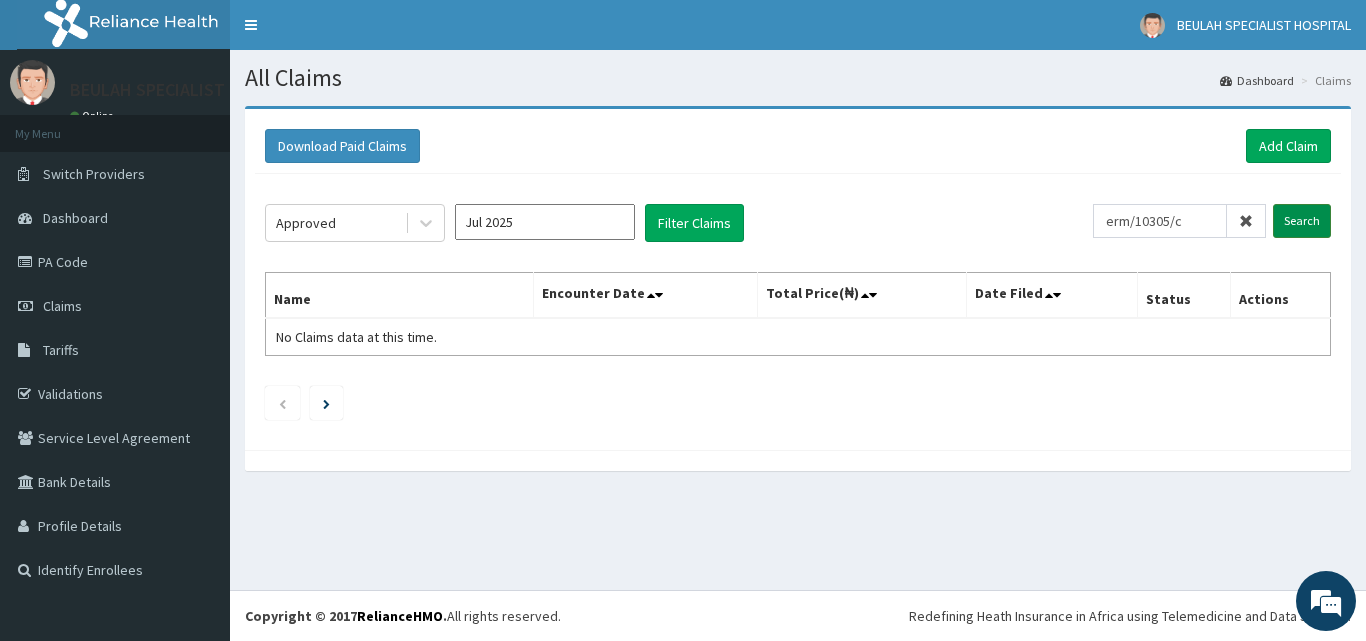 click on "Search" at bounding box center (1302, 221) 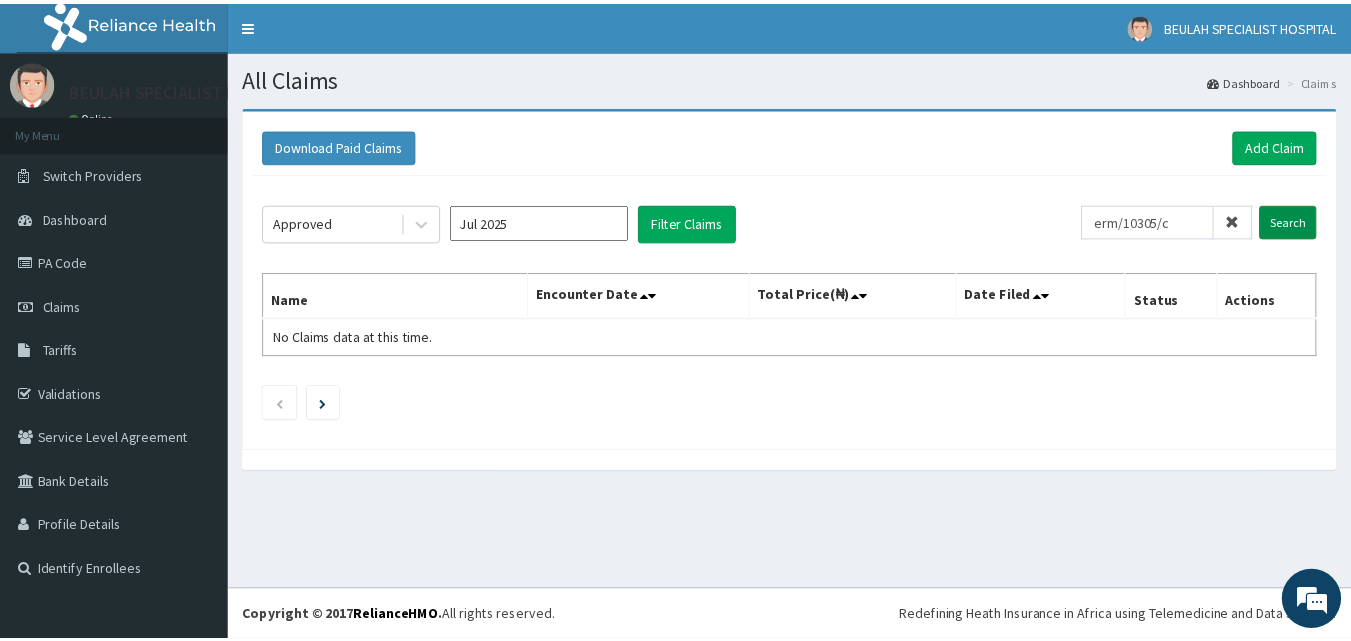 scroll, scrollTop: 0, scrollLeft: 0, axis: both 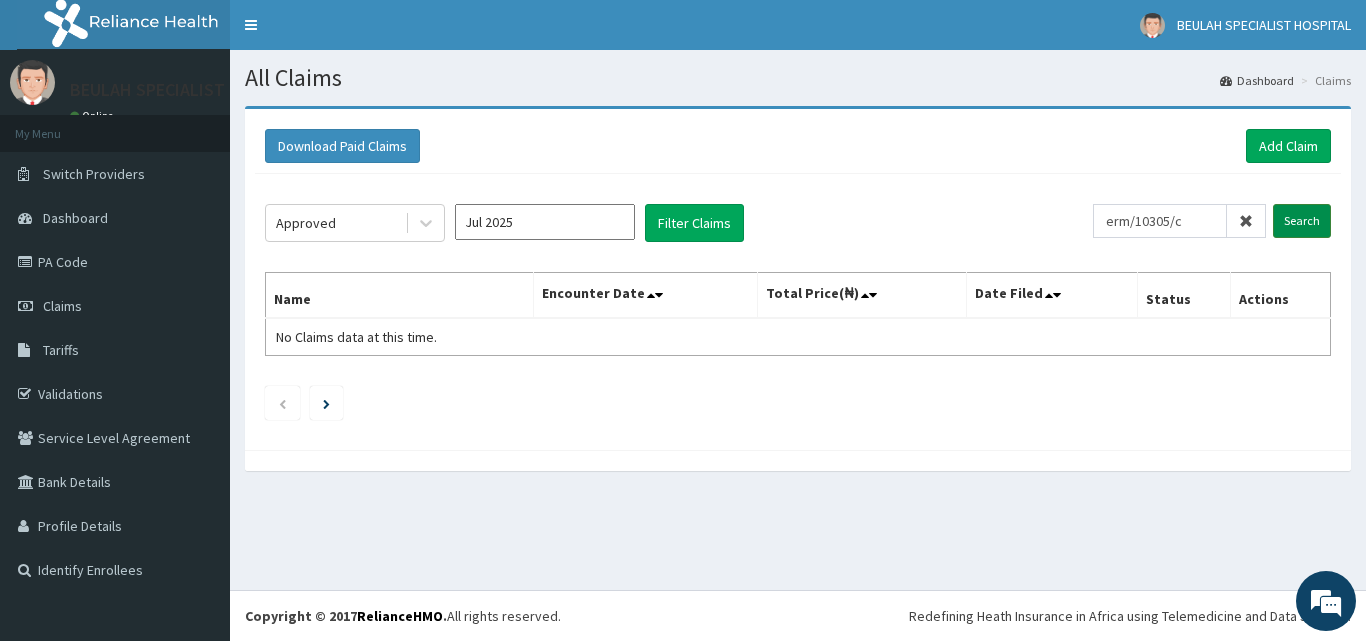 click on "Search" at bounding box center (1302, 221) 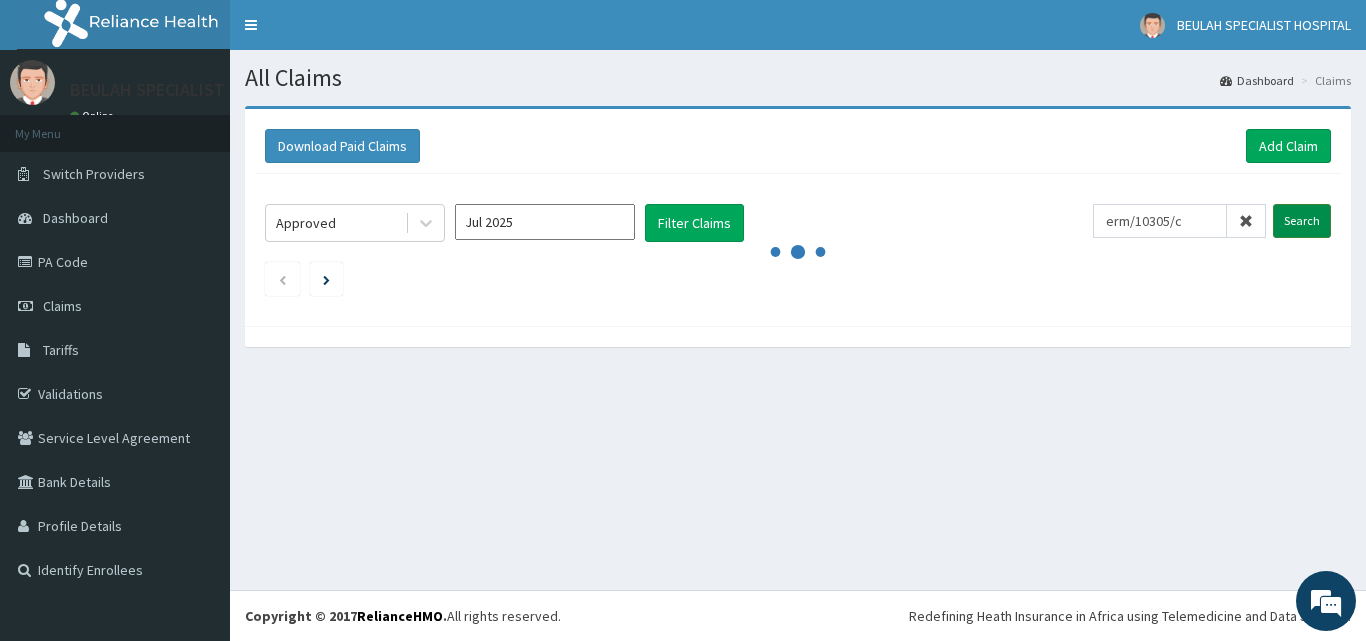 click on "Search" at bounding box center [1302, 221] 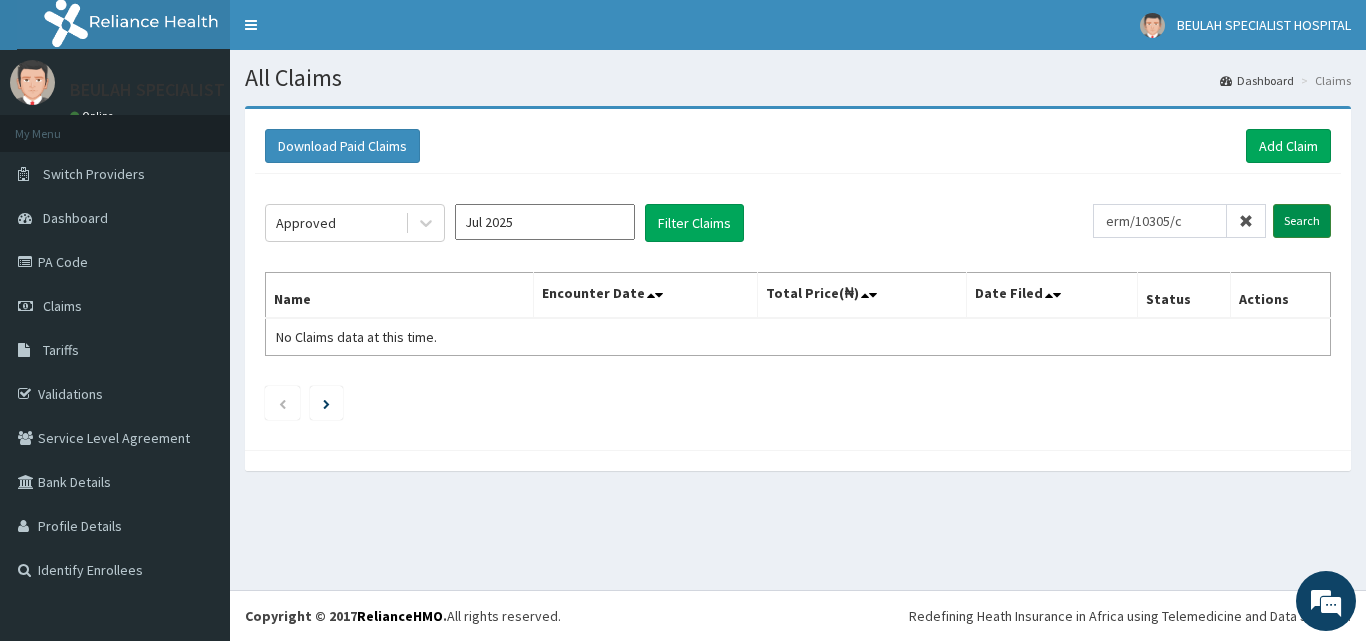 click on "Search" at bounding box center (1302, 221) 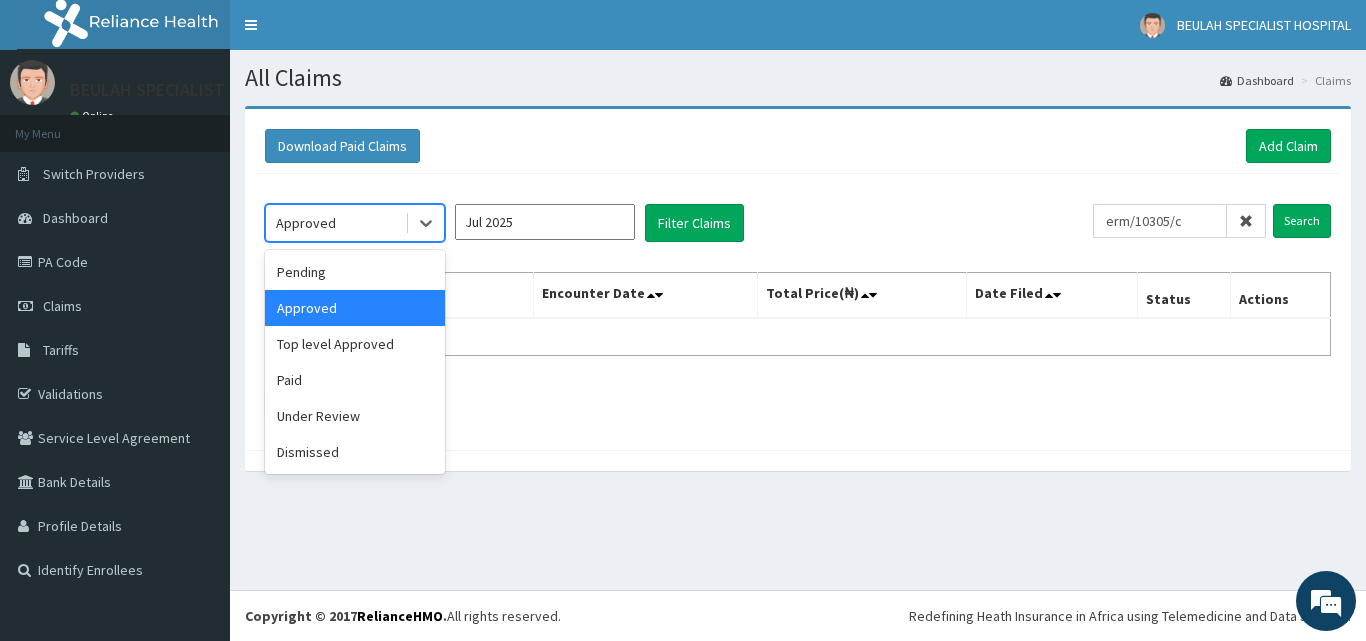 click on "Approved" at bounding box center [335, 223] 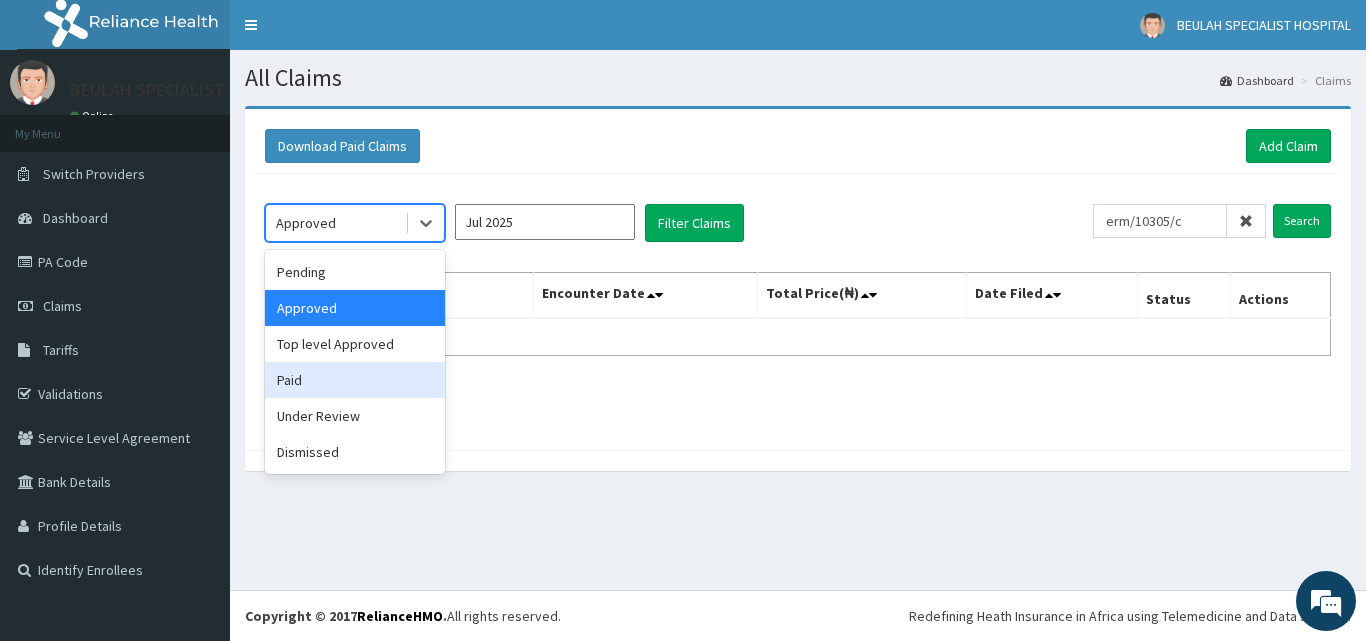click on "Paid" at bounding box center (355, 380) 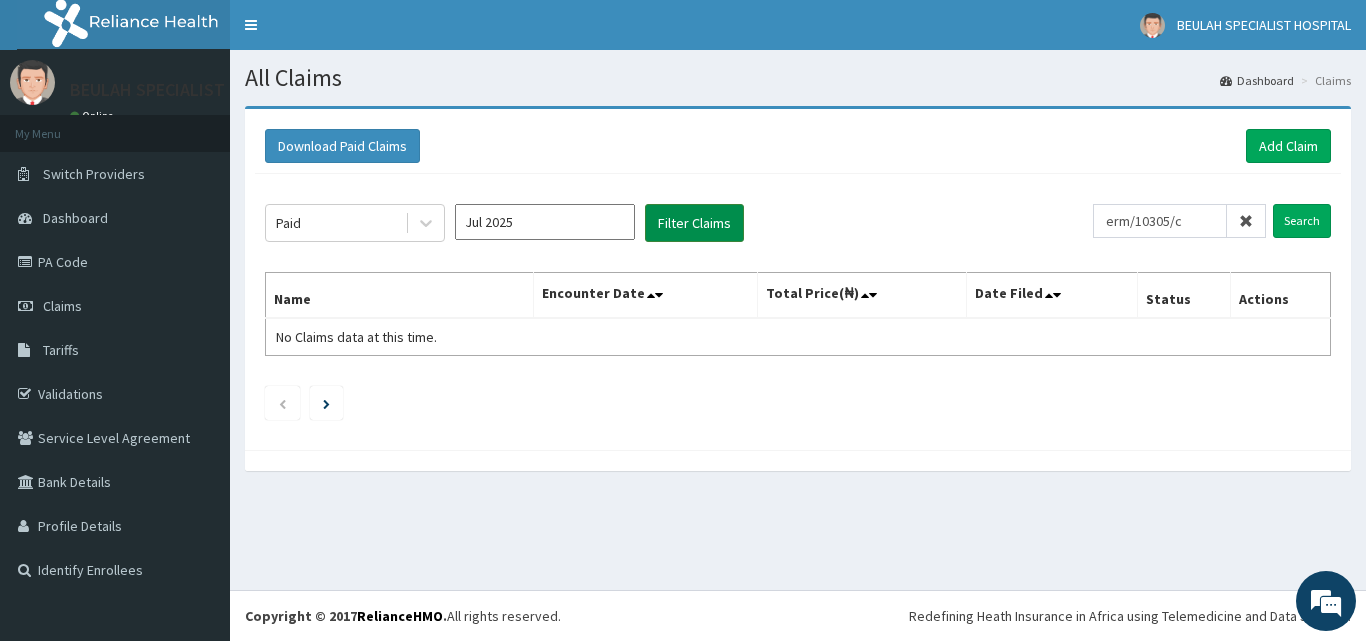 click on "Filter Claims" at bounding box center [694, 223] 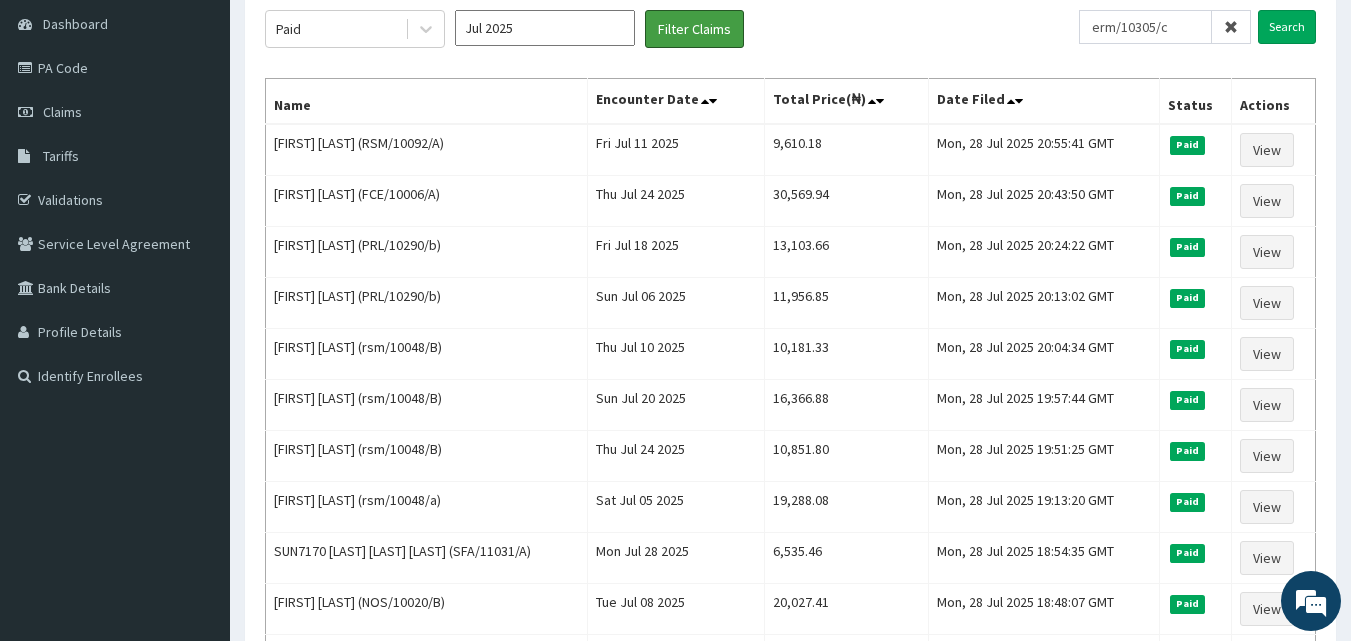 scroll, scrollTop: 175, scrollLeft: 0, axis: vertical 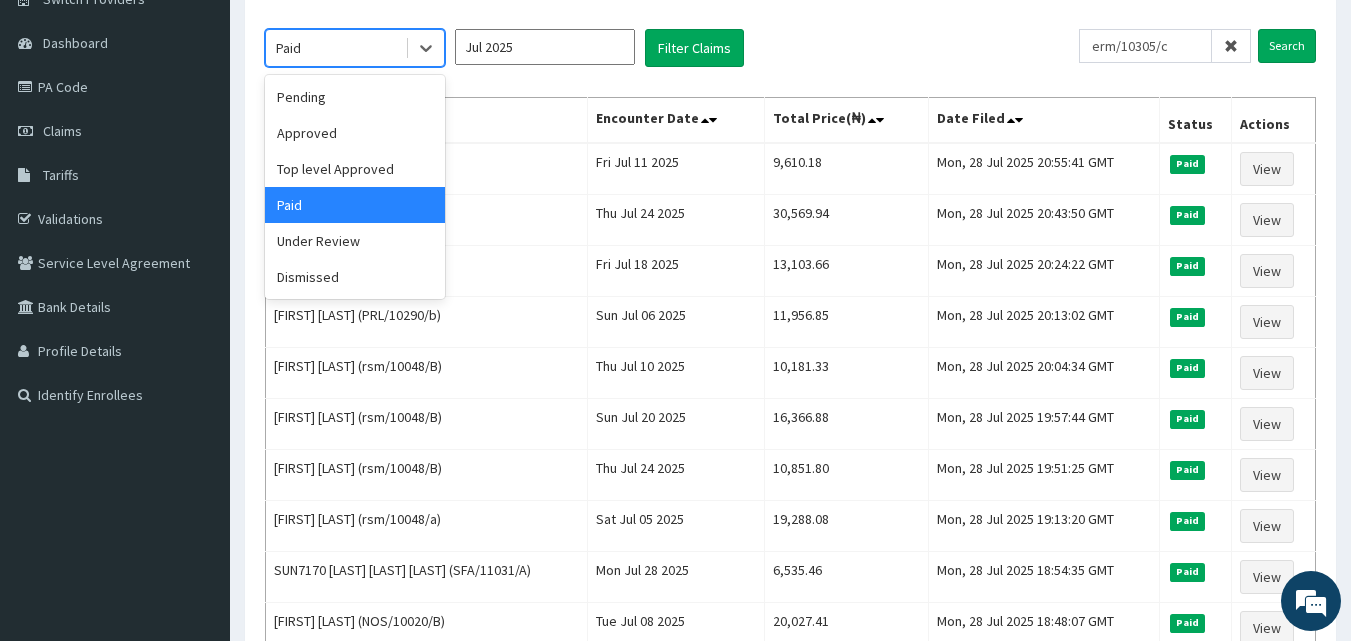 click on "Paid" at bounding box center (335, 48) 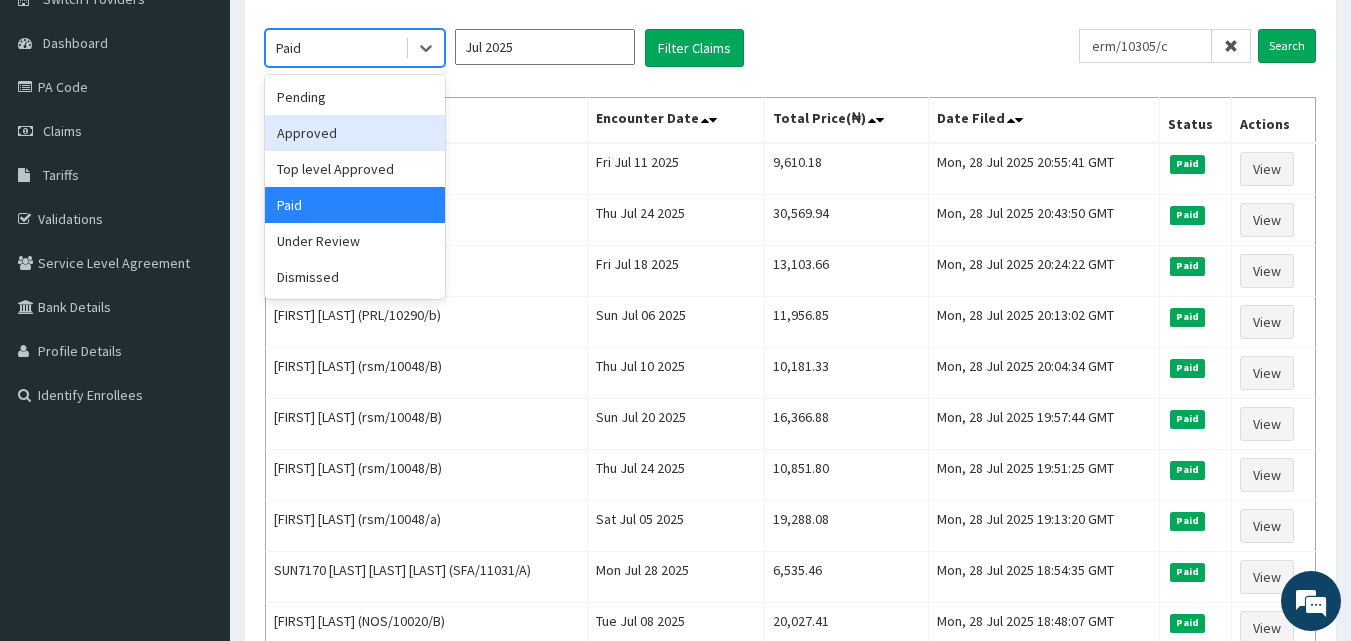 click on "Approved" at bounding box center [355, 133] 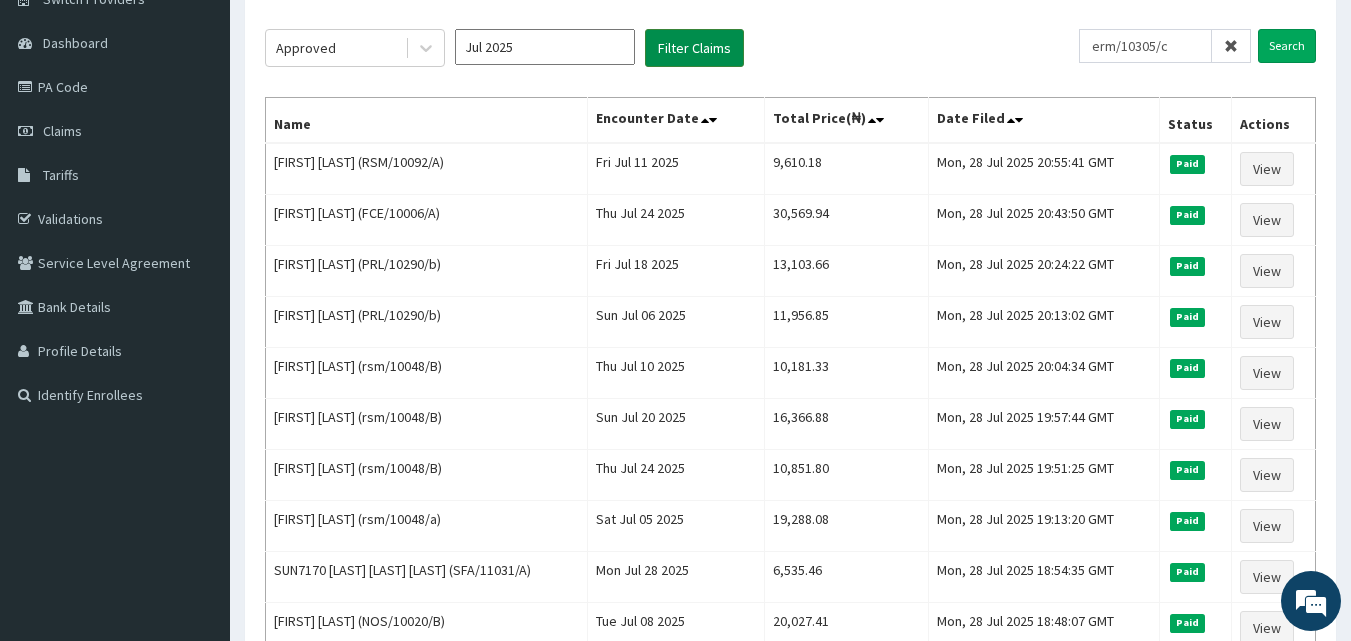 click on "Filter Claims" at bounding box center [694, 48] 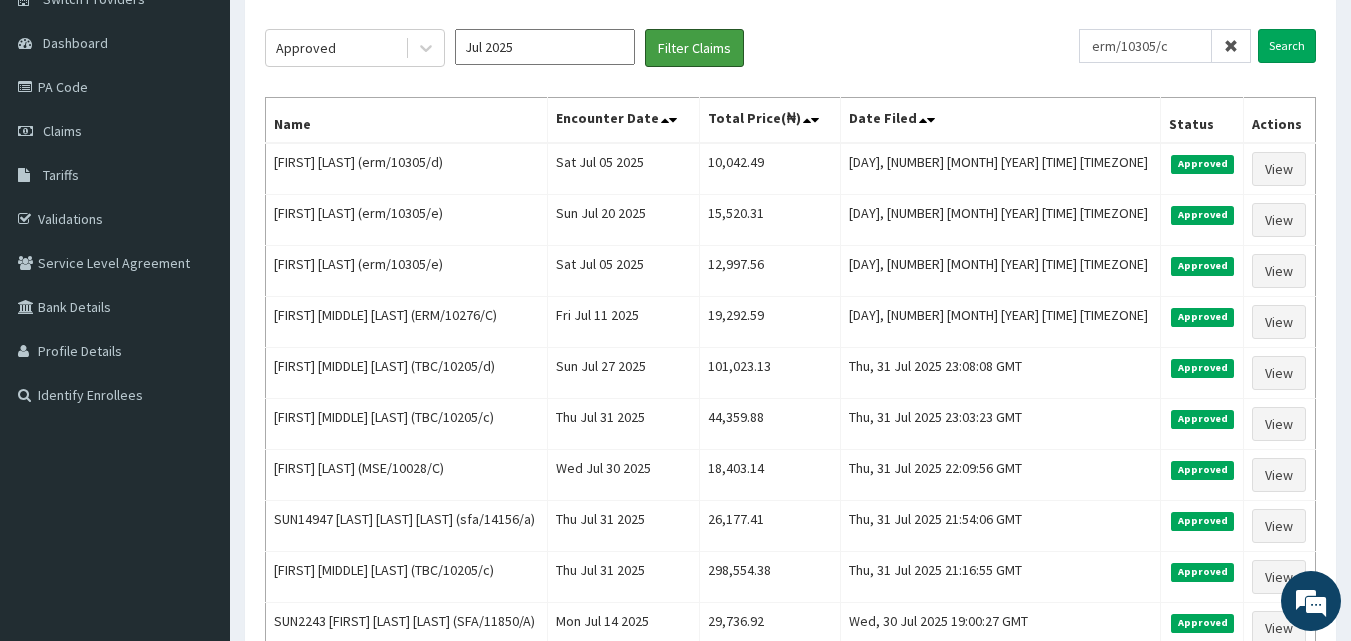 scroll, scrollTop: 735, scrollLeft: 0, axis: vertical 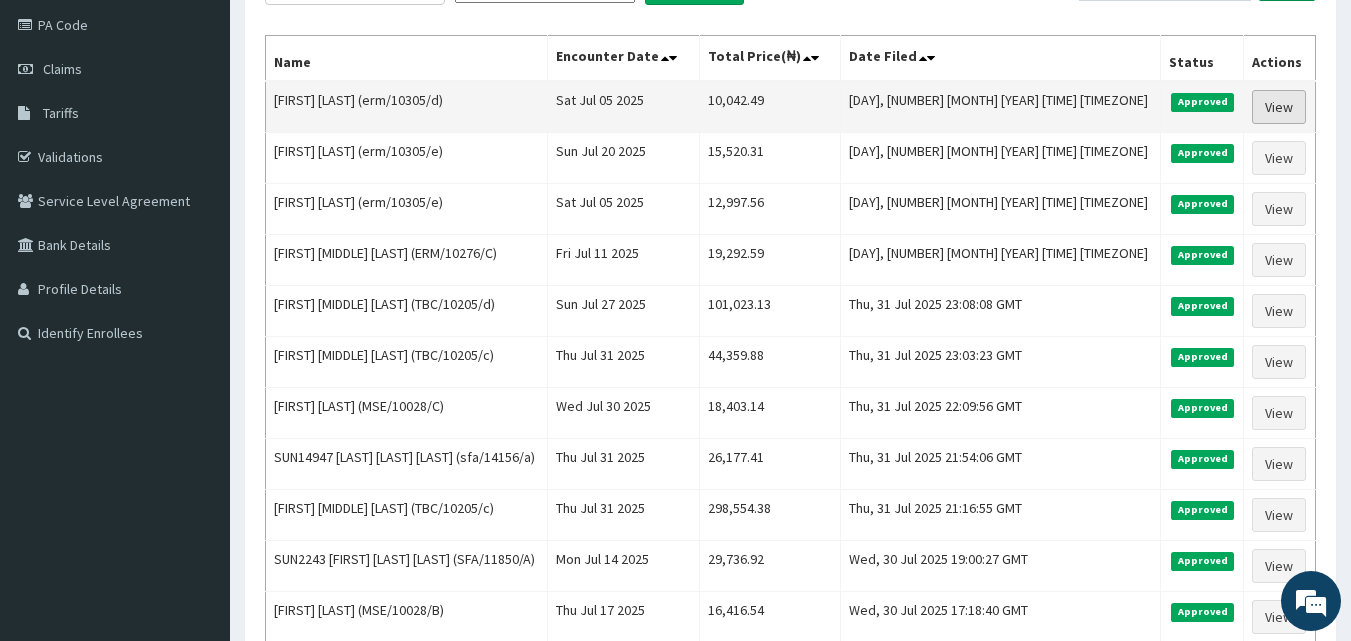 click on "View" at bounding box center [1279, 107] 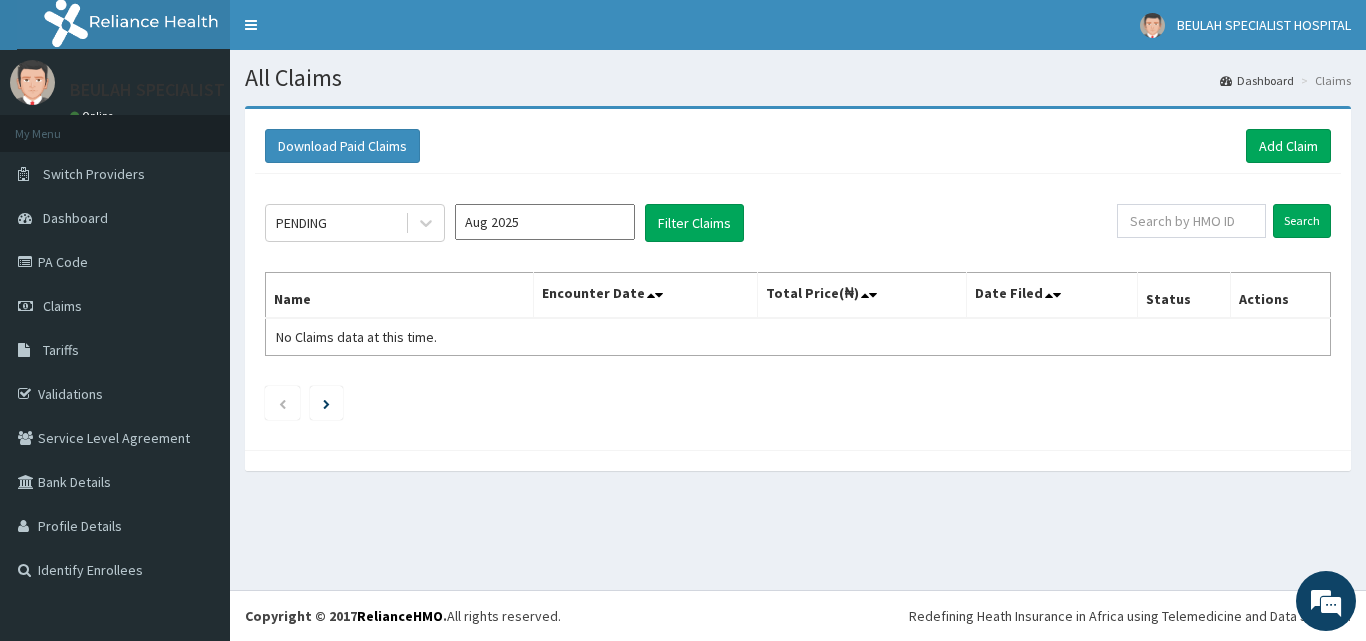 scroll, scrollTop: 0, scrollLeft: 0, axis: both 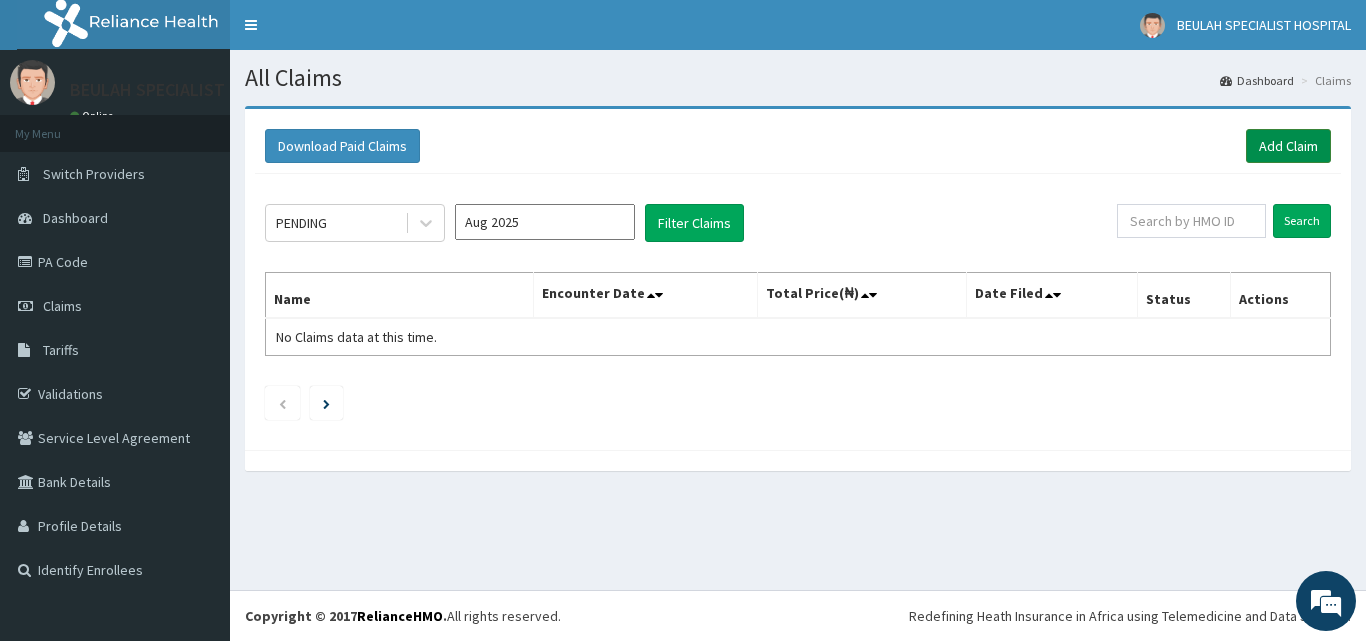 click on "Add Claim" at bounding box center [1288, 146] 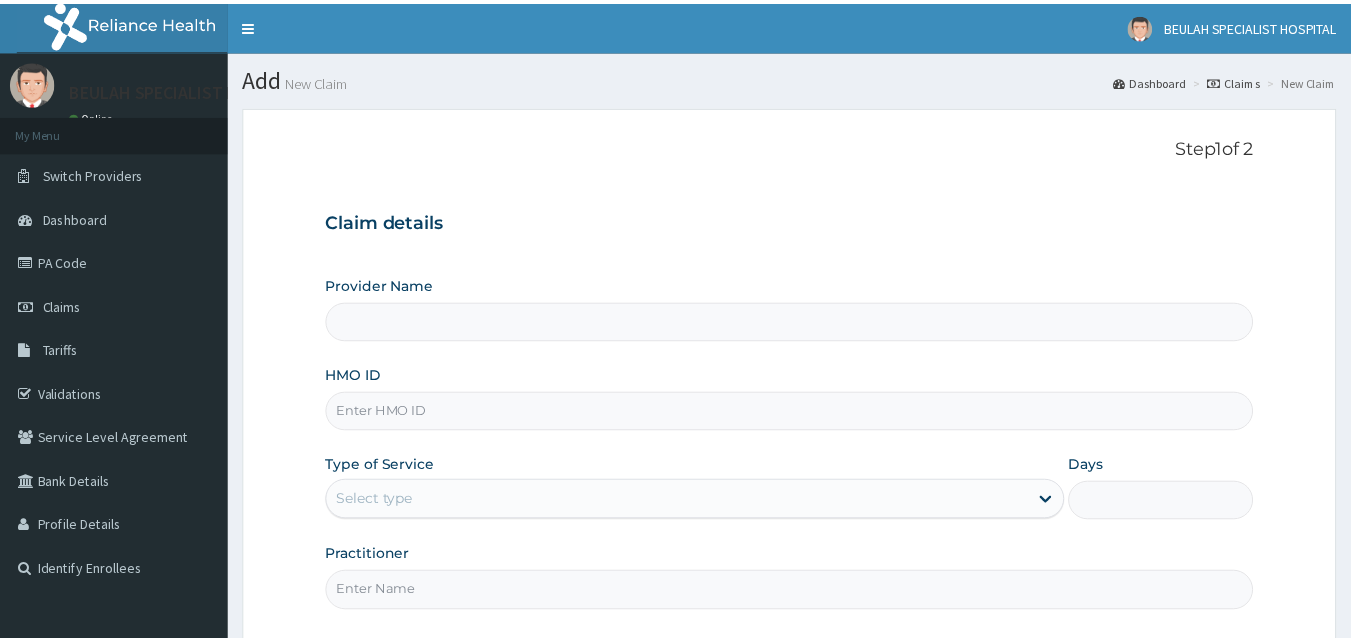 scroll, scrollTop: 0, scrollLeft: 0, axis: both 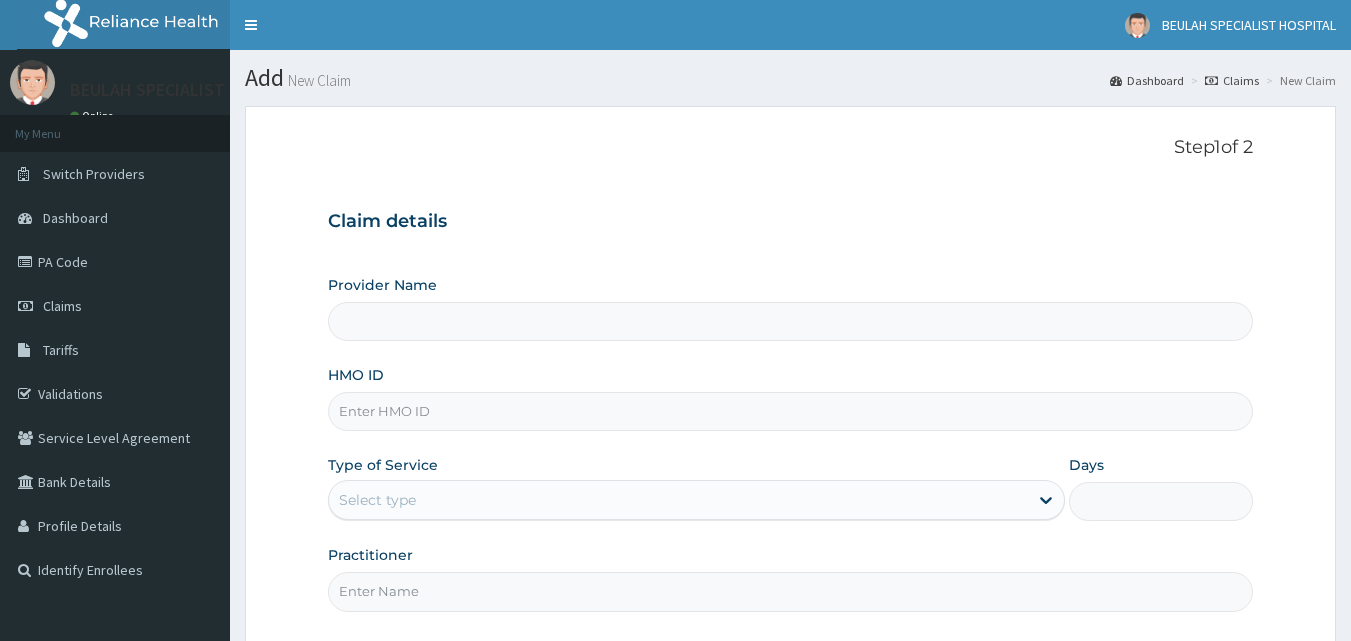 click on "Provider Name" at bounding box center (791, 321) 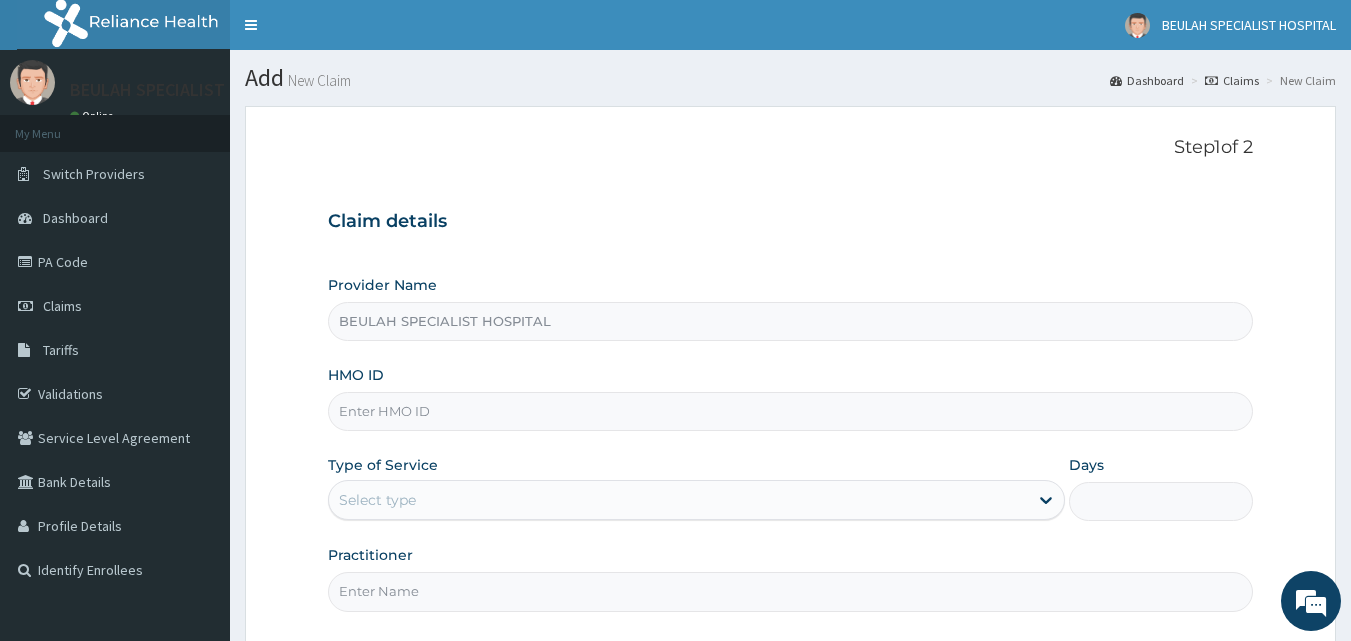 type on "BEULAH SPECIALIST HOSPITAL" 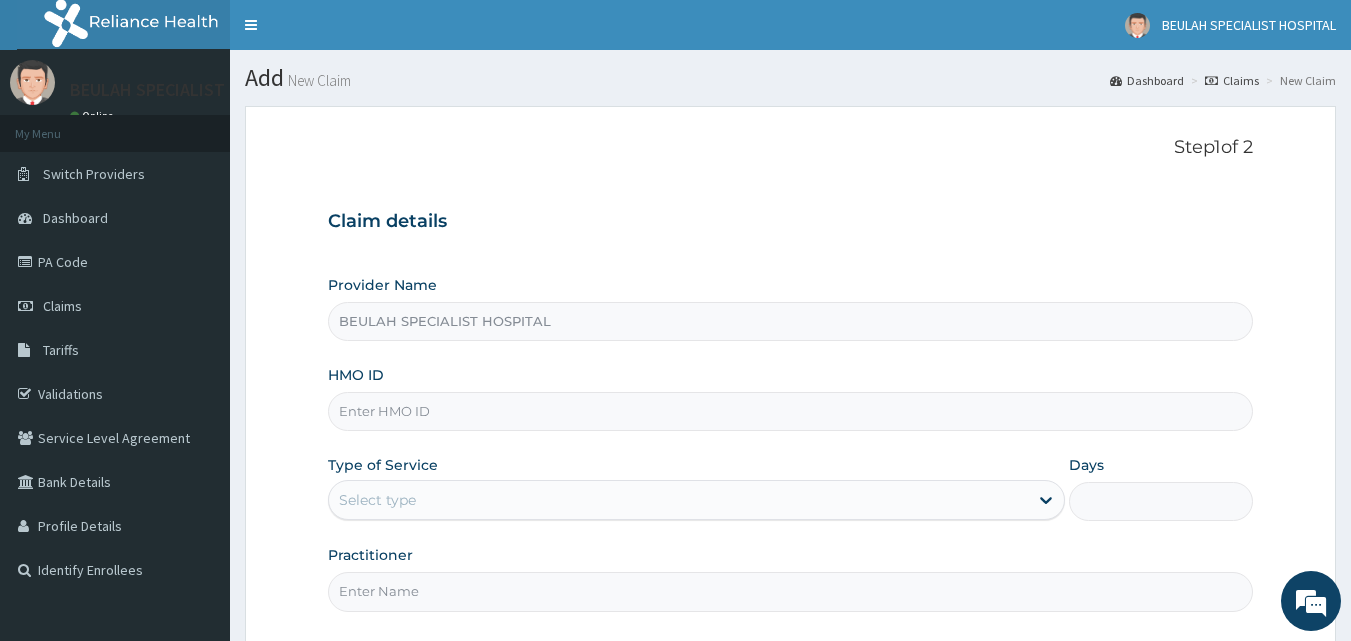 click on "HMO ID" at bounding box center (791, 411) 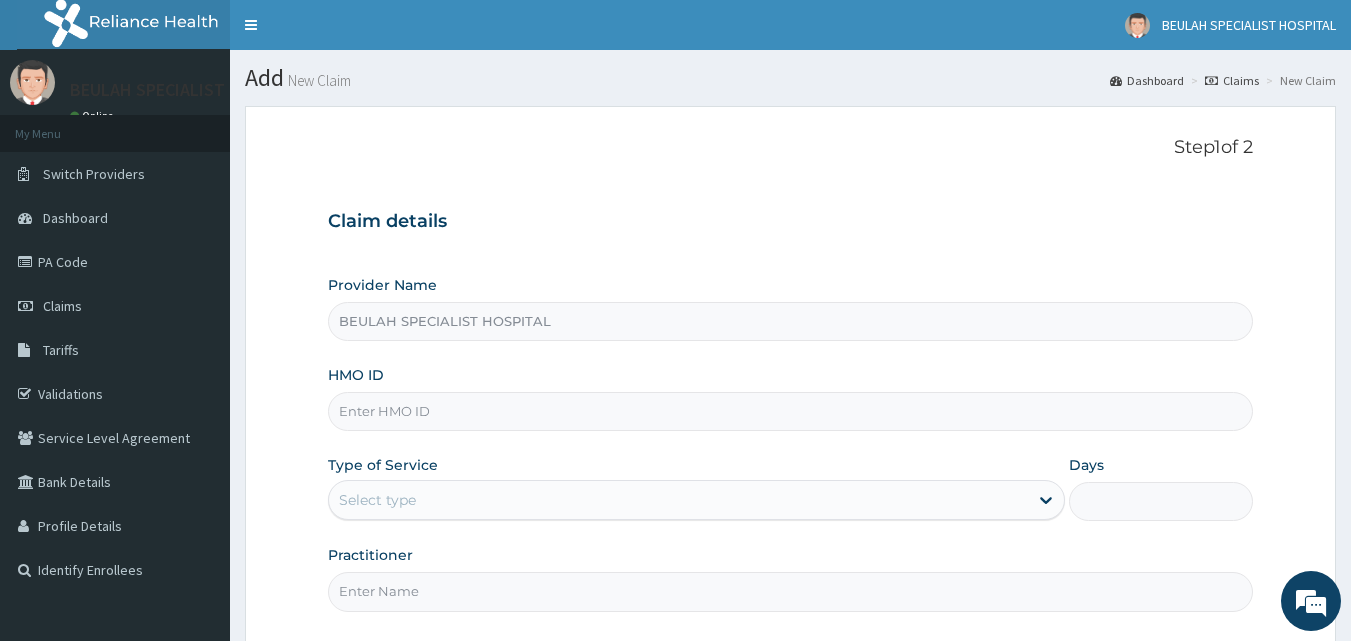 paste on "erm/10305/c" 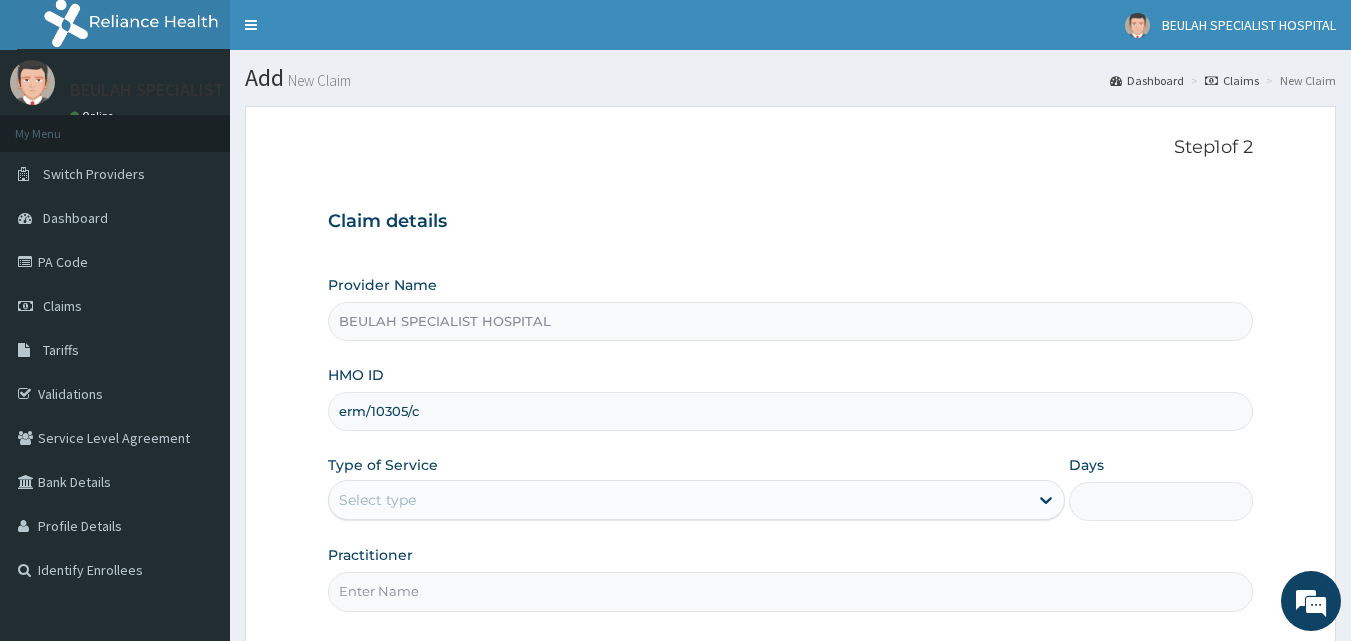 type on "erm/10305/c" 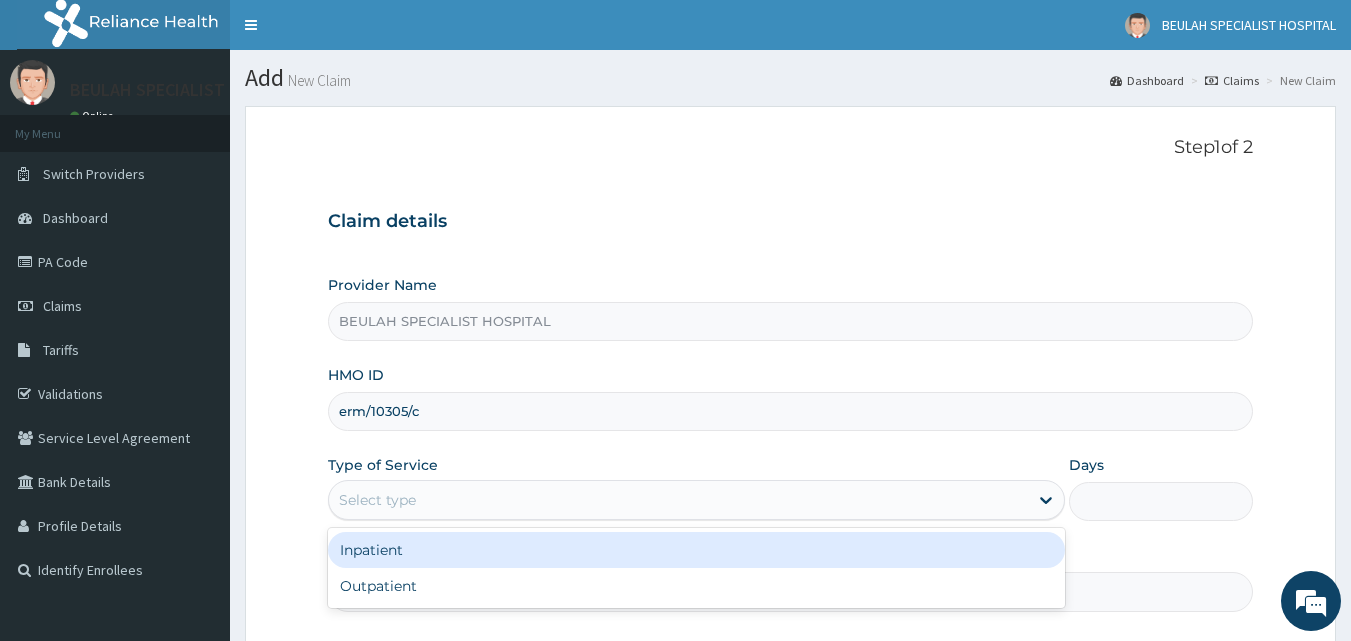 click on "Select type" at bounding box center (678, 500) 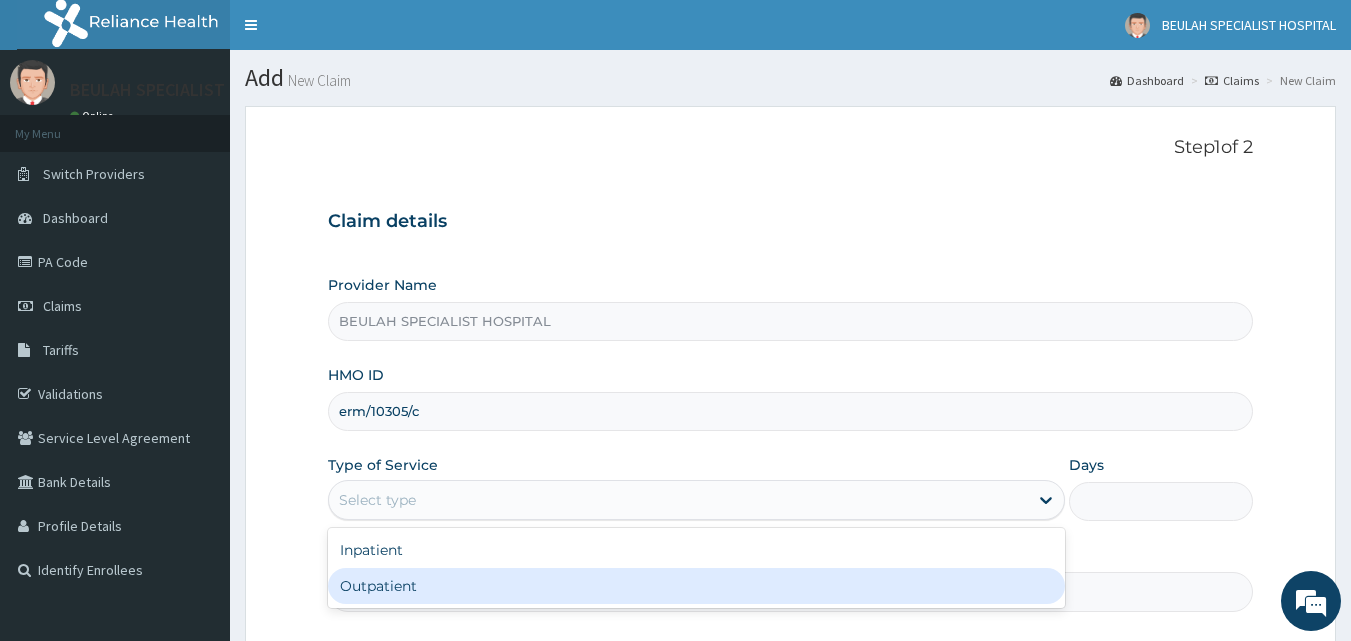 click on "Outpatient" at bounding box center [696, 586] 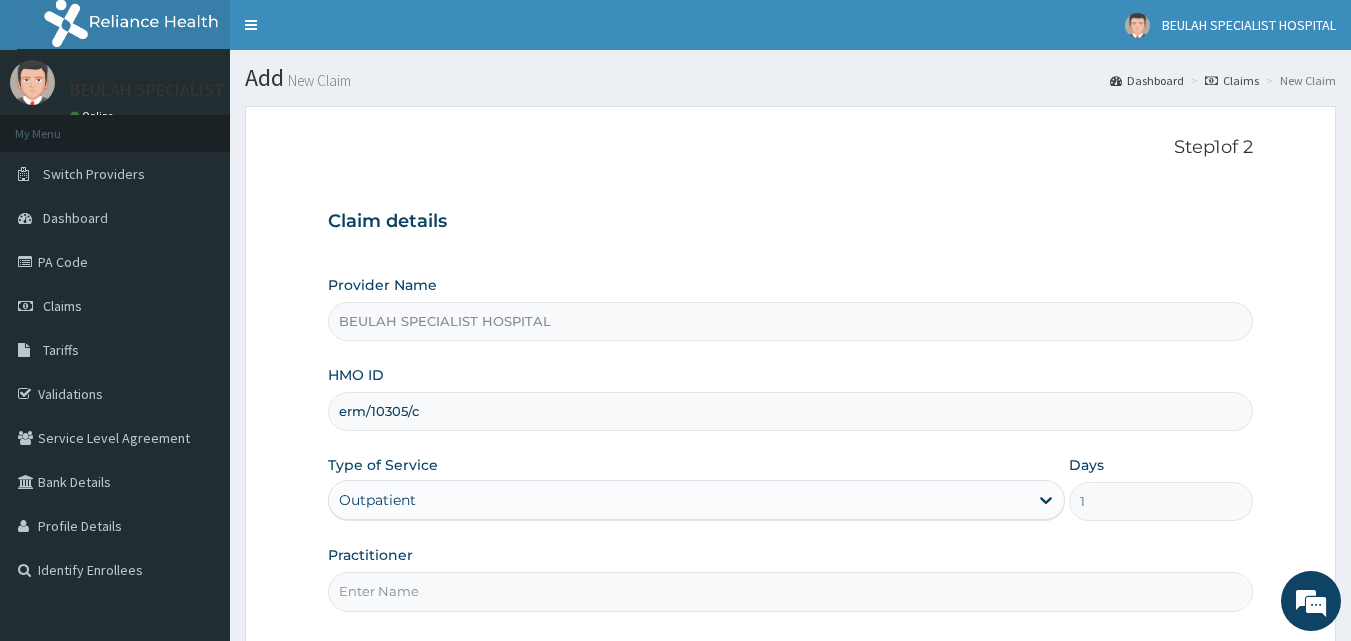 scroll, scrollTop: 187, scrollLeft: 0, axis: vertical 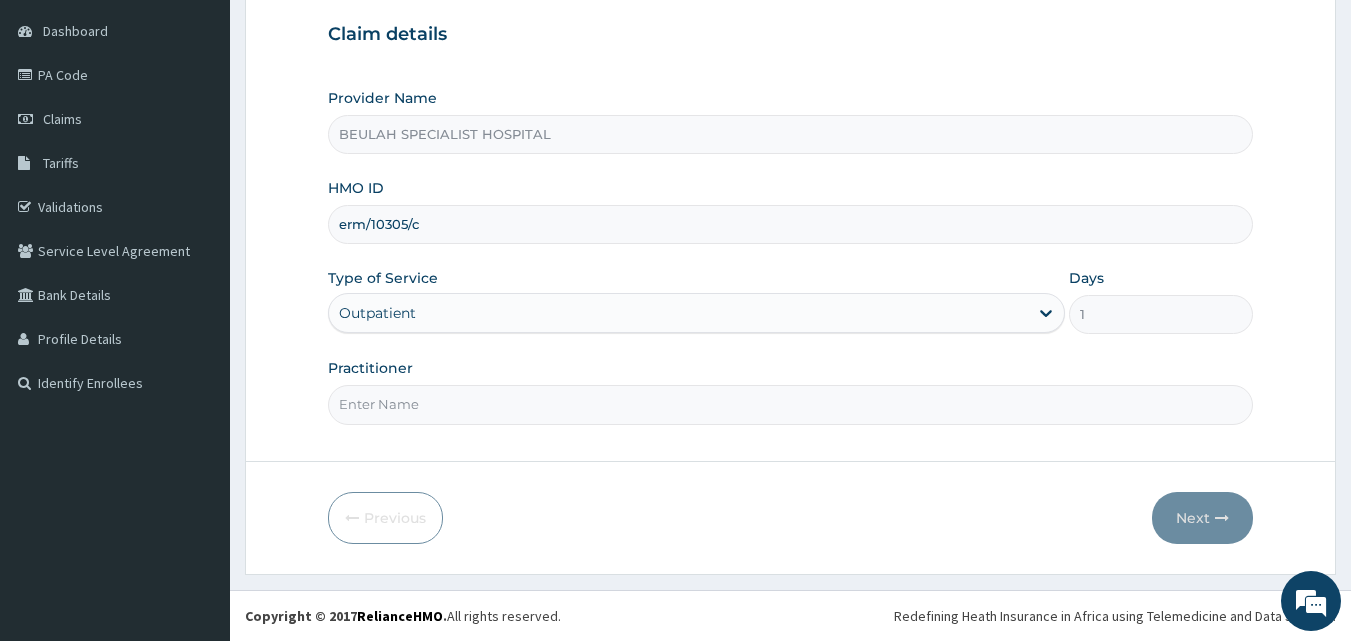 click on "Practitioner" at bounding box center (791, 404) 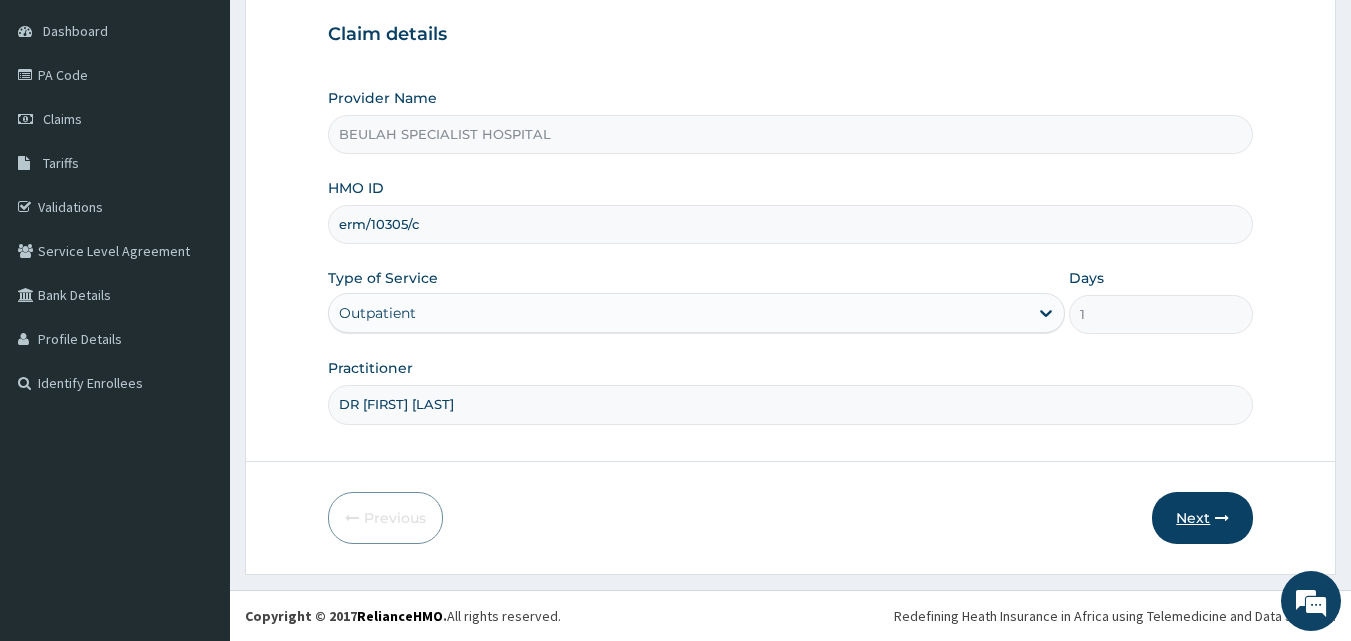 type on "DR JACK WISDOM" 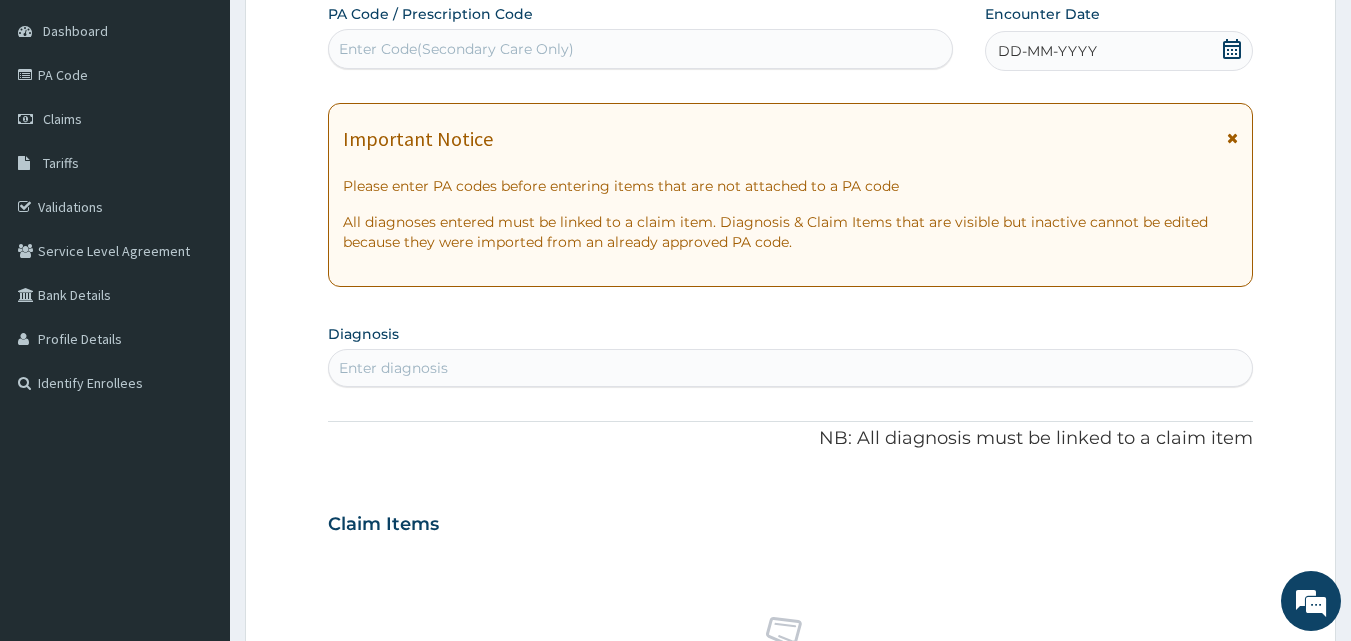 click at bounding box center (1232, 51) 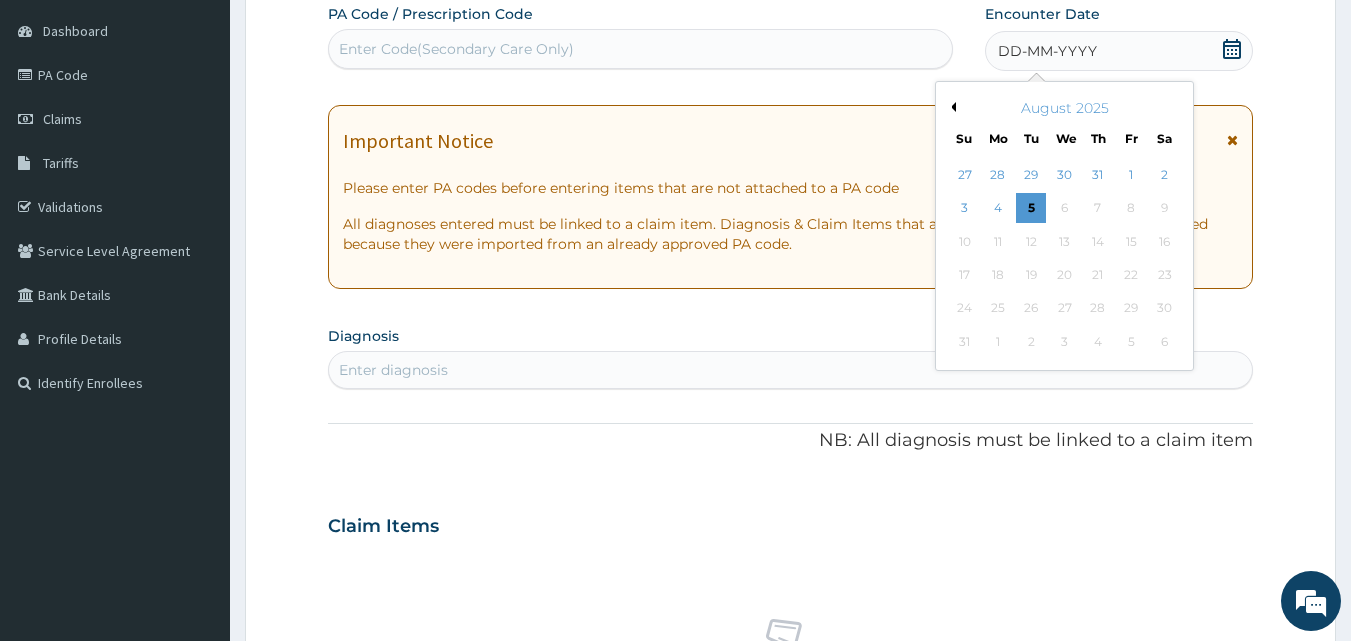 click 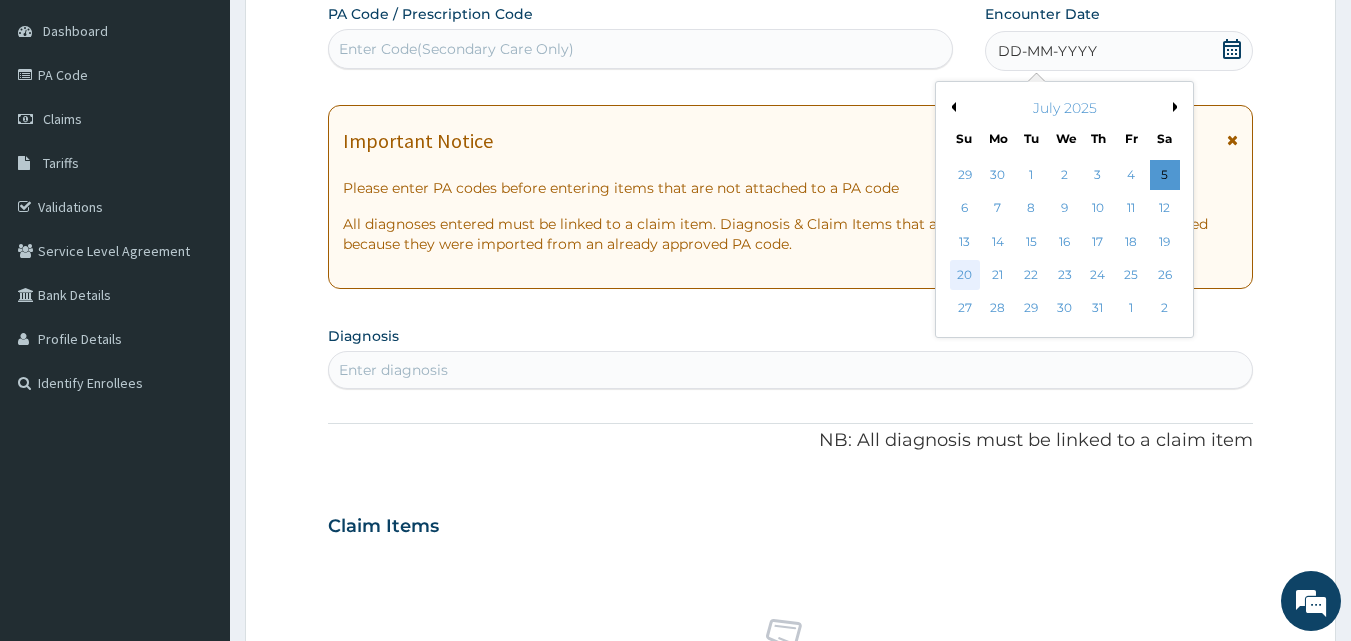 click on "20" at bounding box center [965, 275] 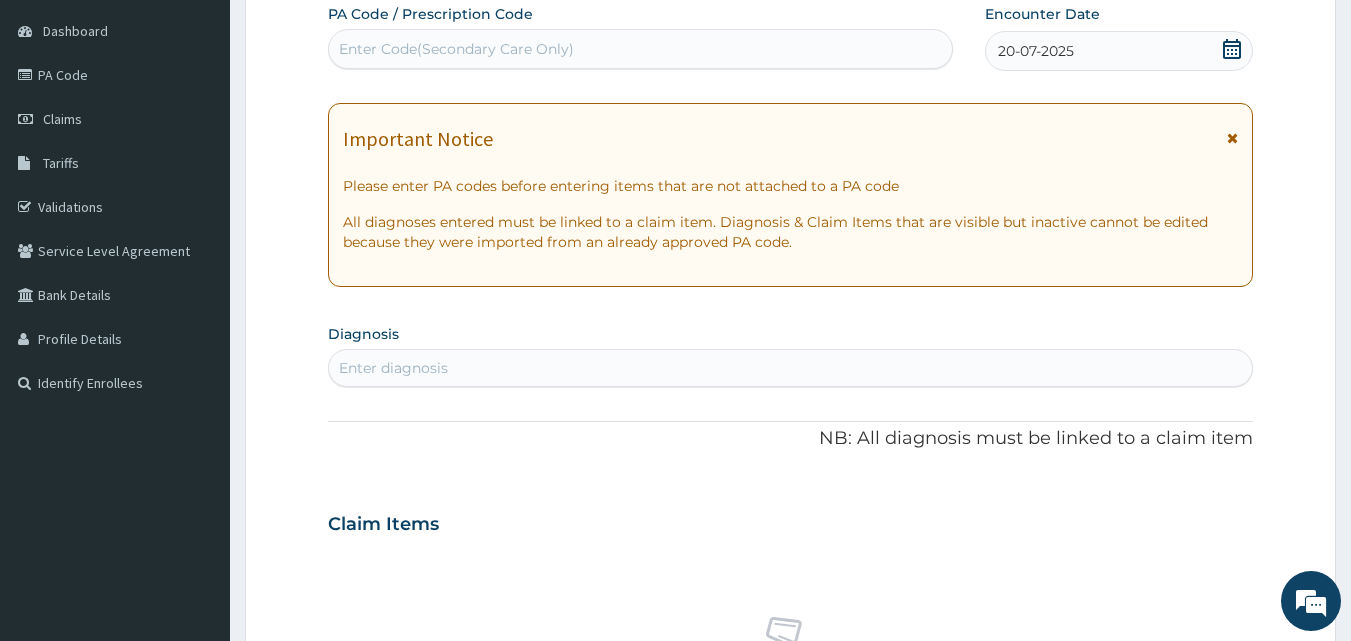 click on "Enter diagnosis" at bounding box center [791, 368] 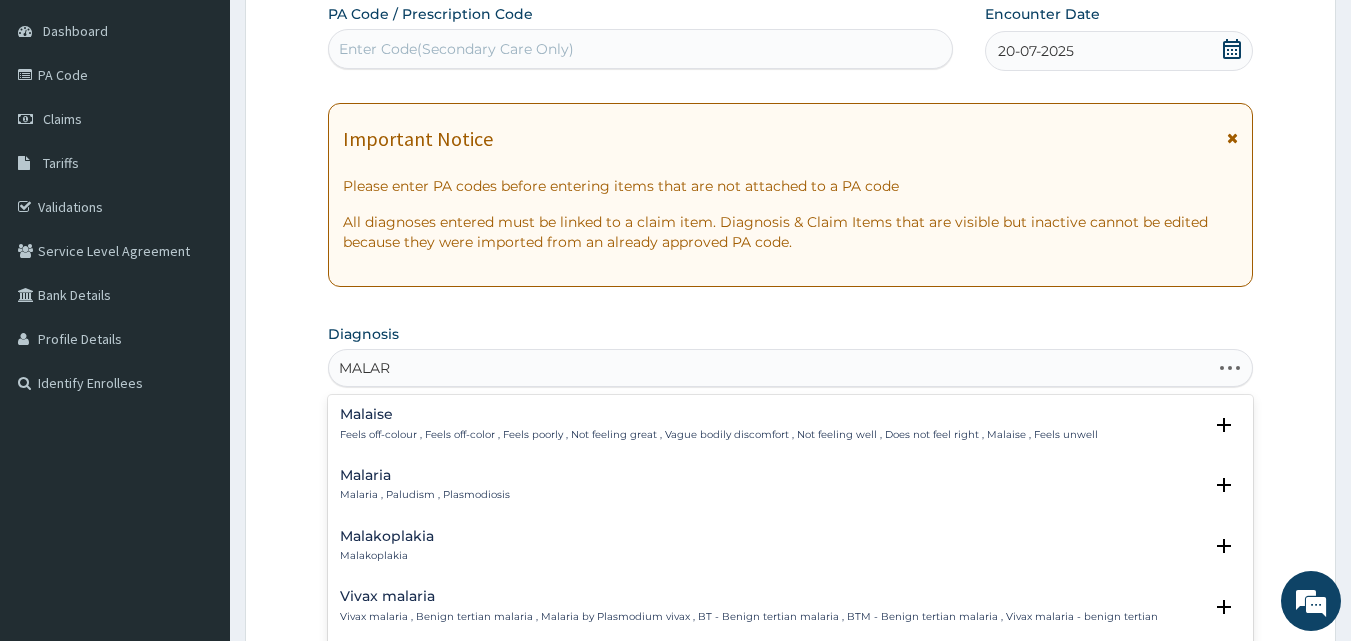 type on "MALARI" 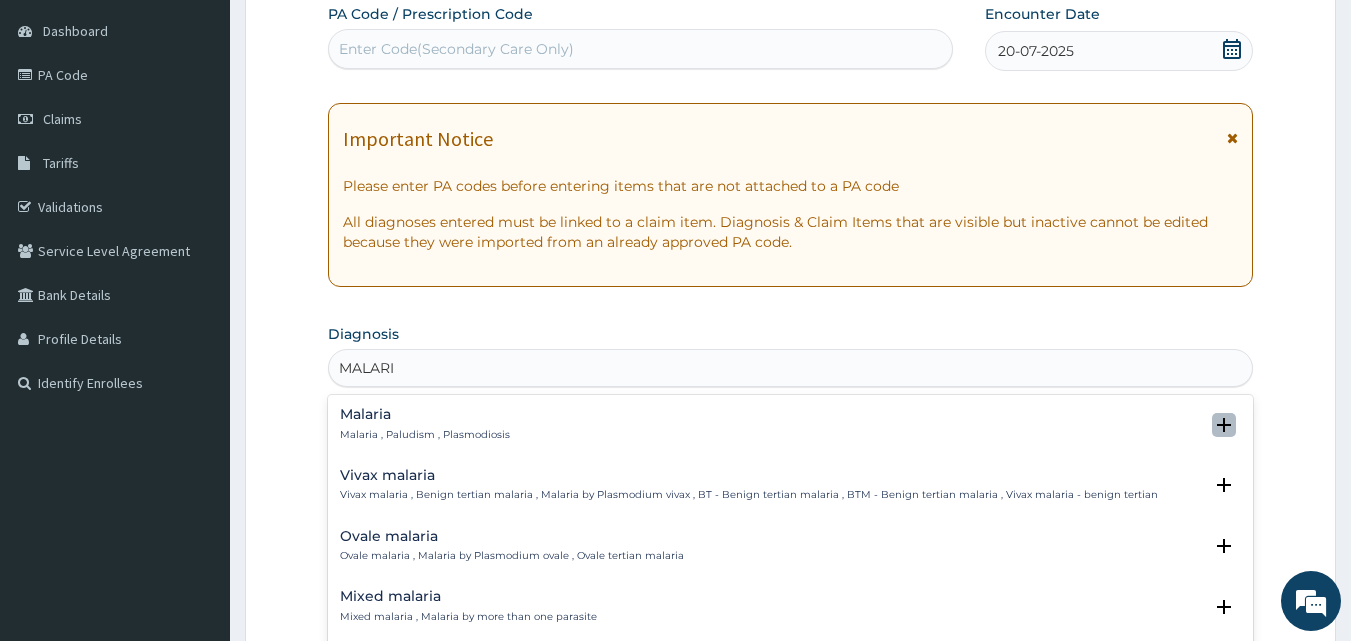 click at bounding box center [1224, 425] 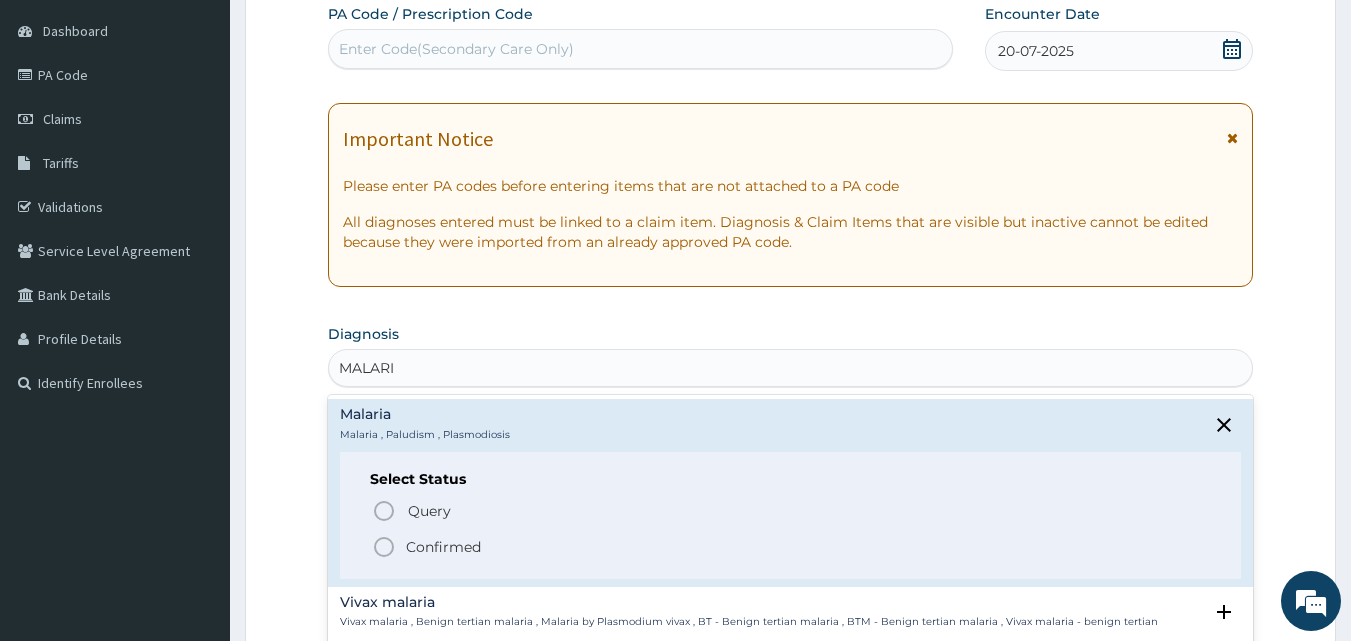 click 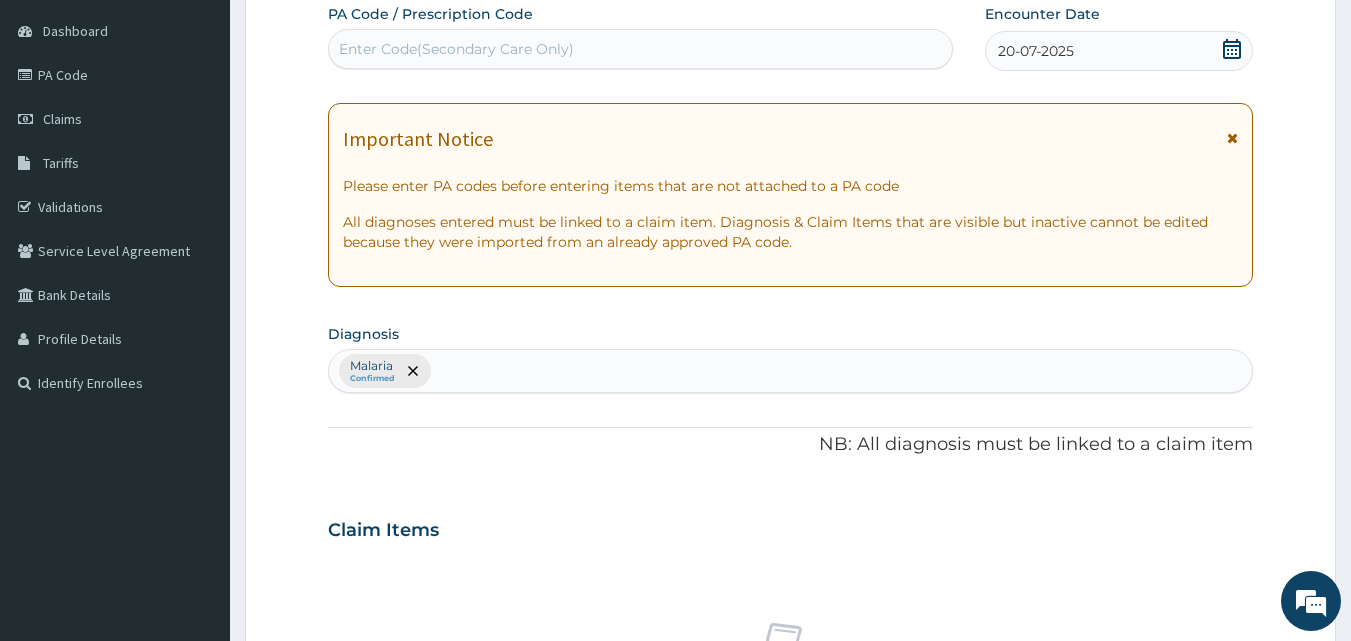 scroll, scrollTop: 747, scrollLeft: 0, axis: vertical 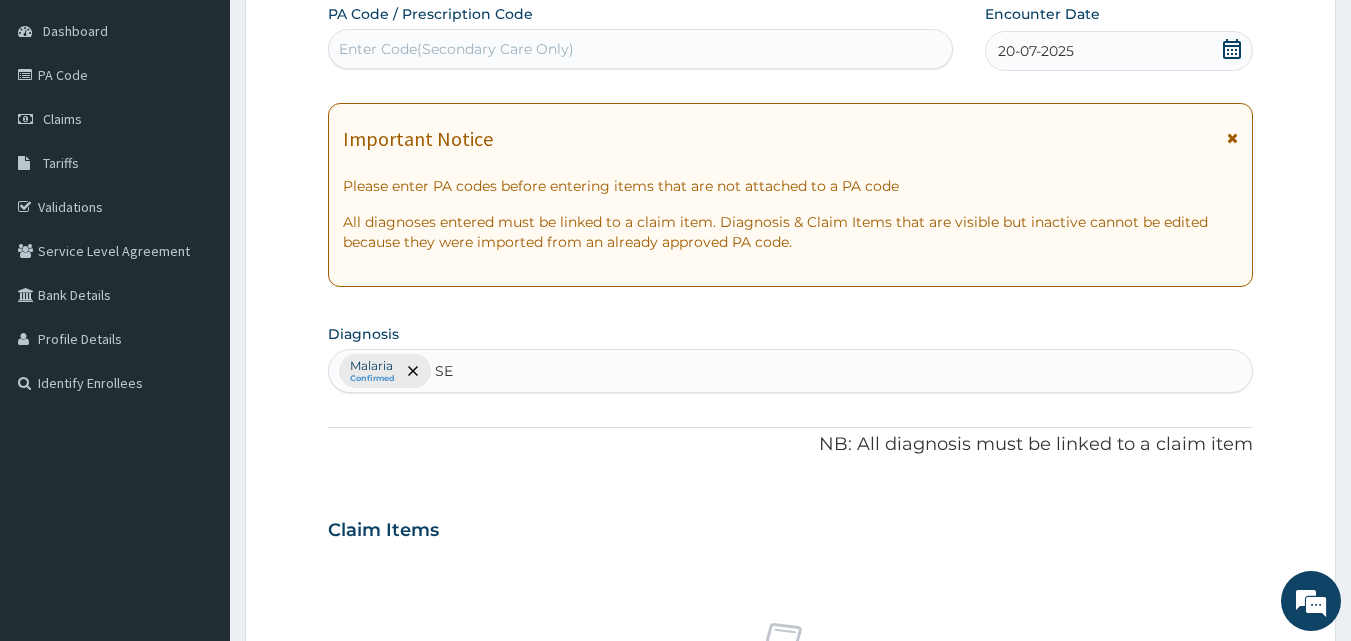 type on "S" 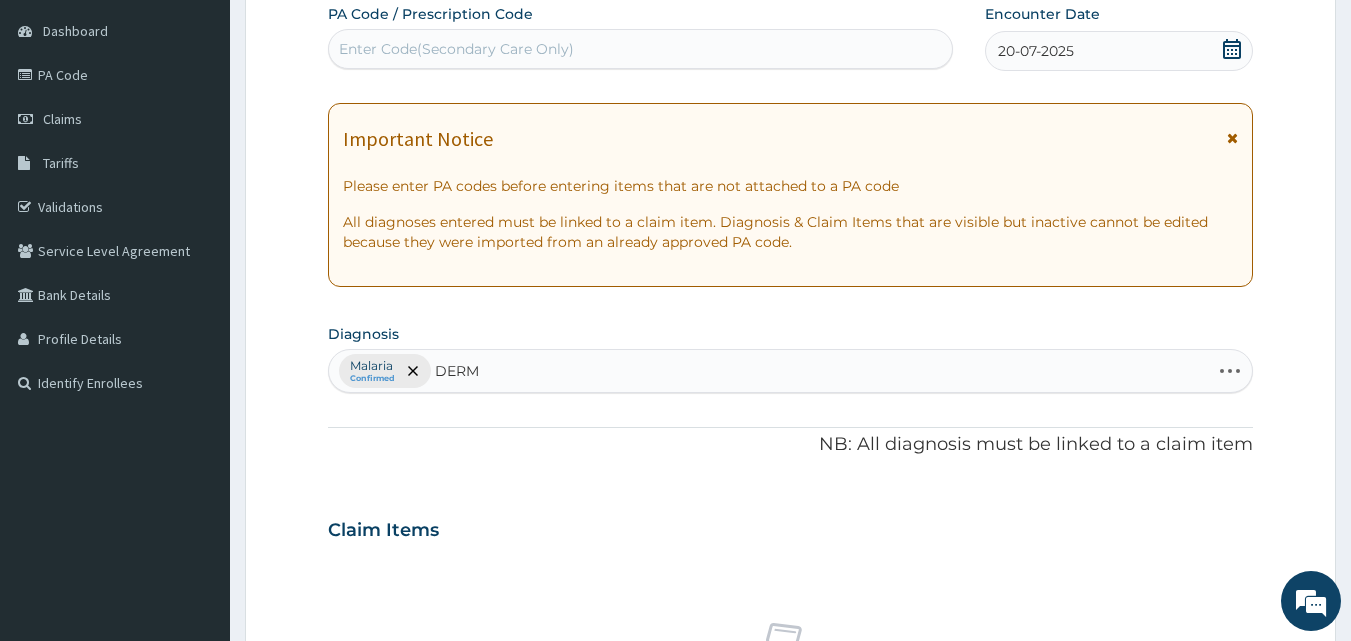 type on "DERMA" 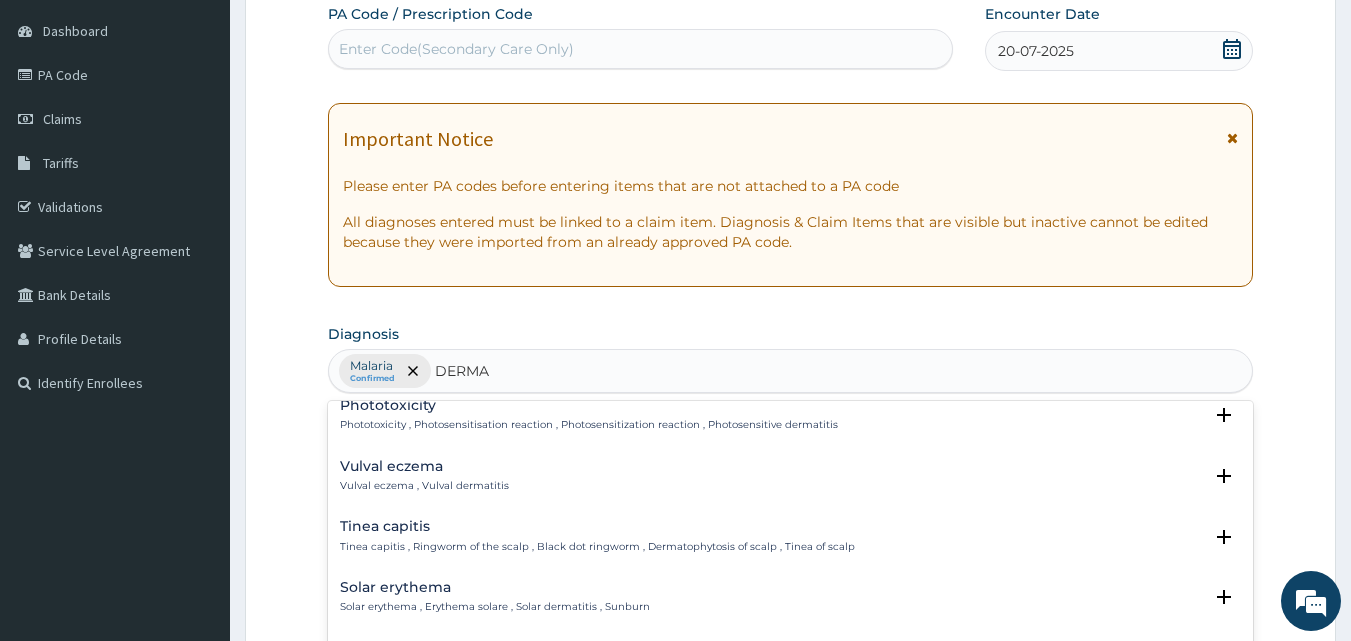 scroll, scrollTop: 1048, scrollLeft: 0, axis: vertical 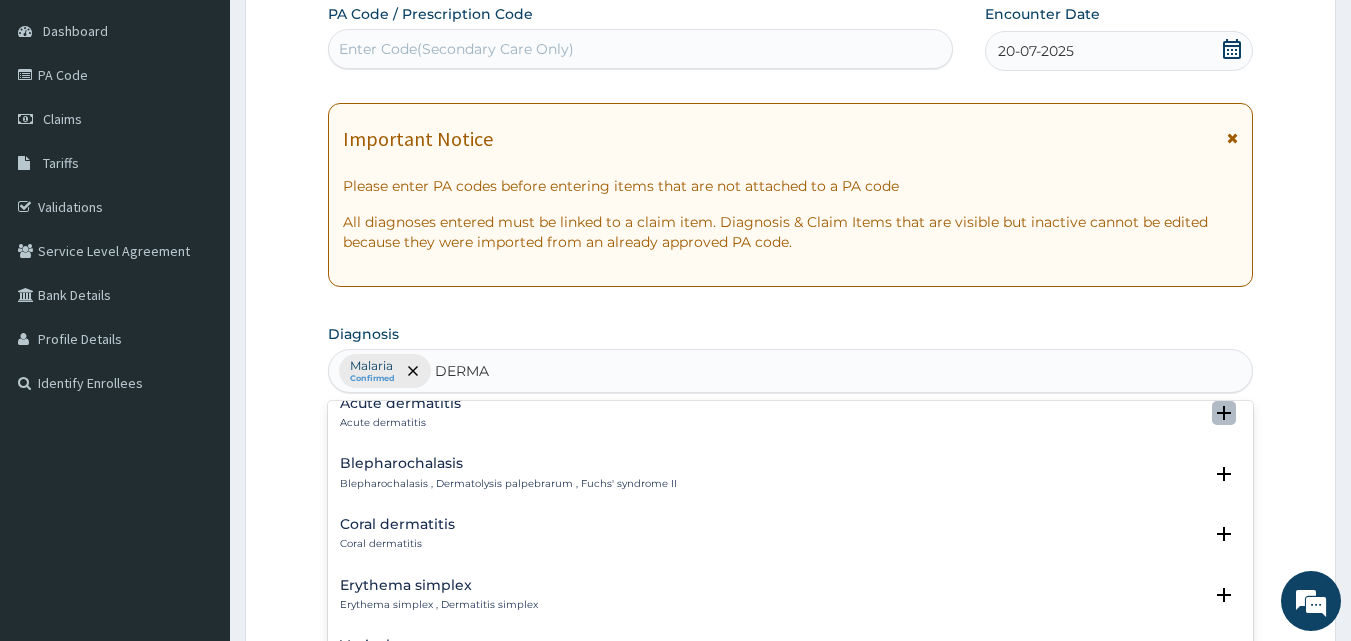 click 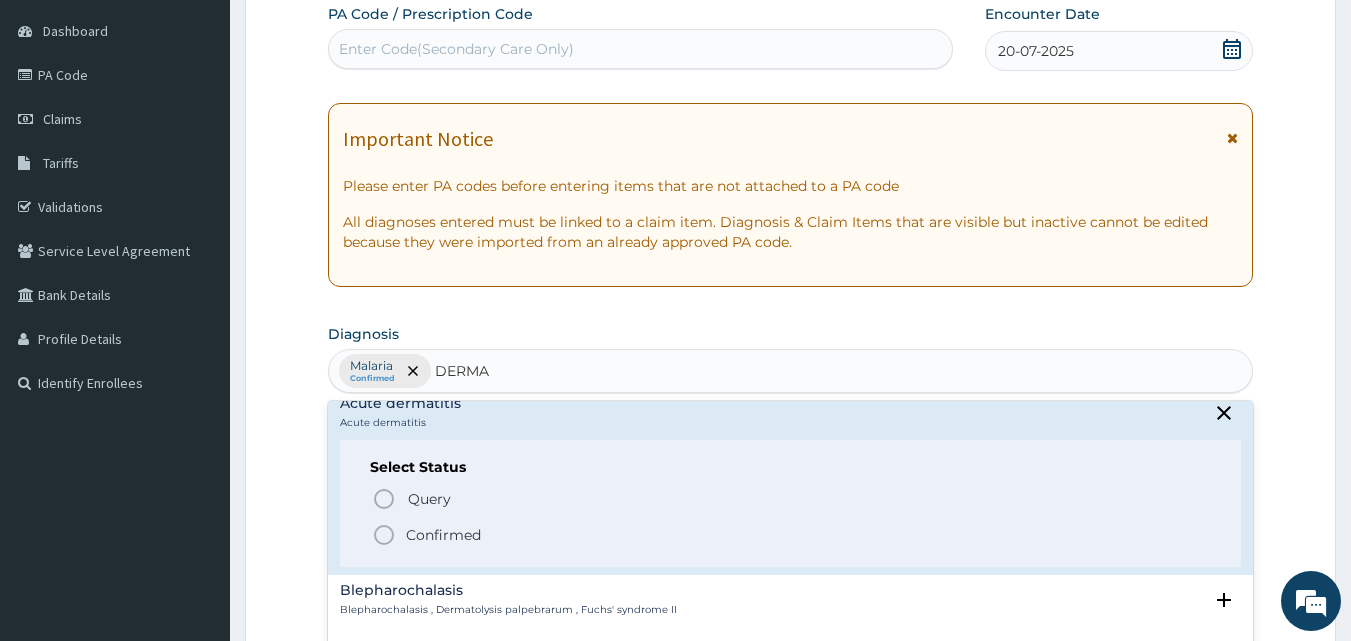 click 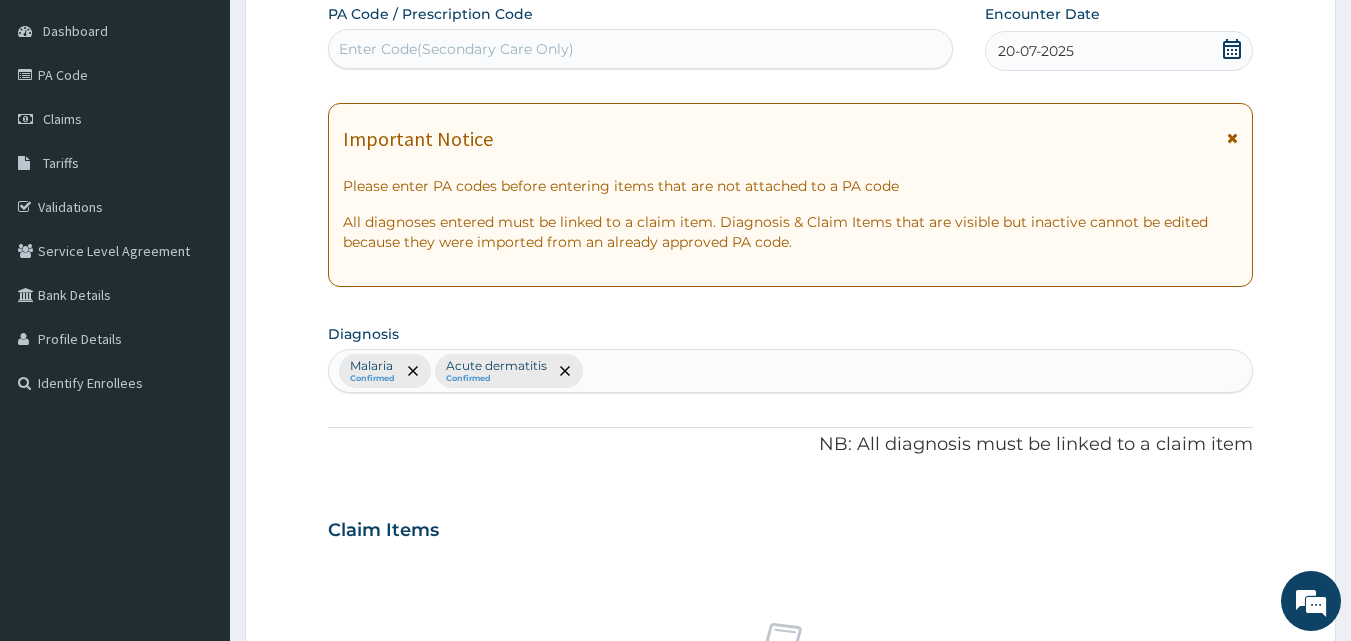 scroll, scrollTop: 747, scrollLeft: 0, axis: vertical 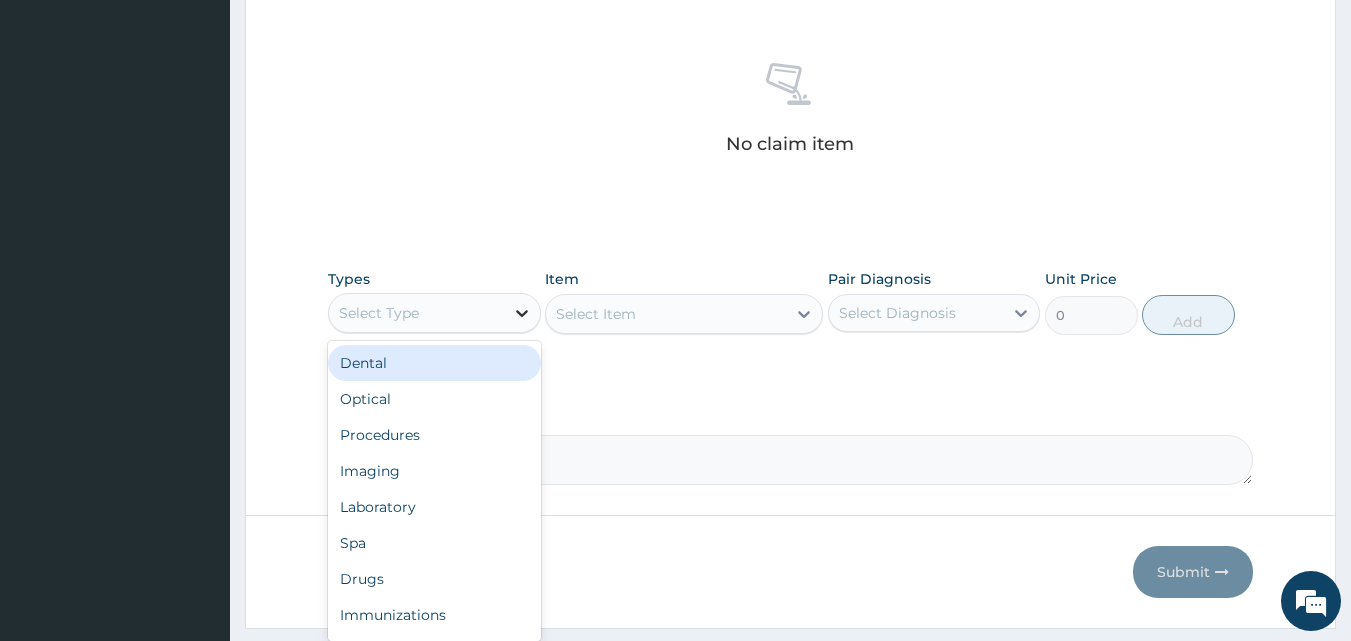 click at bounding box center [522, 313] 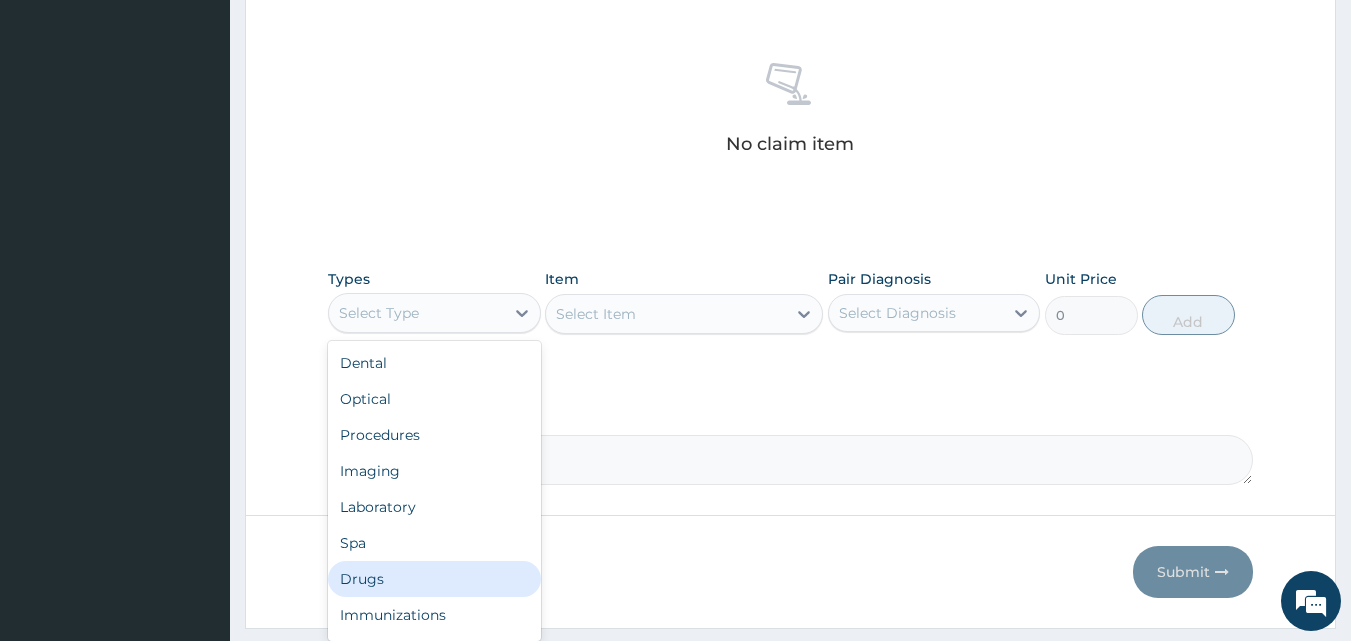click on "Drugs" at bounding box center (434, 579) 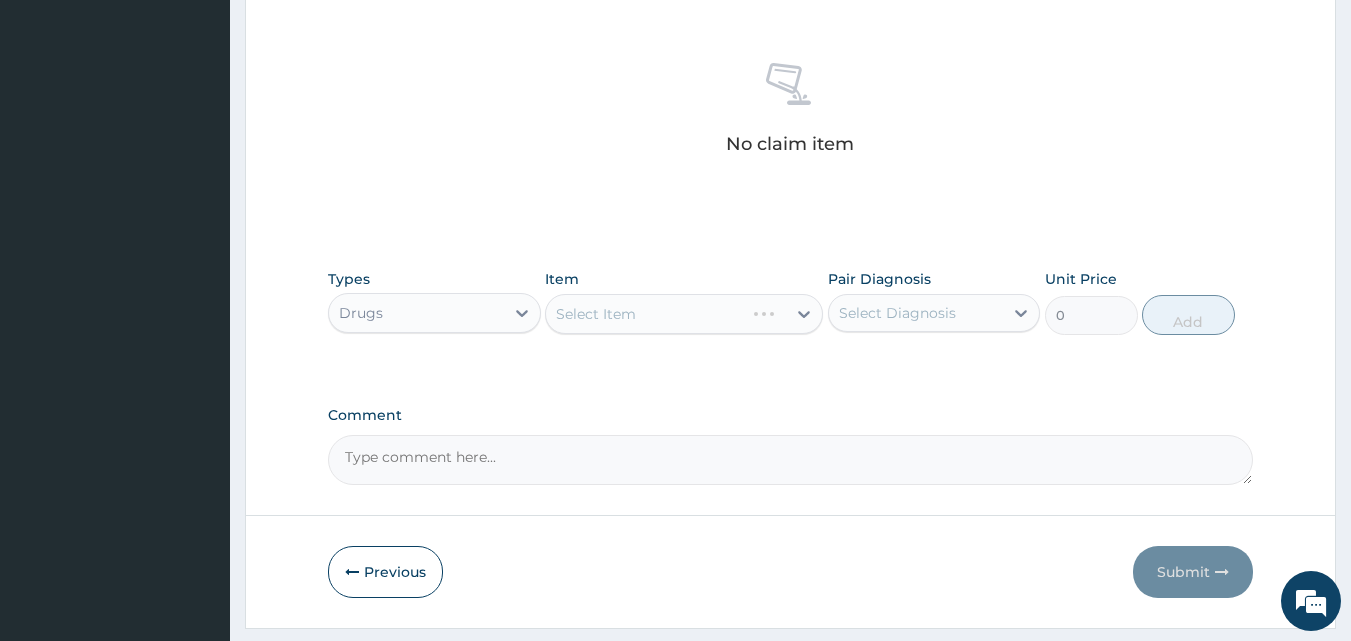 click on "Select Item" at bounding box center (684, 314) 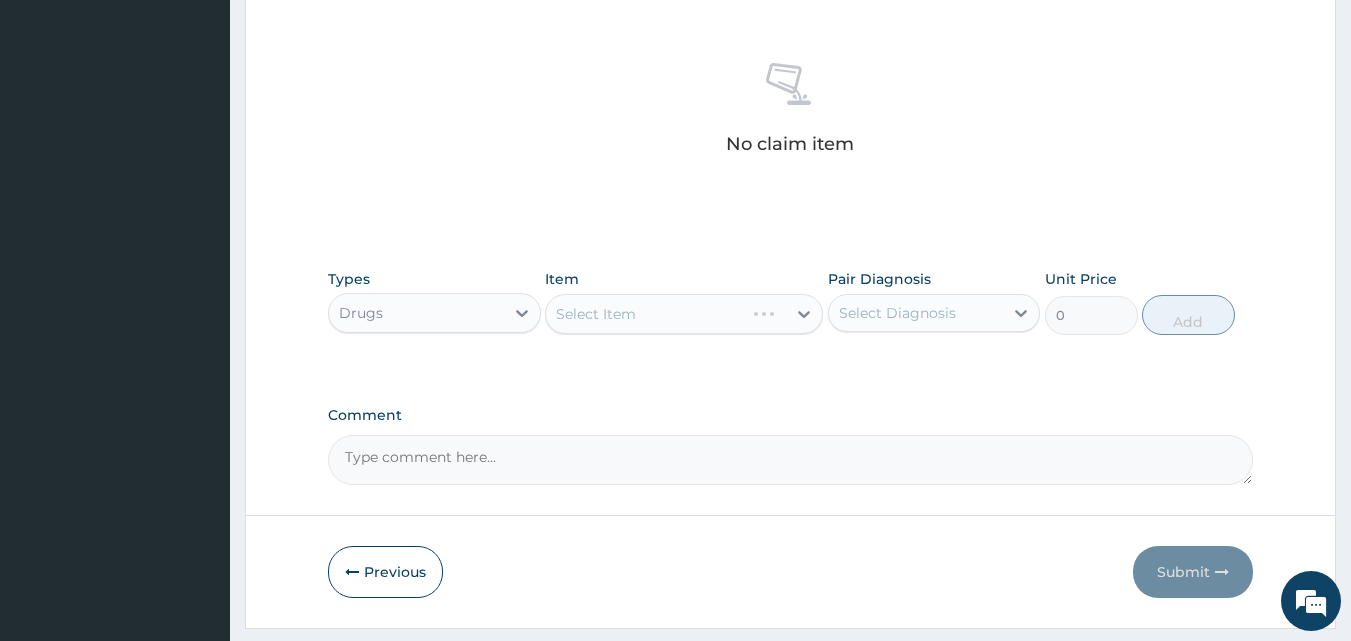 click on "Select Item" at bounding box center [684, 314] 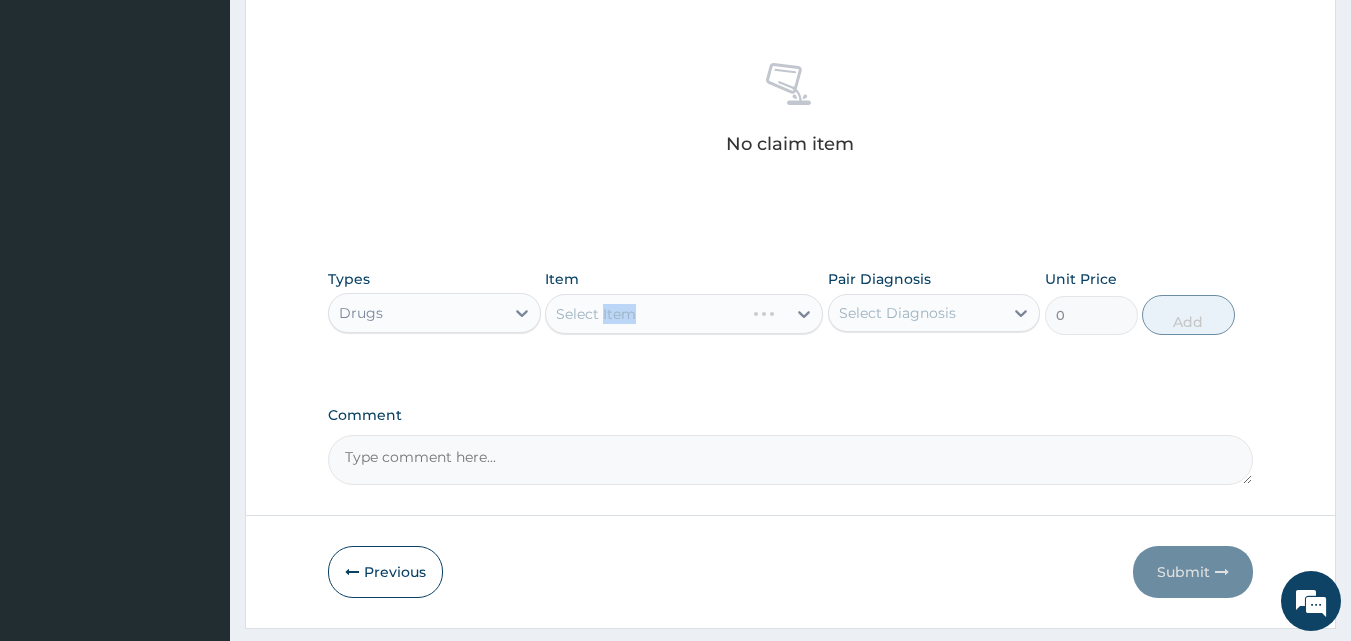 click on "Select Item" at bounding box center [684, 314] 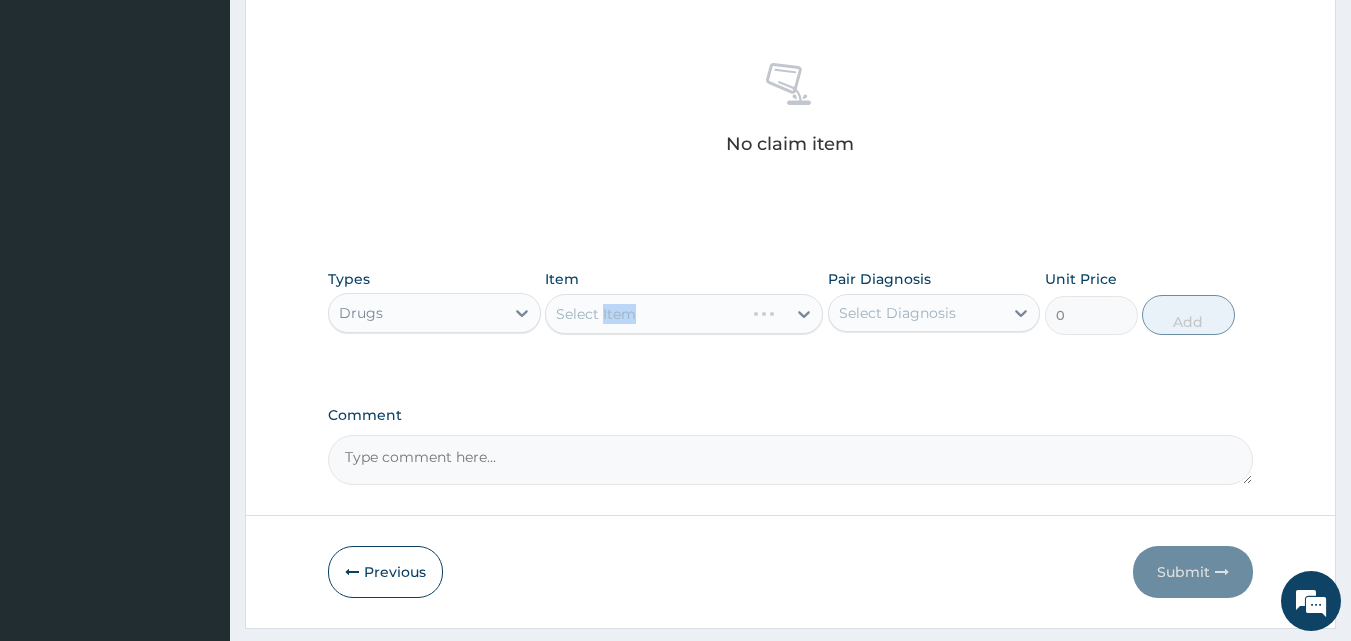 click on "Select Item" at bounding box center (684, 314) 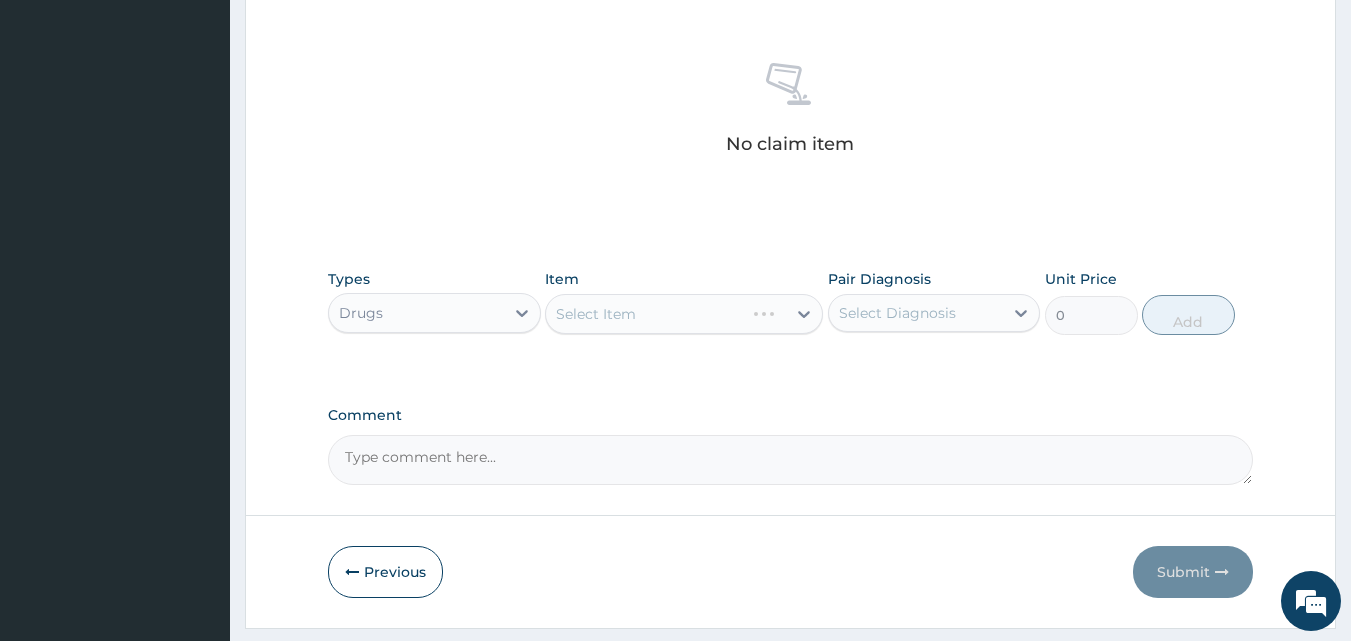 click on "Select Item" at bounding box center [684, 314] 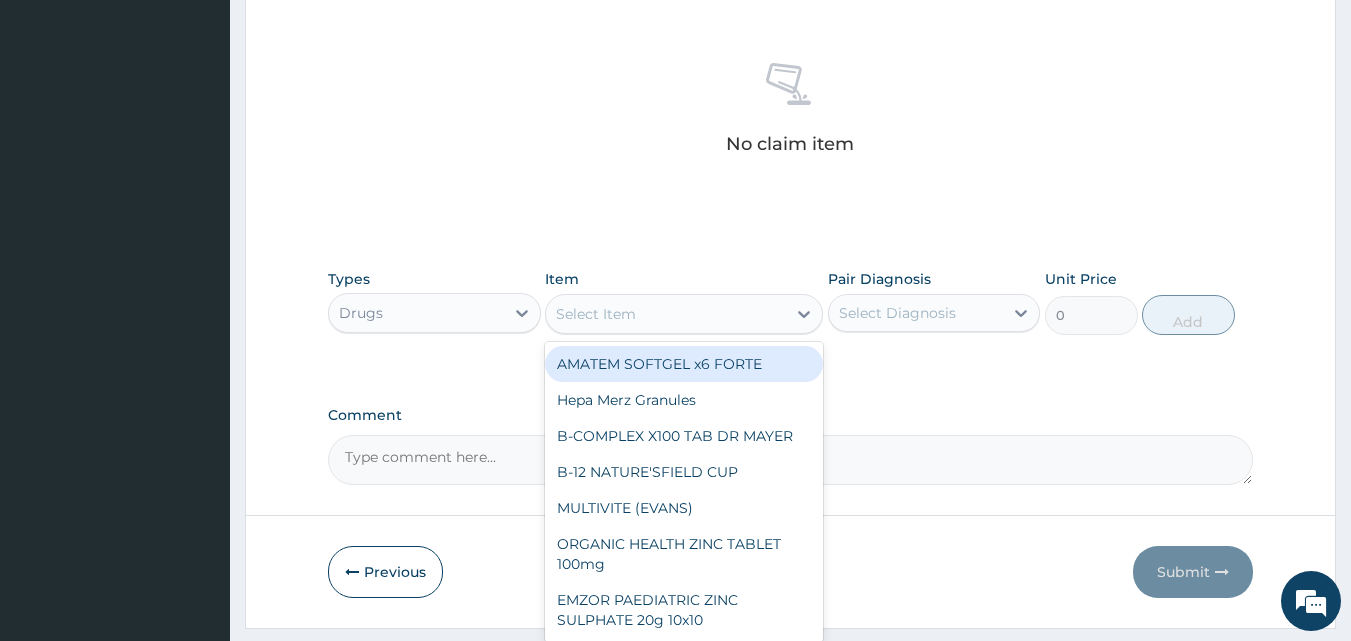click on "Select Item" at bounding box center [666, 314] 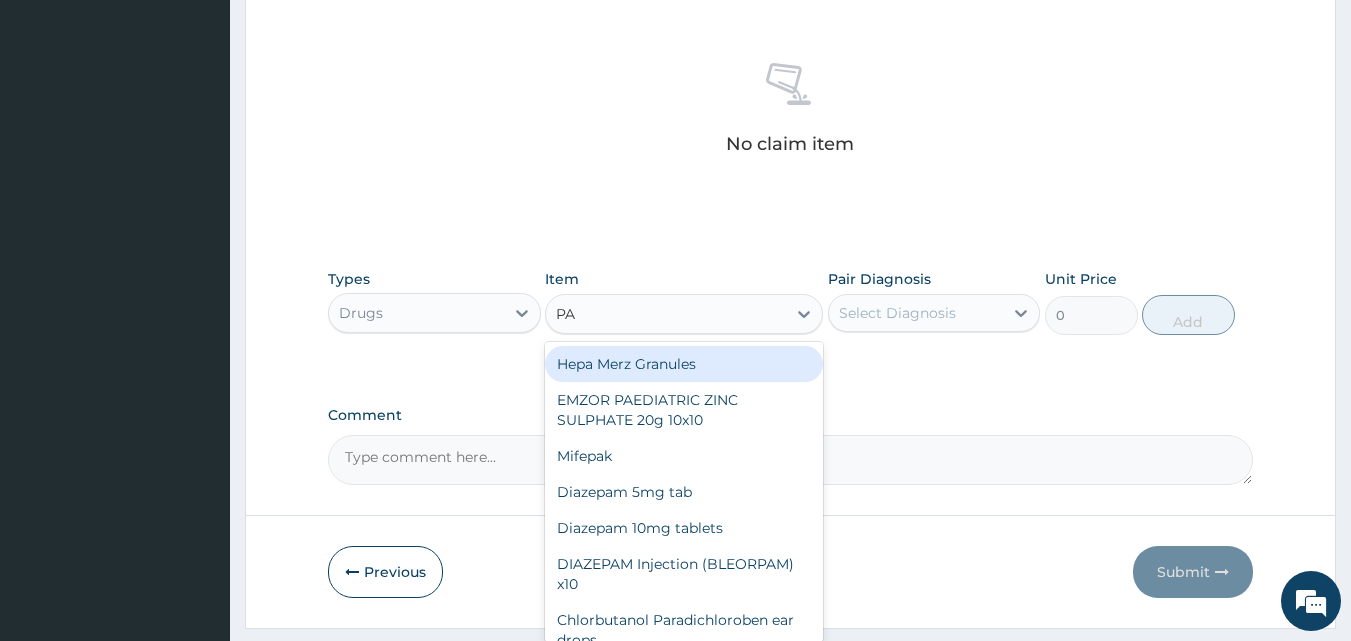 type on "P" 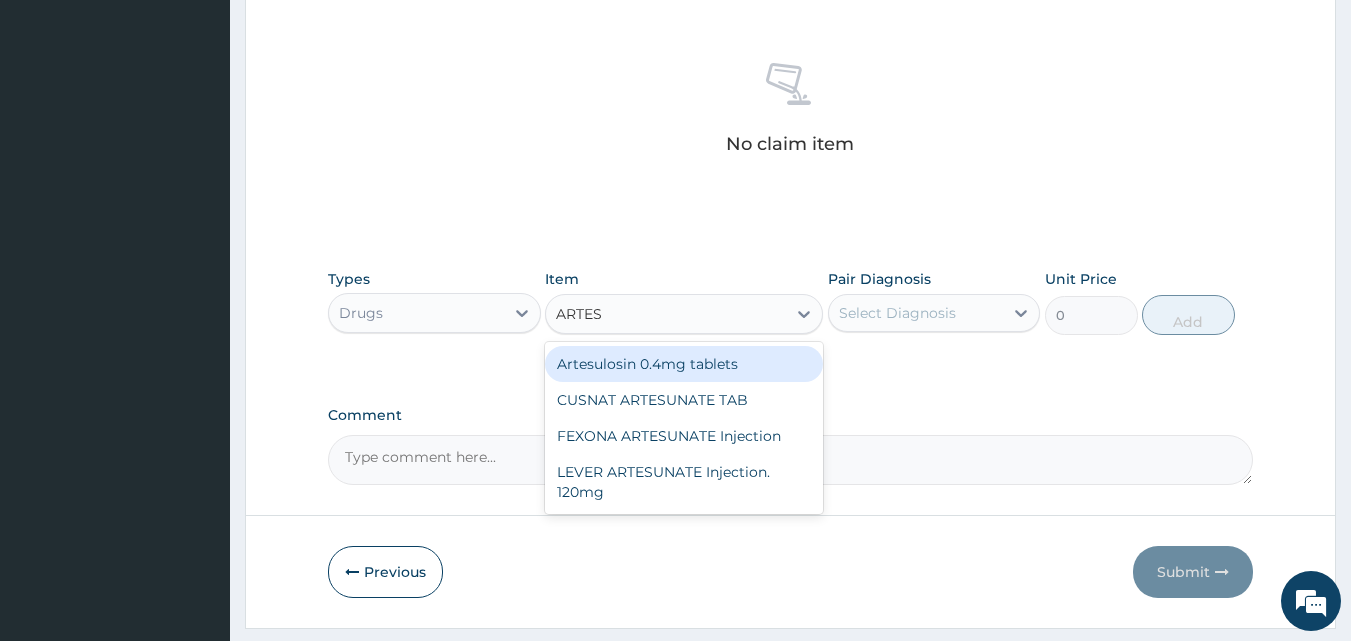 type on "ARTESU" 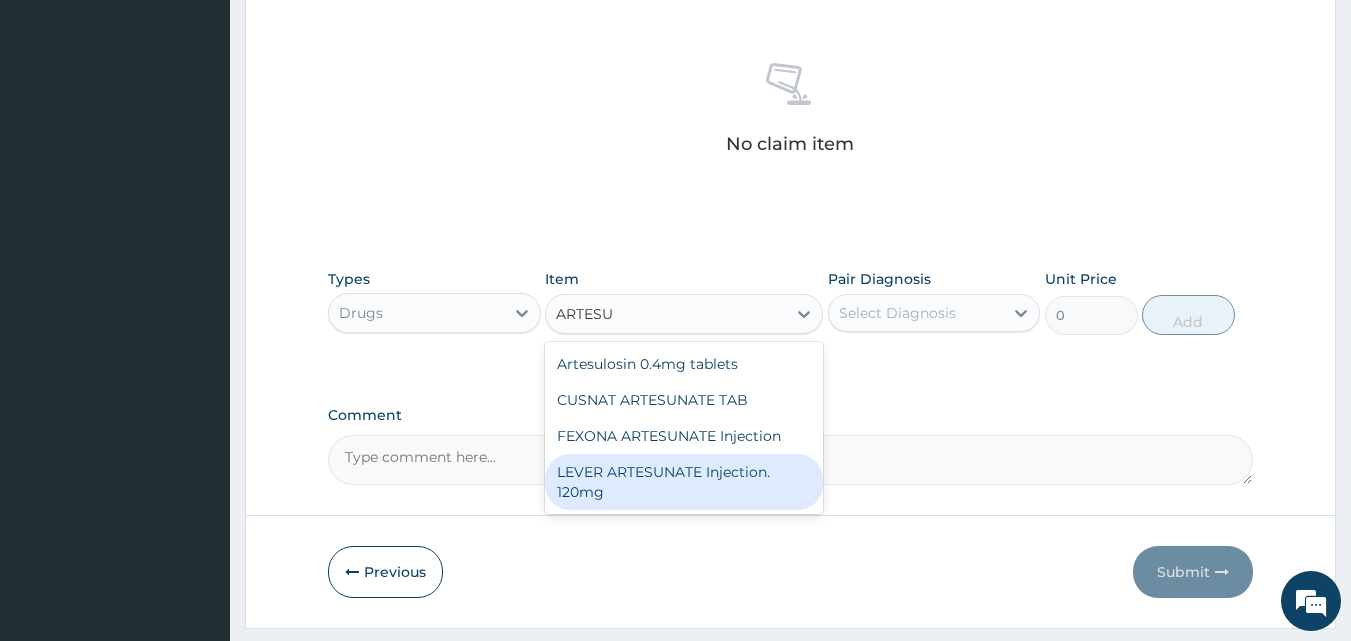 click on "LEVER ARTESUNATE Injection. 120mg" at bounding box center [684, 482] 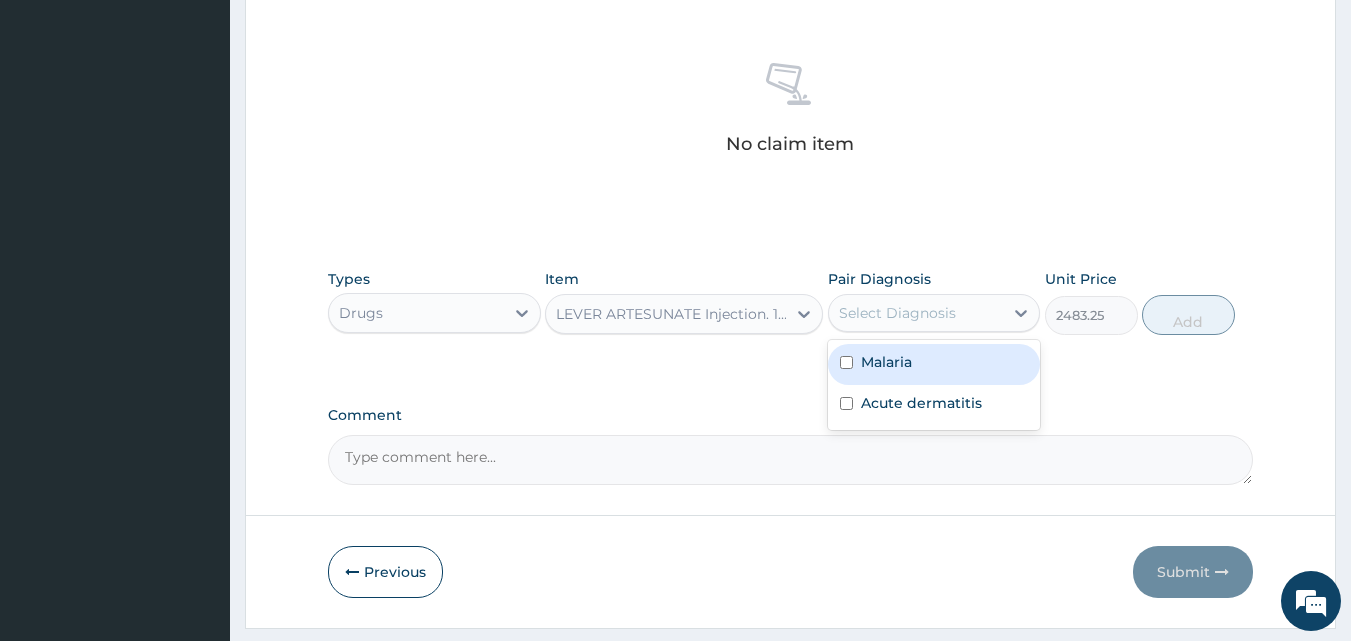 click on "Select Diagnosis" at bounding box center [897, 313] 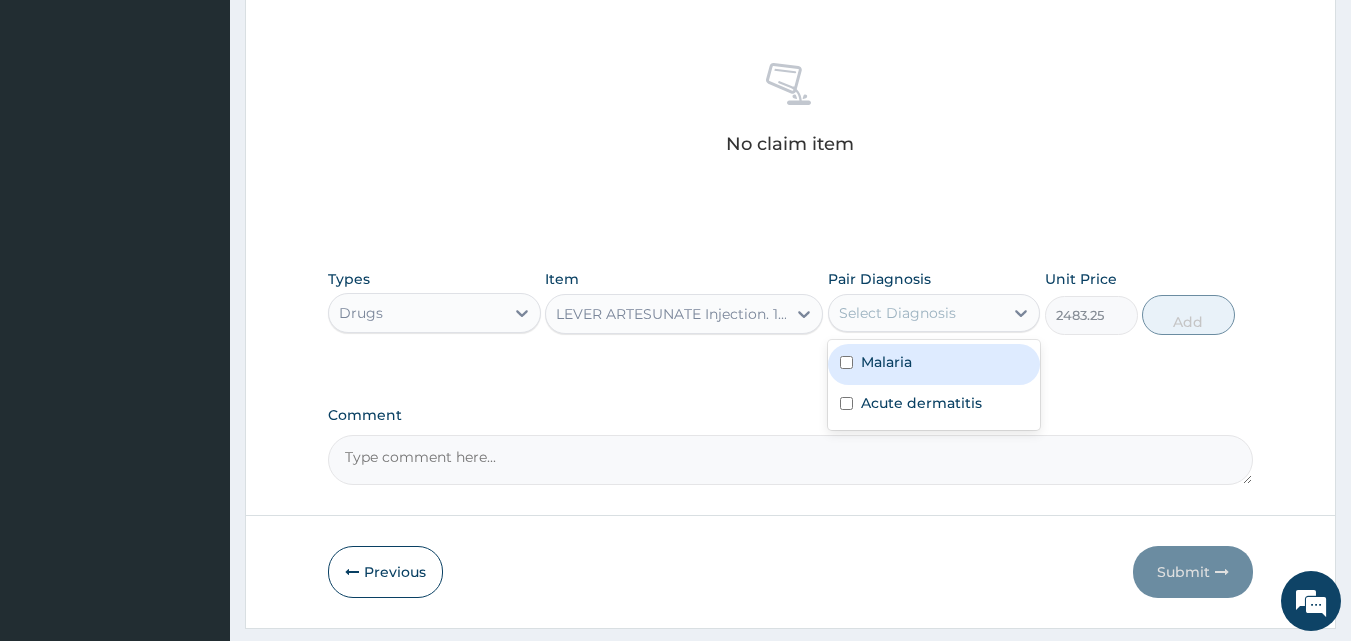 click on "Malaria" at bounding box center (934, 364) 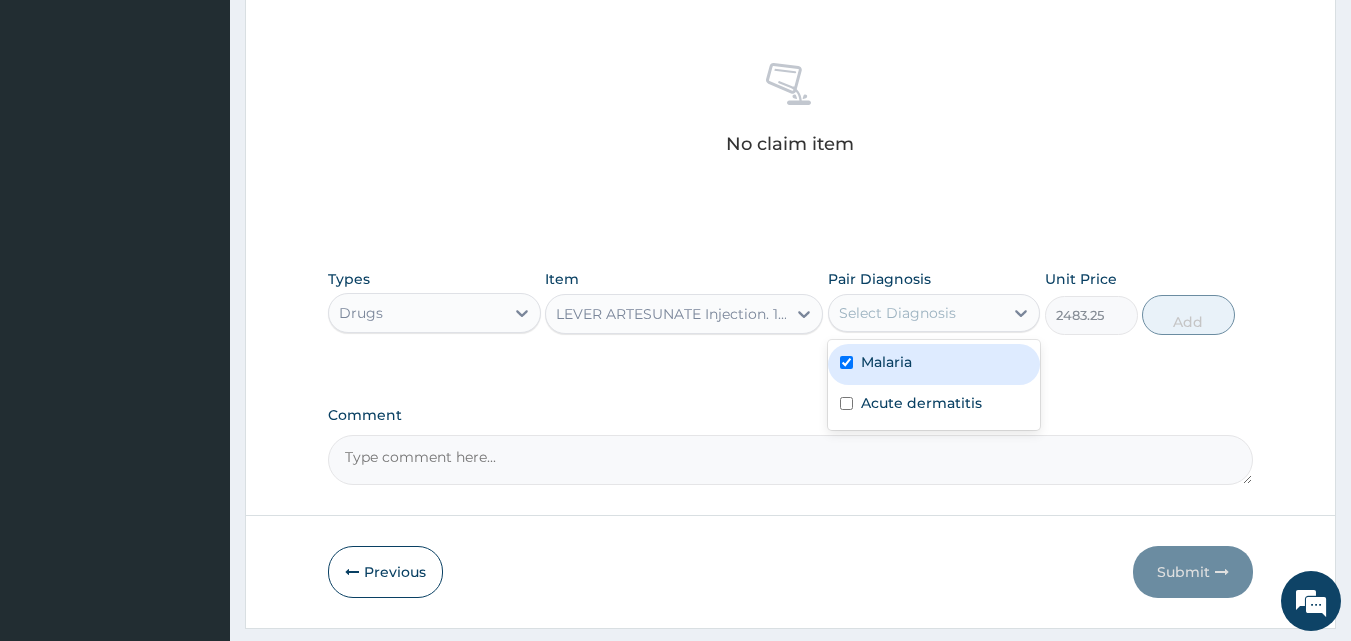 checkbox on "true" 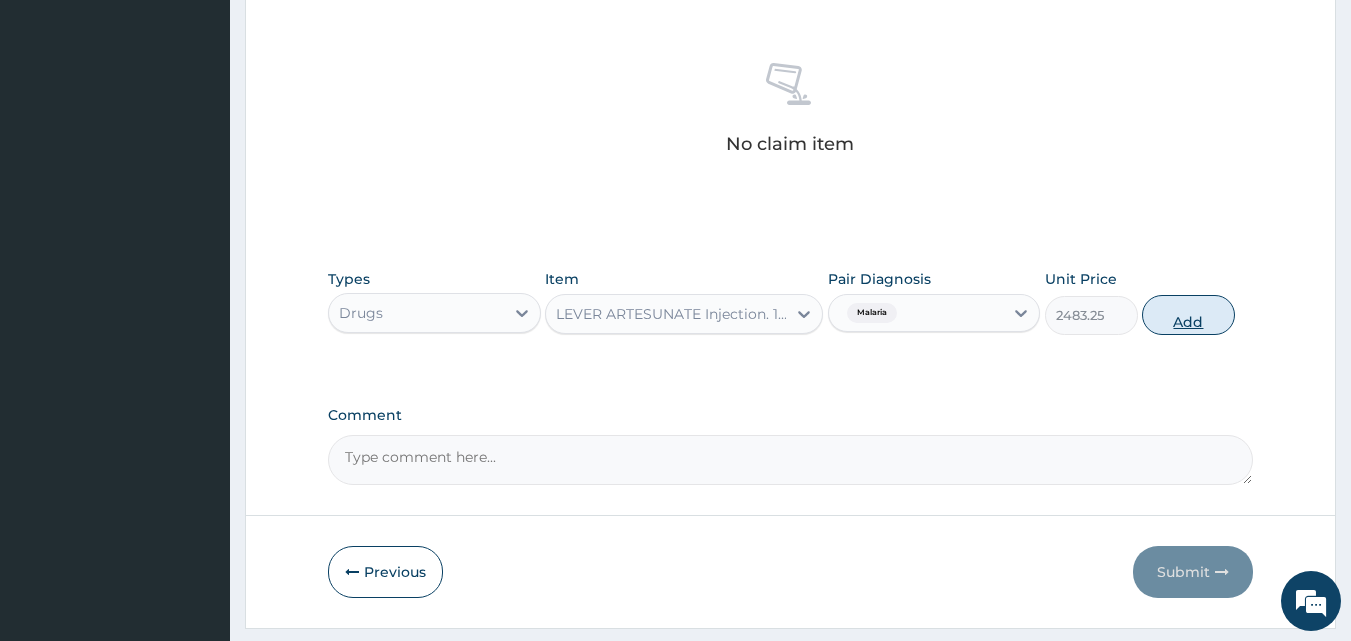 click on "Add" at bounding box center [1188, 315] 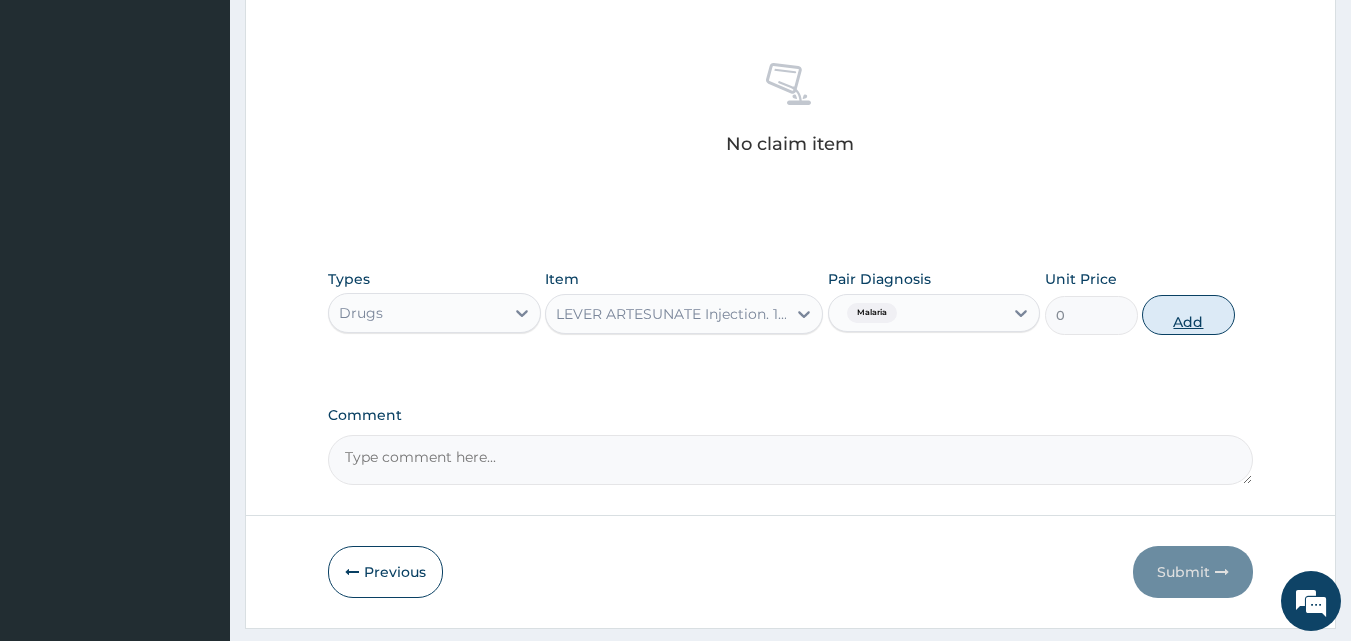 scroll, scrollTop: 721, scrollLeft: 0, axis: vertical 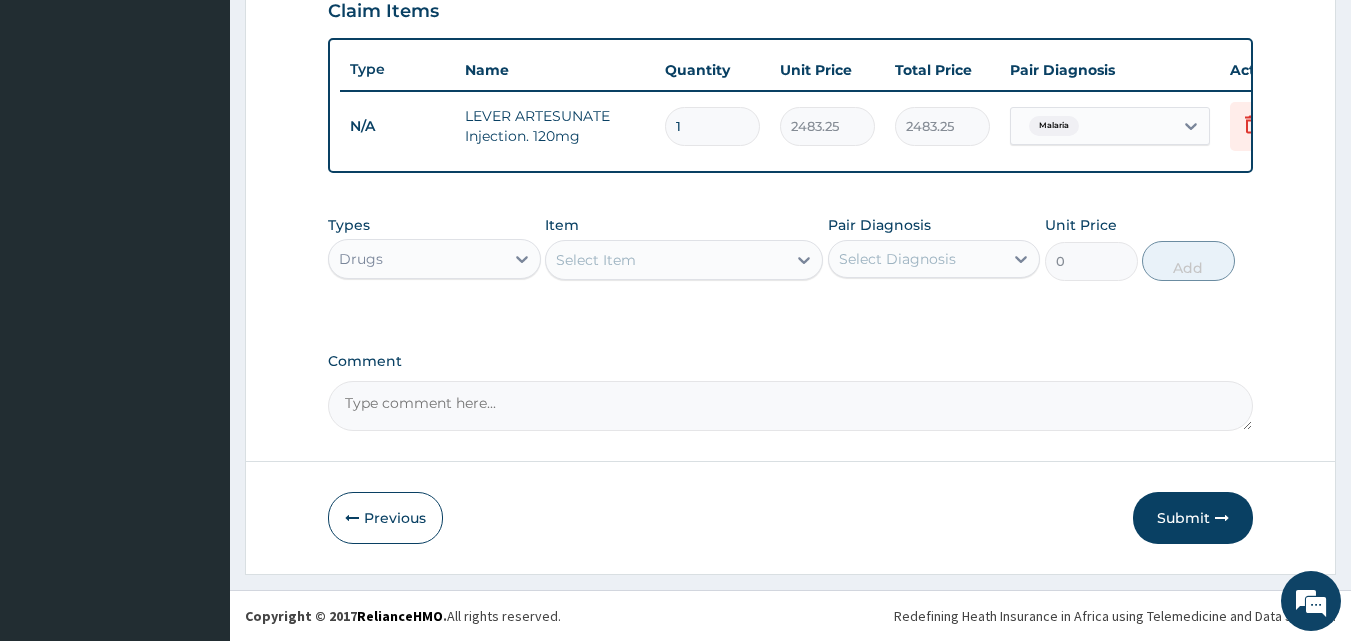 type 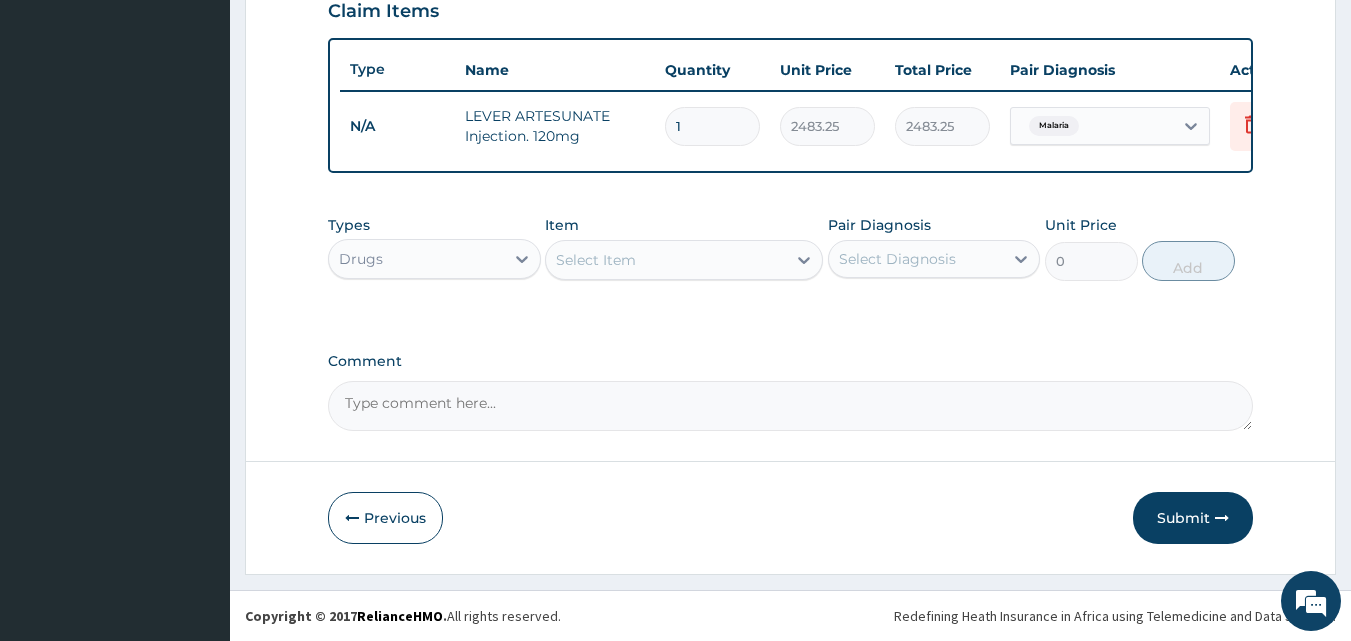 type on "0.00" 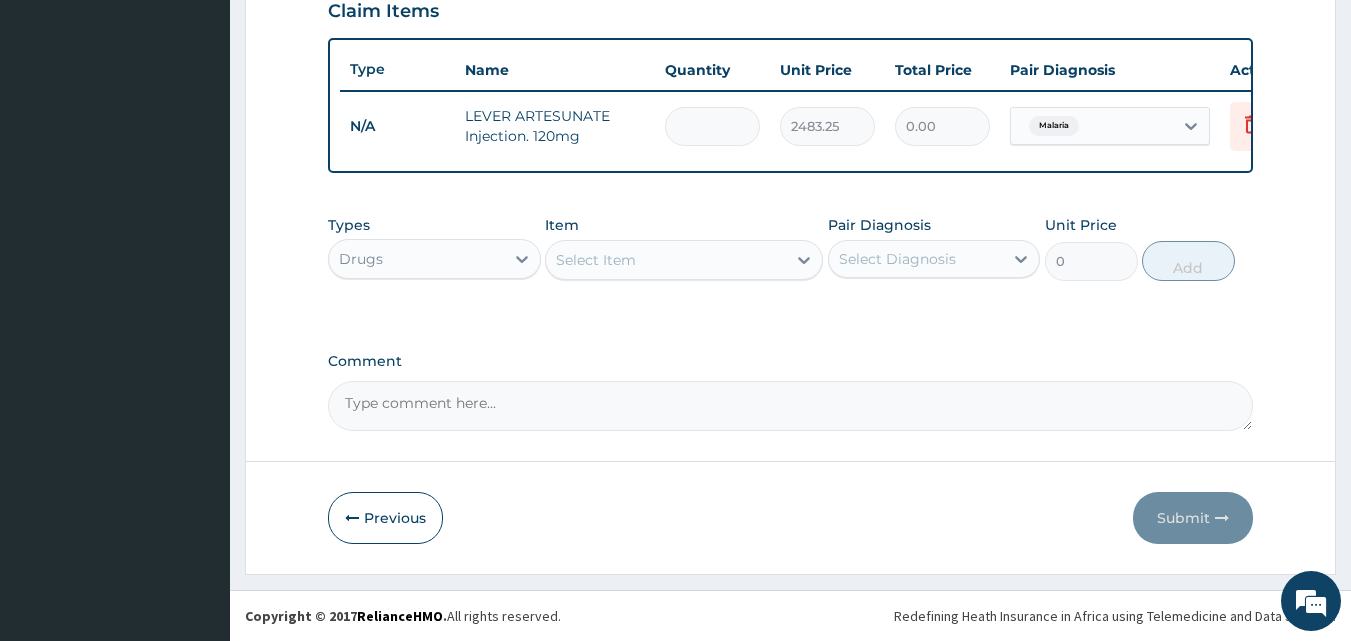 type on "3" 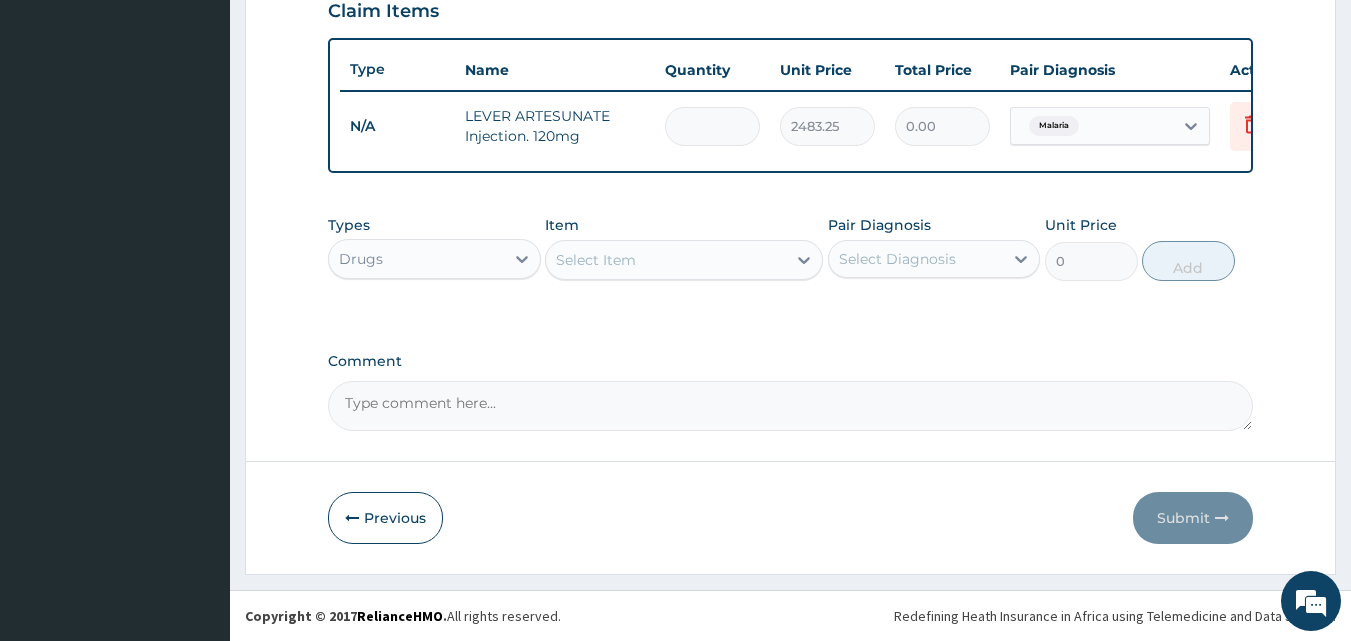 type on "7449.75" 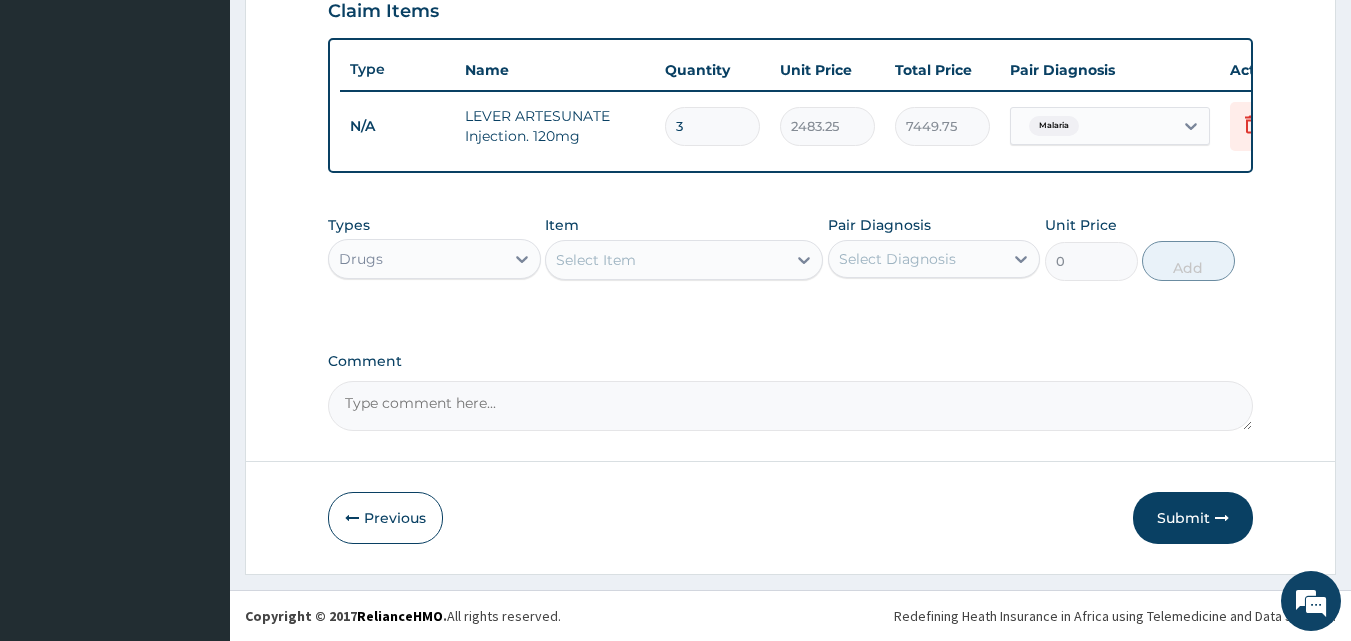 type on "3" 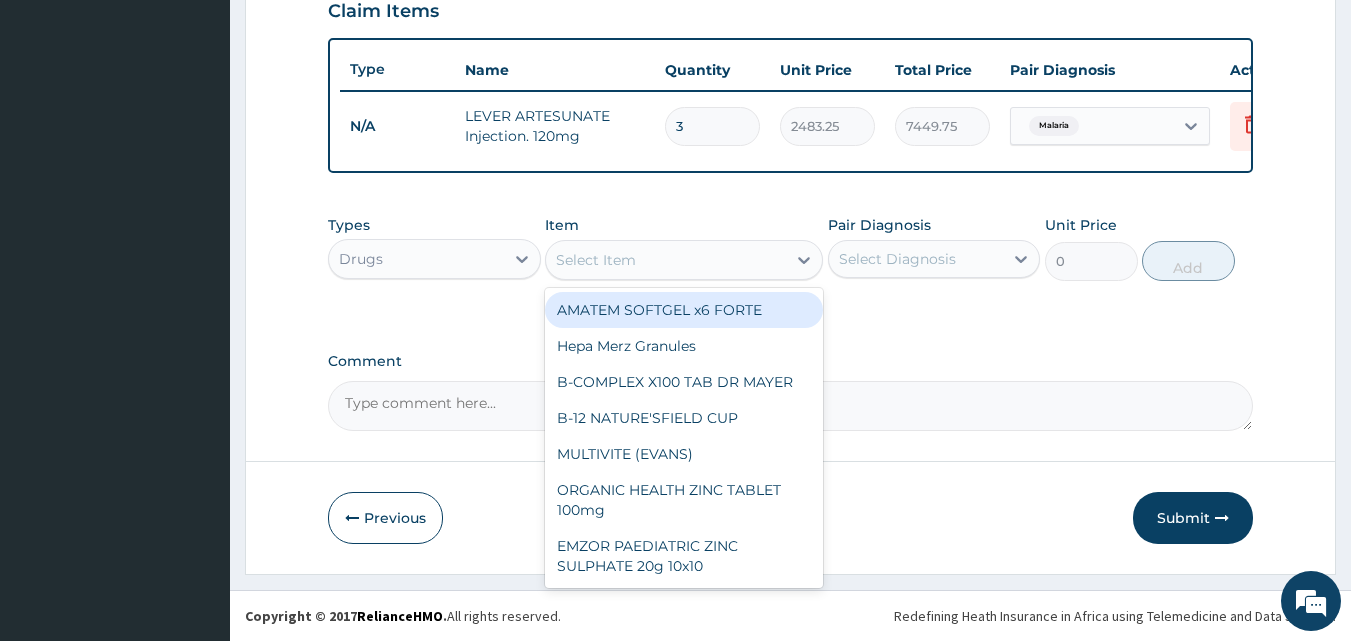 click on "Select Item" at bounding box center [666, 260] 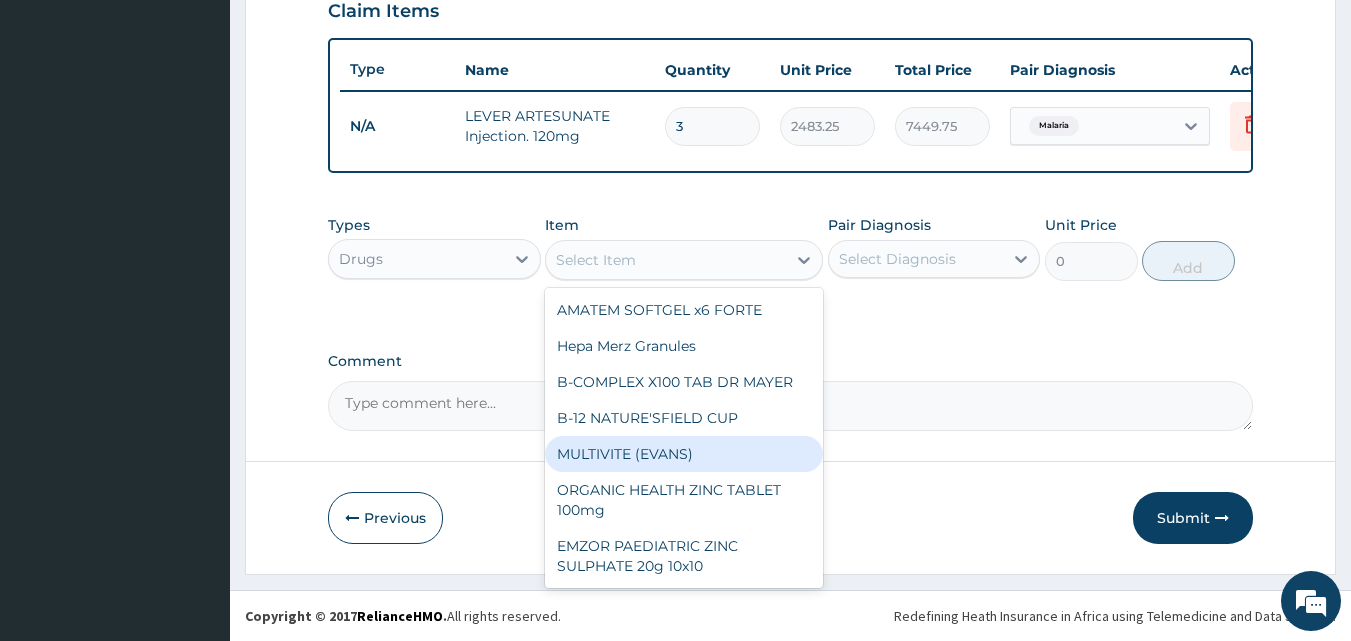 click on "MULTIVITE (EVANS)" at bounding box center (684, 454) 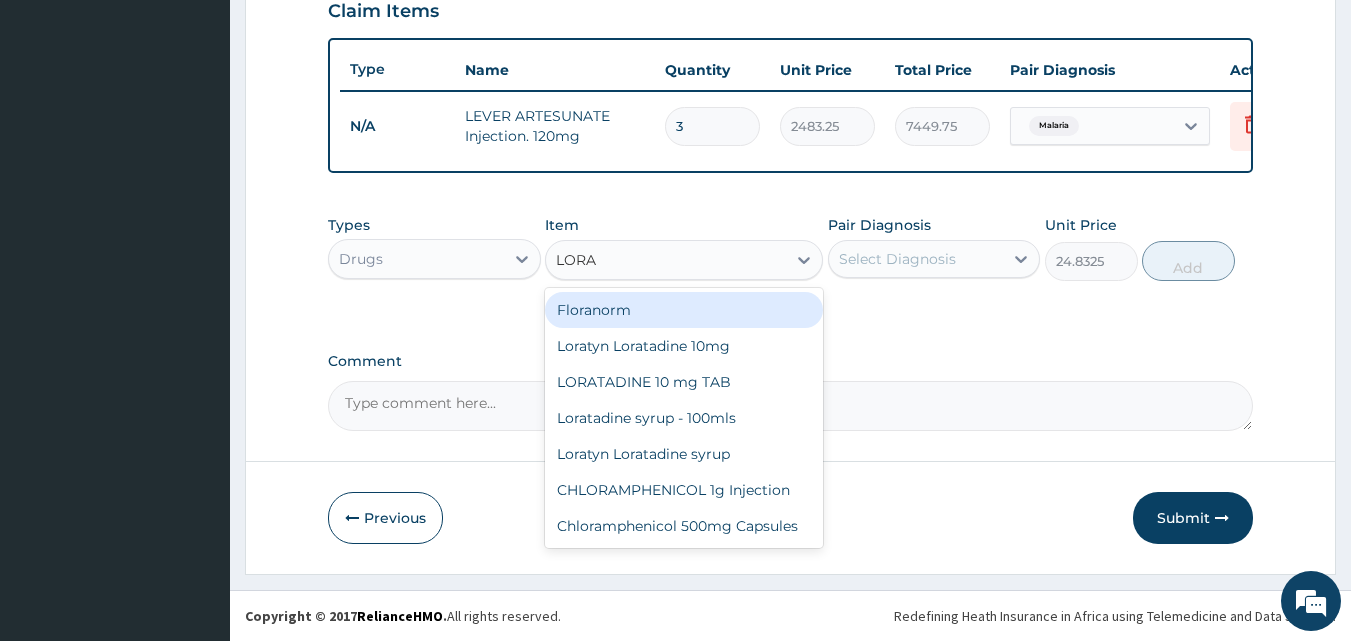 type on "LORAT" 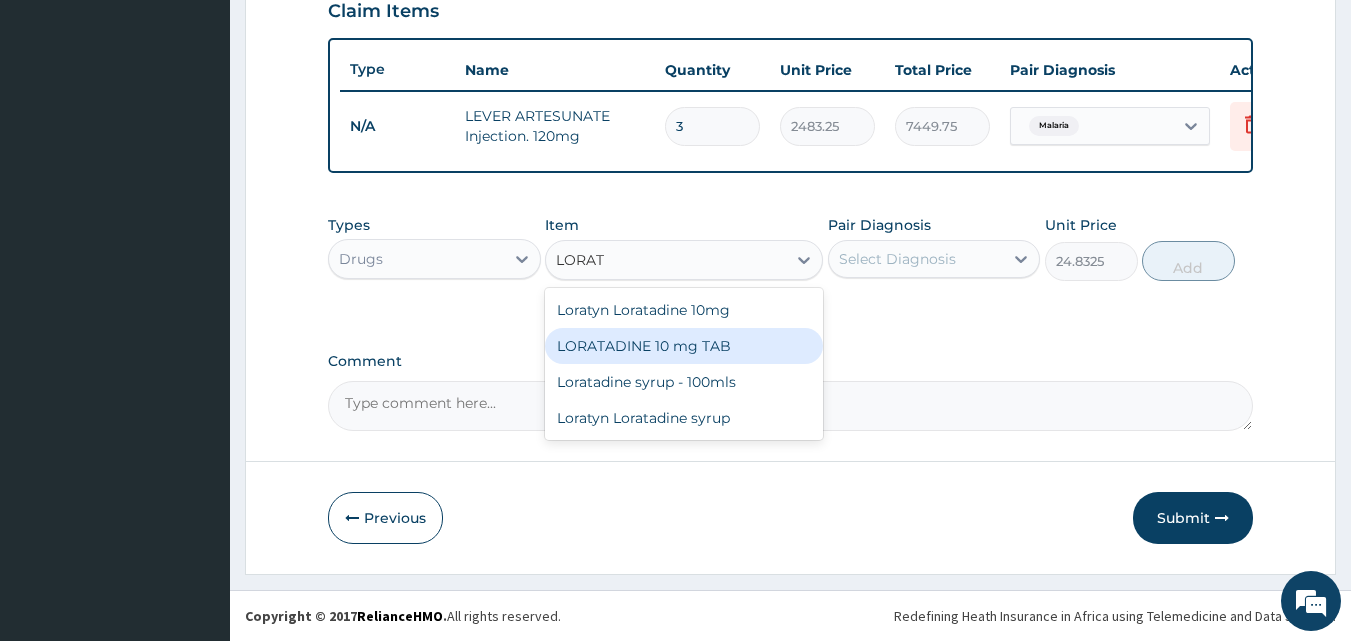 click on "LORATADINE 10 mg TAB" at bounding box center [684, 346] 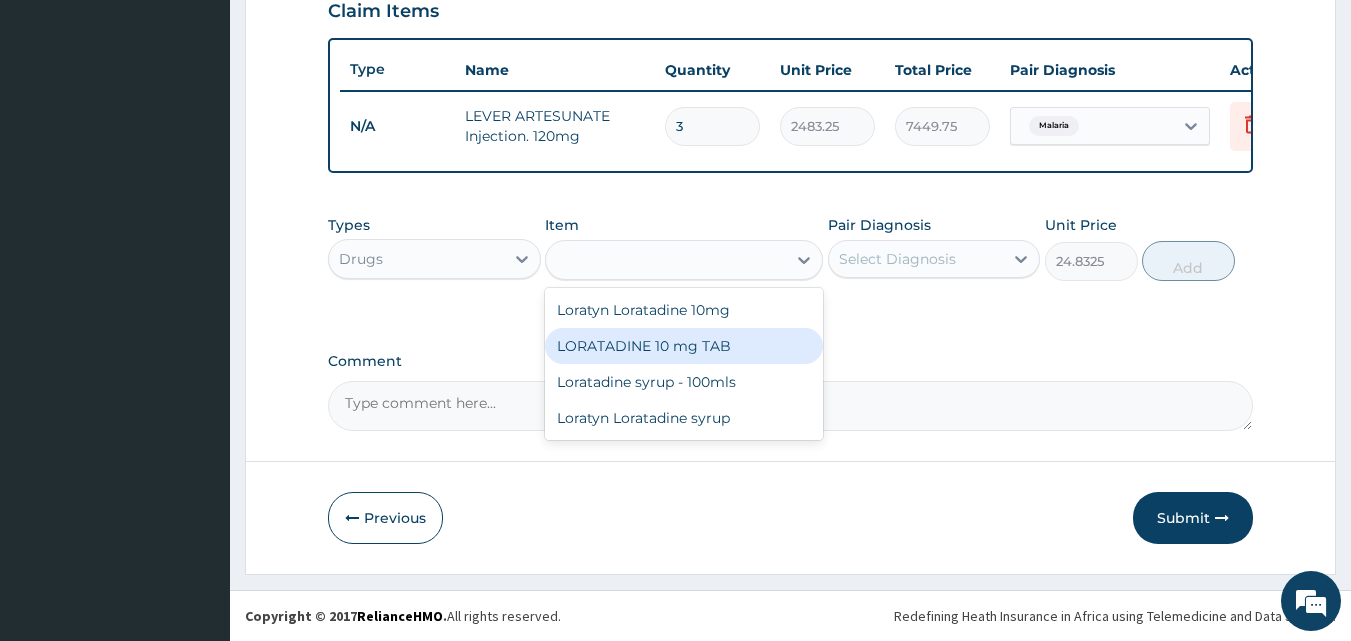 type on "62.08125" 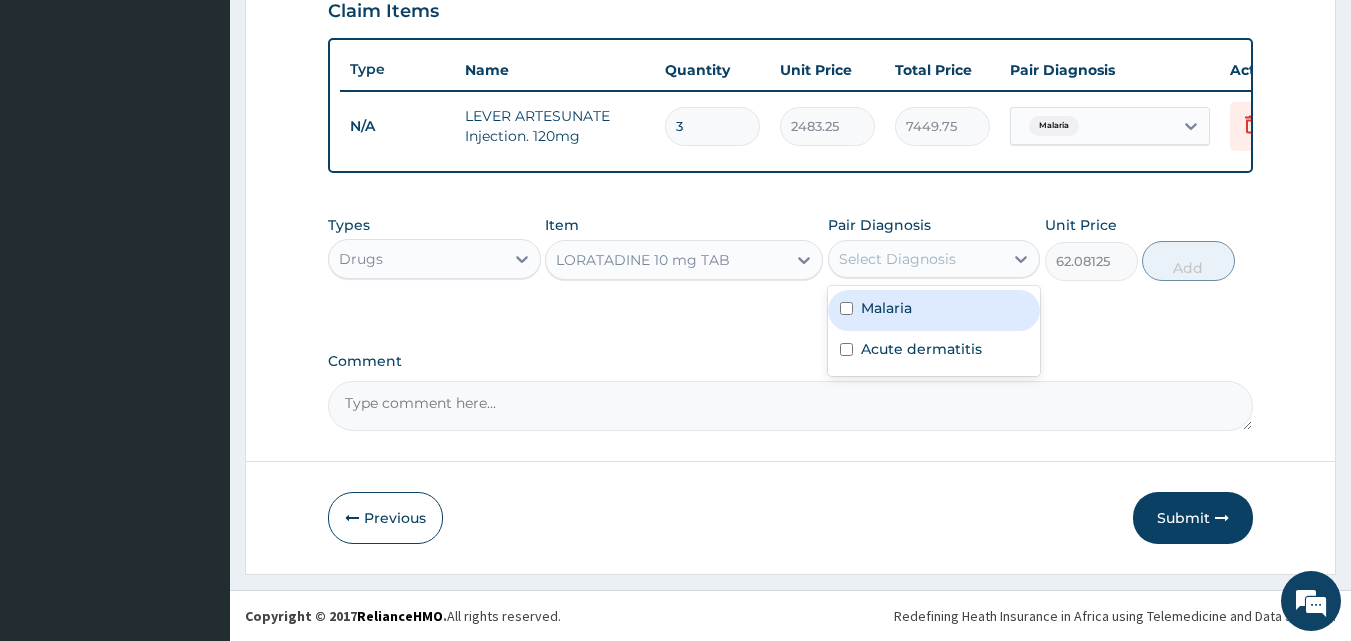 click on "Select Diagnosis" at bounding box center [897, 259] 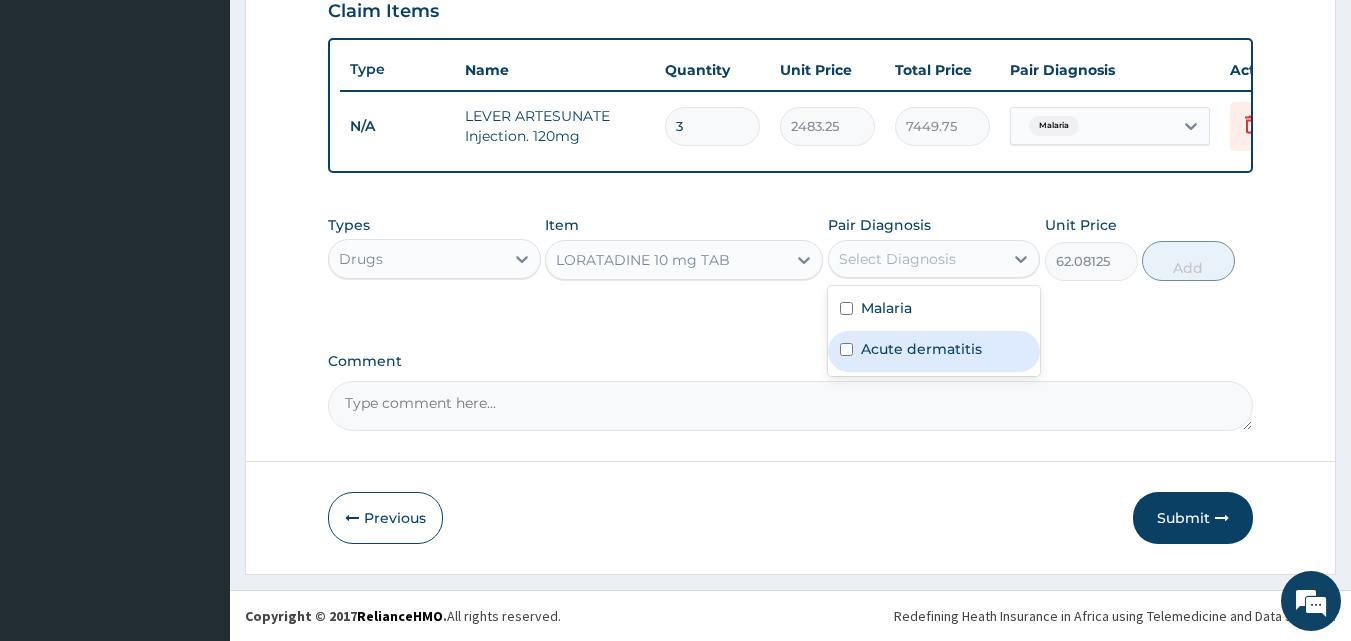 click at bounding box center (846, 349) 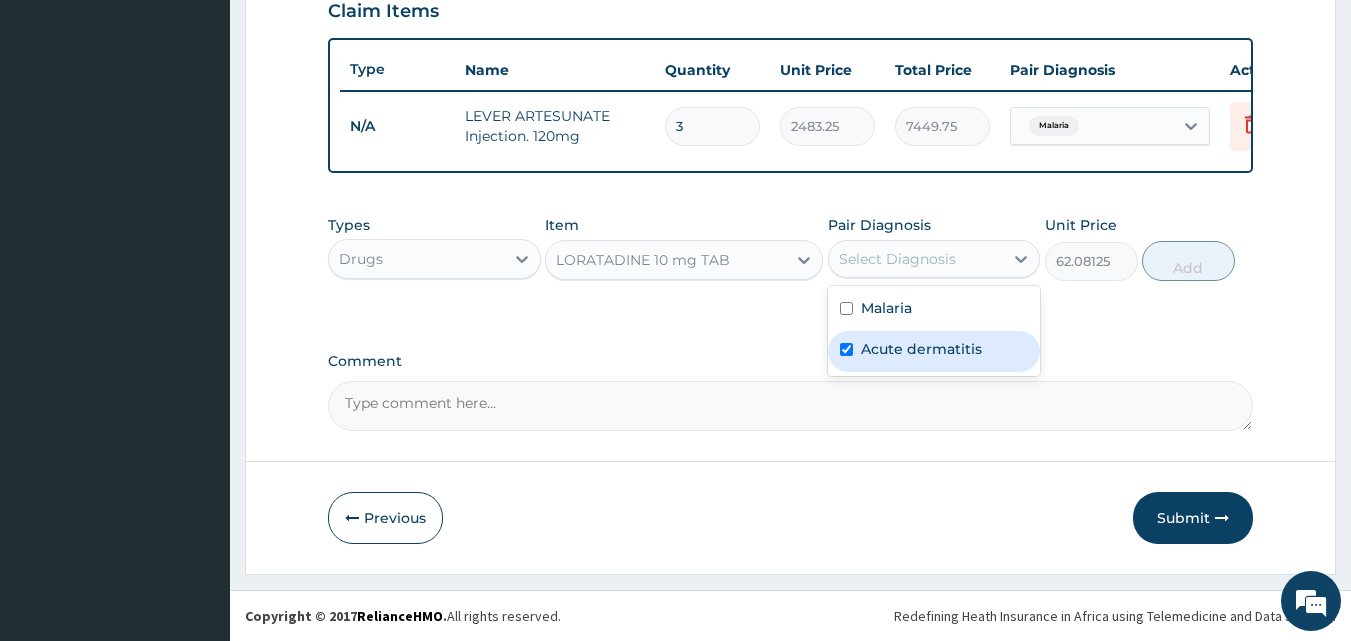 checkbox on "true" 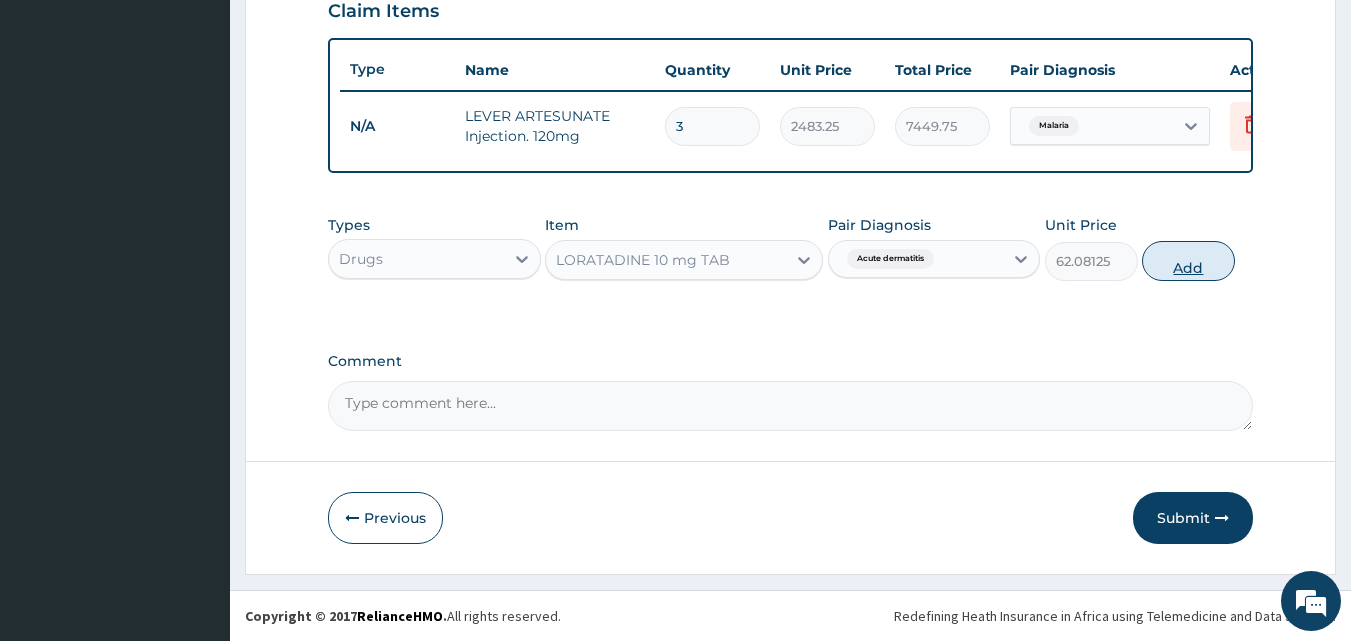 click on "Add" at bounding box center [1188, 261] 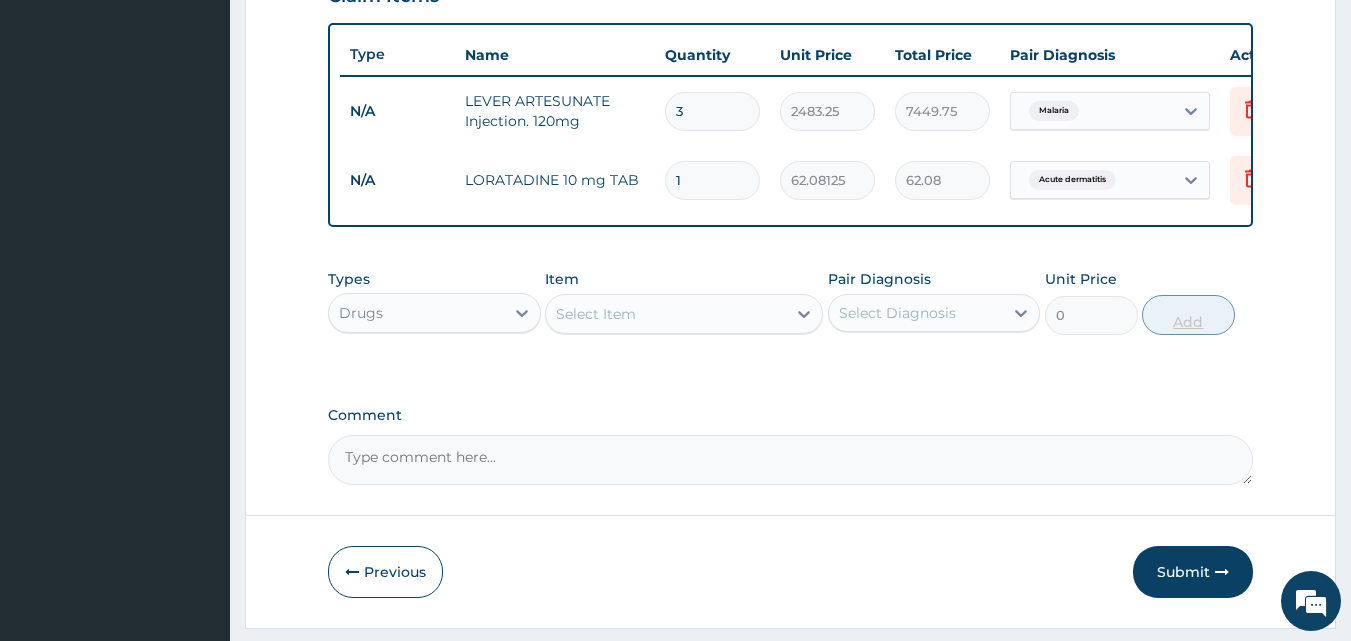type 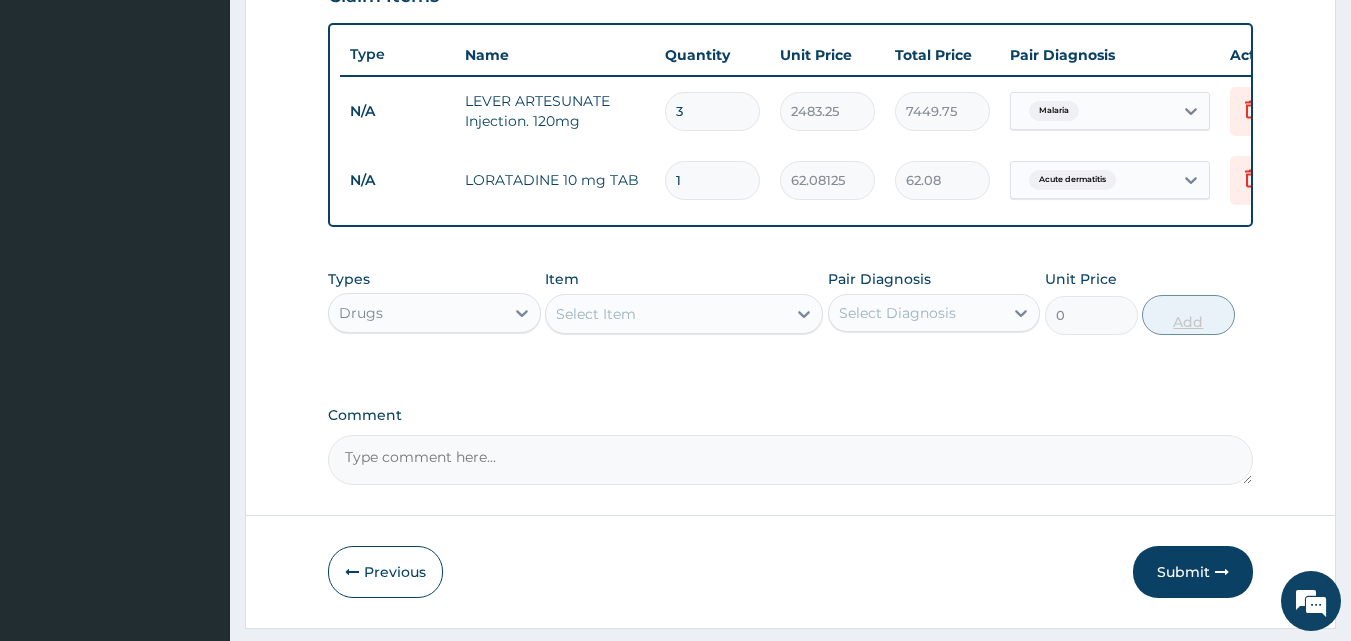 type on "0.00" 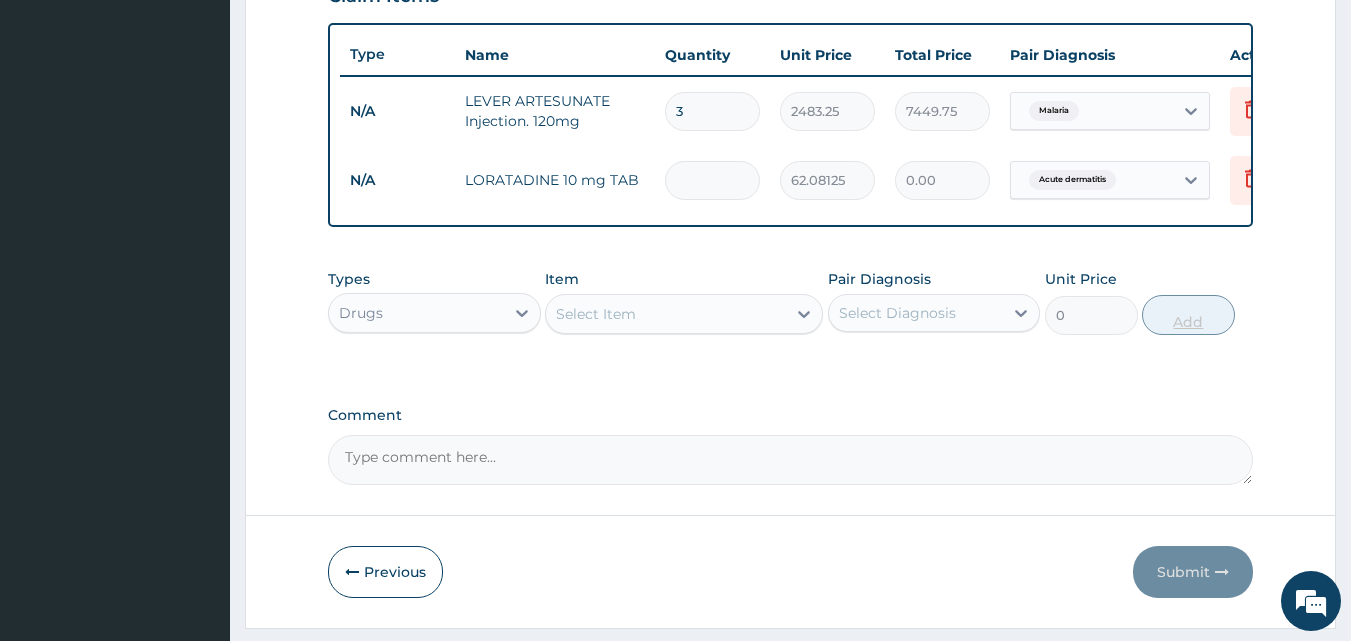 type on "5" 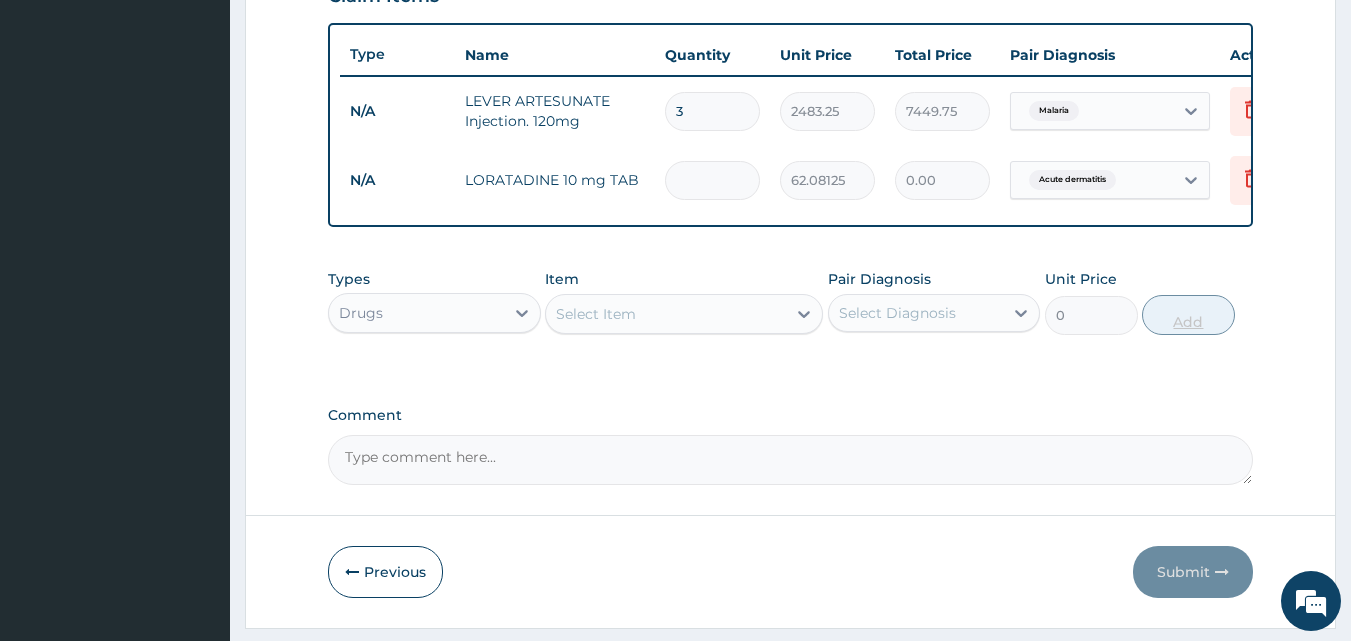 type on "310.41" 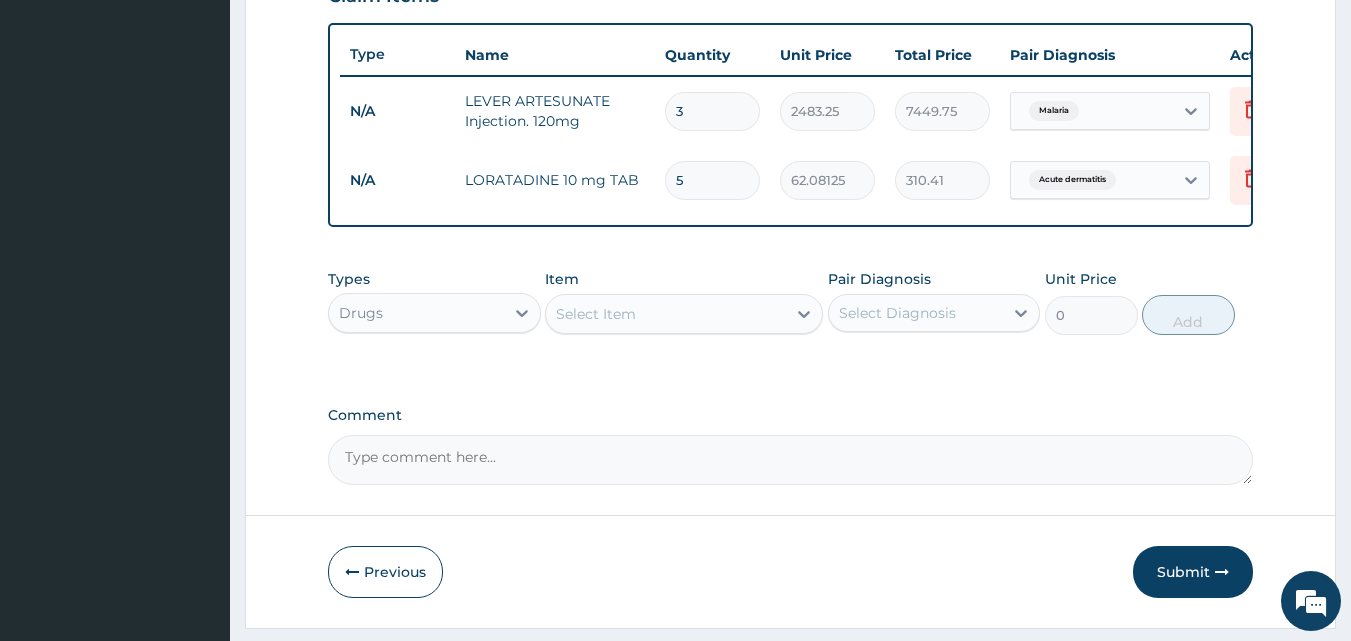 type on "5" 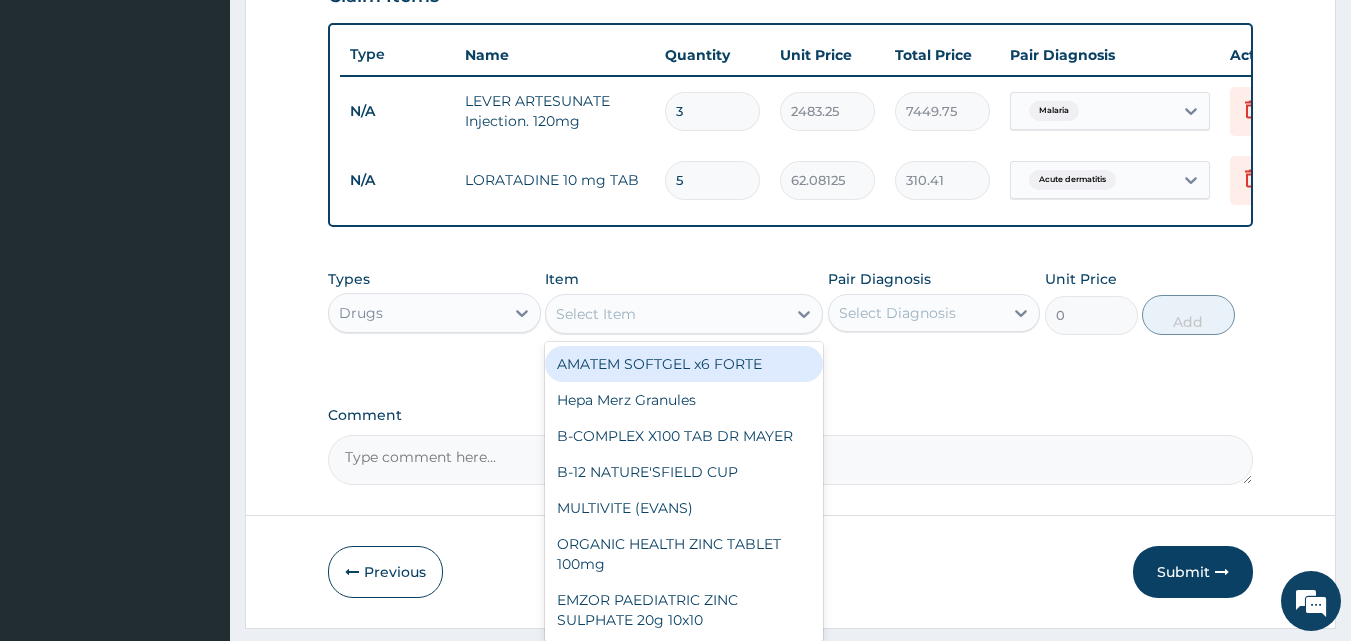 click on "Select Item" at bounding box center [596, 314] 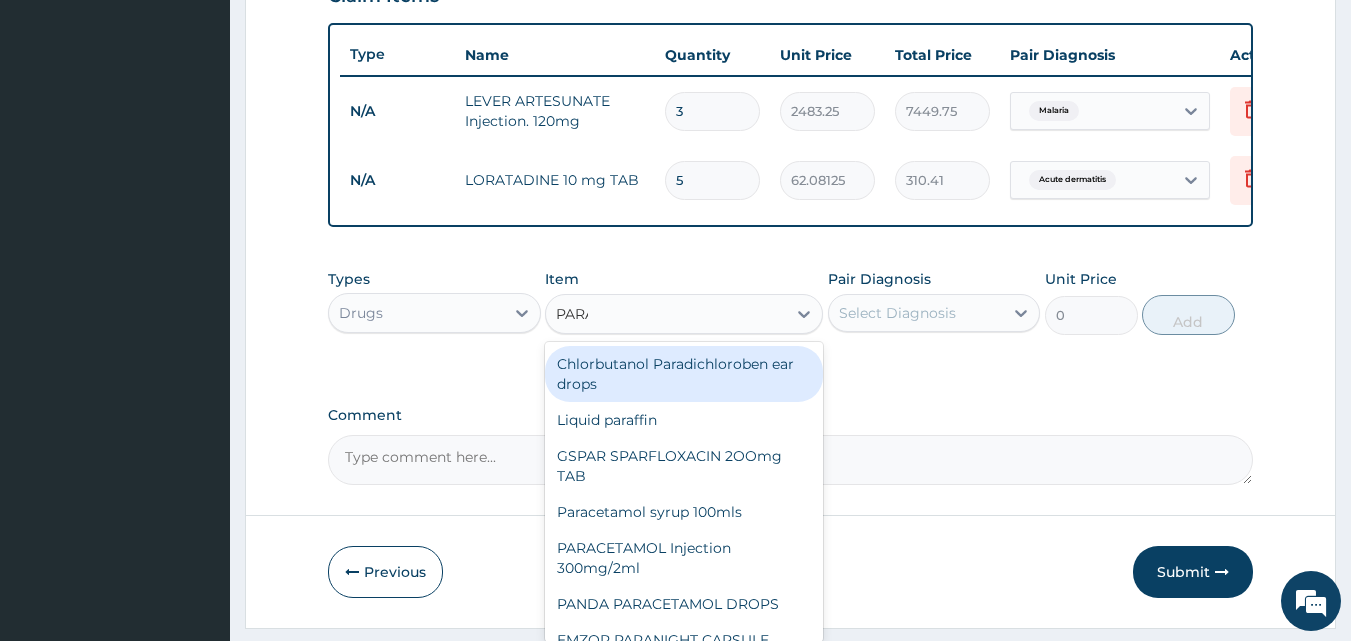 type on "PARAC" 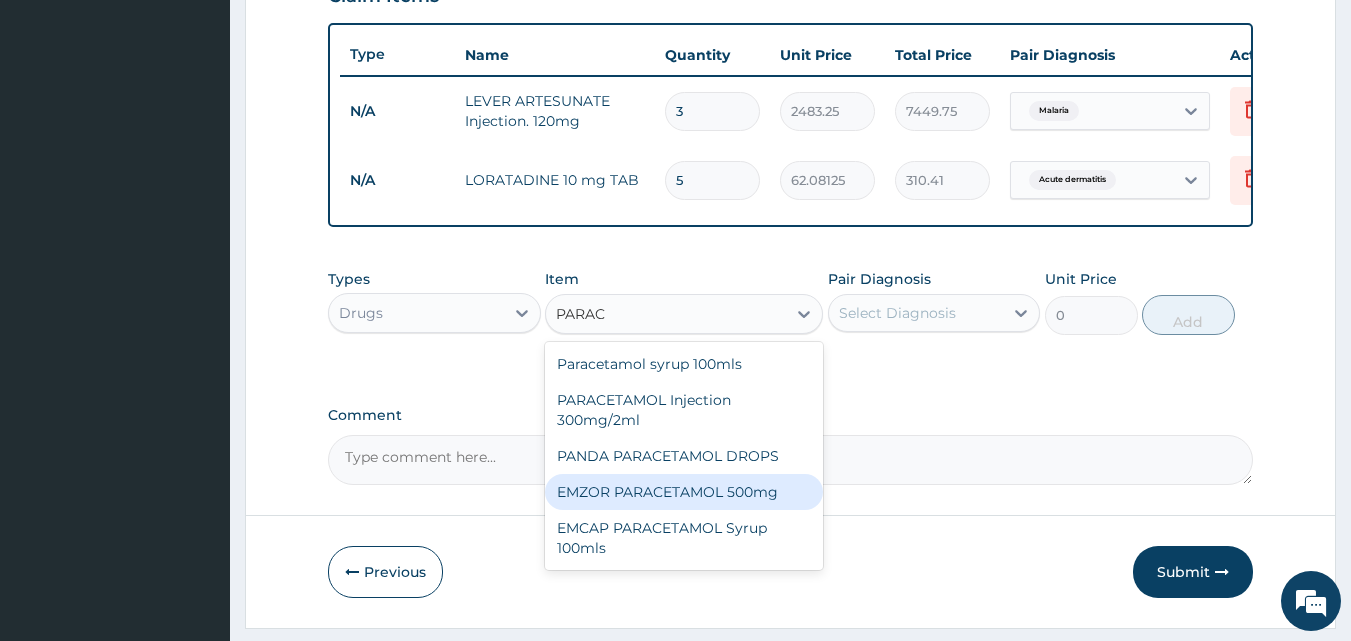 click on "EMZOR PARACETAMOL 500mg" at bounding box center (684, 492) 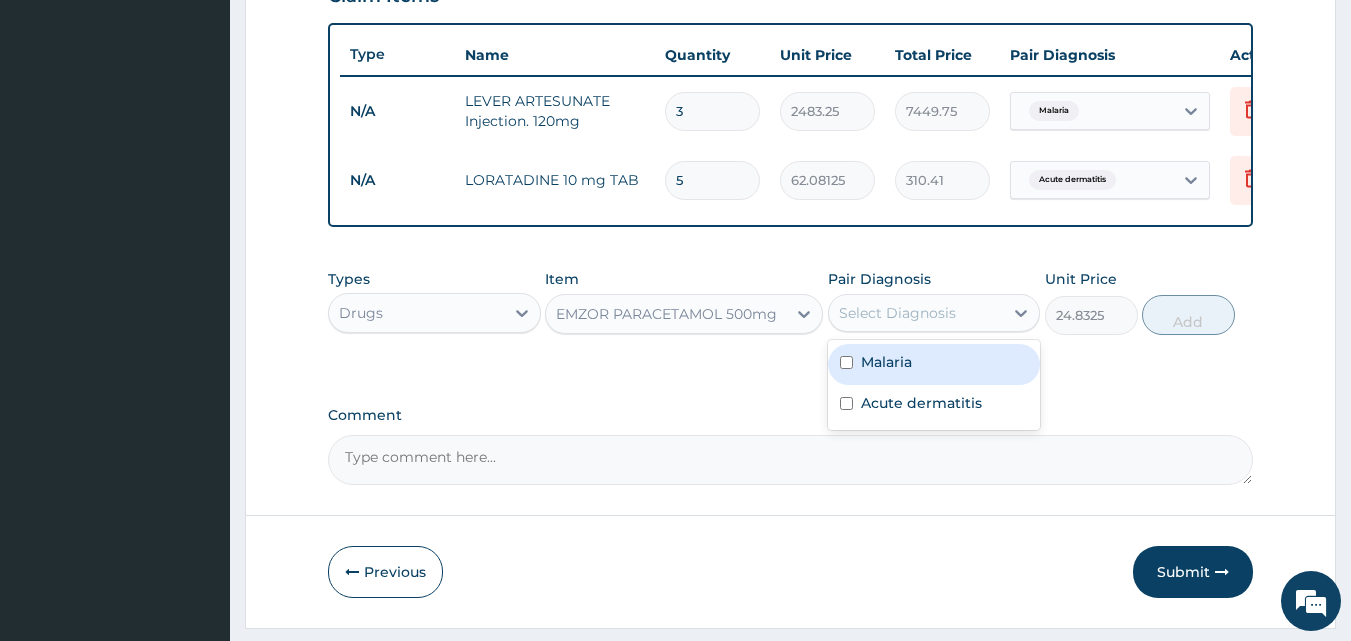 click on "Select Diagnosis" at bounding box center [897, 313] 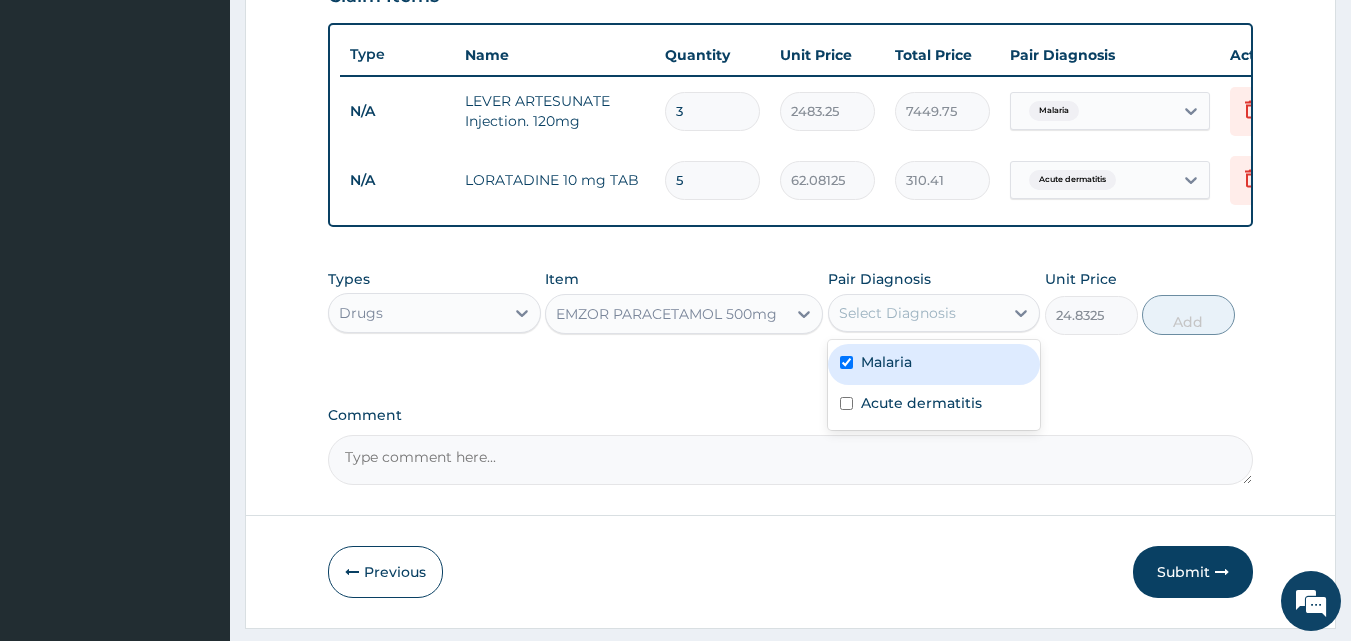 checkbox on "true" 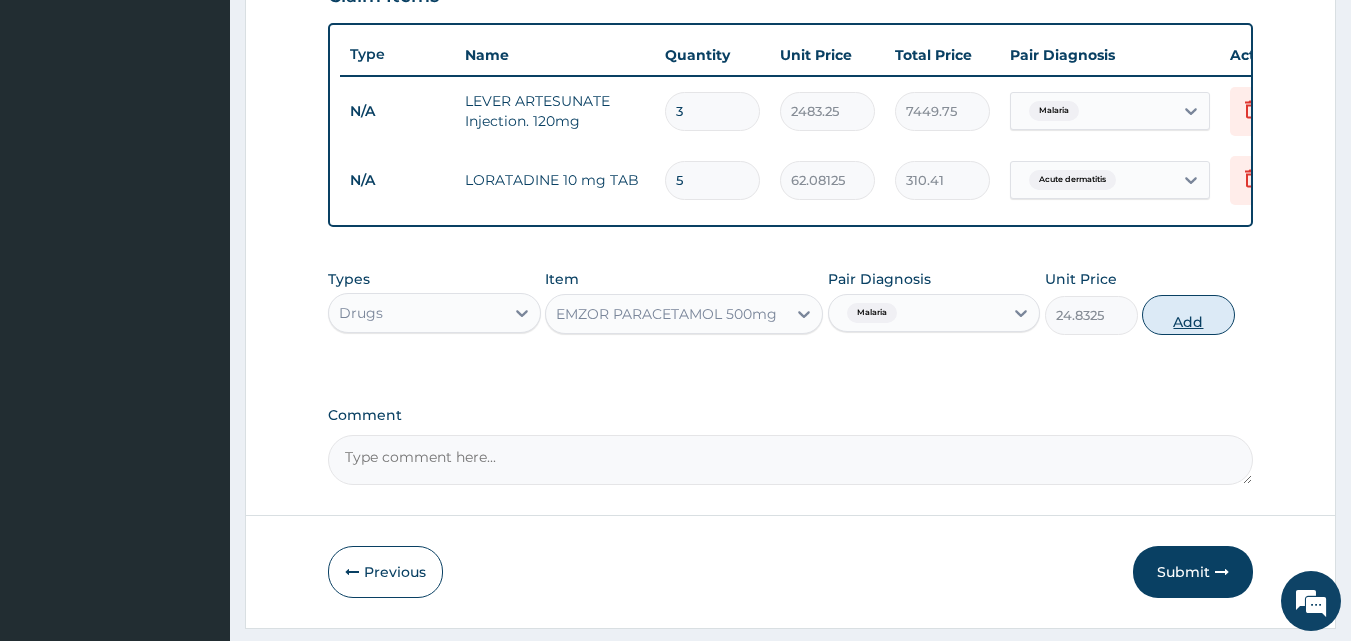 click on "Add" at bounding box center [1188, 315] 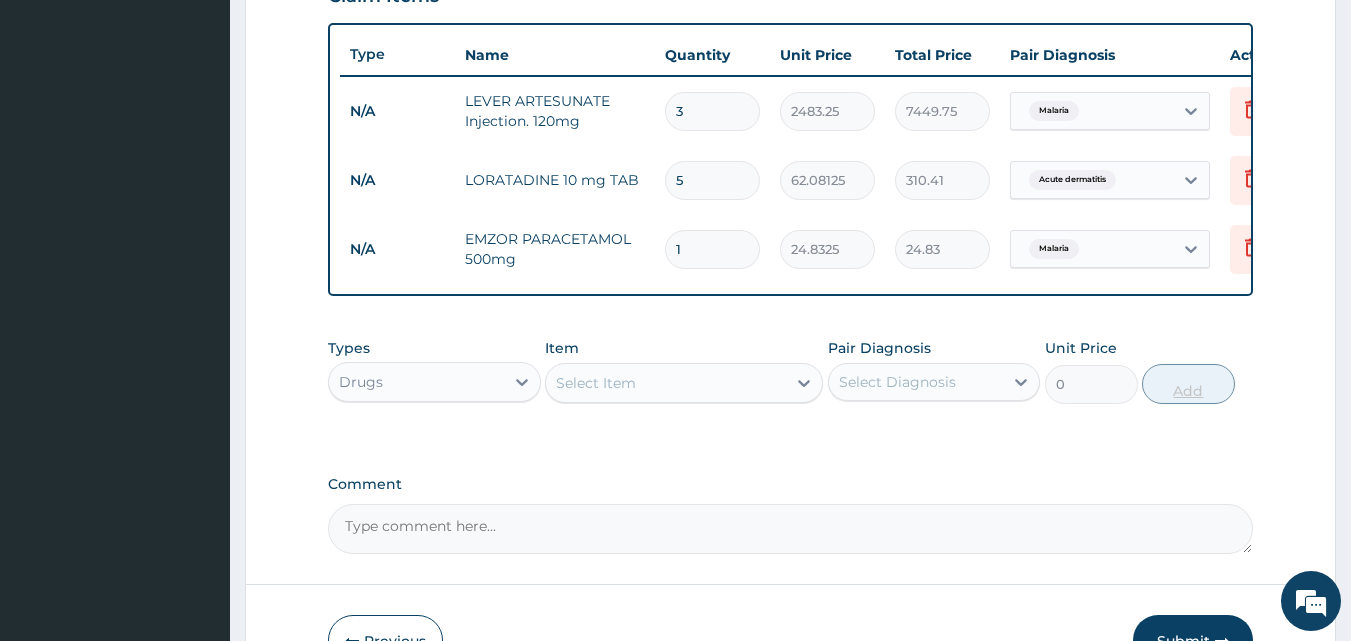 type on "10" 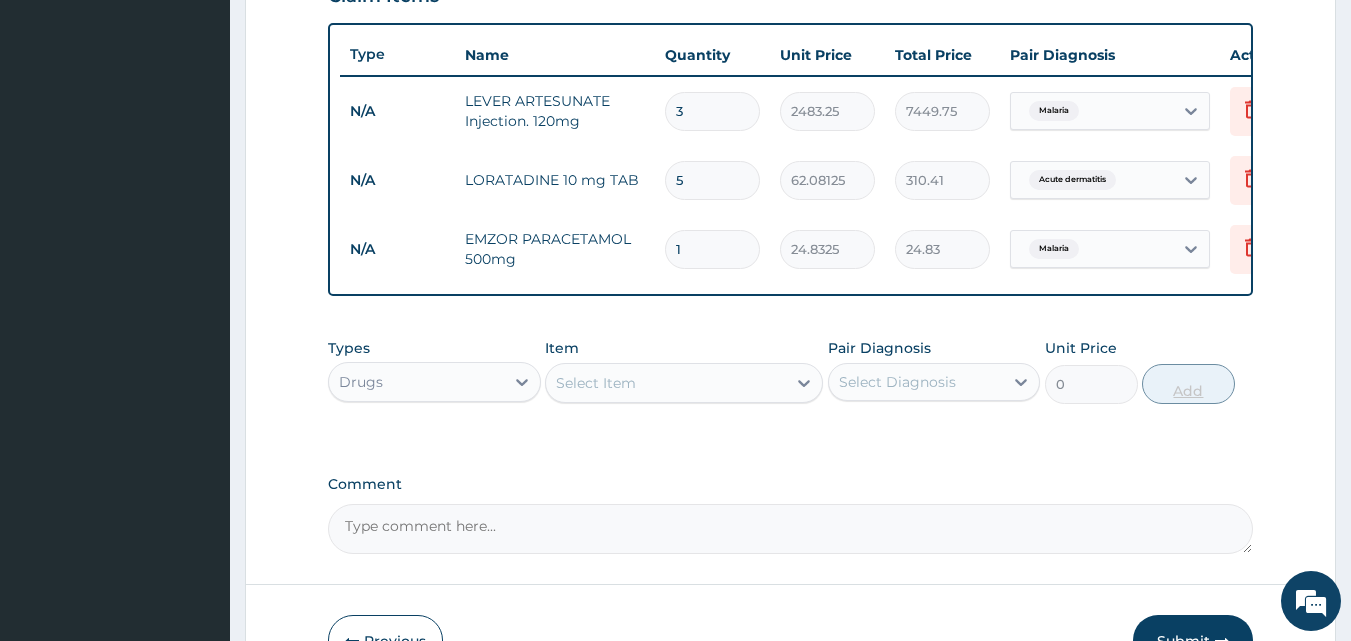 type on "248.32" 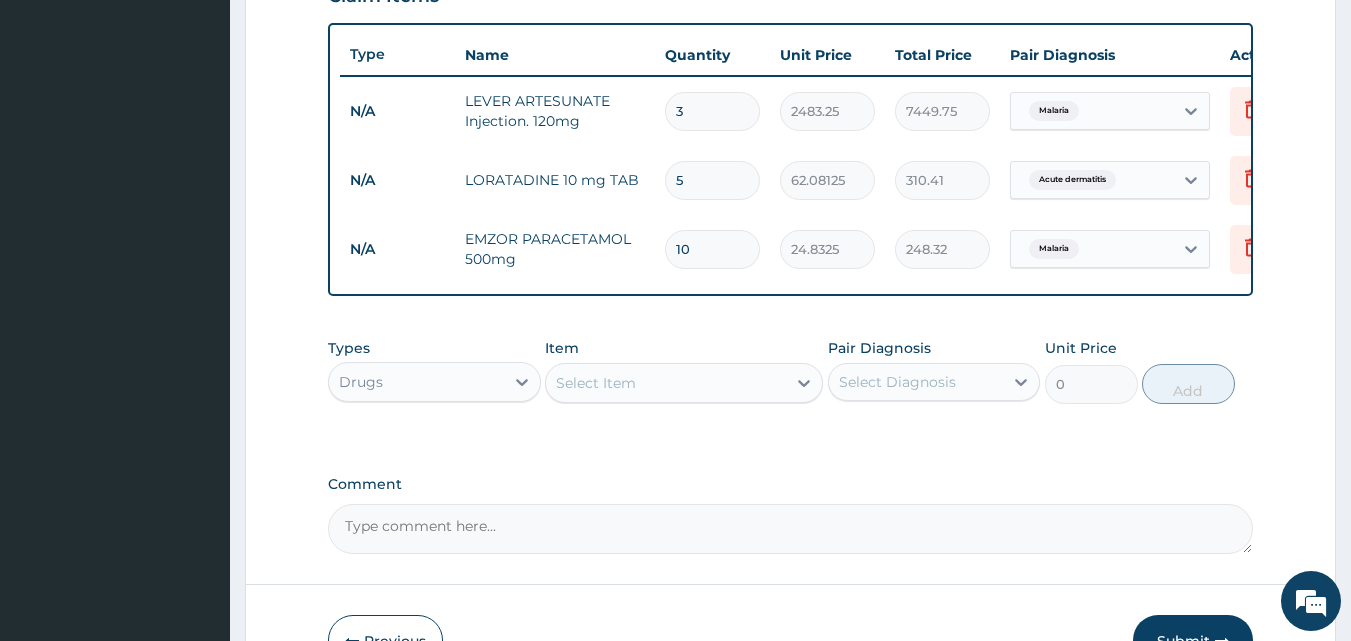 type on "10" 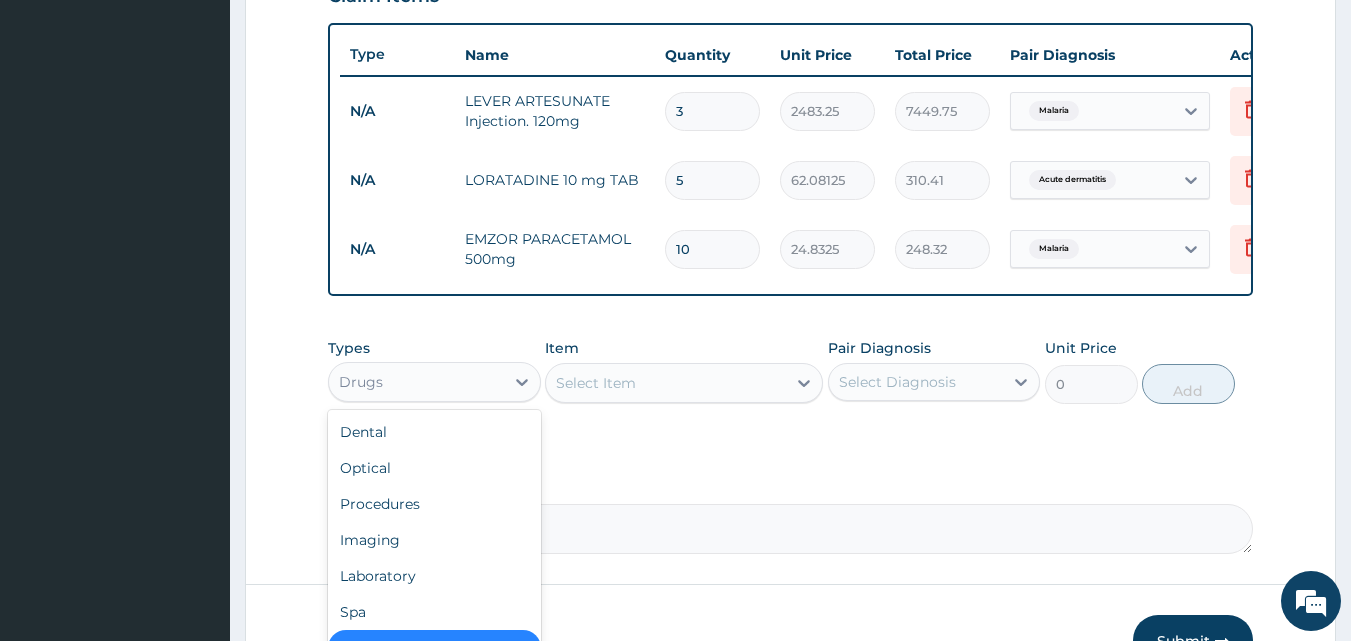 click on "Drugs" at bounding box center (416, 382) 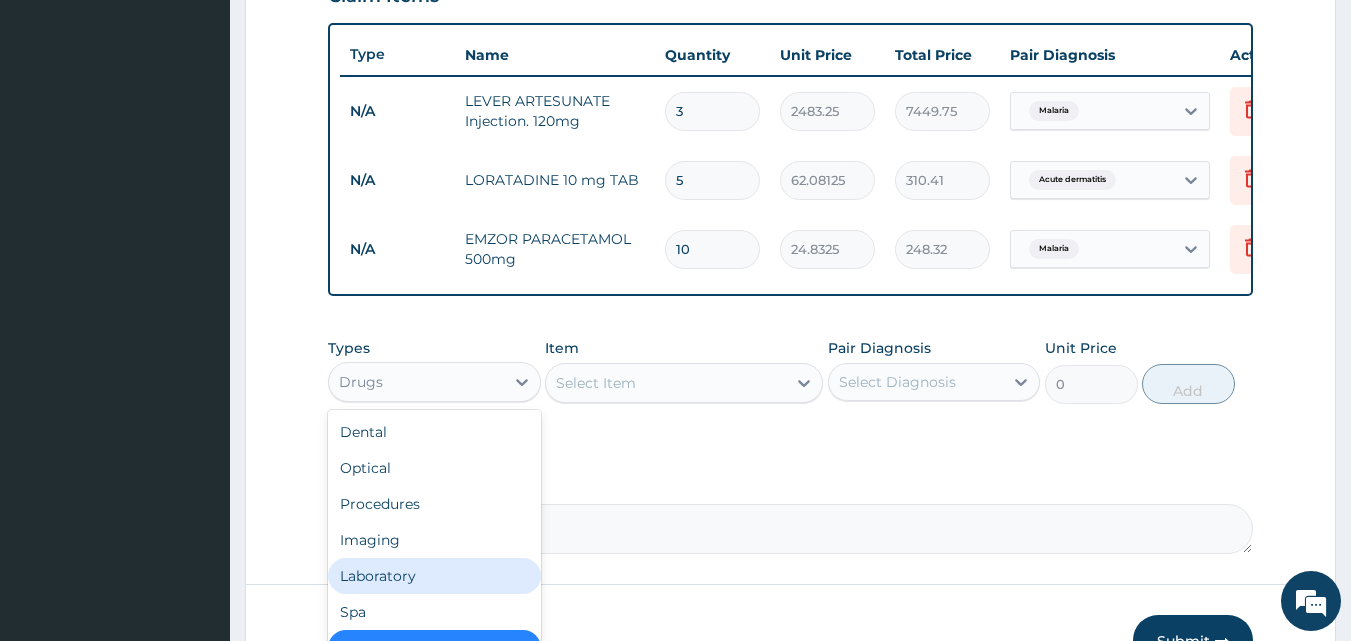 click on "Laboratory" at bounding box center (434, 576) 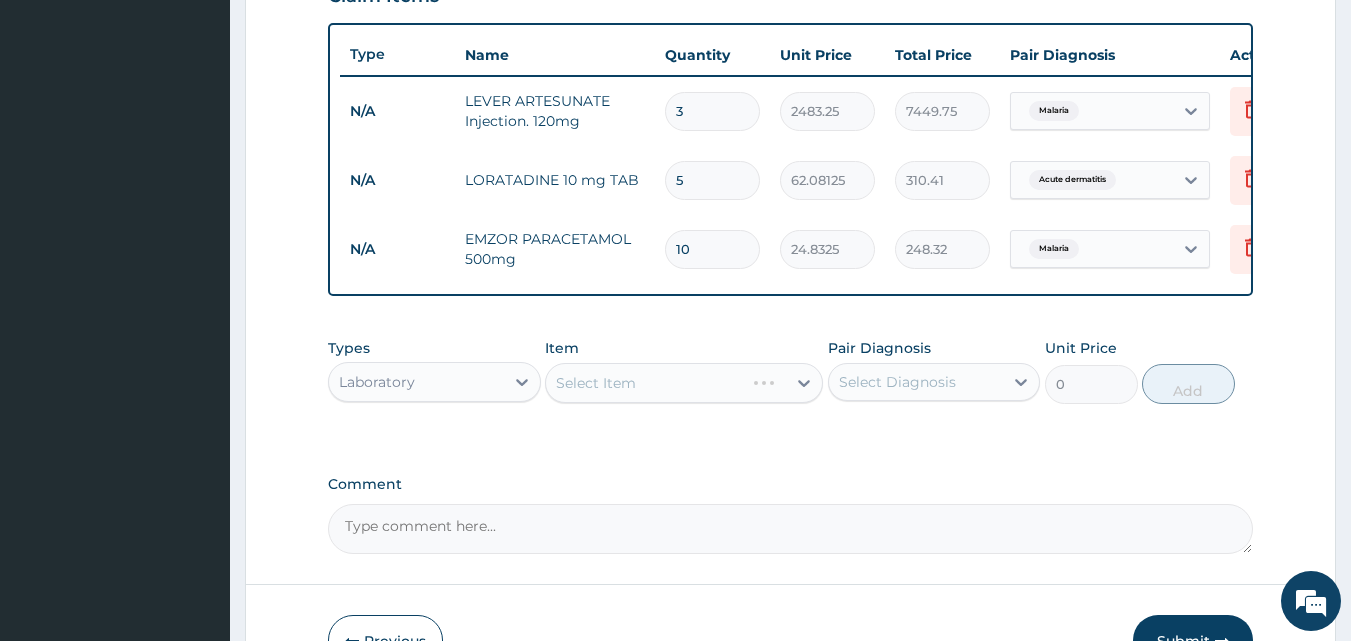 click on "Select Item" at bounding box center (684, 383) 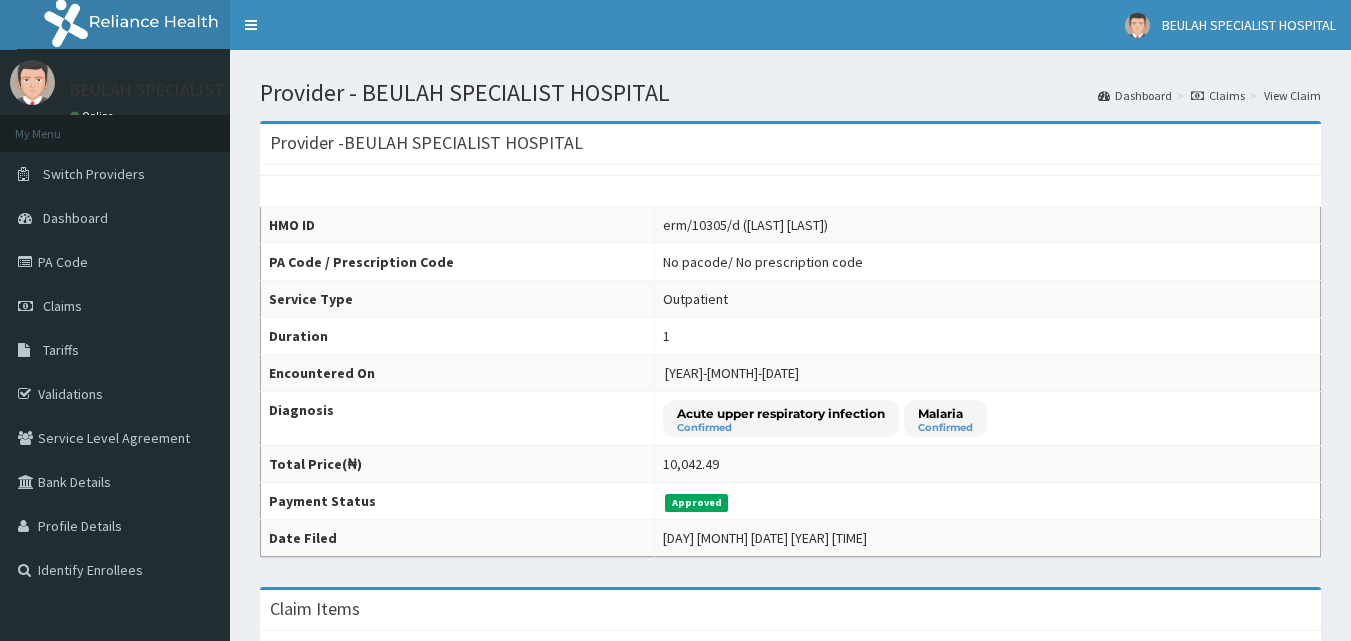 scroll, scrollTop: 560, scrollLeft: 0, axis: vertical 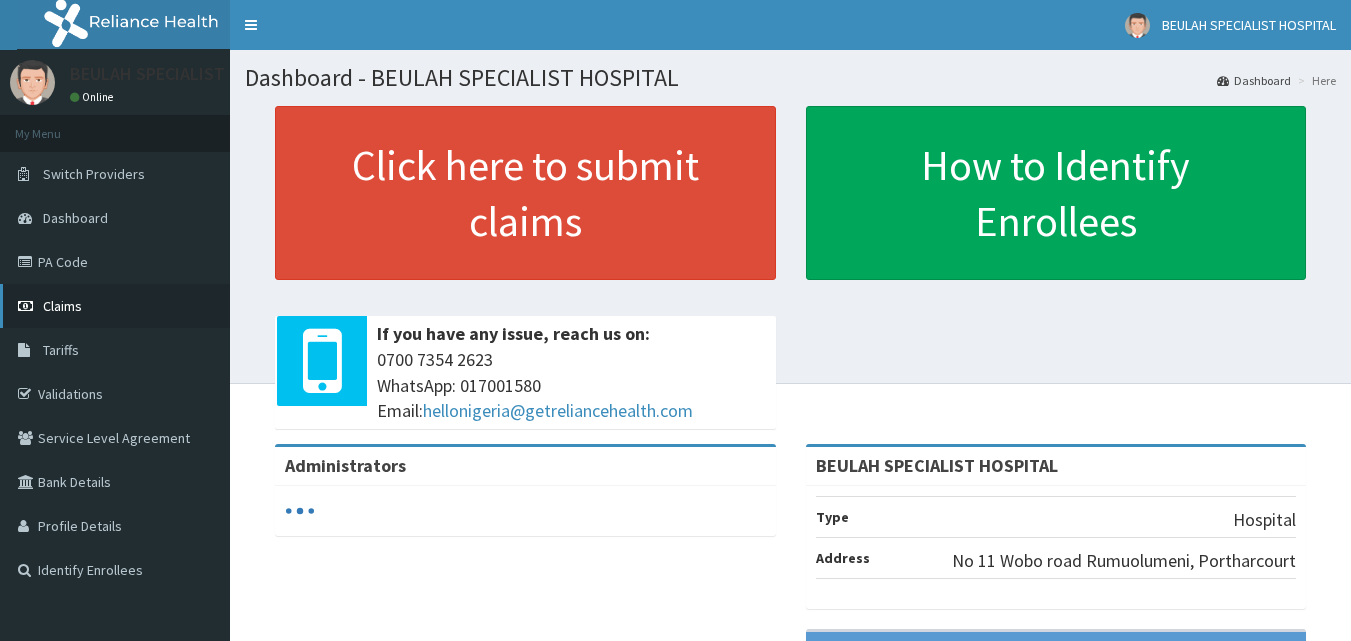 click on "Claims" at bounding box center [115, 306] 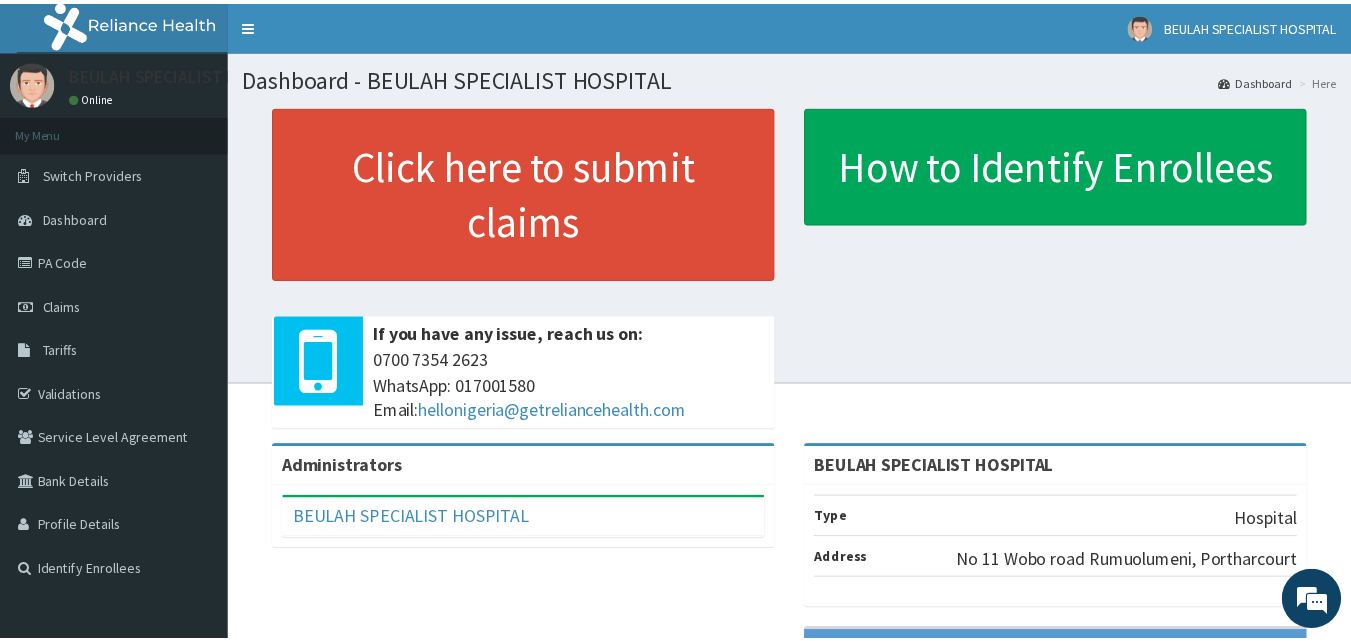 scroll, scrollTop: 0, scrollLeft: 0, axis: both 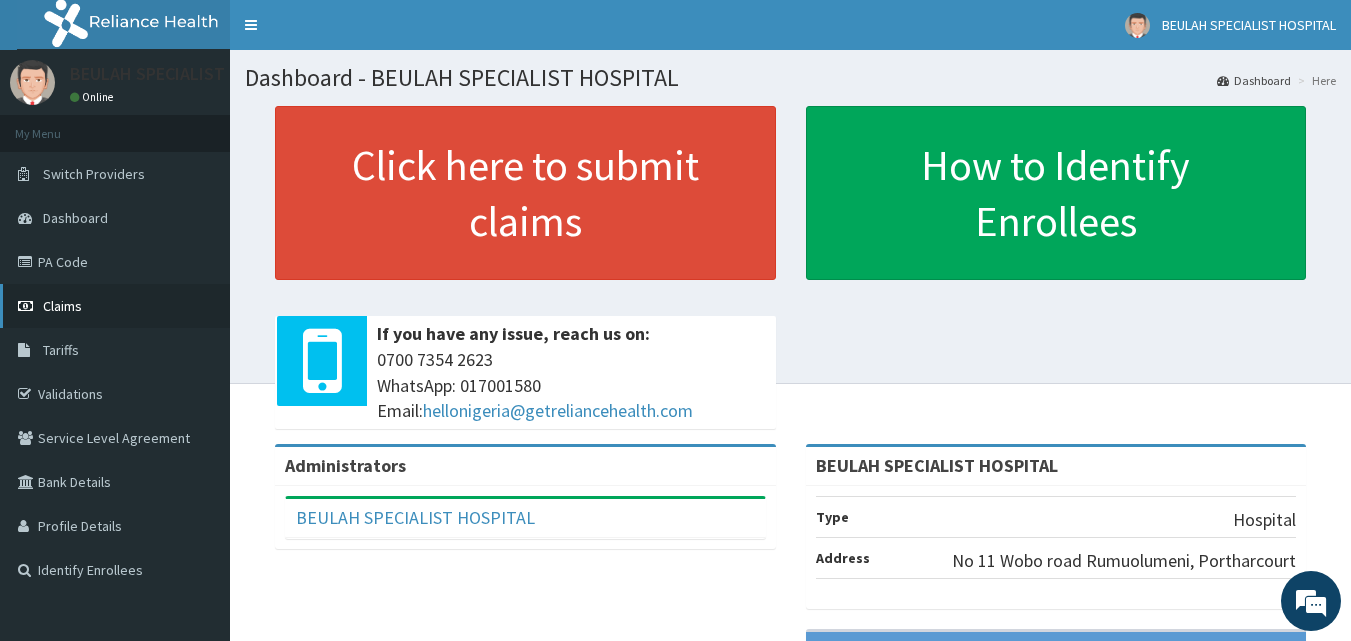 click on "Claims" at bounding box center (115, 306) 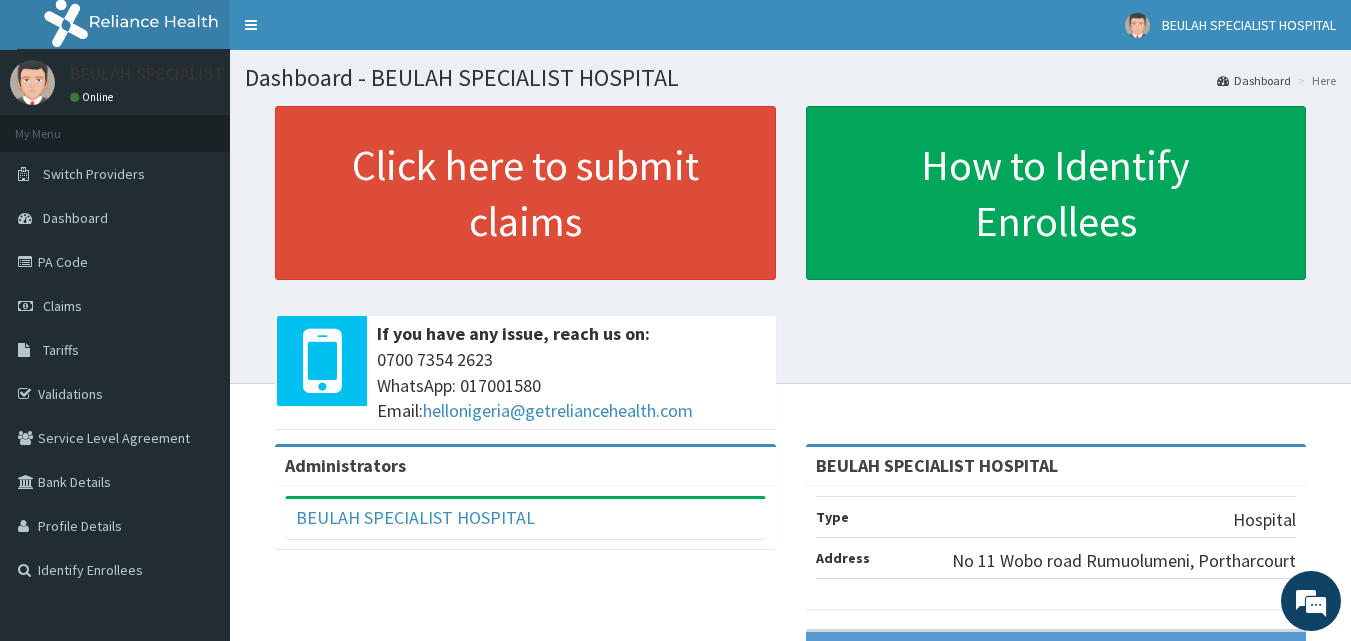 scroll, scrollTop: 0, scrollLeft: 0, axis: both 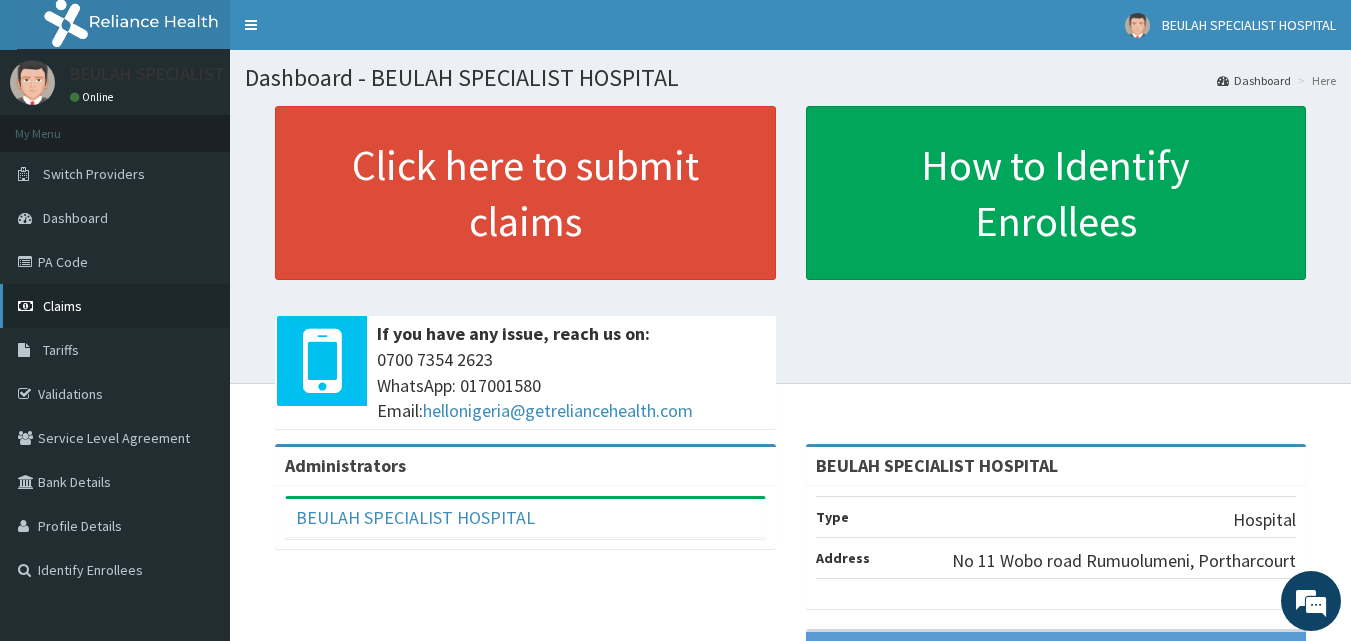 click on "Claims" at bounding box center [115, 306] 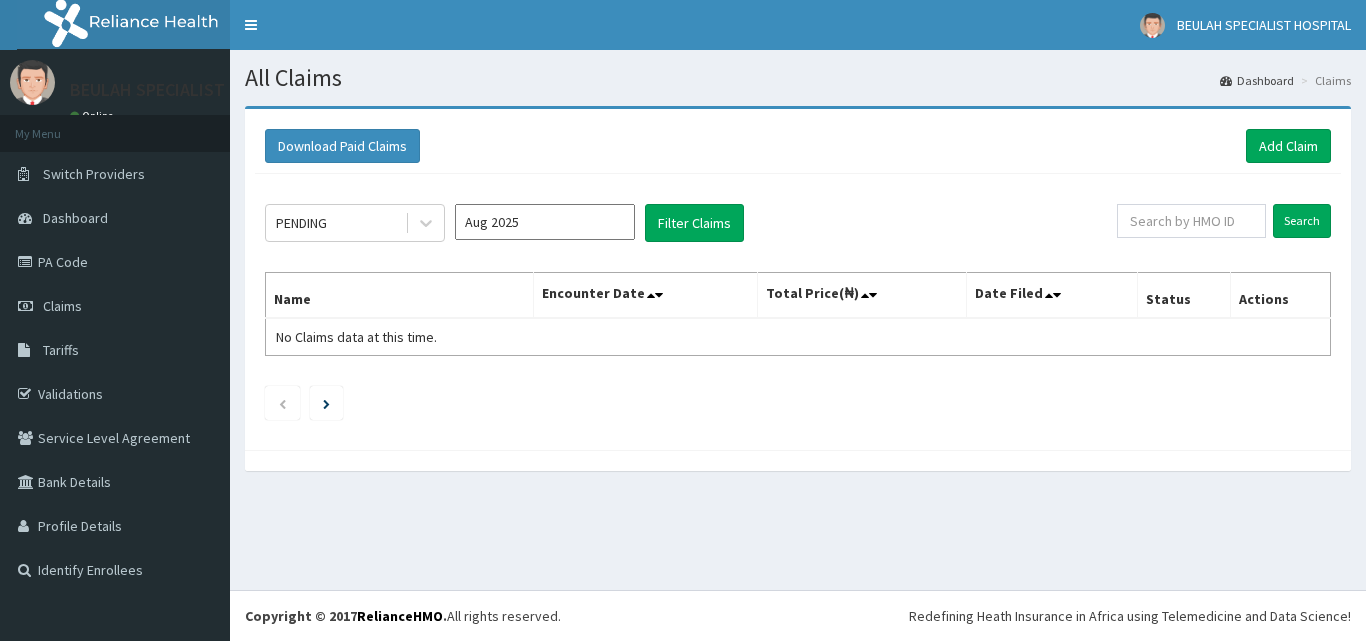 scroll, scrollTop: 0, scrollLeft: 0, axis: both 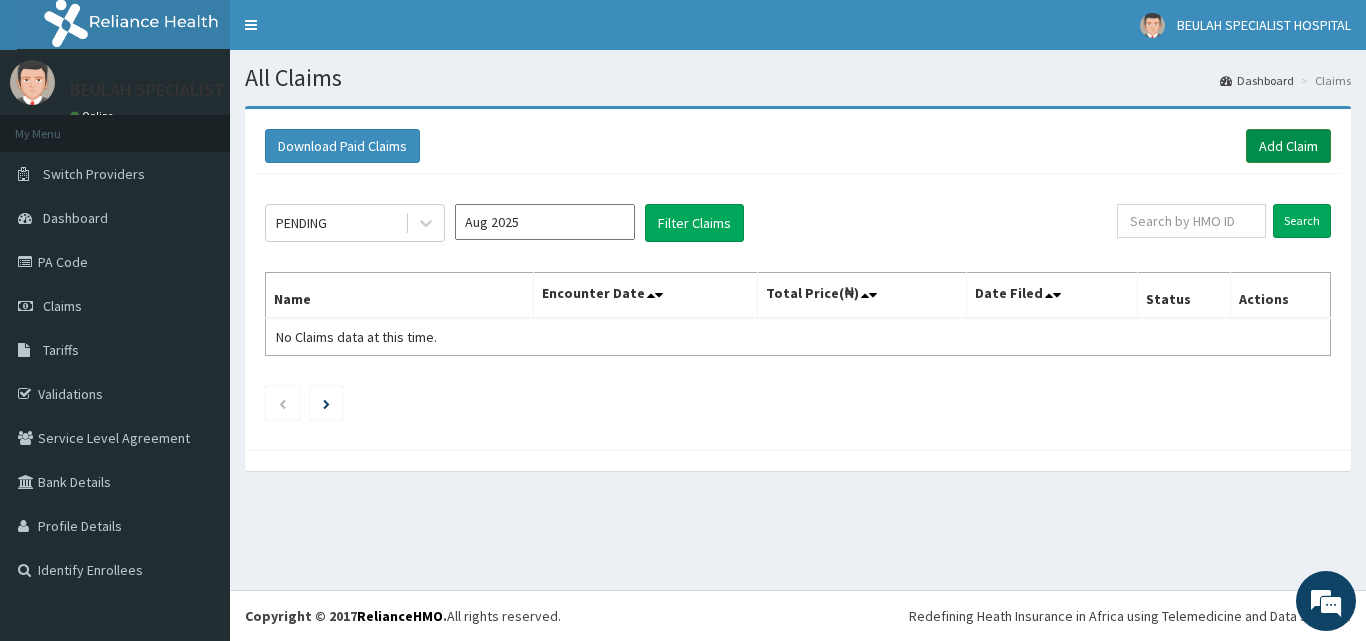 click on "Add Claim" at bounding box center (1288, 146) 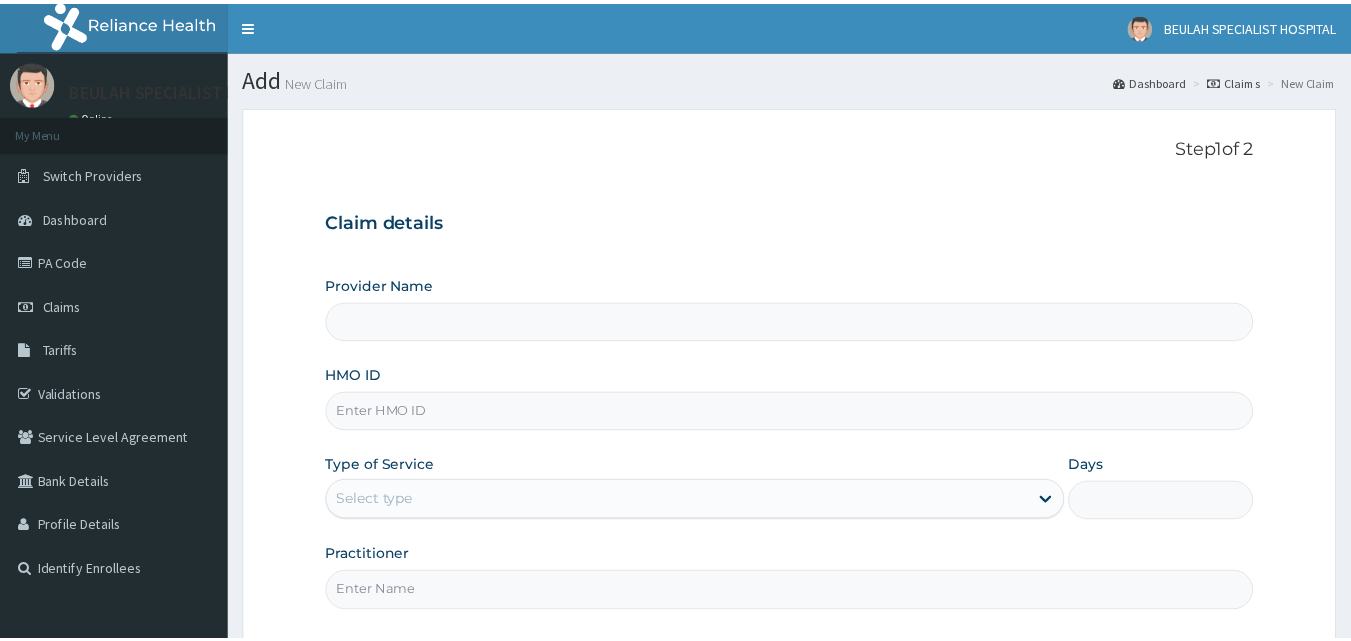 scroll, scrollTop: 0, scrollLeft: 0, axis: both 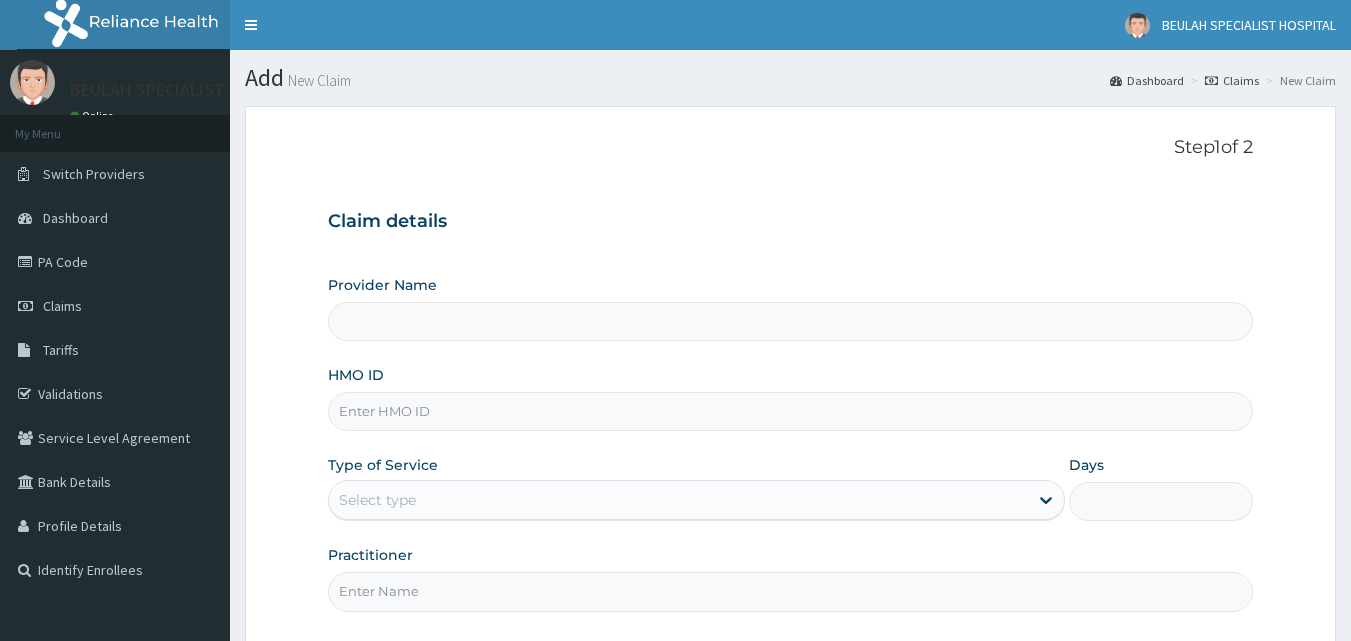 drag, startPoint x: 0, startPoint y: 0, endPoint x: 569, endPoint y: 416, distance: 704.8525 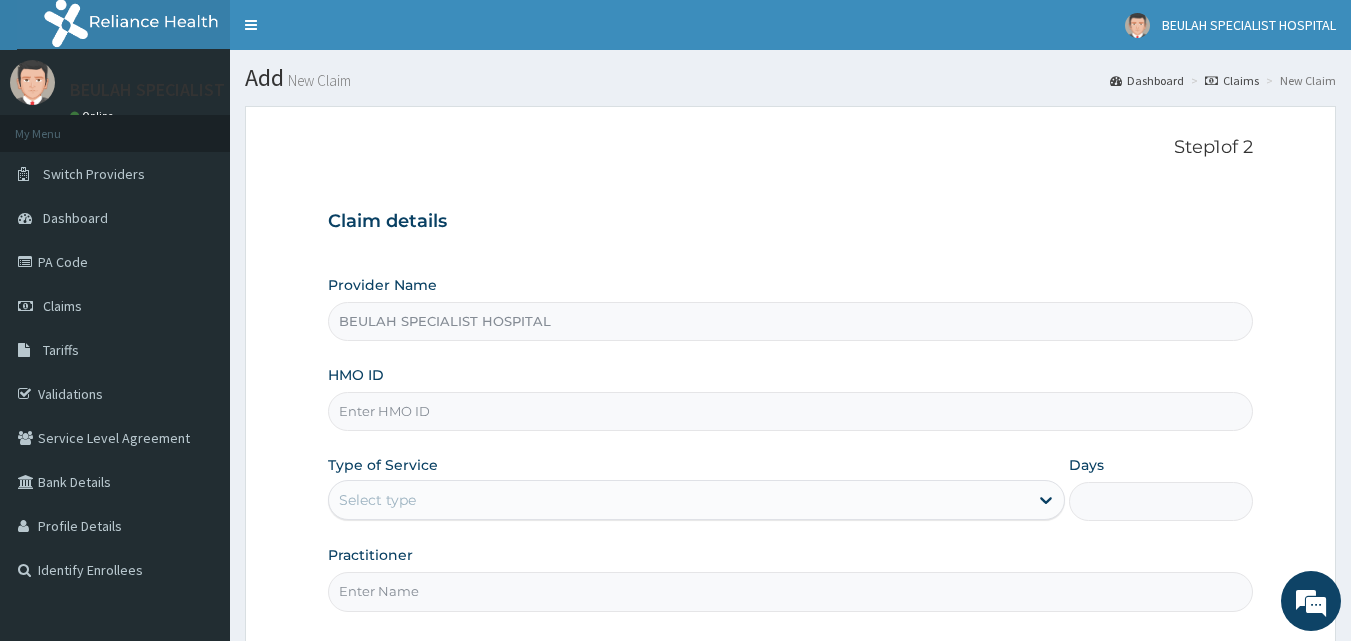 type on "BEULAH SPECIALIST HOSPITAL" 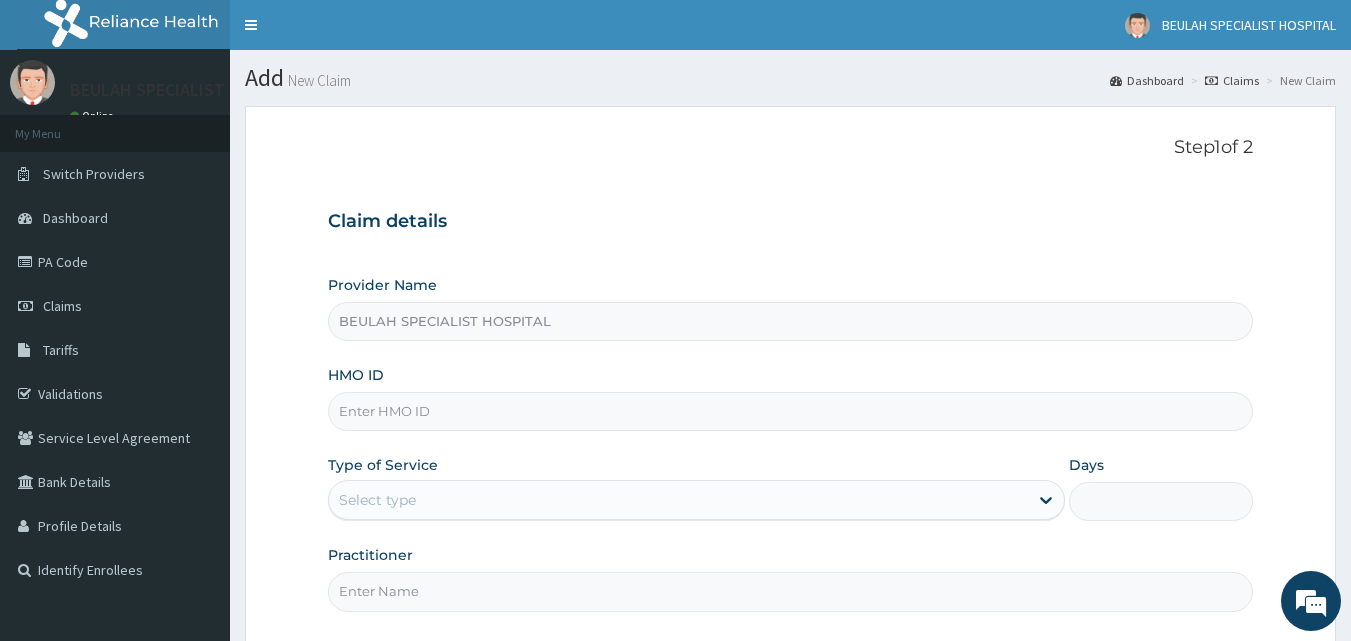 scroll, scrollTop: 0, scrollLeft: 0, axis: both 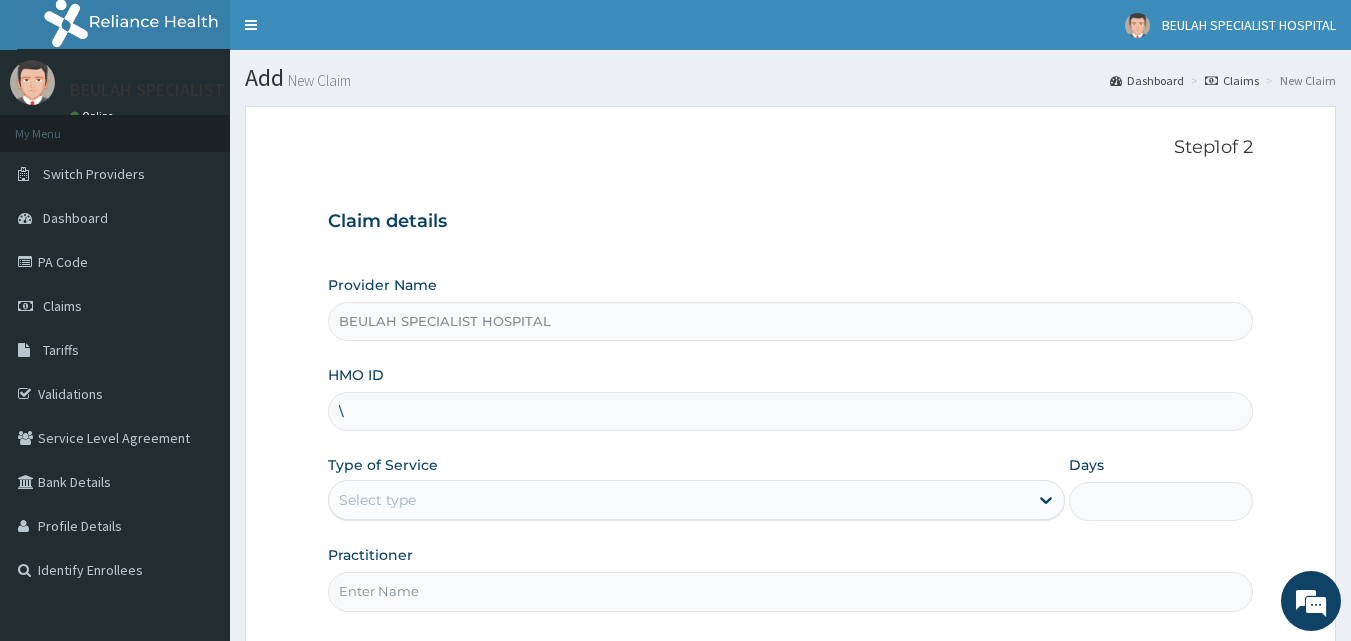 paste on "peace12345" 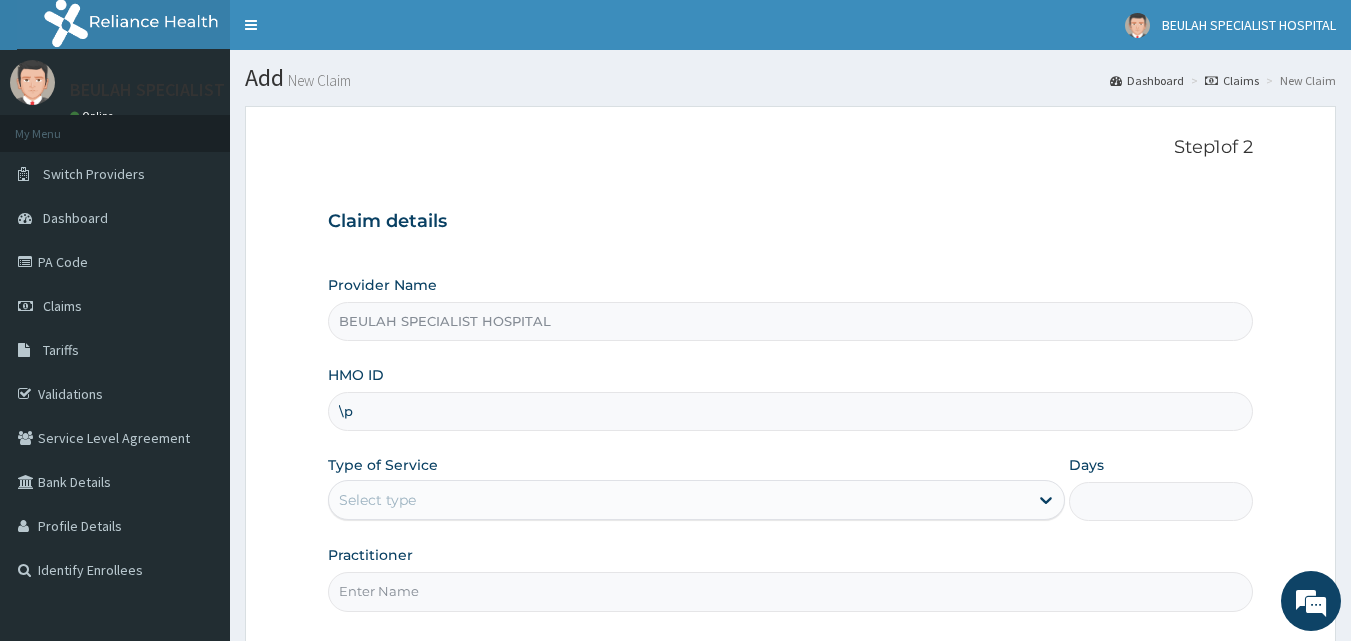 type on "\" 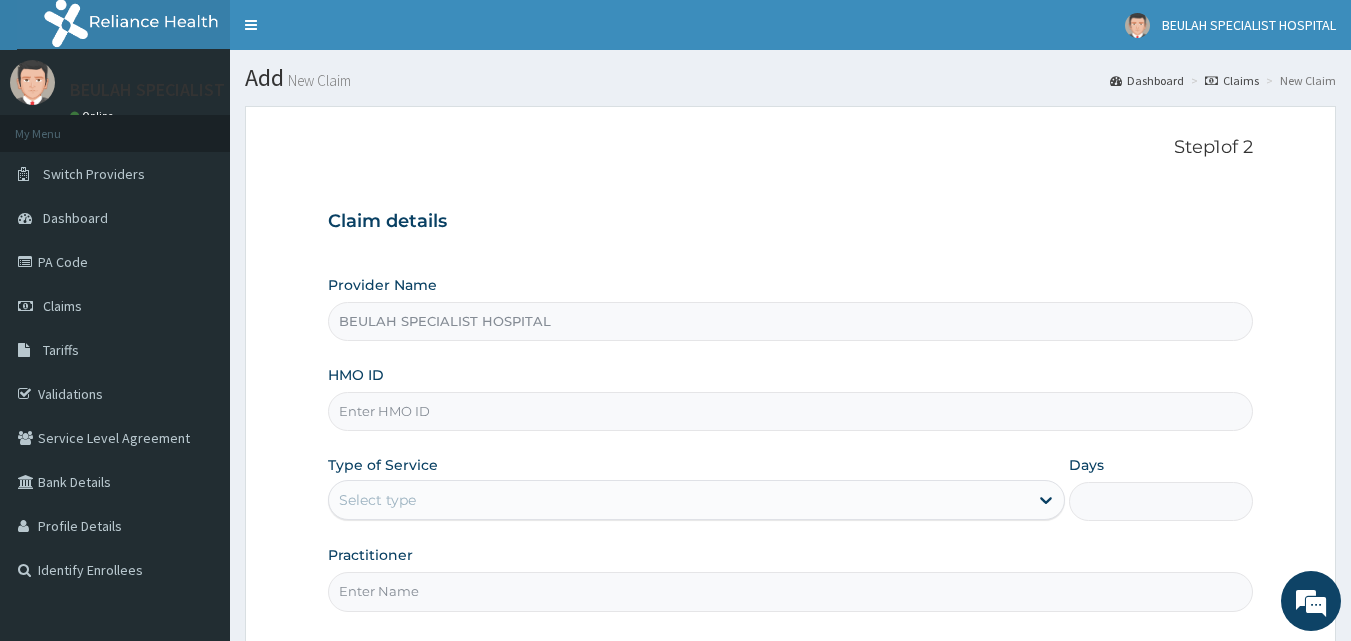 scroll, scrollTop: 0, scrollLeft: 0, axis: both 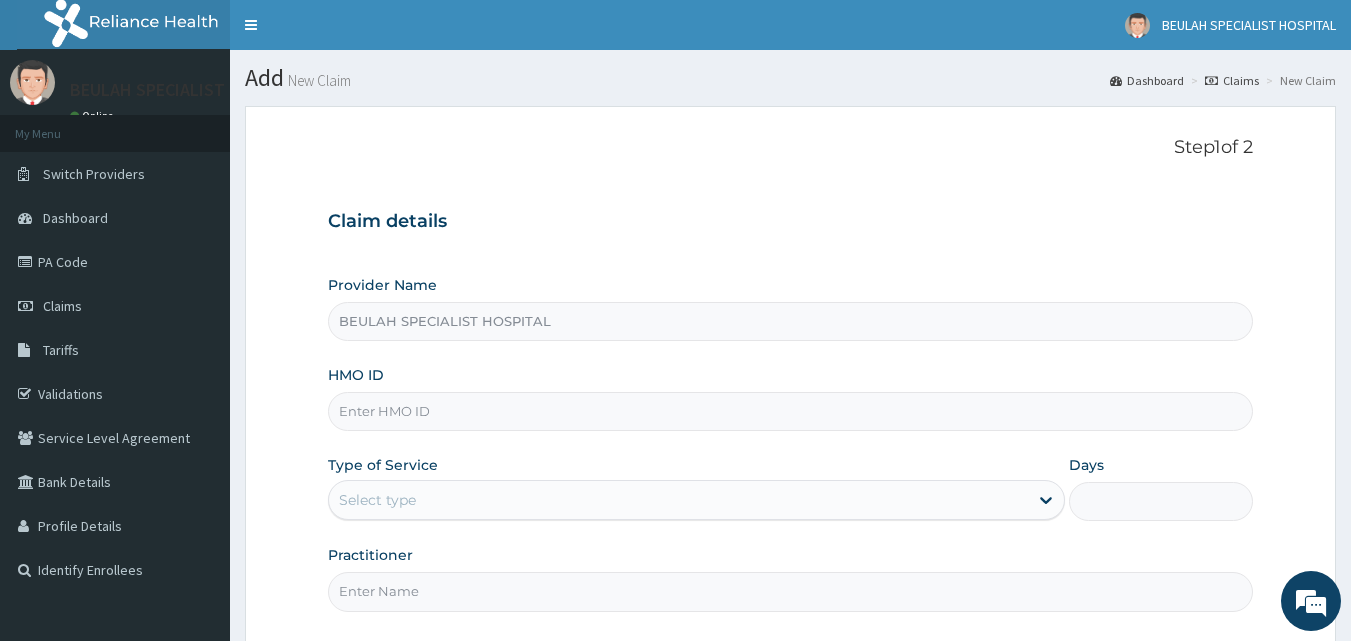 paste on "erm/10305/d)" 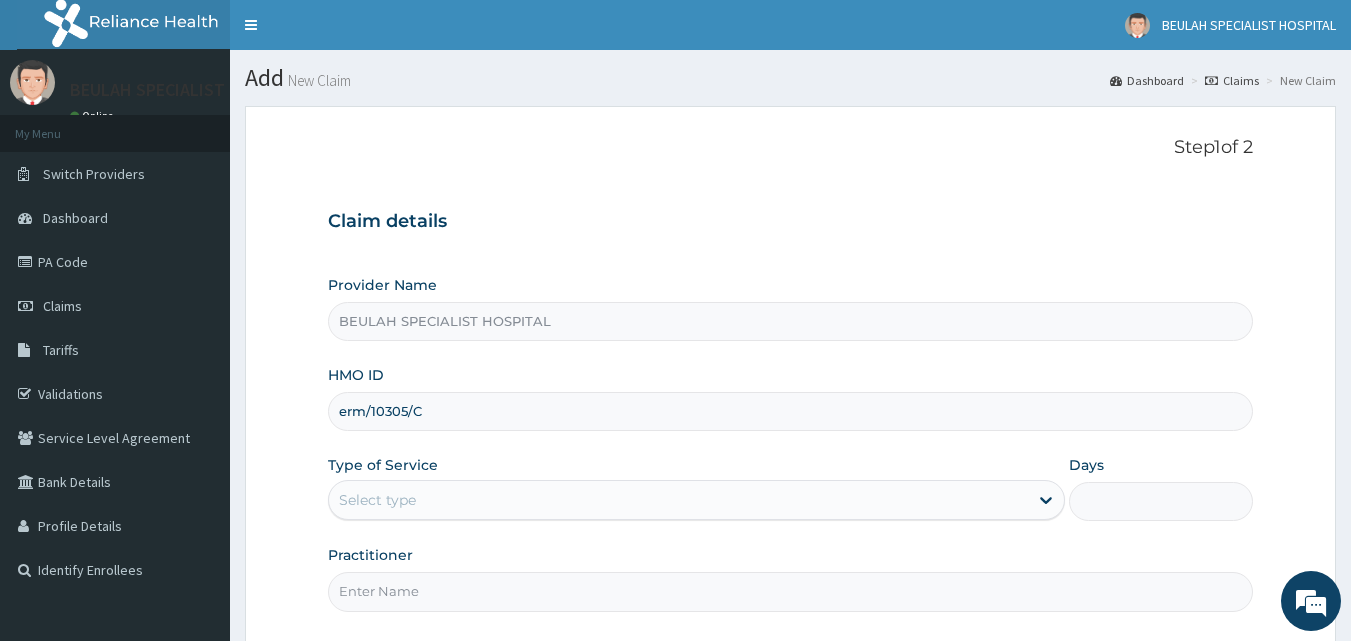 type on "erm/10305/c" 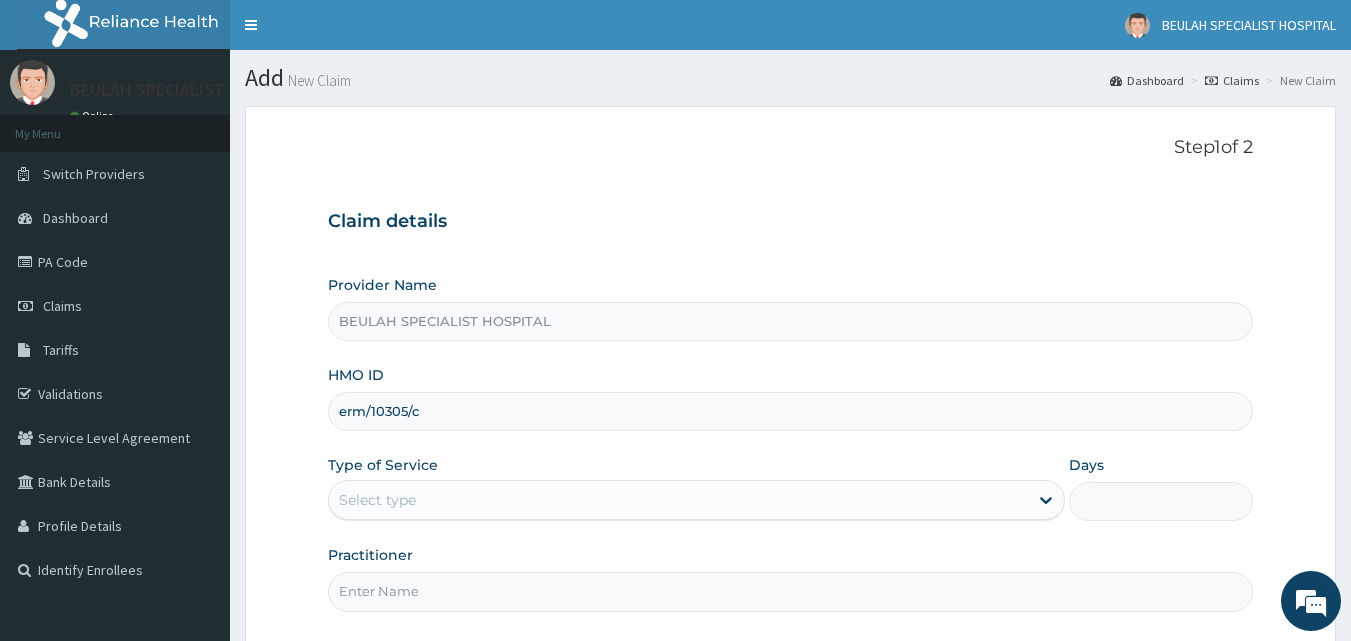 drag, startPoint x: 500, startPoint y: 525, endPoint x: 520, endPoint y: 513, distance: 23.323807 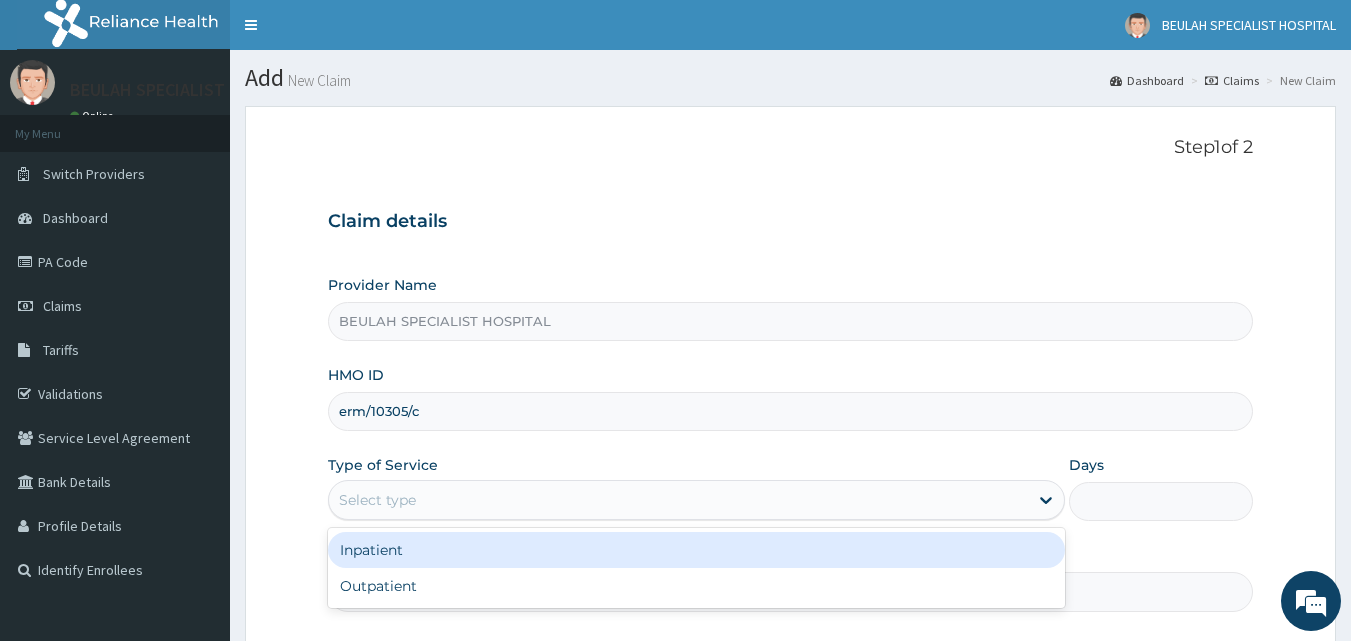 click on "Select type" at bounding box center (678, 500) 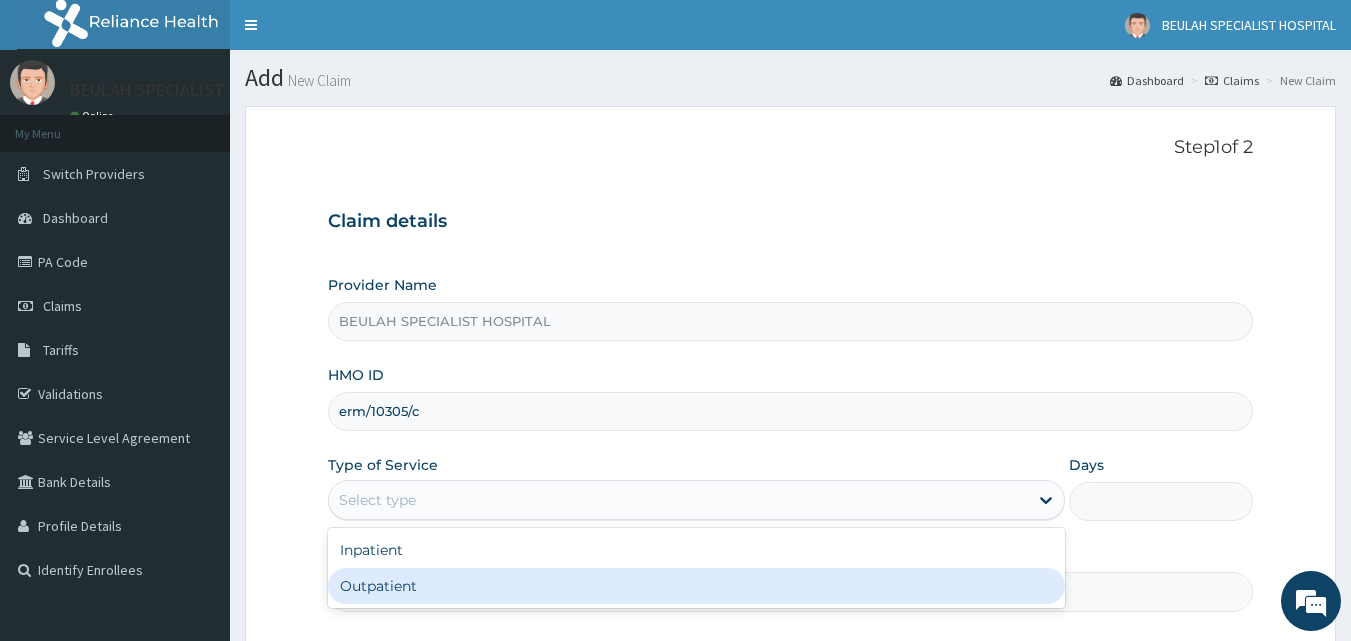 click on "Outpatient" at bounding box center [696, 586] 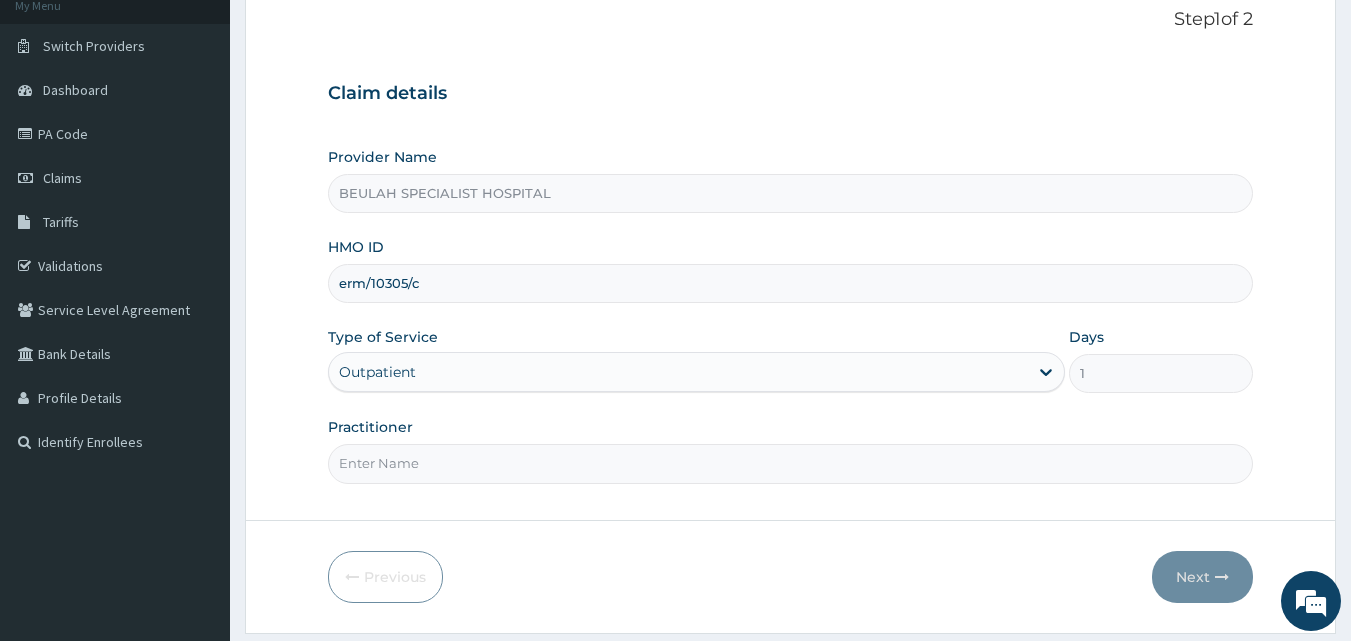 scroll, scrollTop: 187, scrollLeft: 0, axis: vertical 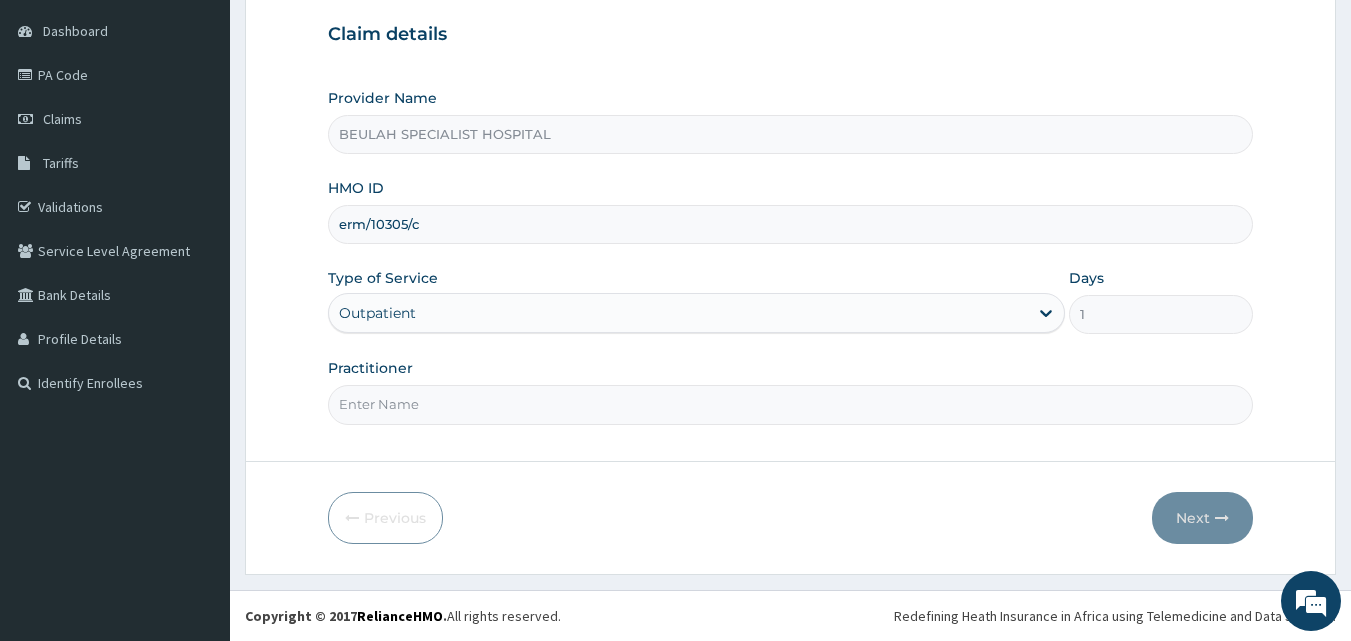 click on "Step  1  of 2 Claim details Provider Name BEULAH SPECIALIST HOSPITAL HMO ID erm/10305/c Type of Service Outpatient Days 1 Practitioner" at bounding box center [791, 190] 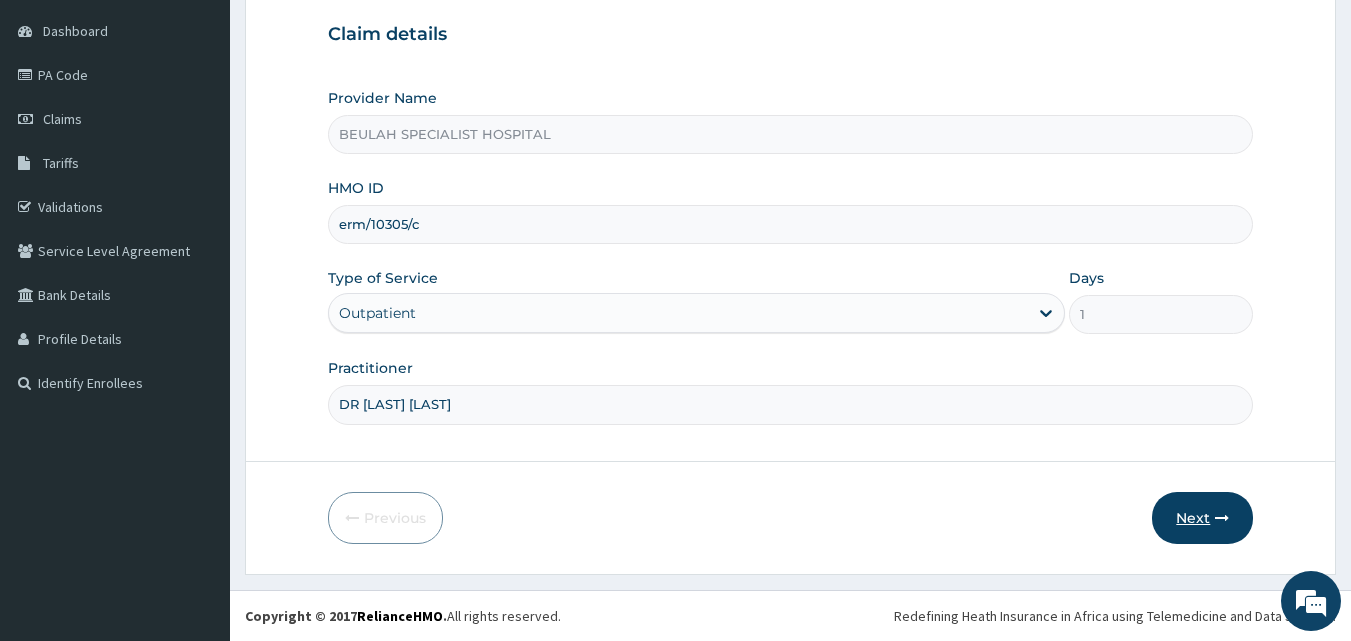 type on "DR JACK WISDOM" 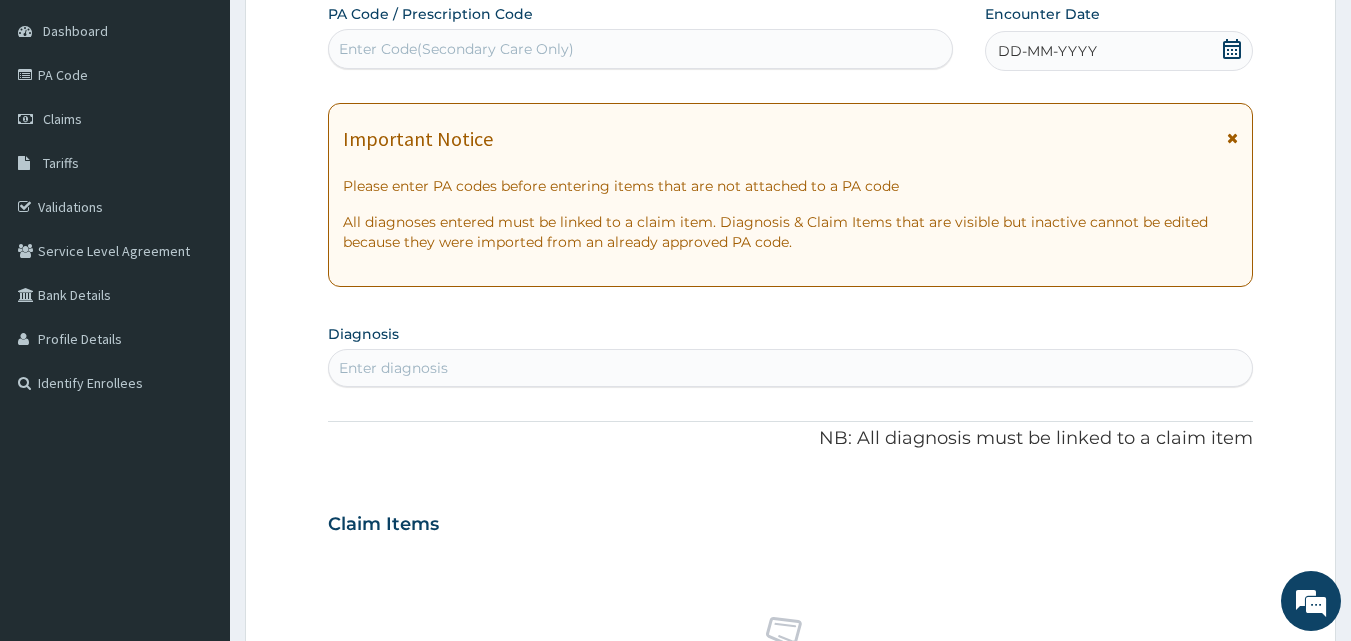 click 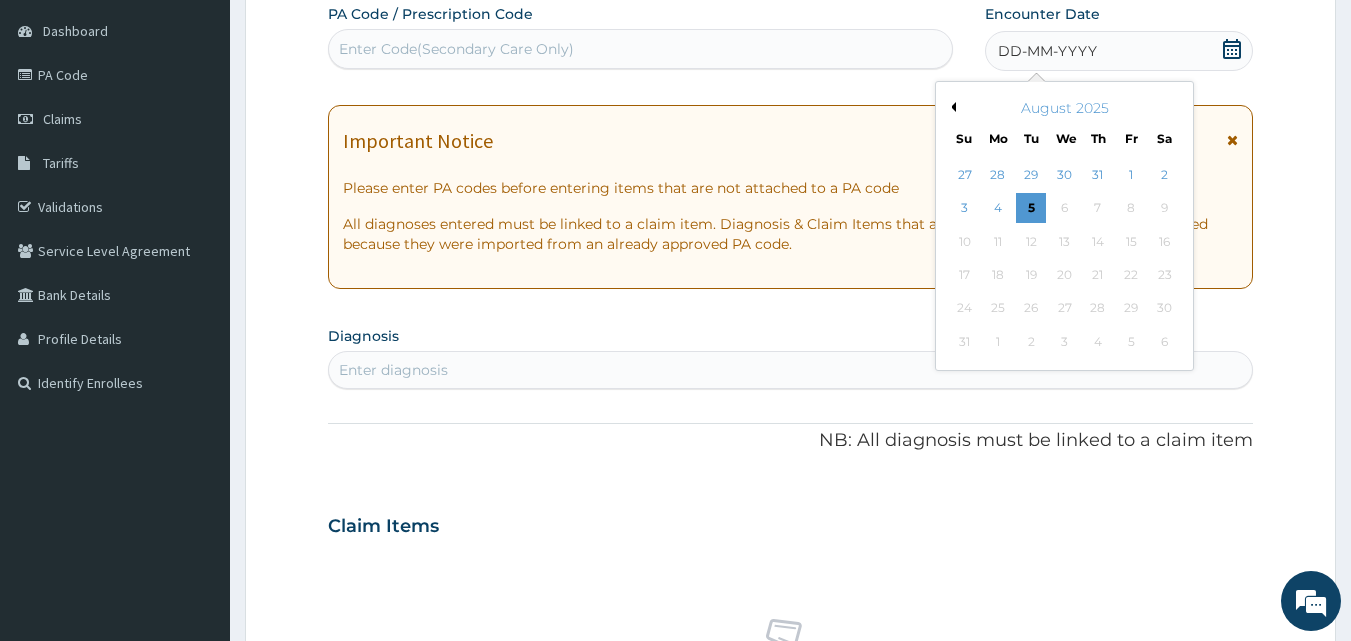 click on "August 2025 Su Mo Tu We Th Fr Sa" at bounding box center (1064, 119) 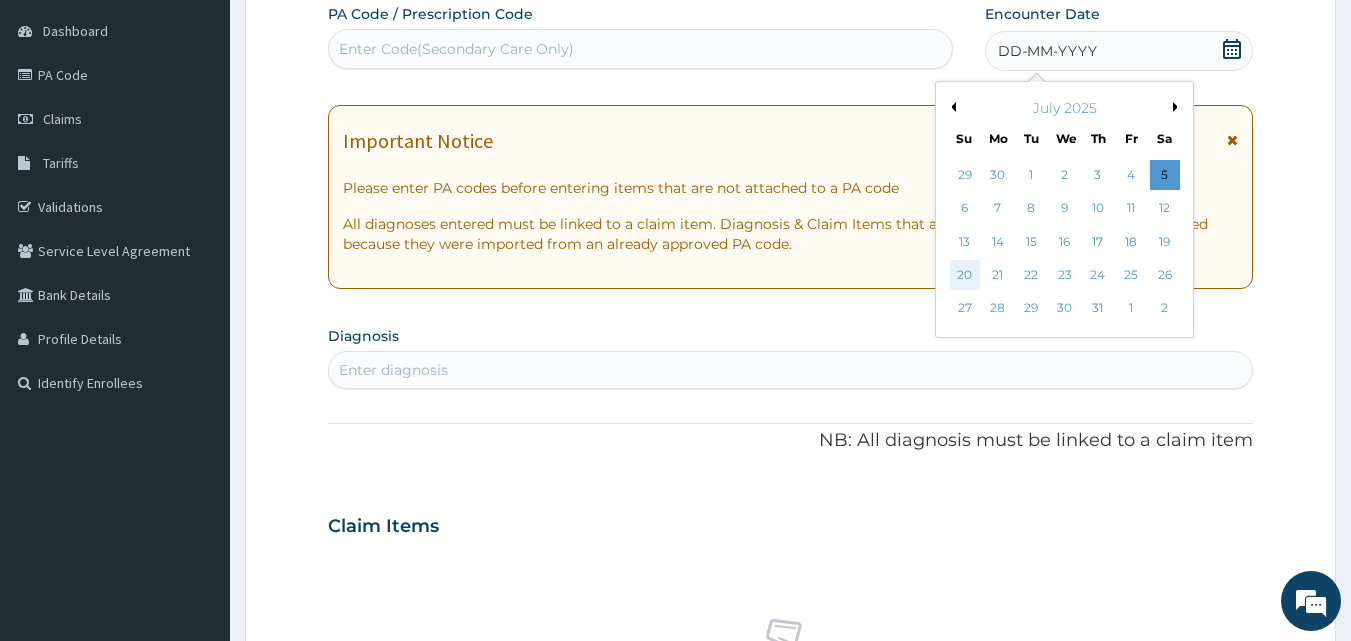 click on "20" at bounding box center (965, 275) 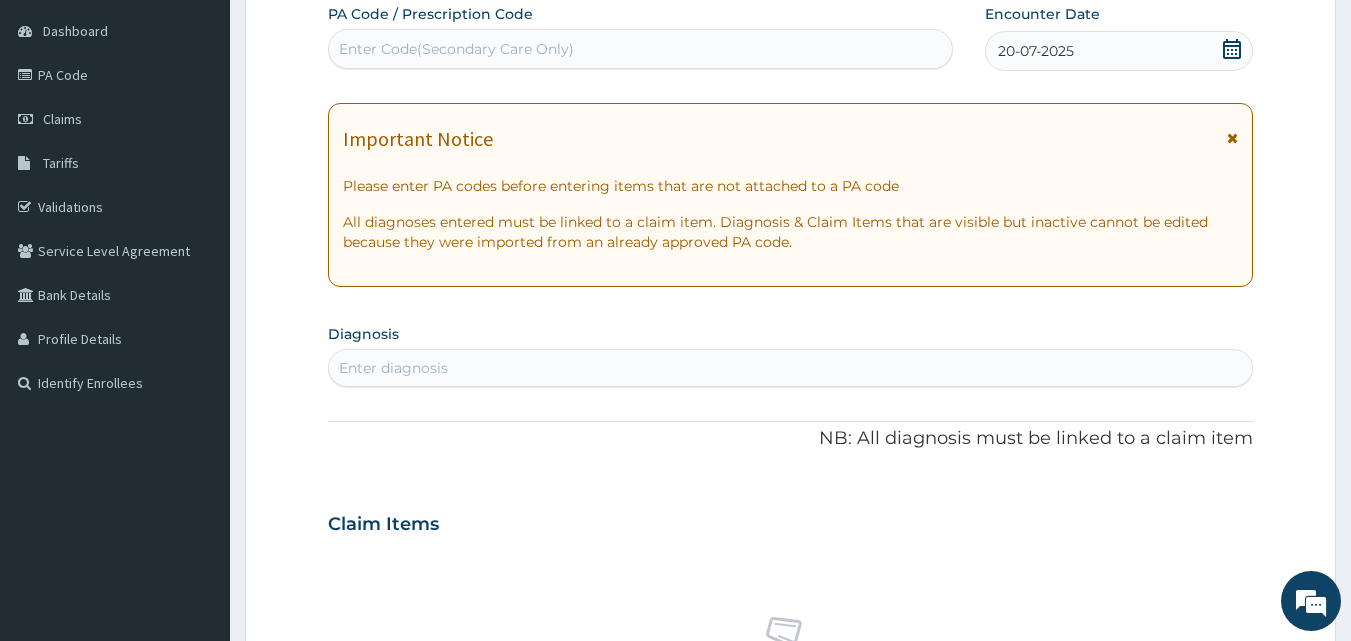 click on "Enter diagnosis" at bounding box center (791, 368) 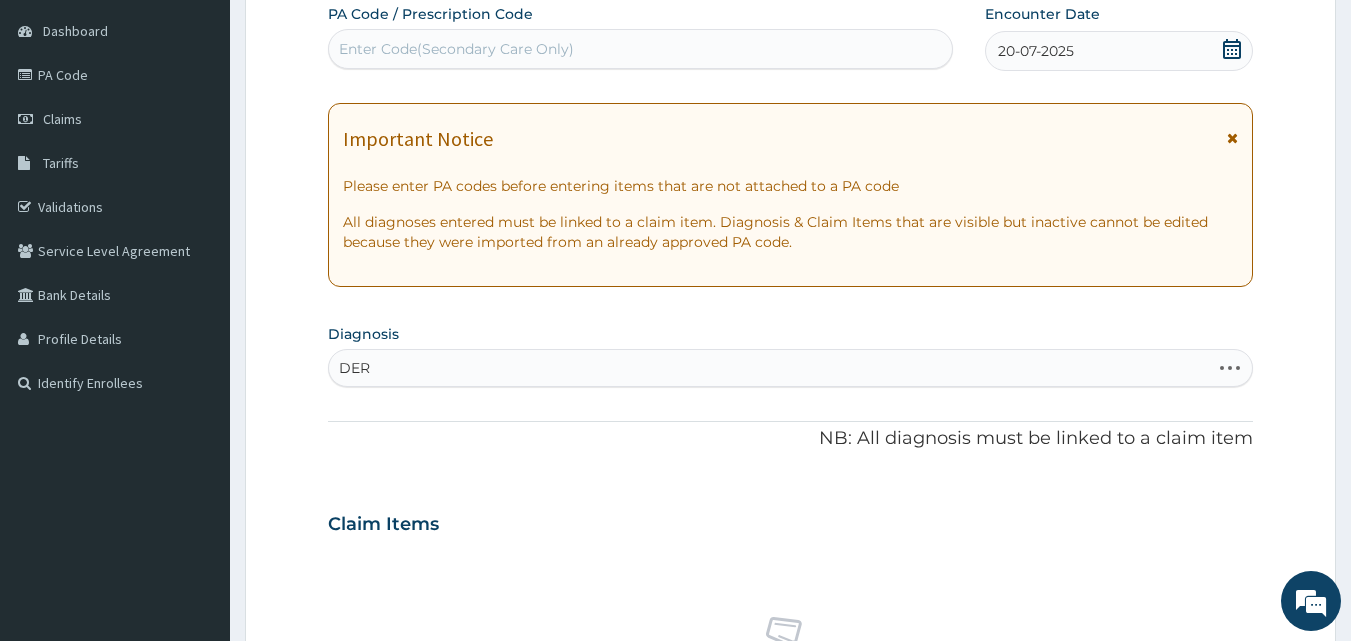 type on "DERM" 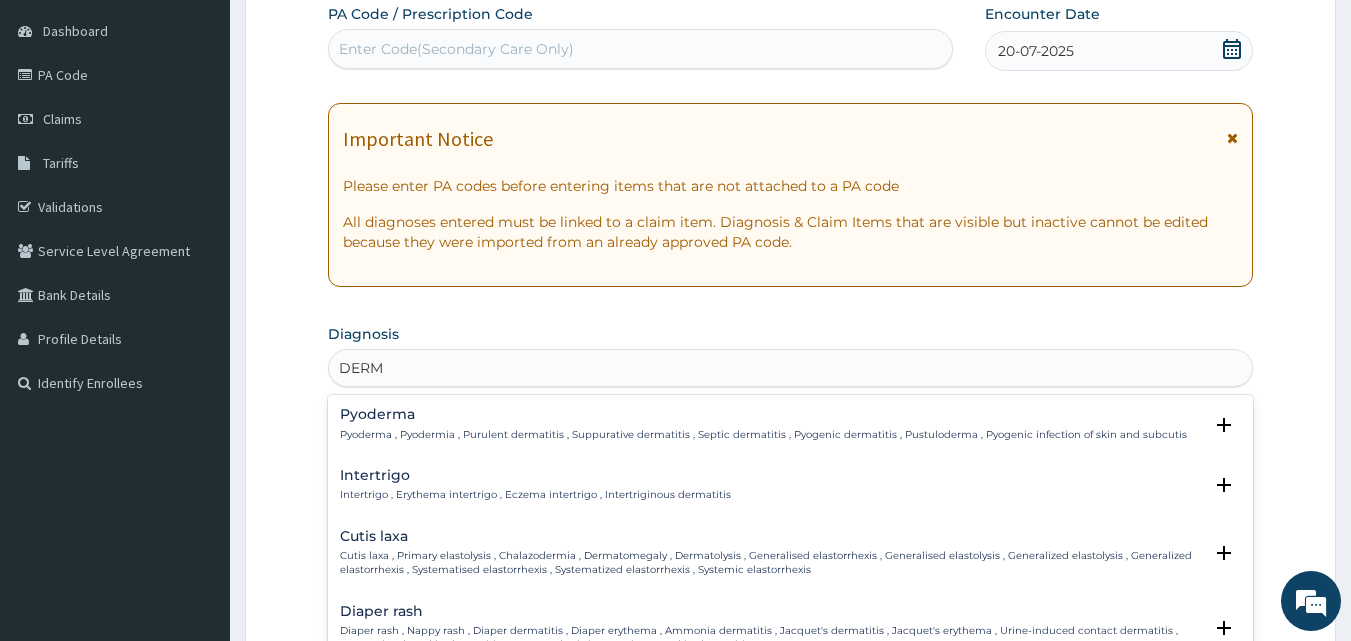 scroll, scrollTop: 747, scrollLeft: 0, axis: vertical 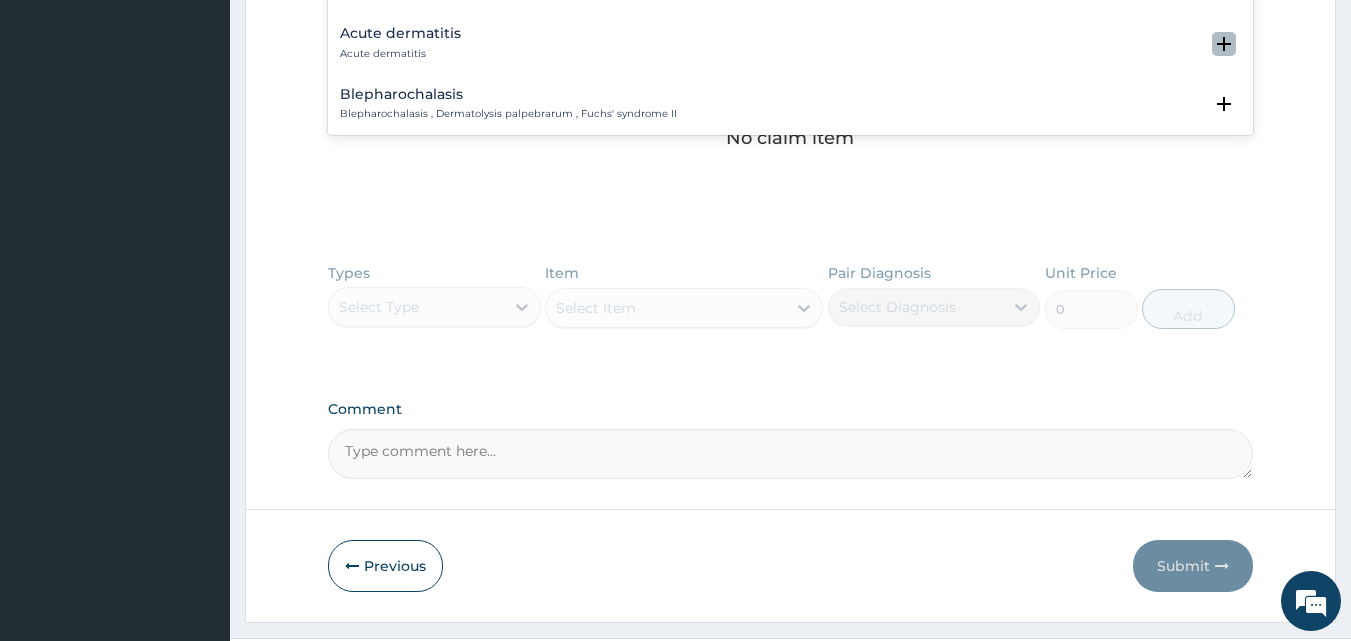 click at bounding box center (1224, 44) 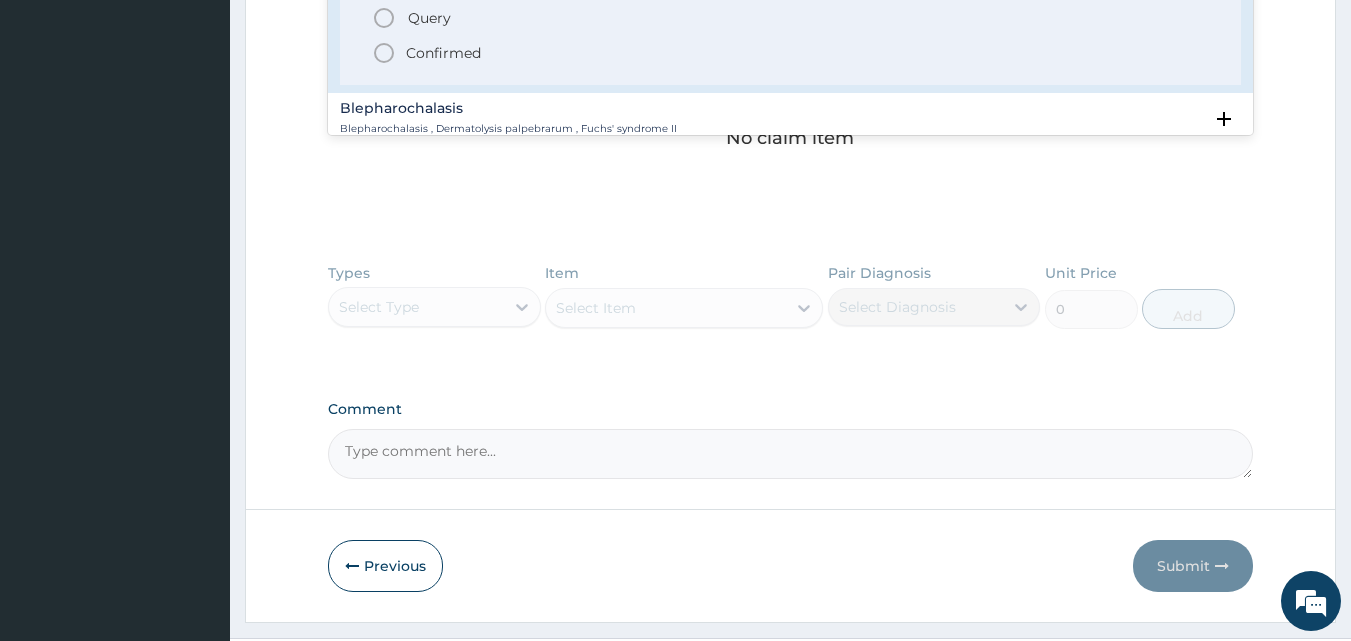 scroll, scrollTop: 1954, scrollLeft: 0, axis: vertical 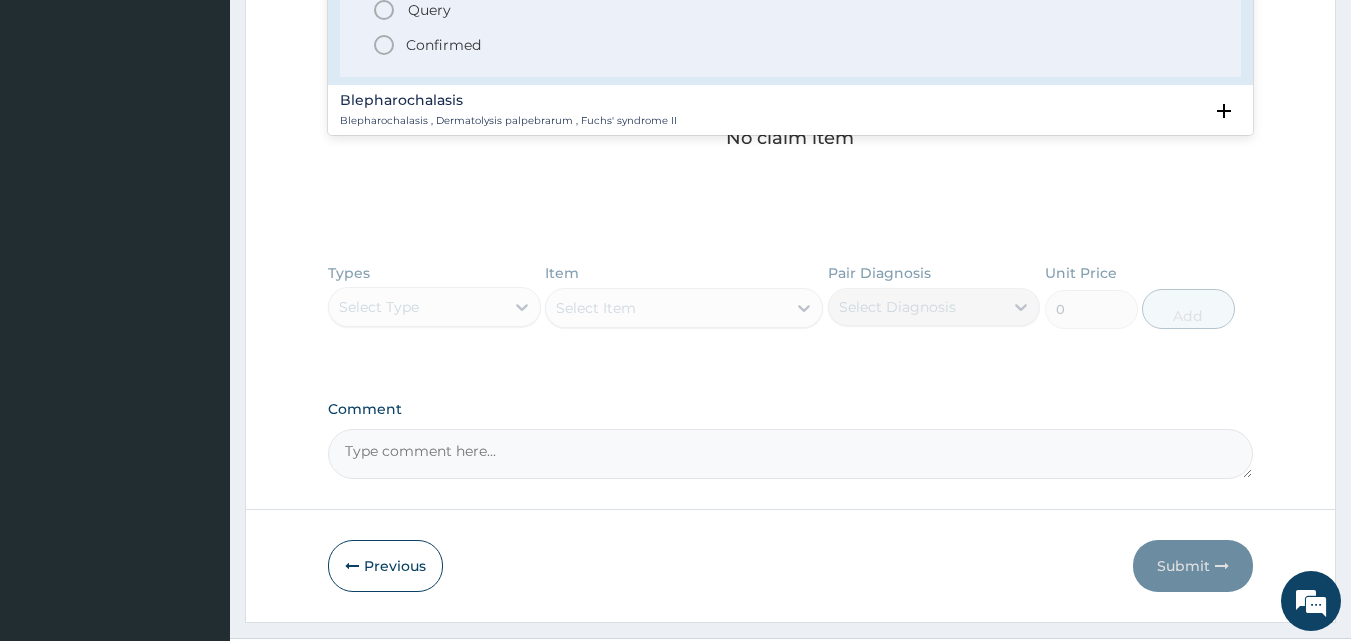 click 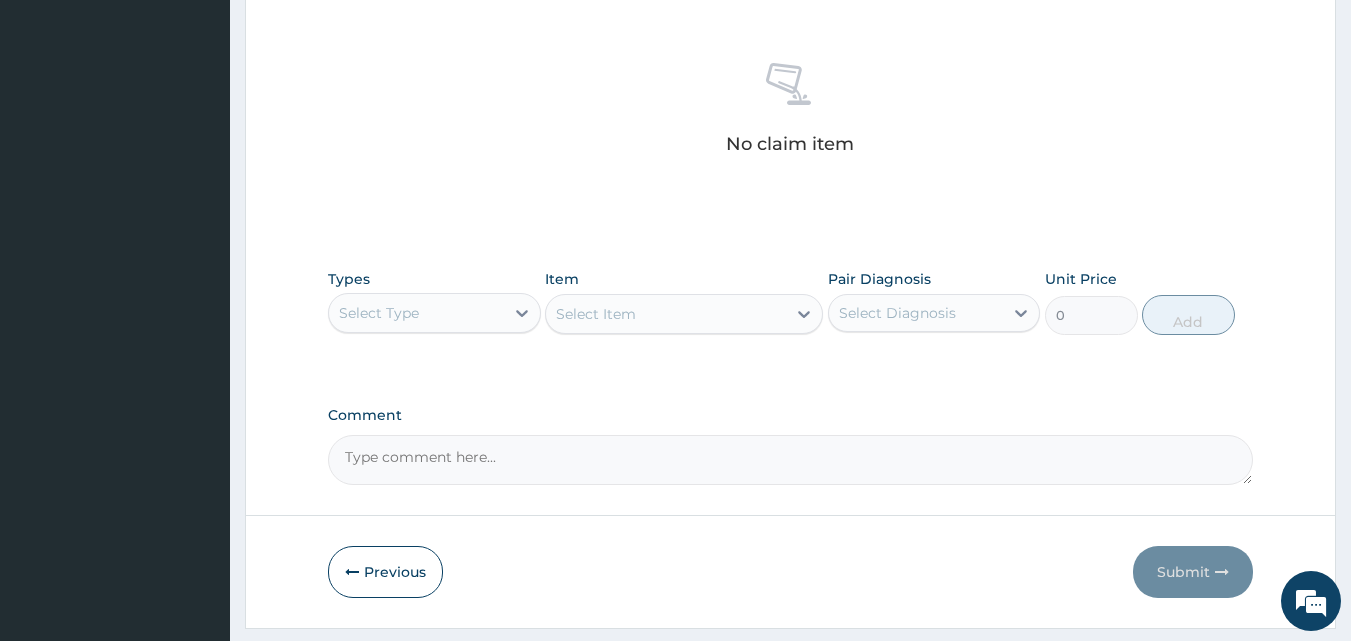 drag, startPoint x: 1349, startPoint y: 17, endPoint x: 1361, endPoint y: 7, distance: 15.6205 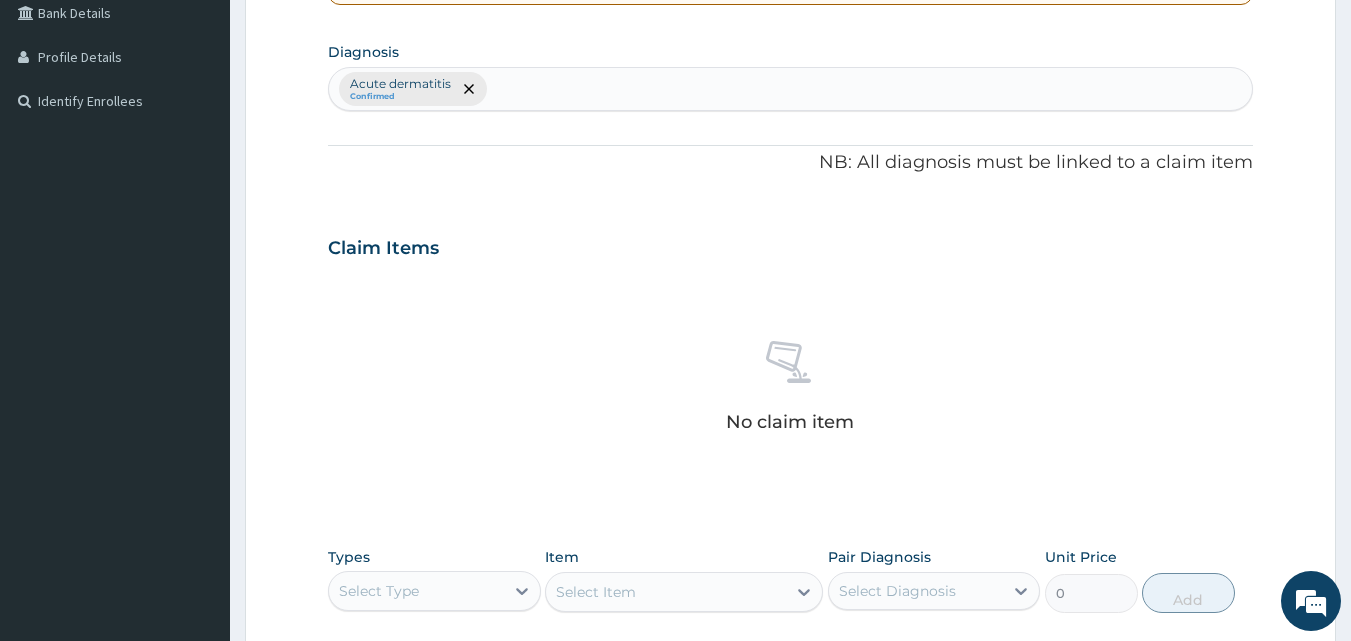 scroll, scrollTop: 467, scrollLeft: 0, axis: vertical 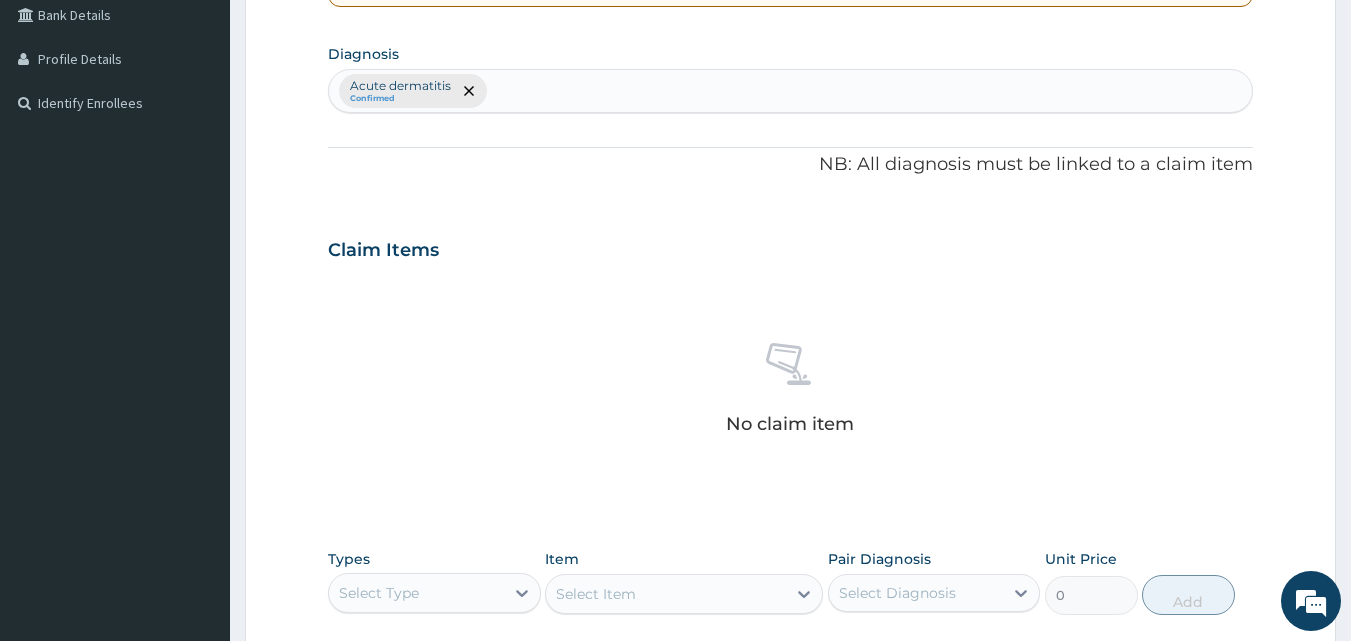 click on "Acute dermatitis Confirmed" at bounding box center [791, 91] 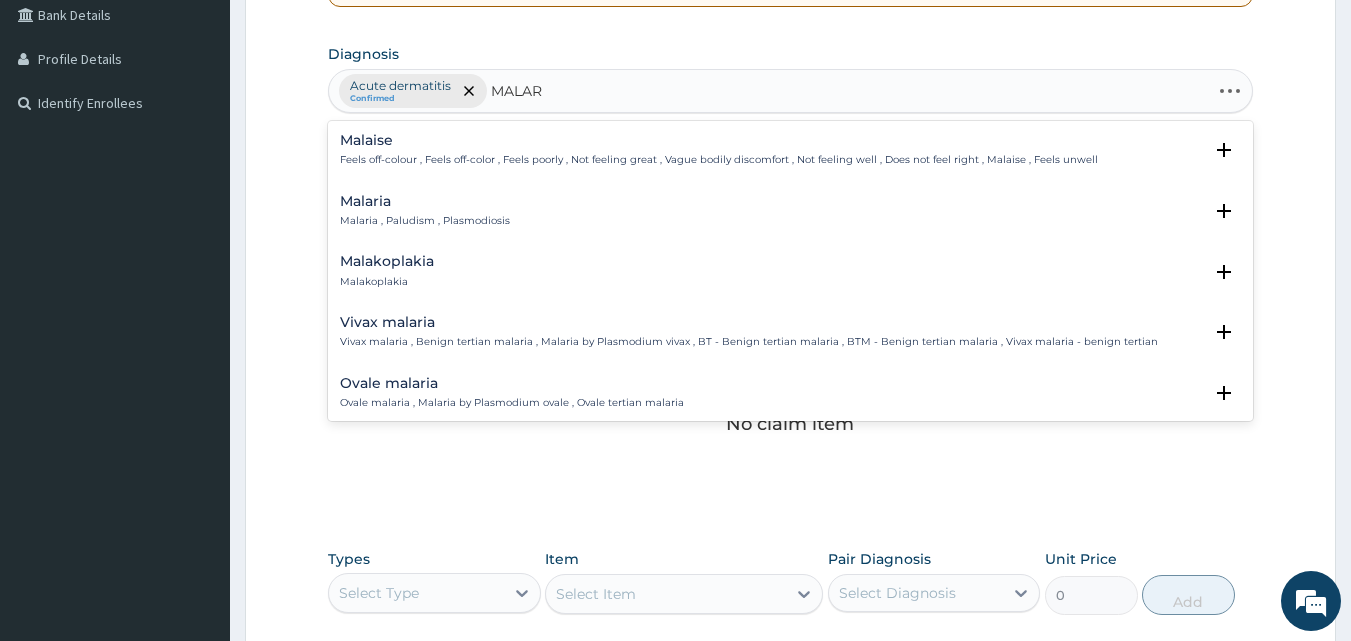 type on "MALARI" 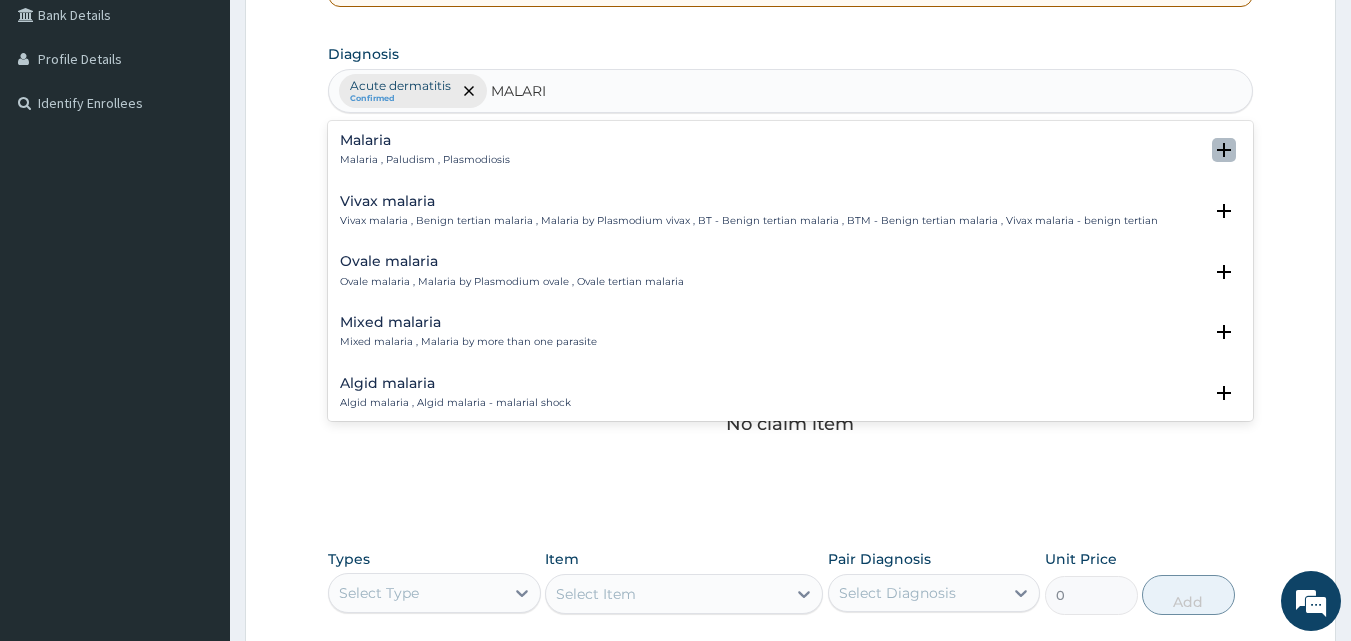 click 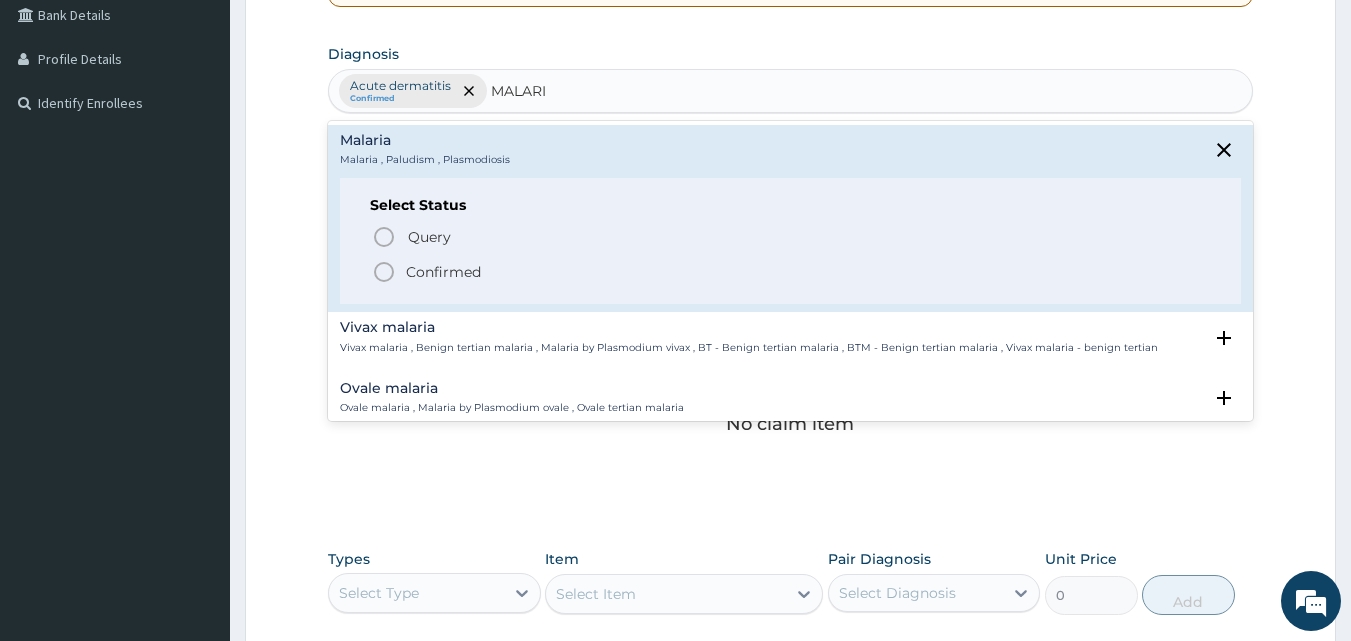 click 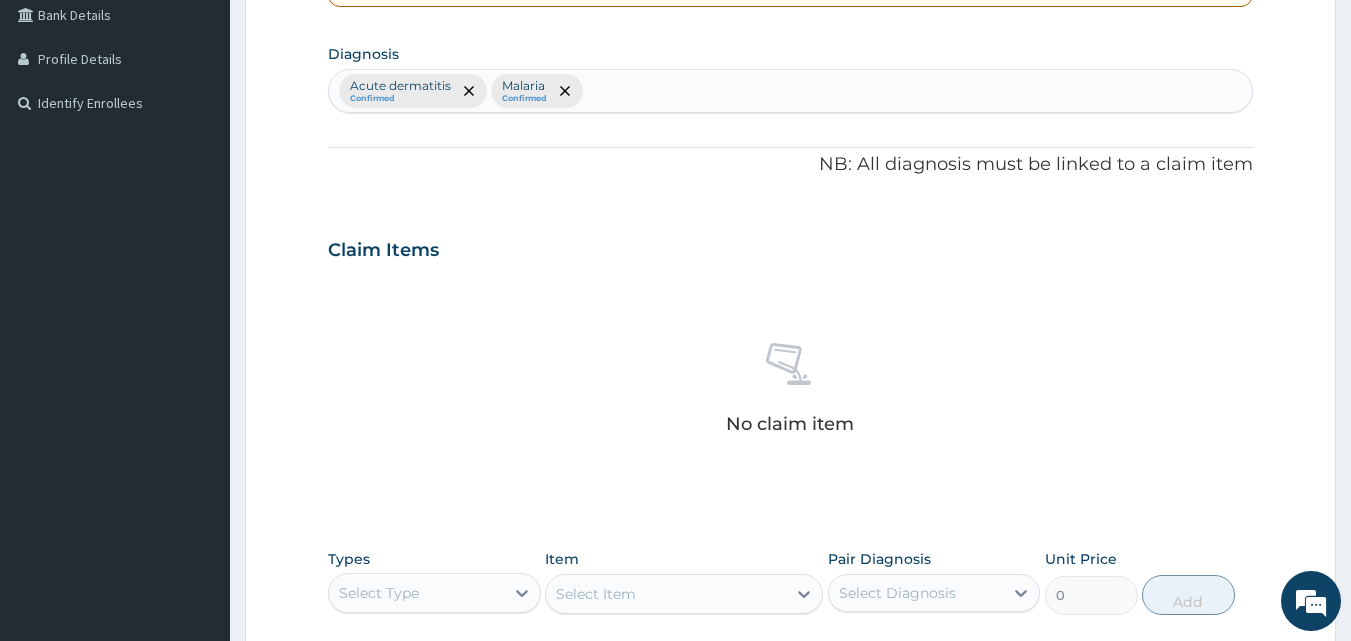drag, startPoint x: 1323, startPoint y: 293, endPoint x: 1365, endPoint y: 492, distance: 203.38388 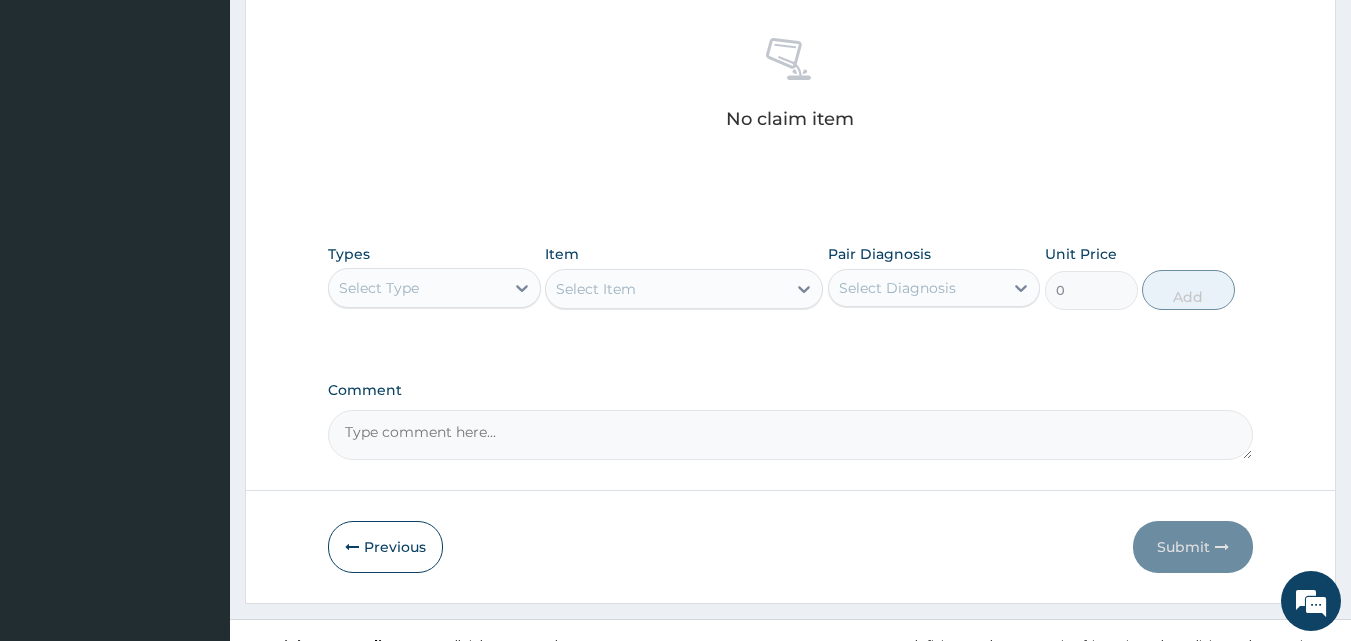 scroll, scrollTop: 801, scrollLeft: 0, axis: vertical 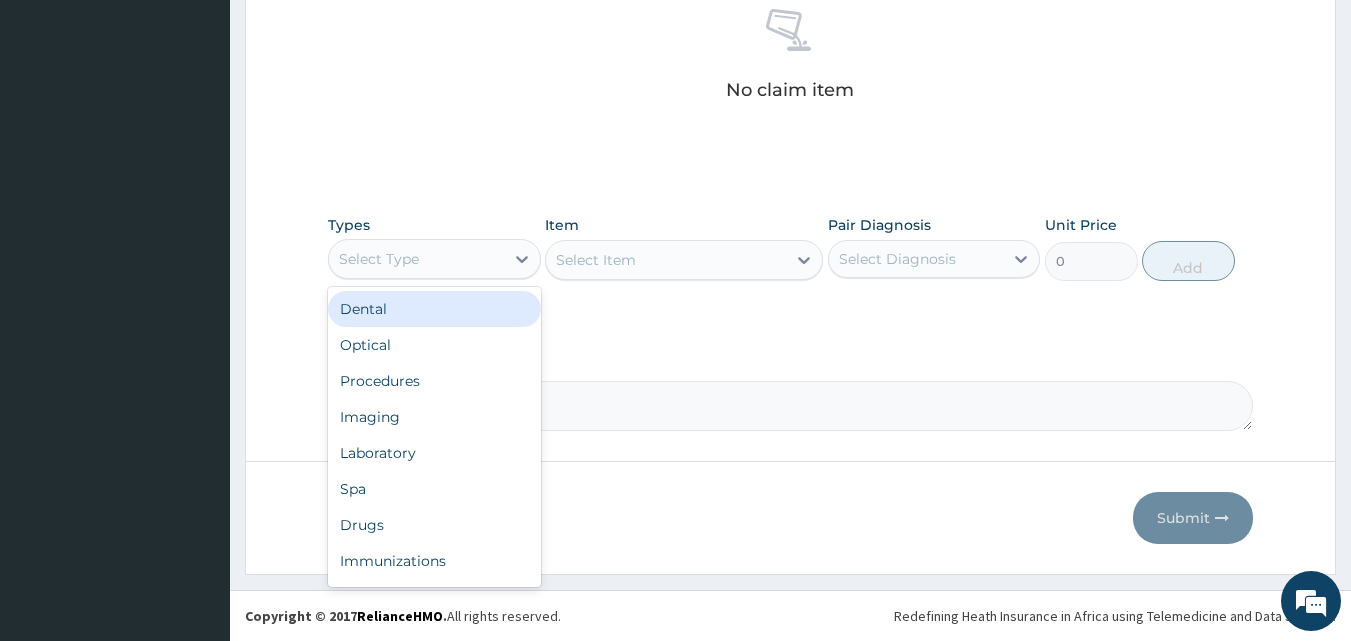 click on "Select Type" at bounding box center (434, 259) 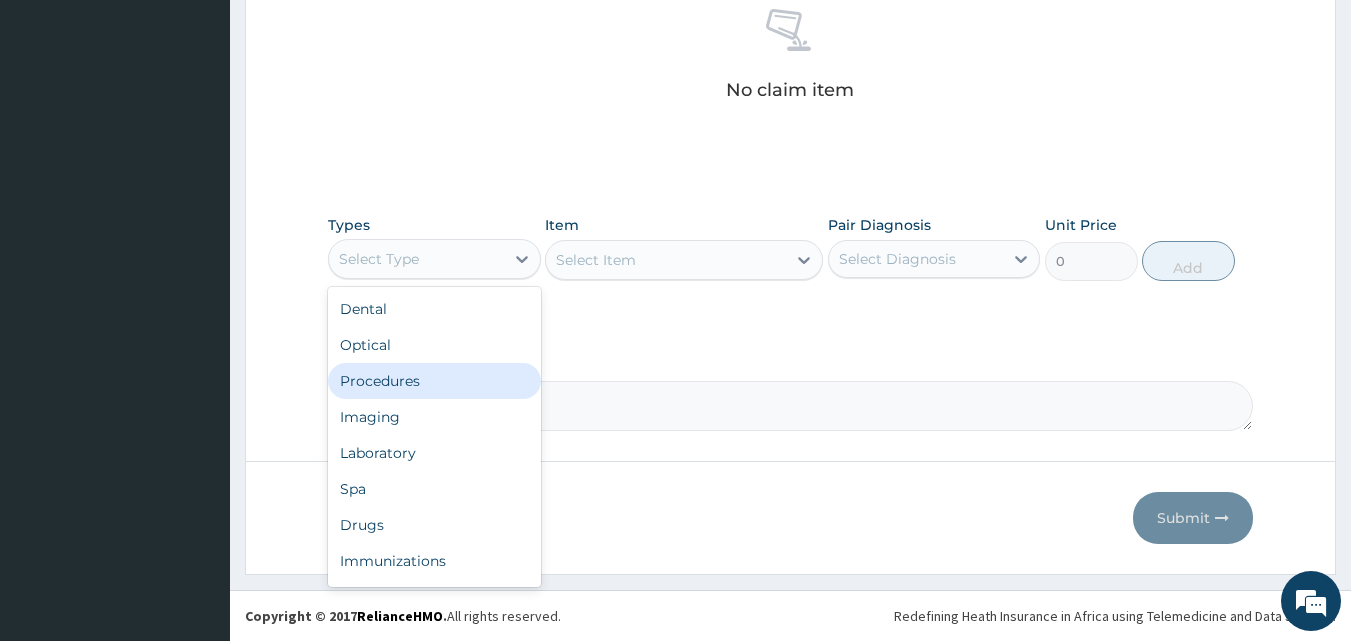 click on "Procedures" at bounding box center [434, 381] 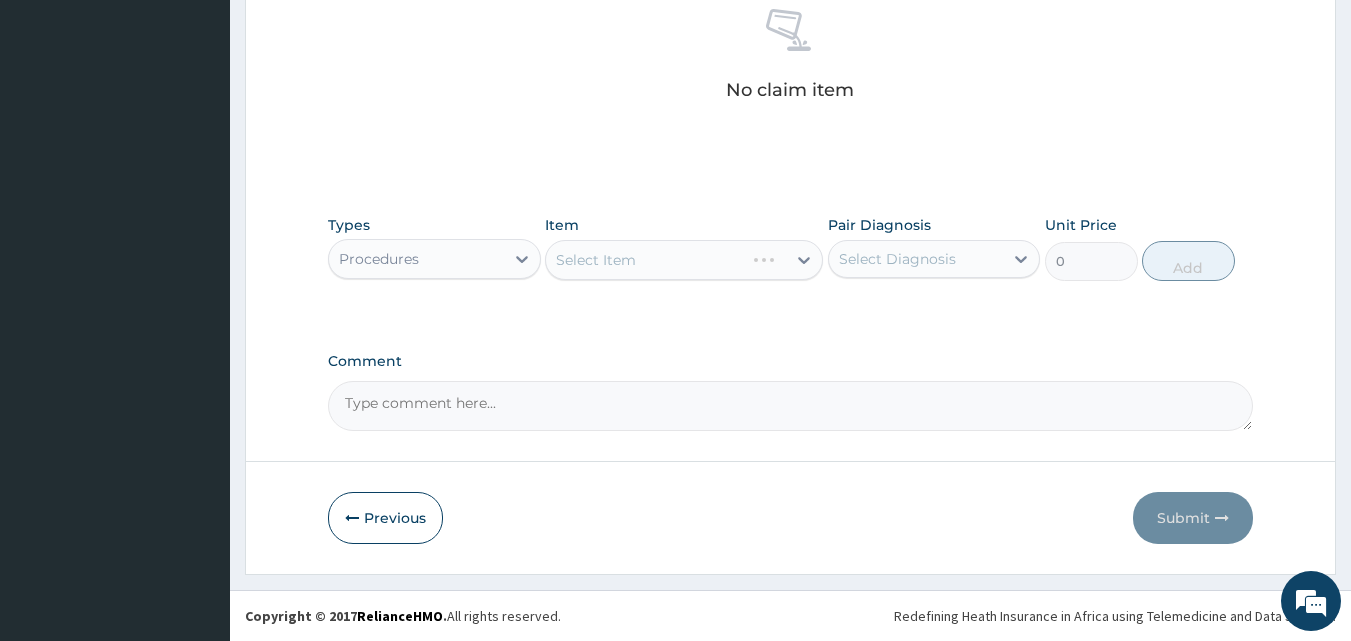 click on "Select Item" at bounding box center (684, 260) 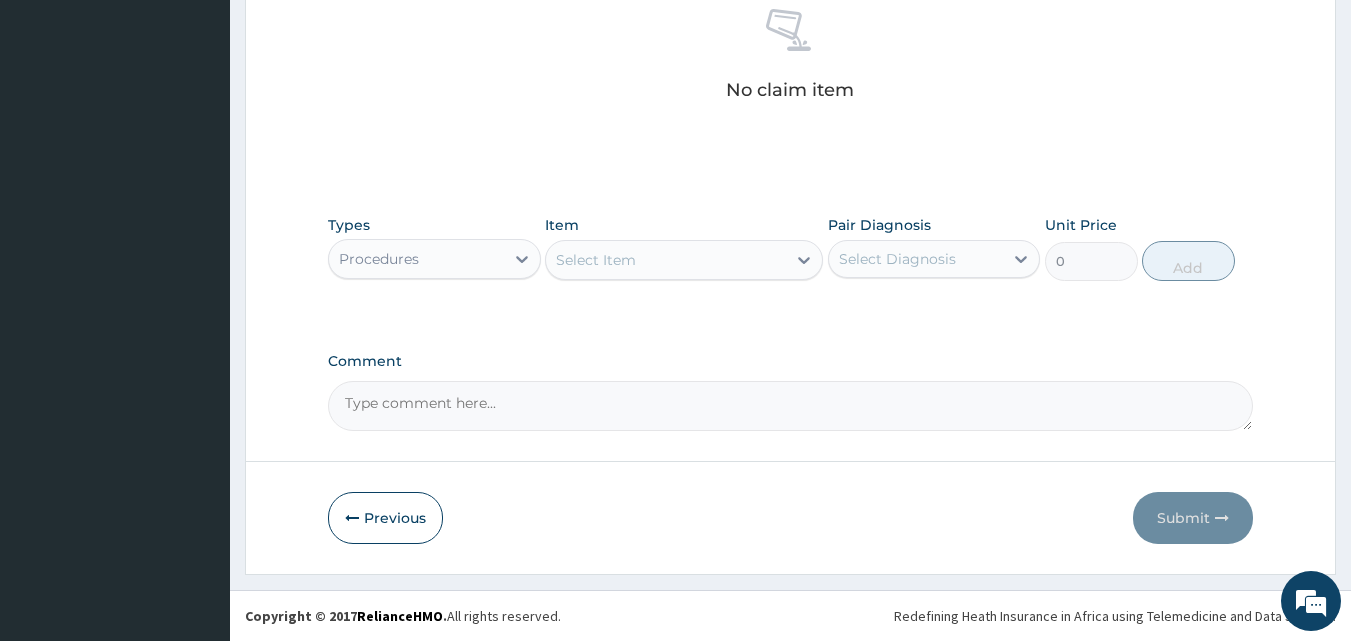 click on "Select Item" at bounding box center [684, 260] 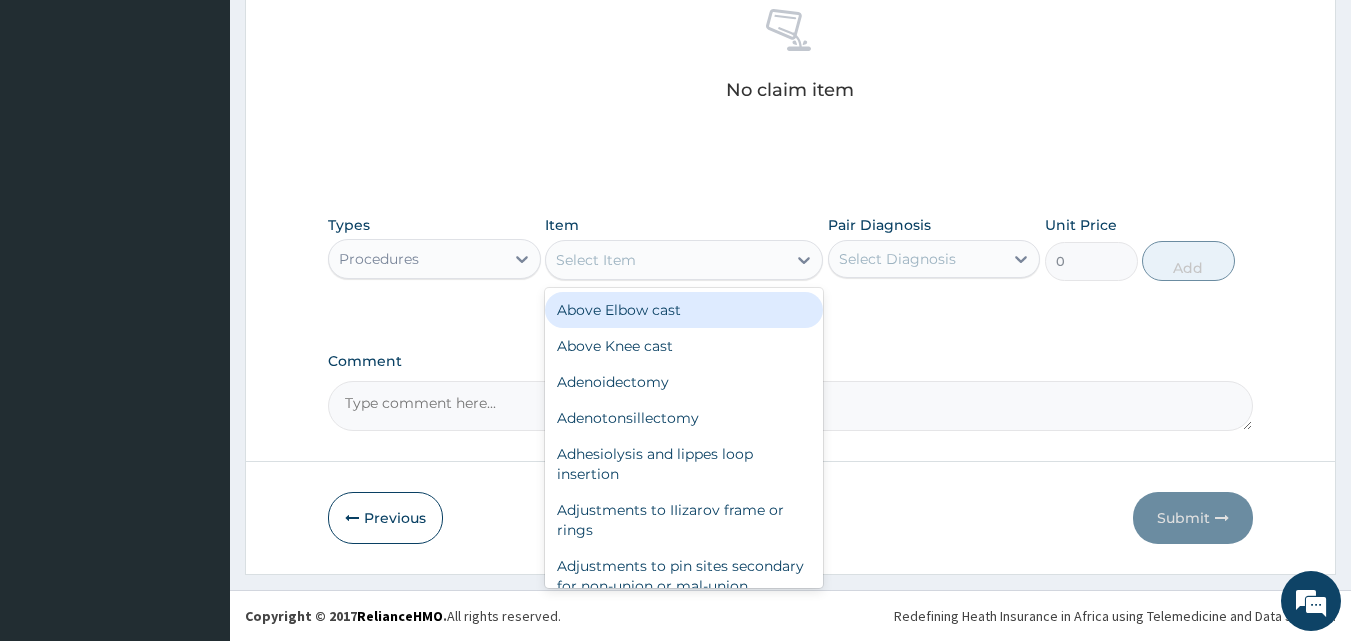 click on "Select Item" at bounding box center [666, 260] 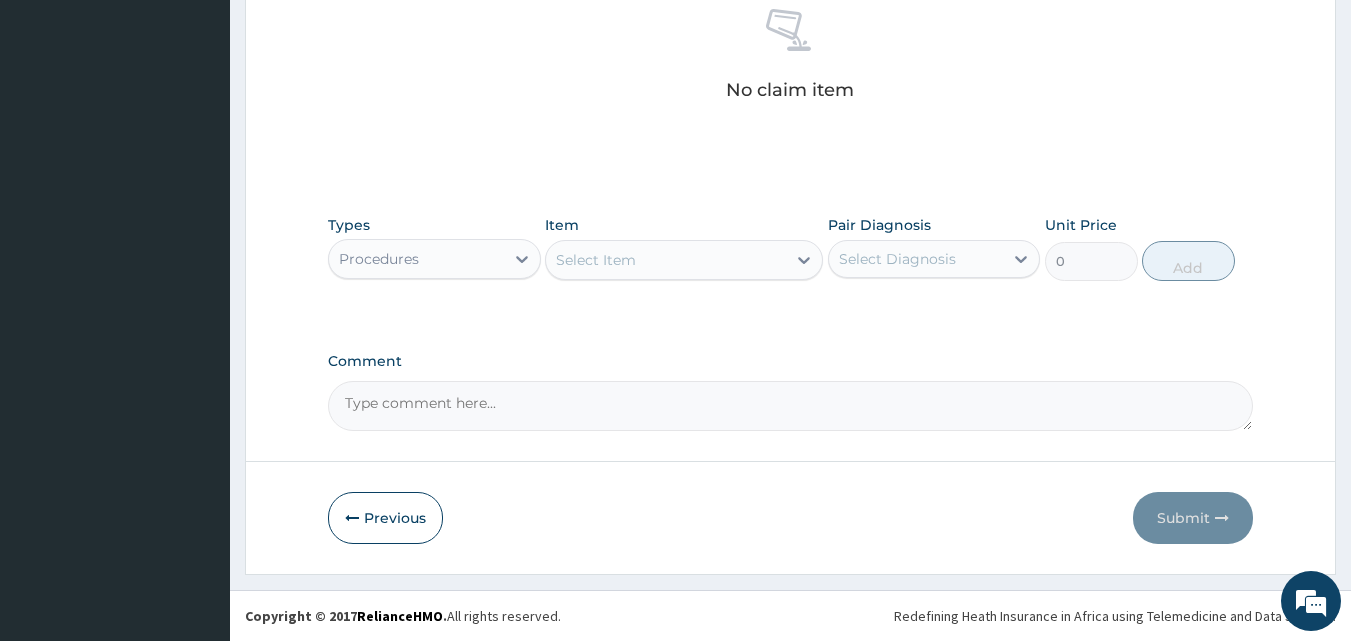 click on "Select Item" at bounding box center (666, 260) 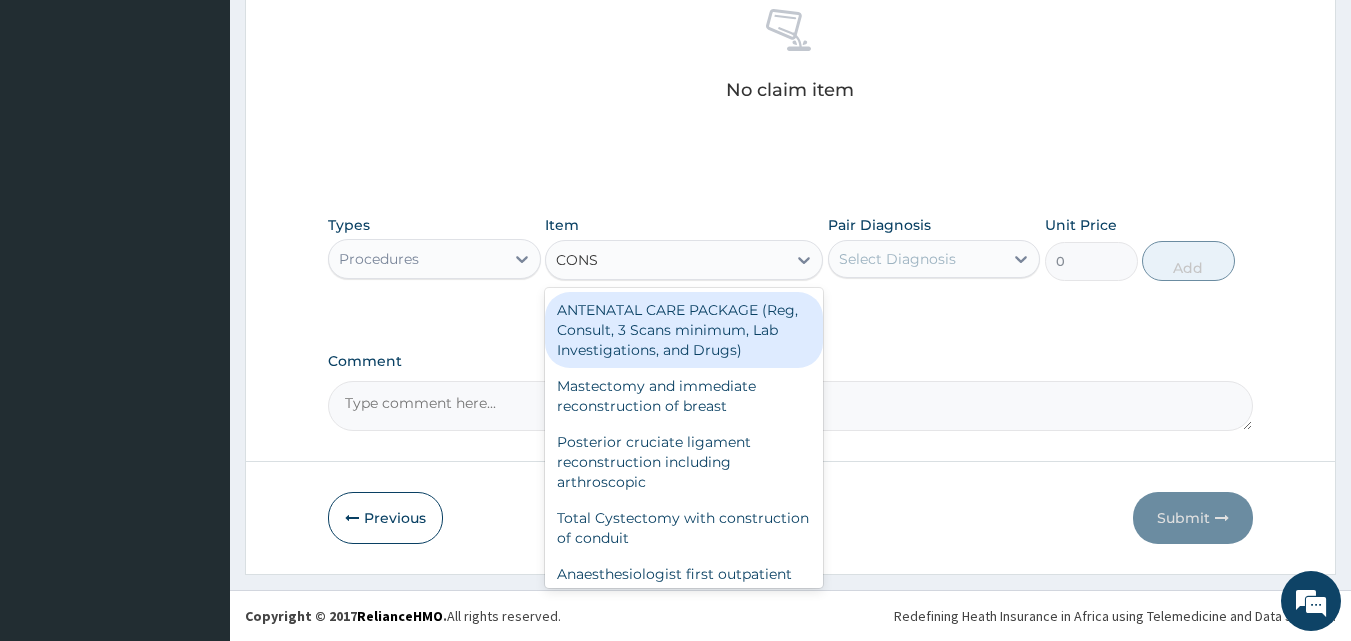 type on "CONSU" 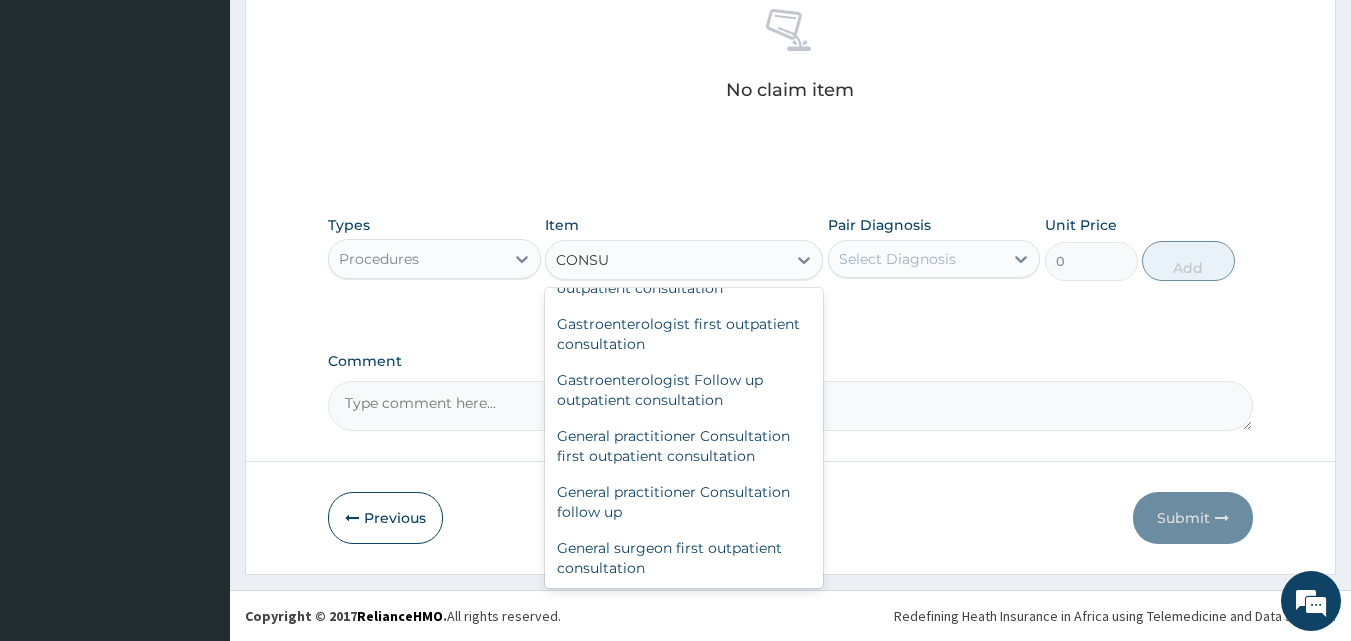 scroll, scrollTop: 1048, scrollLeft: 0, axis: vertical 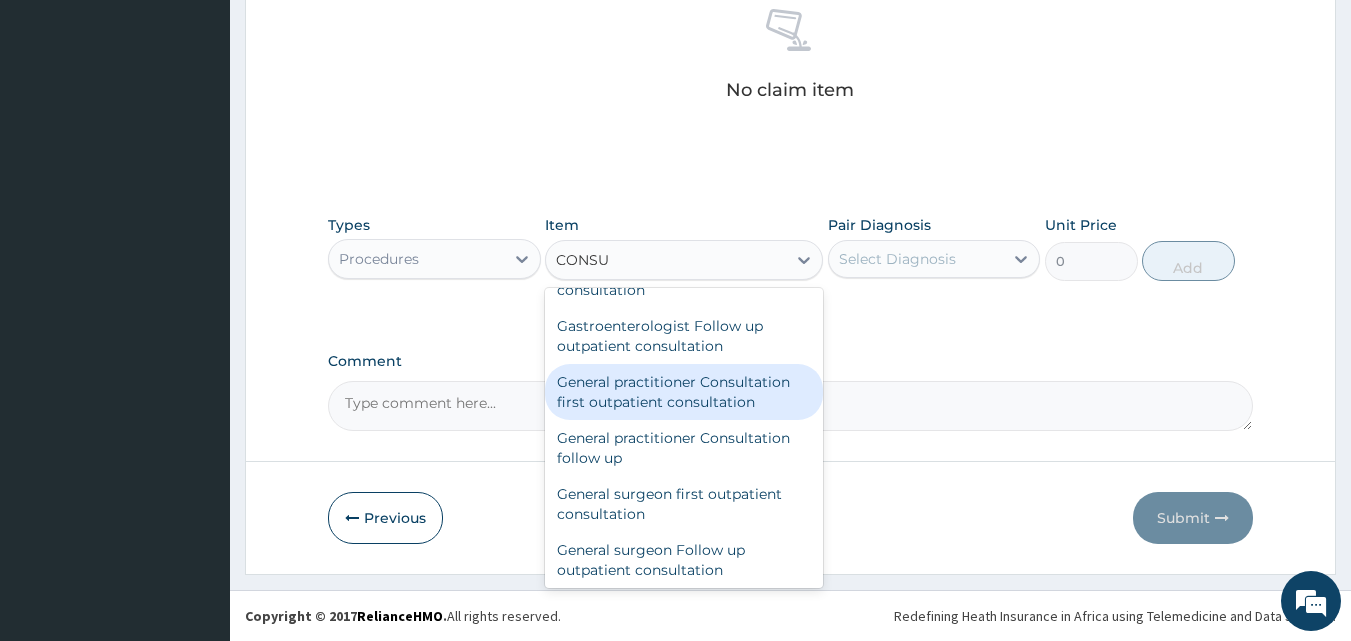 click on "General practitioner Consultation first outpatient consultation" at bounding box center (684, 392) 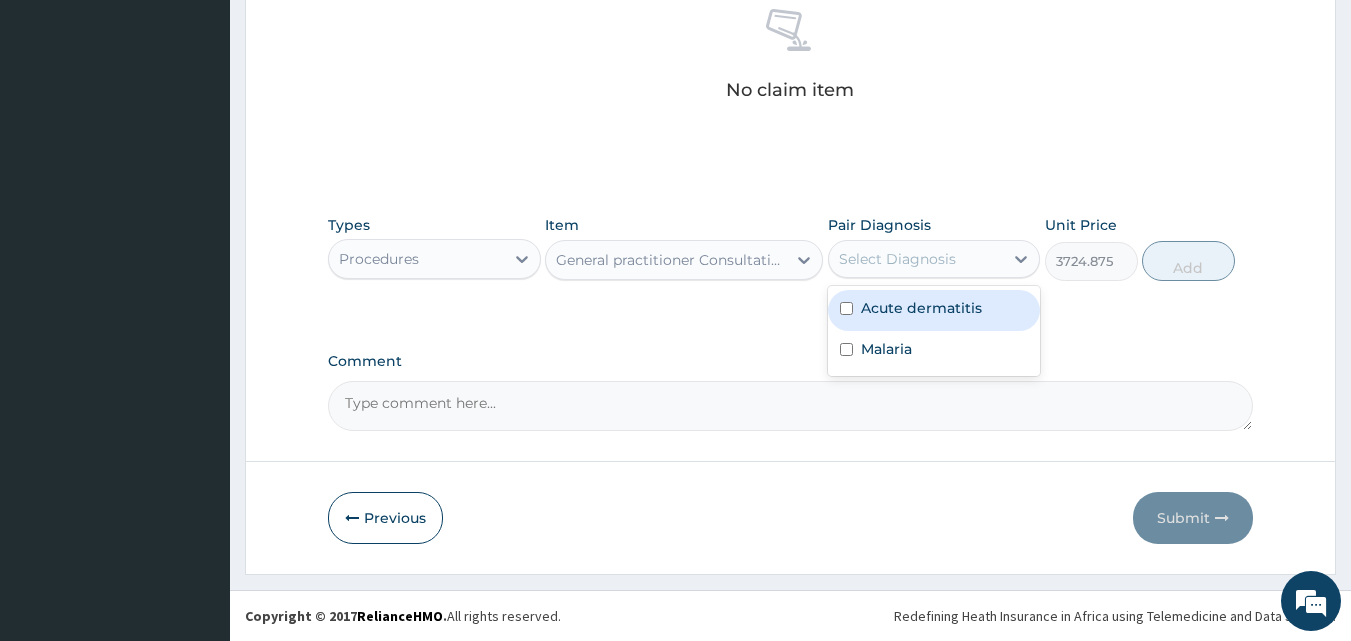 click on "Select Diagnosis" at bounding box center (897, 259) 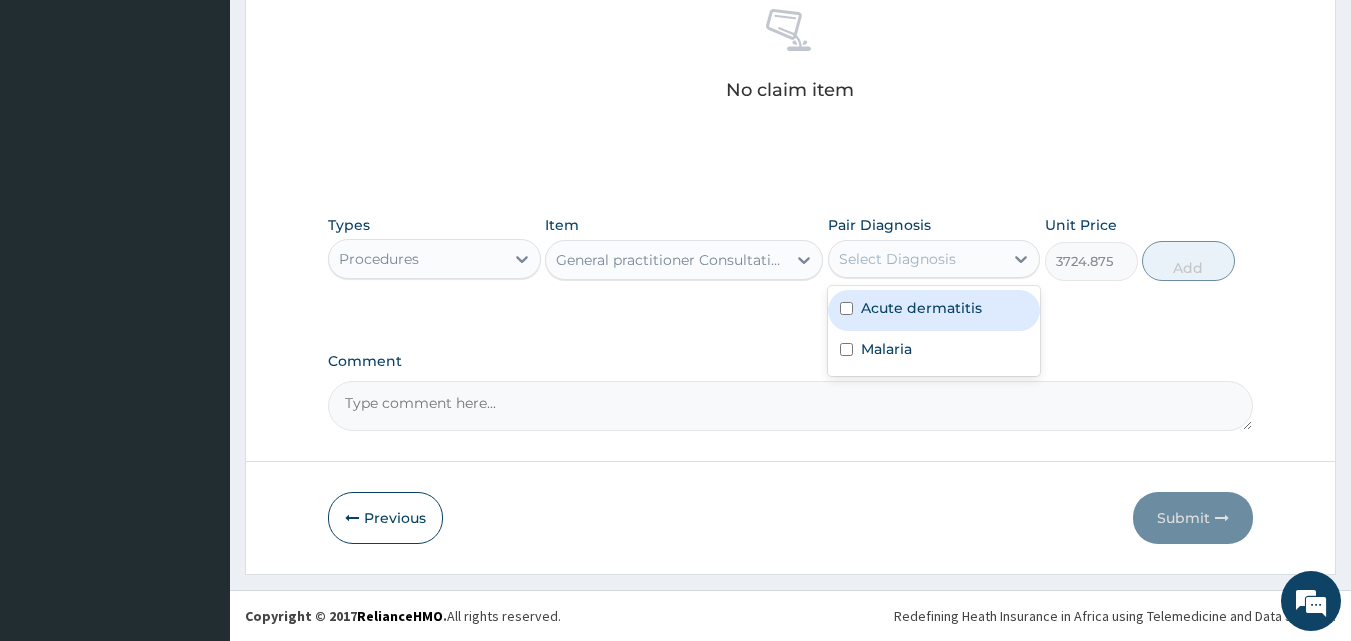 click at bounding box center [846, 308] 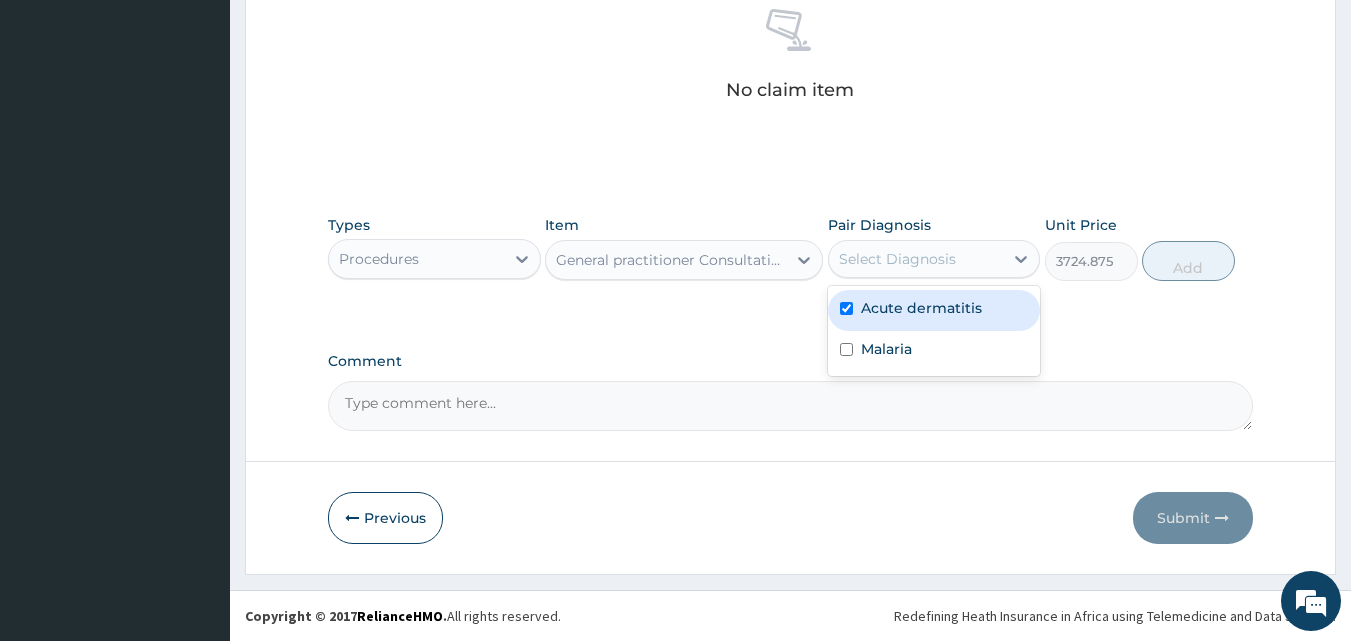 checkbox on "true" 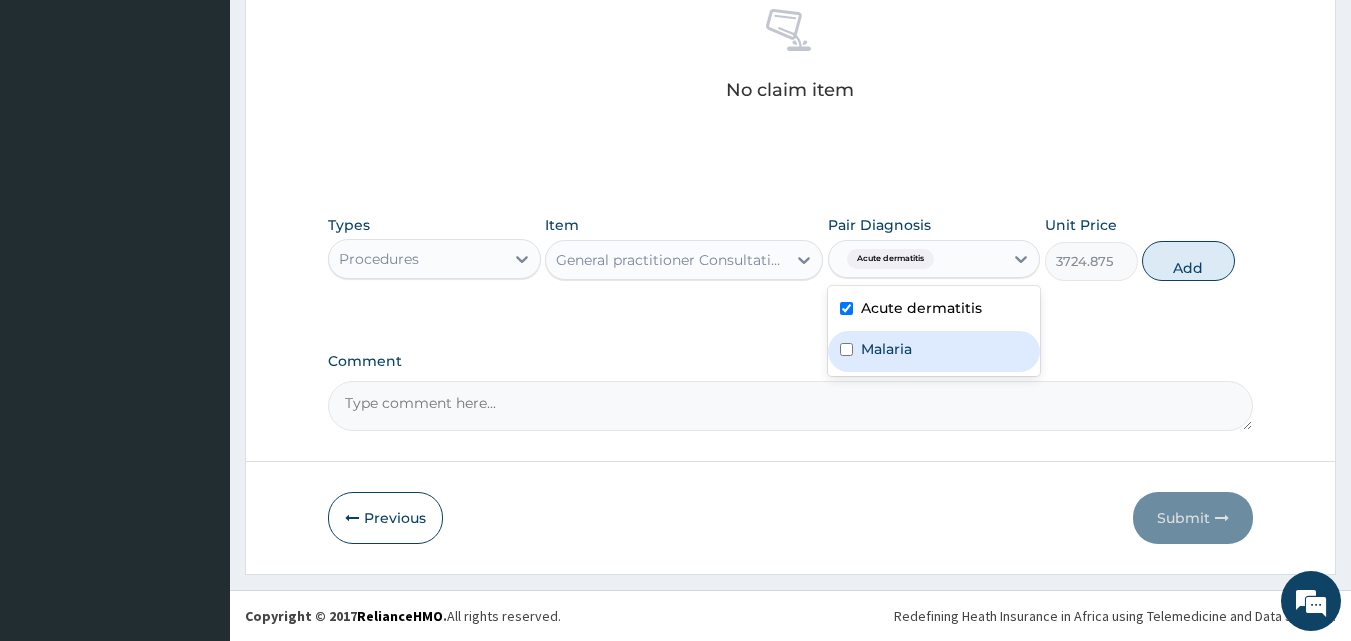 click at bounding box center (846, 349) 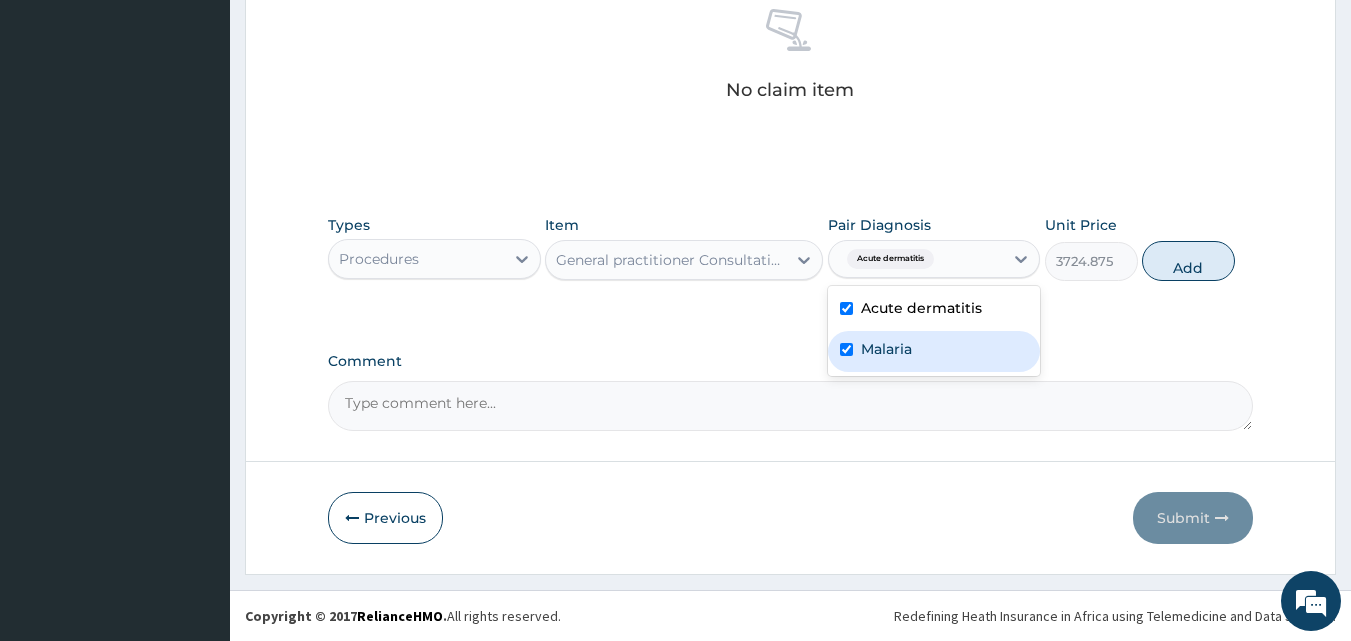 checkbox on "true" 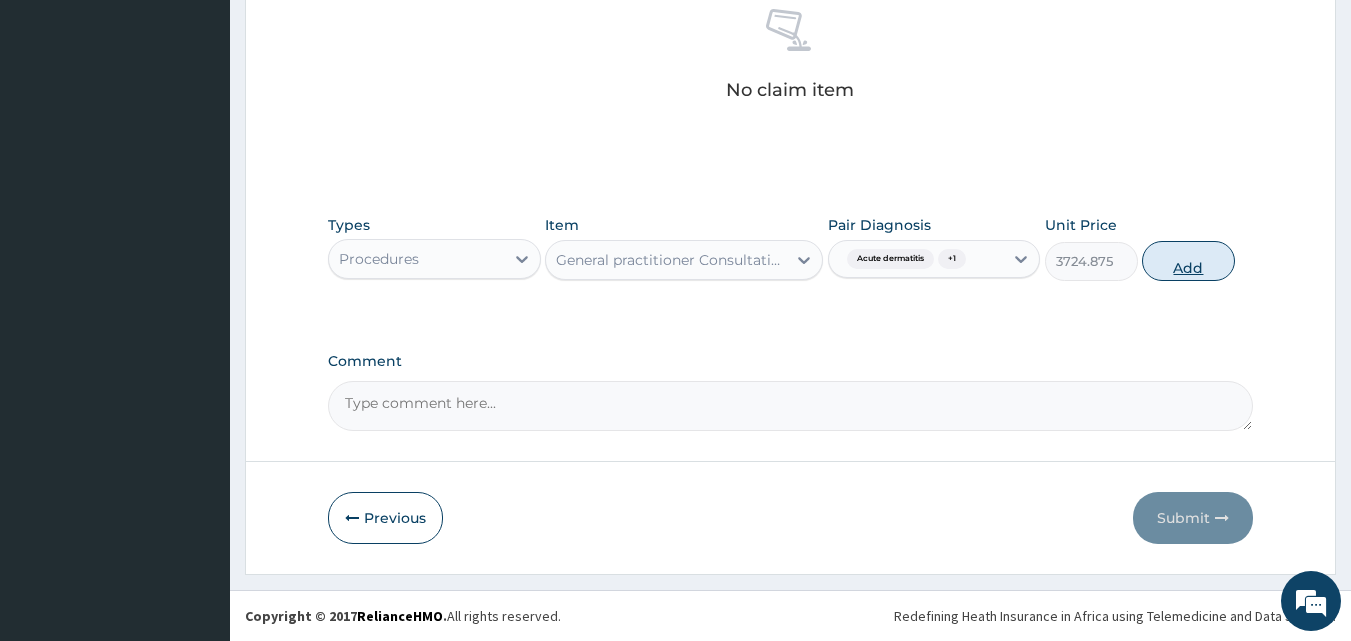 click on "Add" at bounding box center [1188, 261] 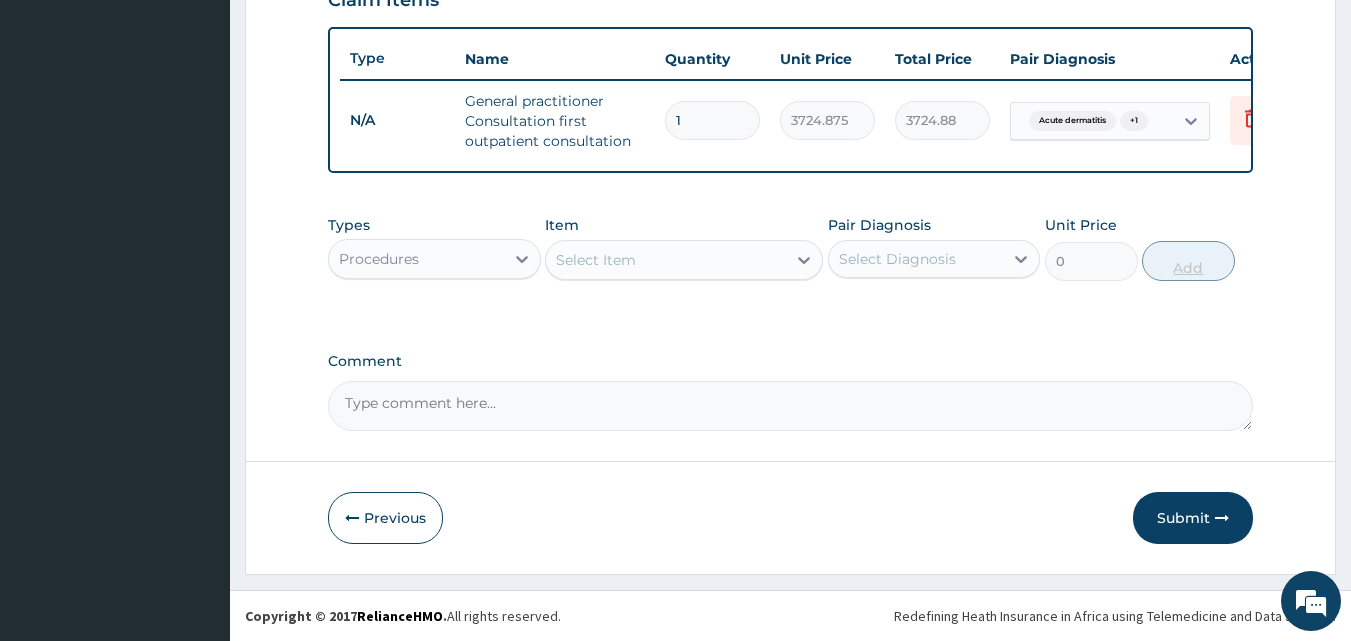 scroll, scrollTop: 732, scrollLeft: 0, axis: vertical 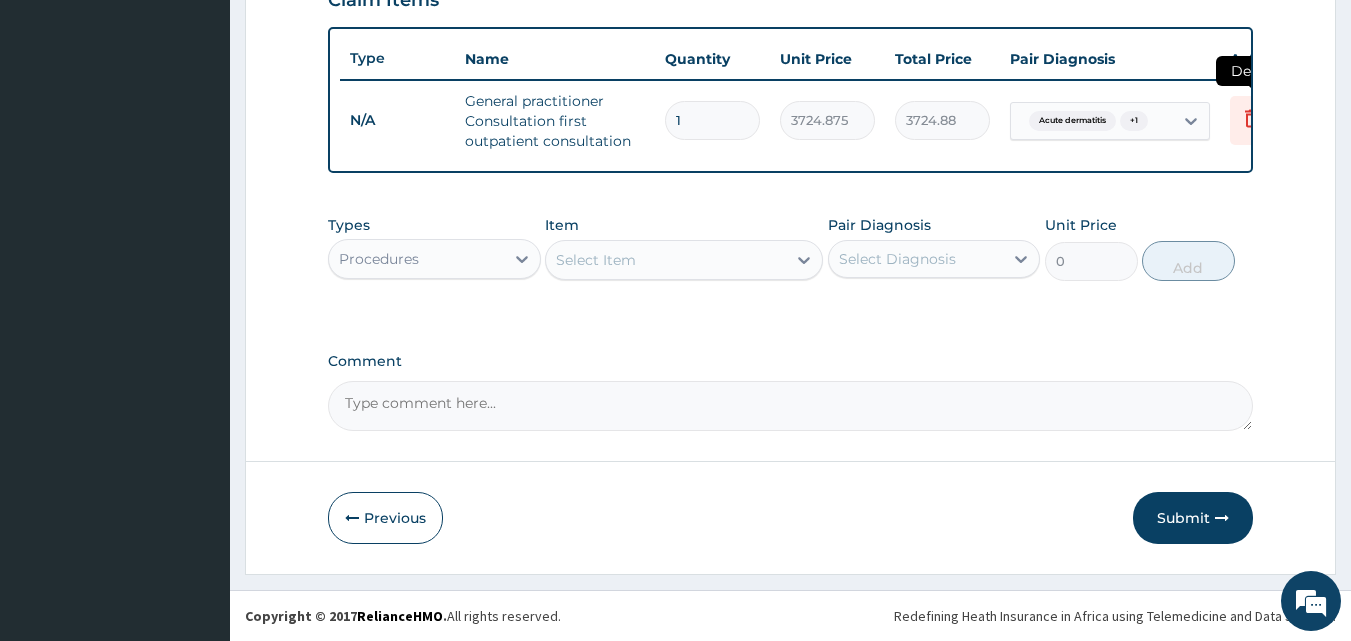 click at bounding box center (1252, 120) 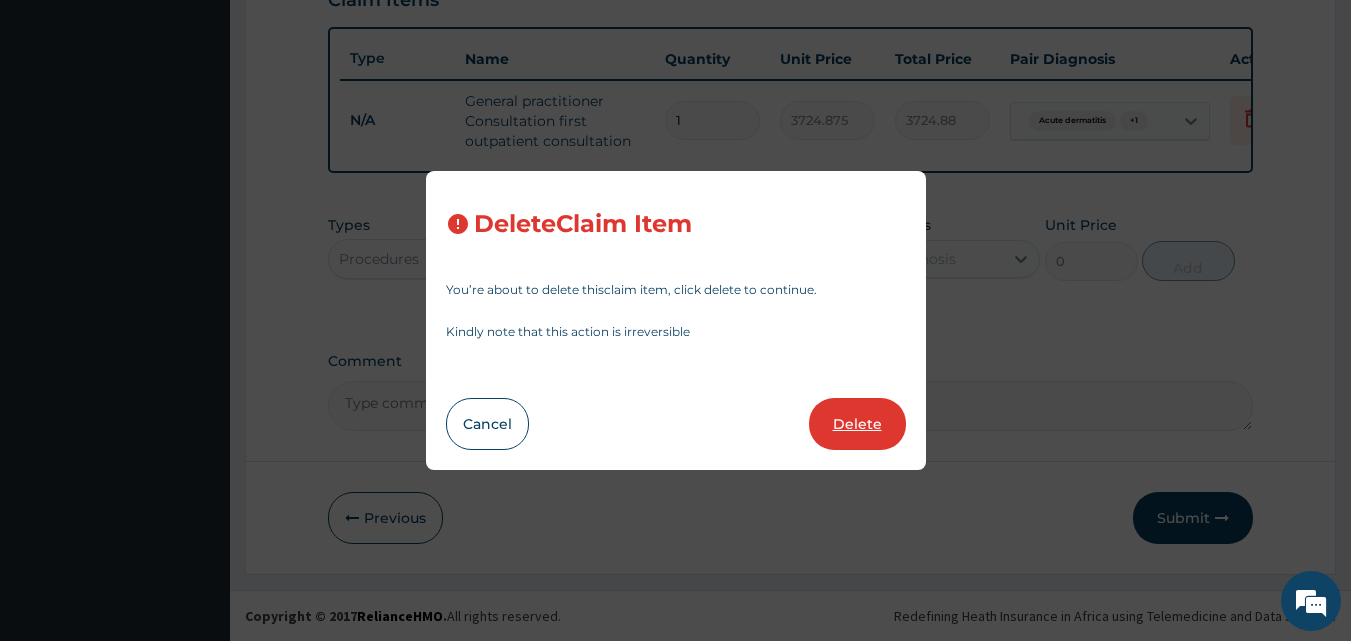 click on "Delete" at bounding box center (857, 424) 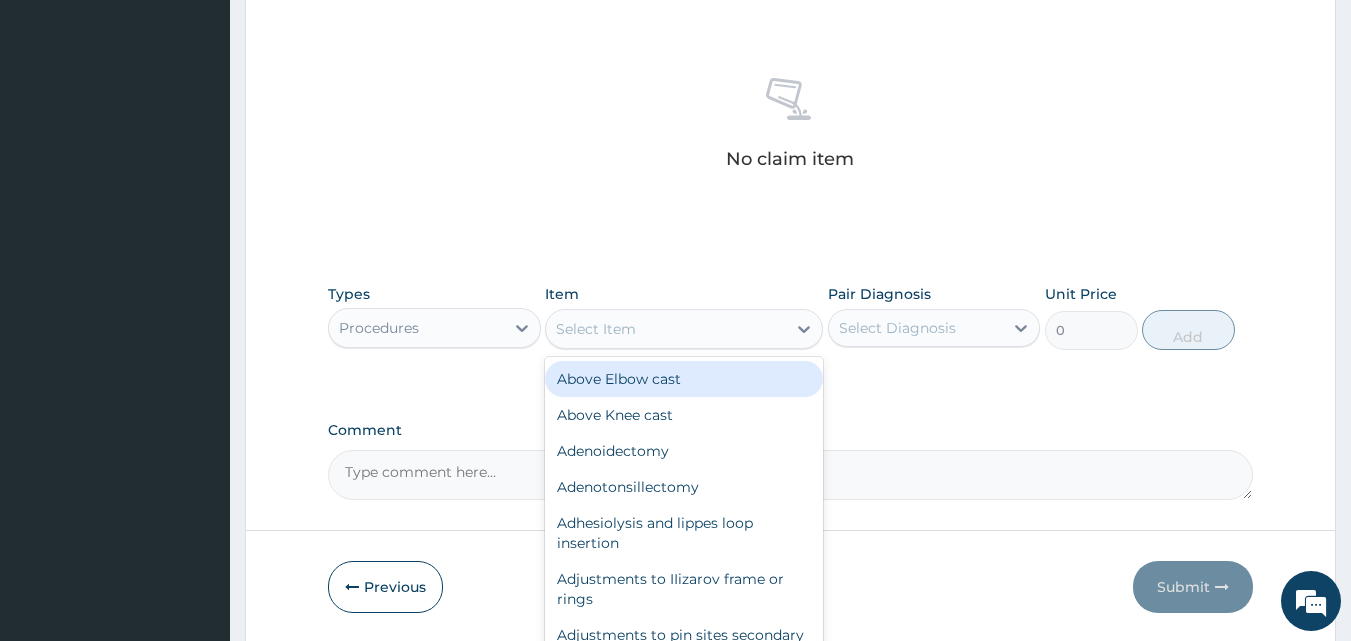 click on "Select Item" at bounding box center [666, 329] 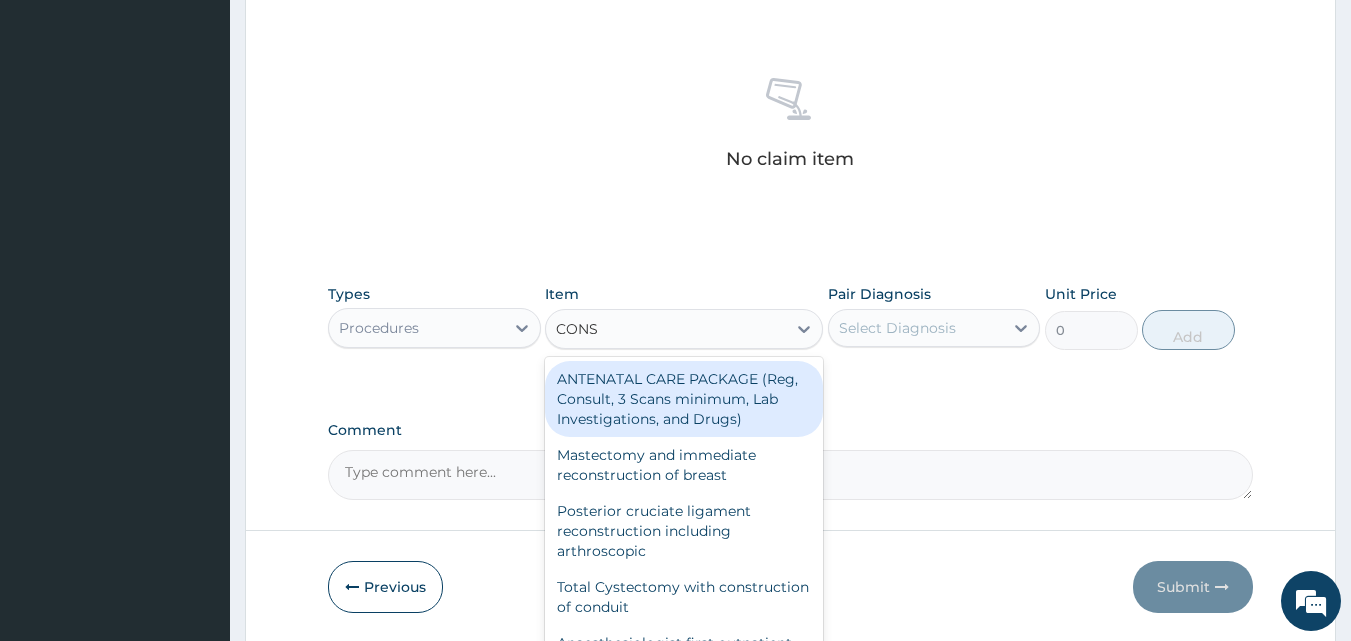 type on "CONSU" 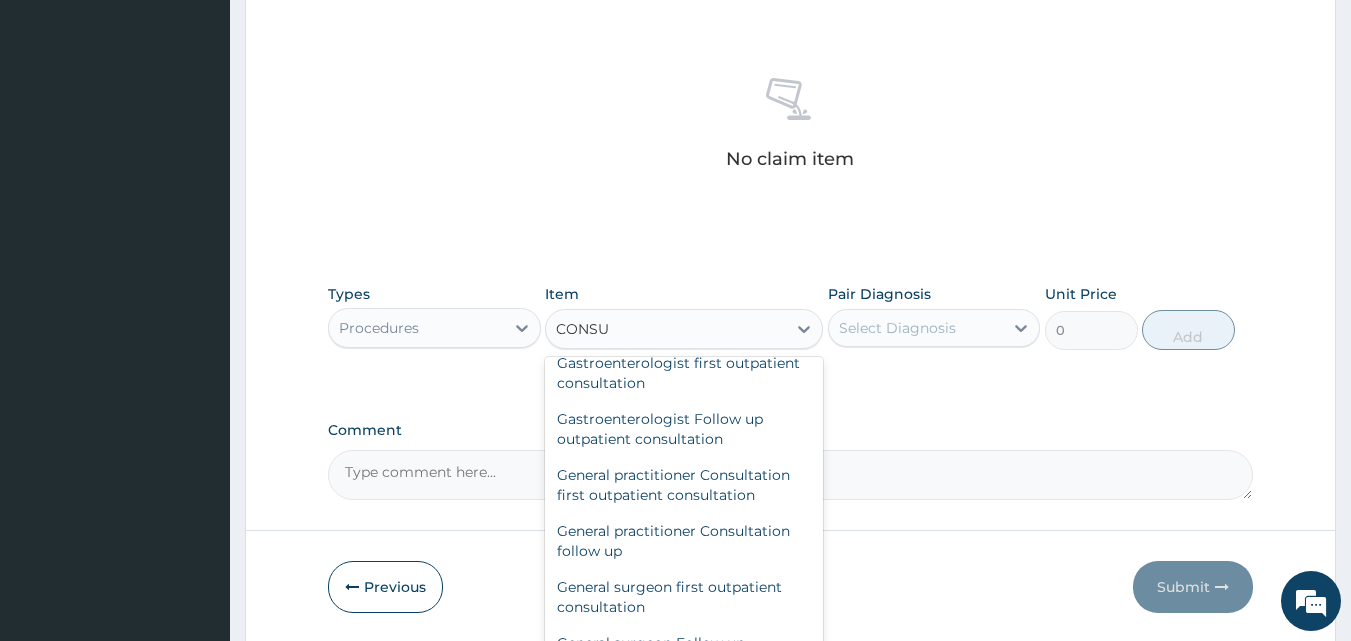 scroll, scrollTop: 1048, scrollLeft: 0, axis: vertical 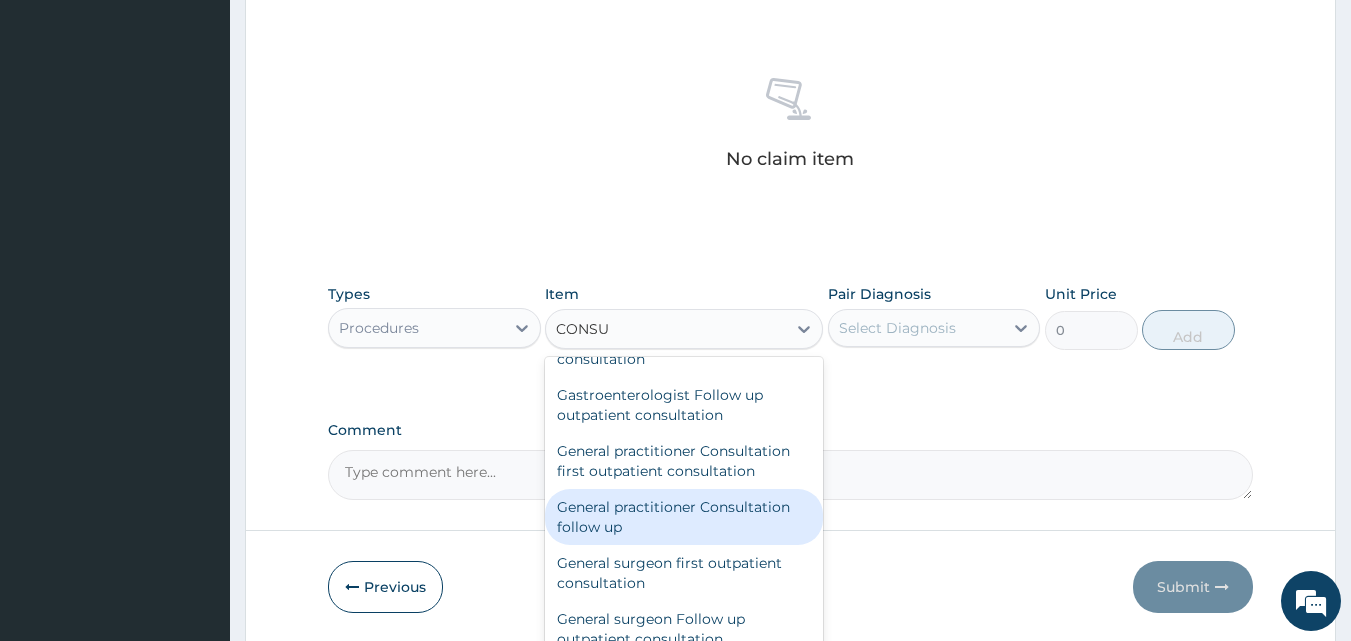 click on "General practitioner Consultation follow up" at bounding box center (684, 517) 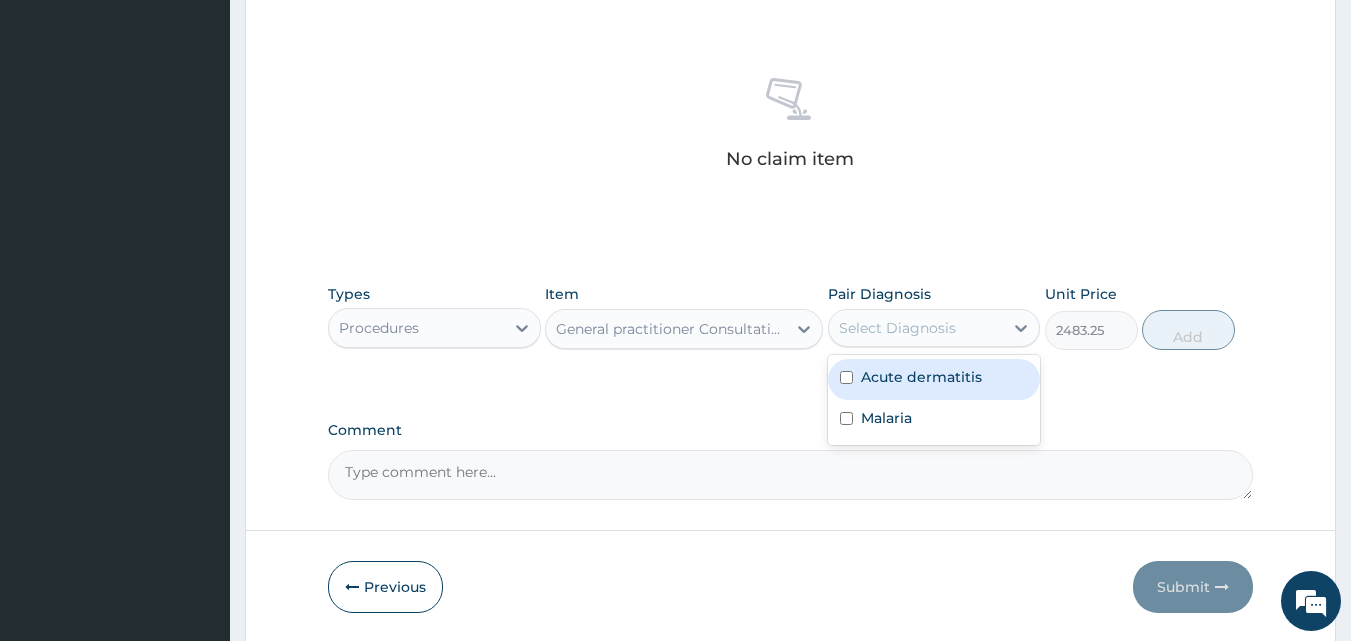 click on "Select Diagnosis" at bounding box center (897, 328) 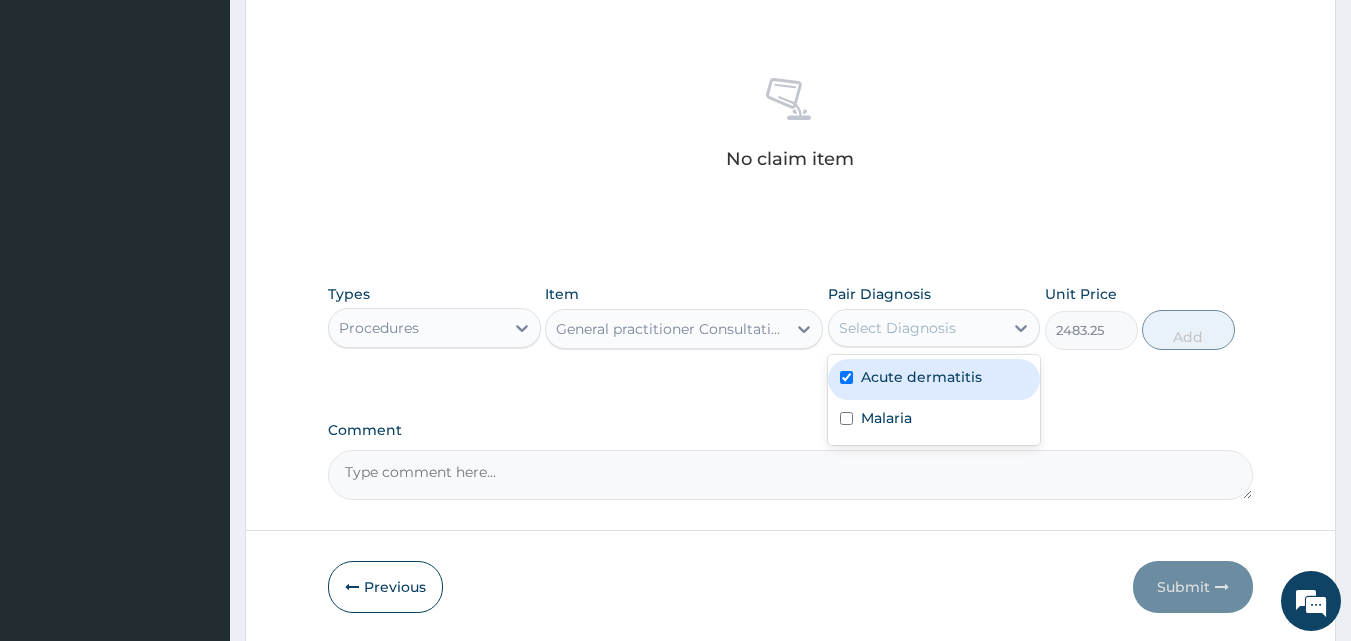 checkbox on "true" 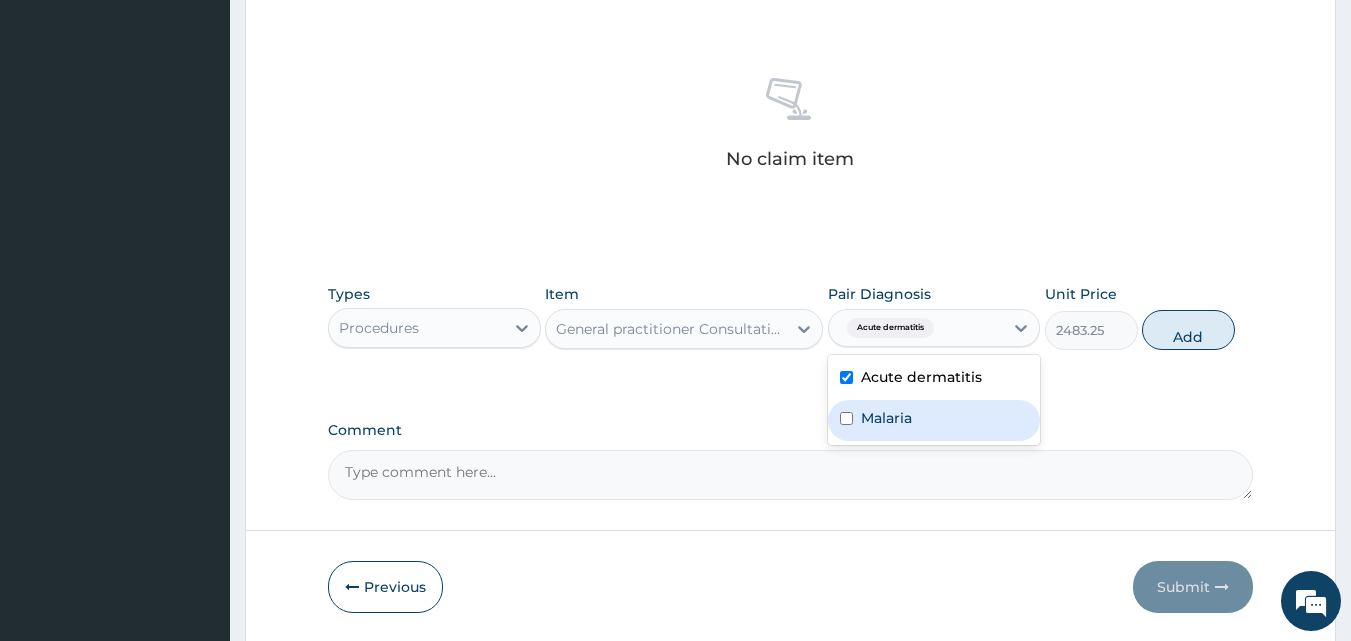 click on "Malaria" at bounding box center (934, 420) 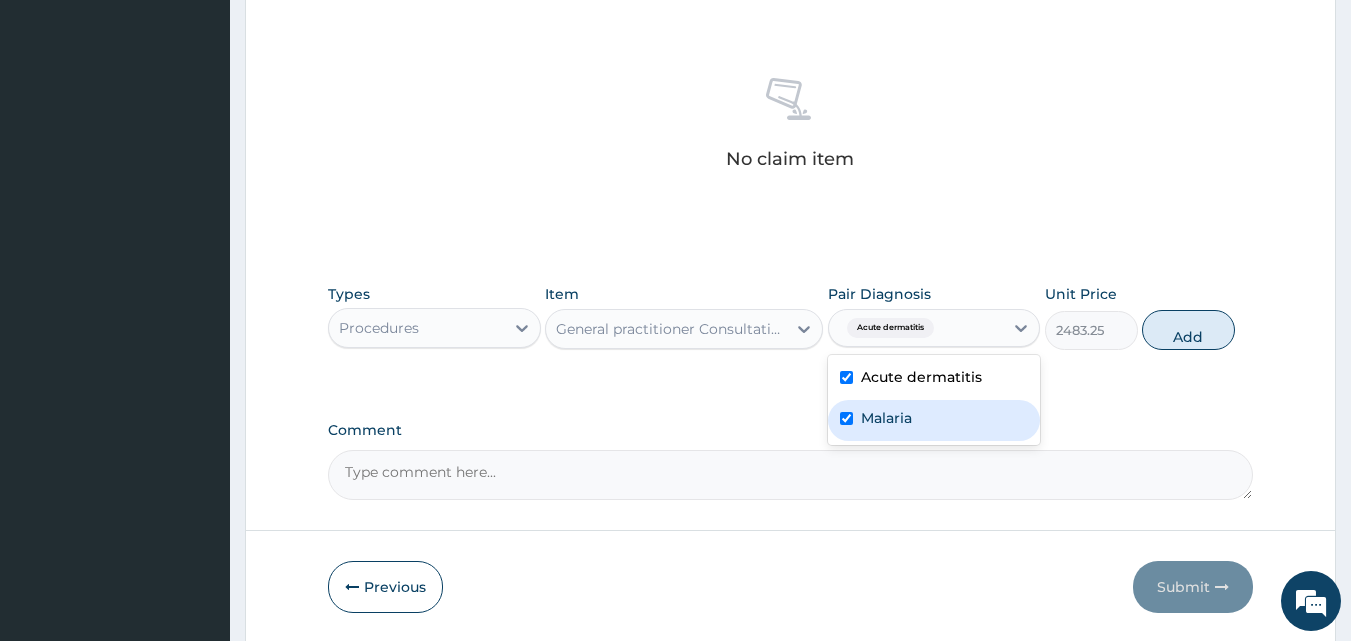 checkbox on "true" 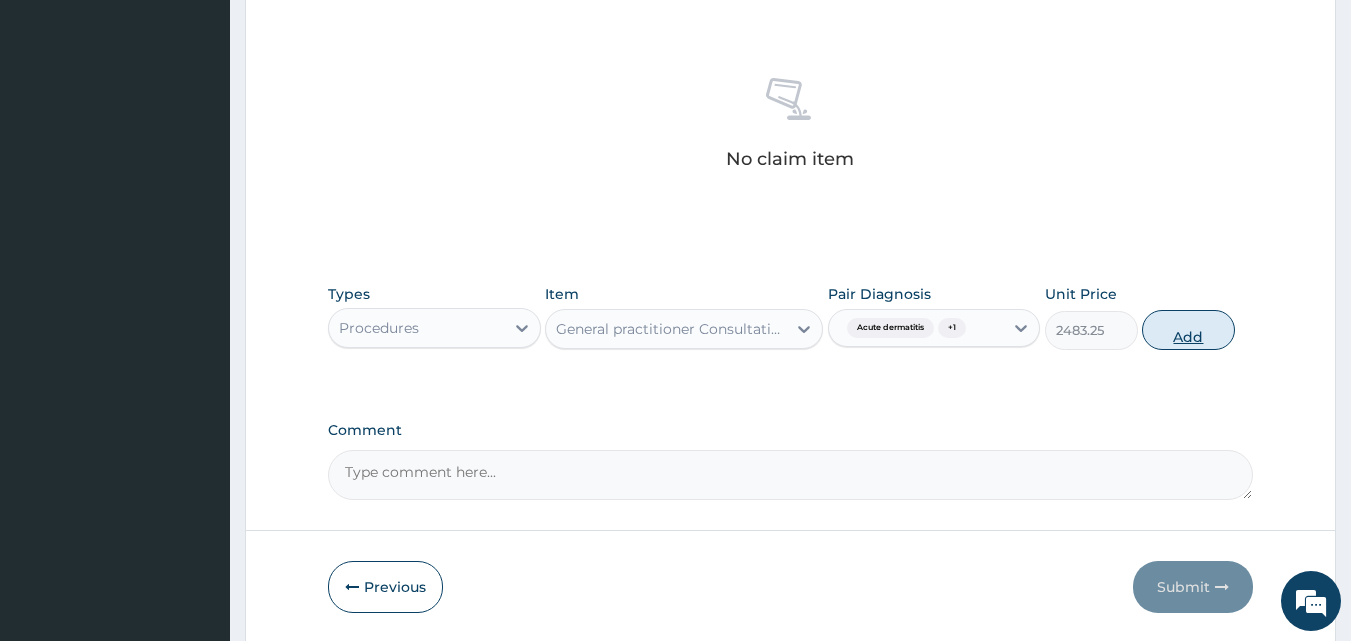 click on "Add" at bounding box center [1188, 330] 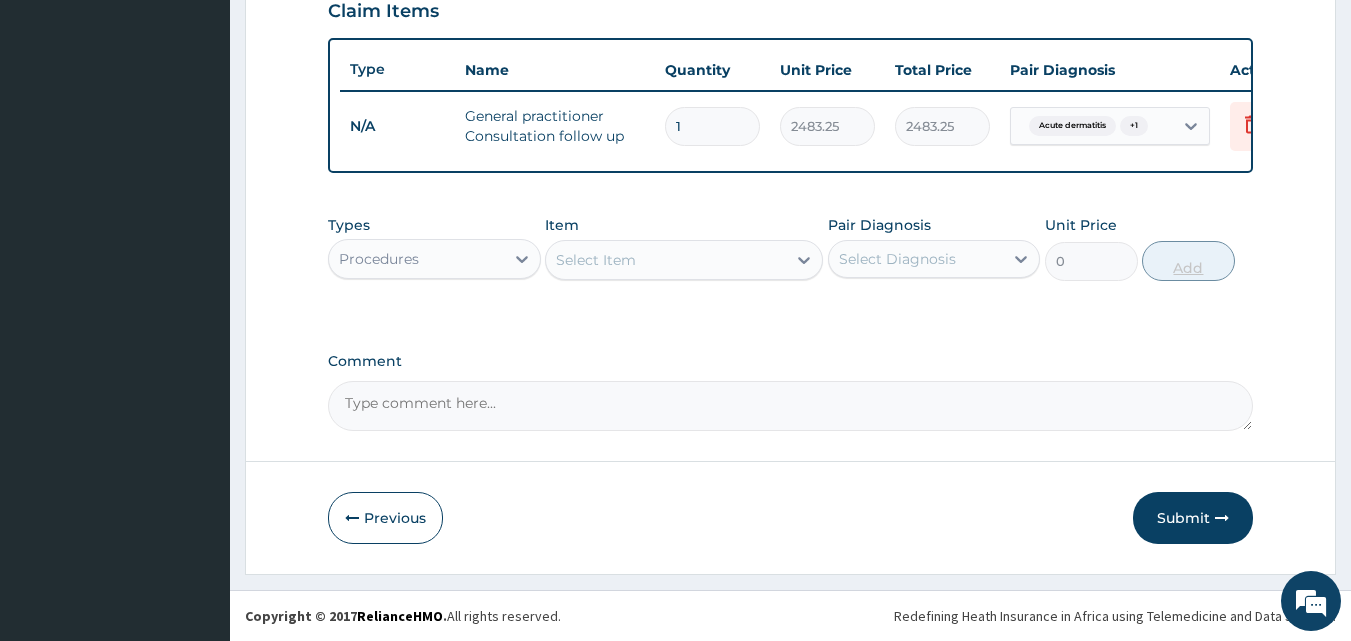 scroll, scrollTop: 721, scrollLeft: 0, axis: vertical 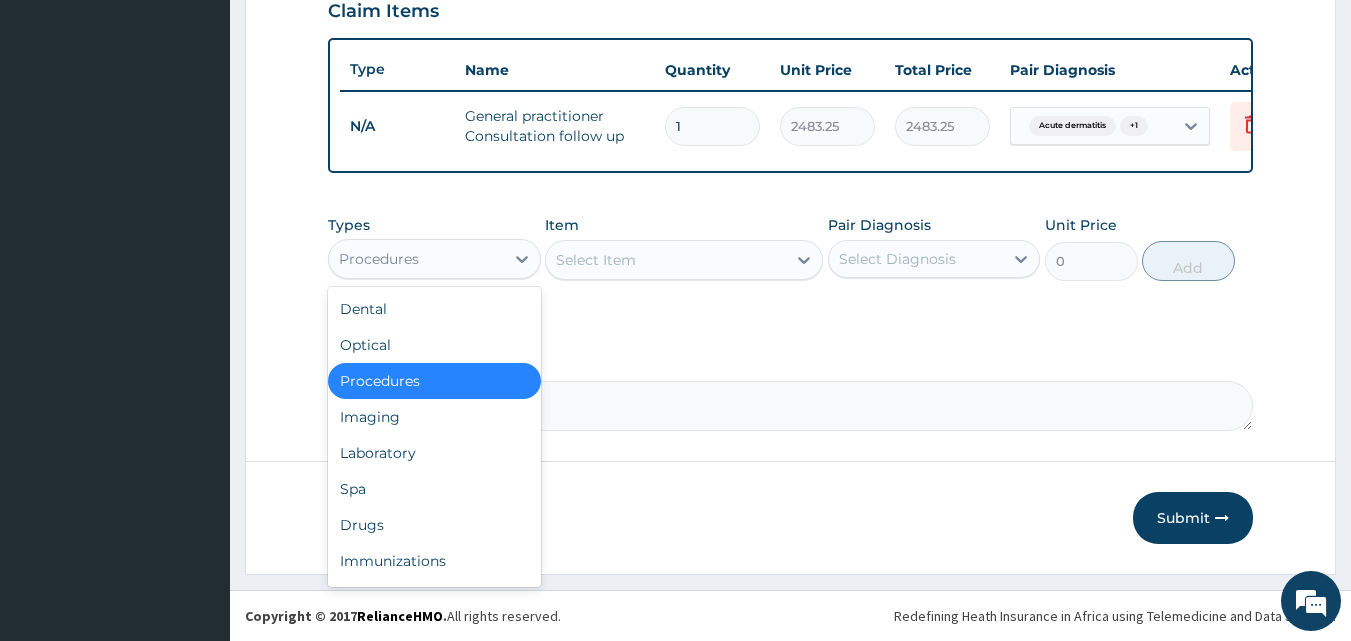 click on "Procedures" at bounding box center [434, 259] 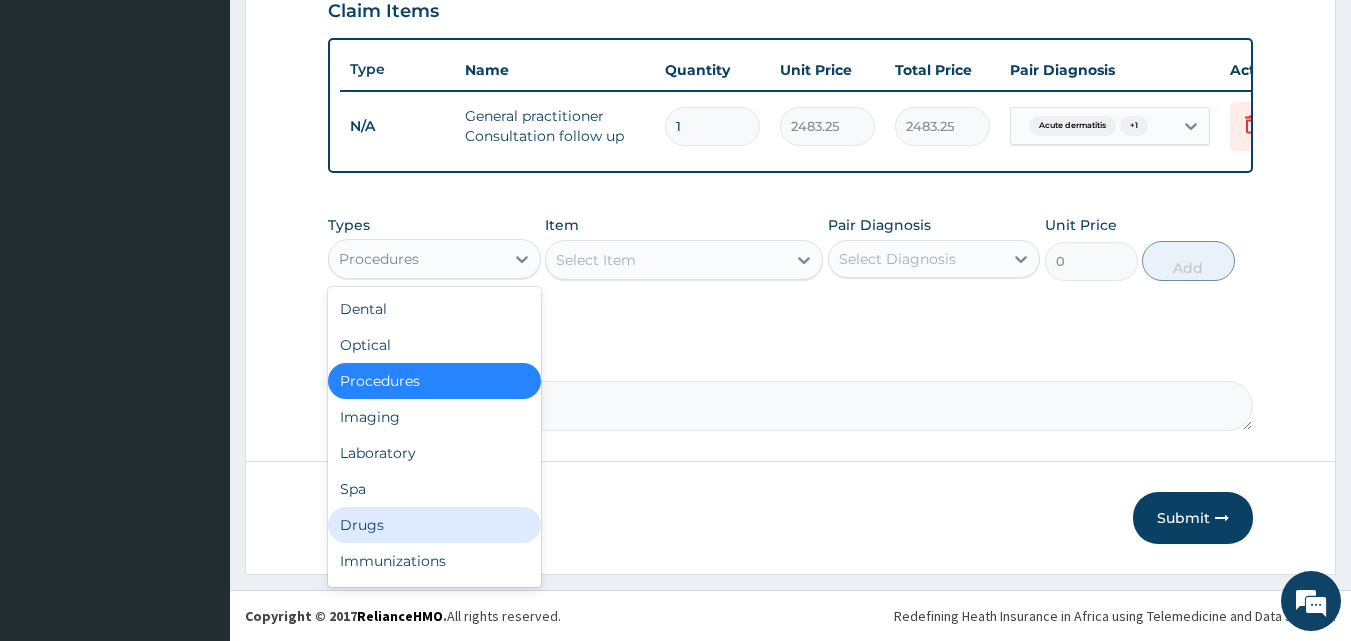 click on "Drugs" at bounding box center [434, 525] 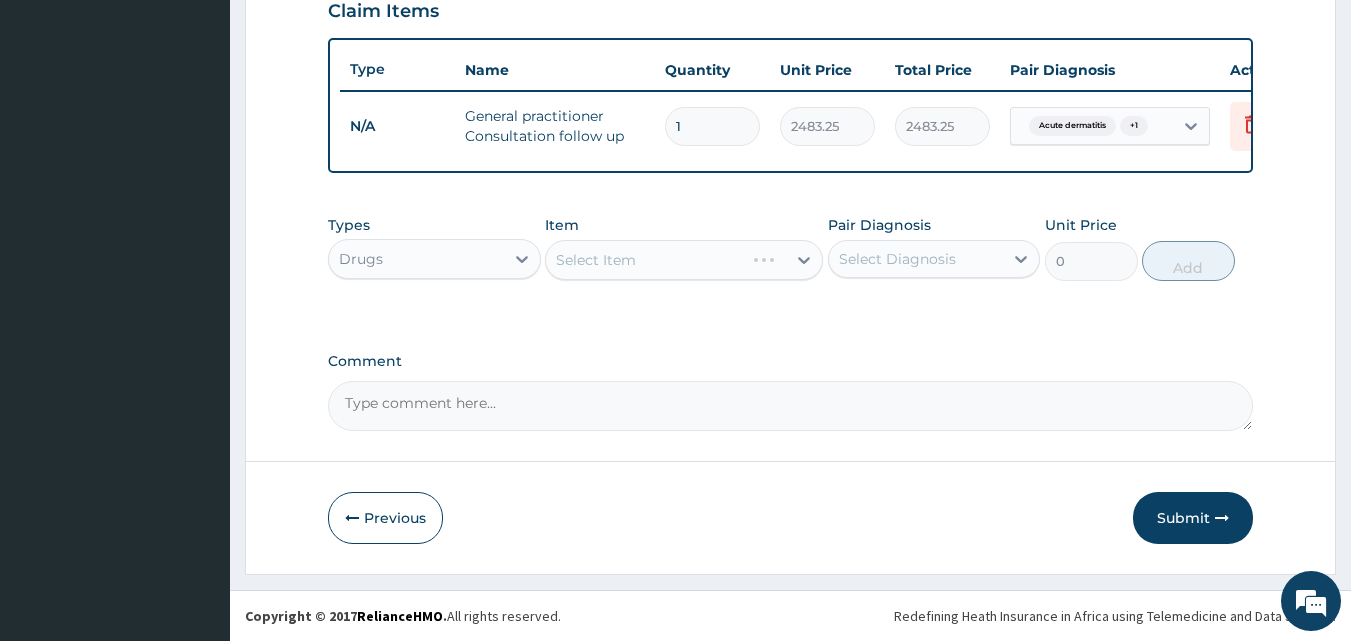 click on "Select Item" at bounding box center [684, 260] 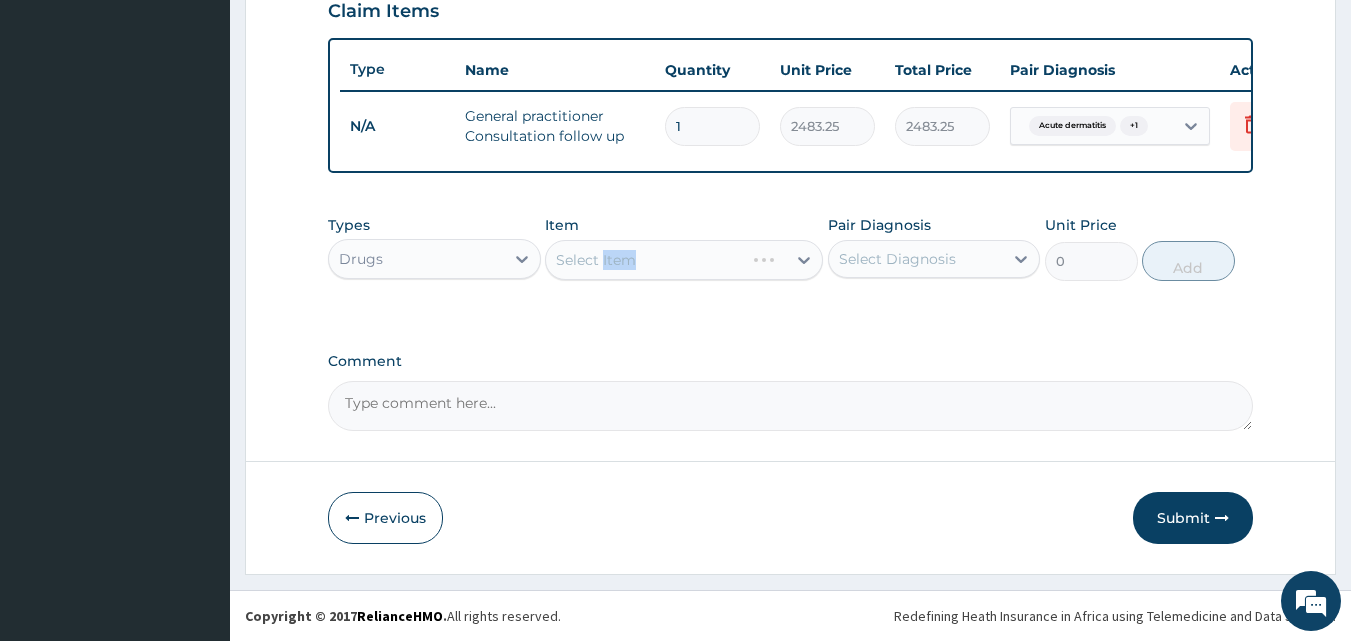 click on "Select Item" at bounding box center (684, 260) 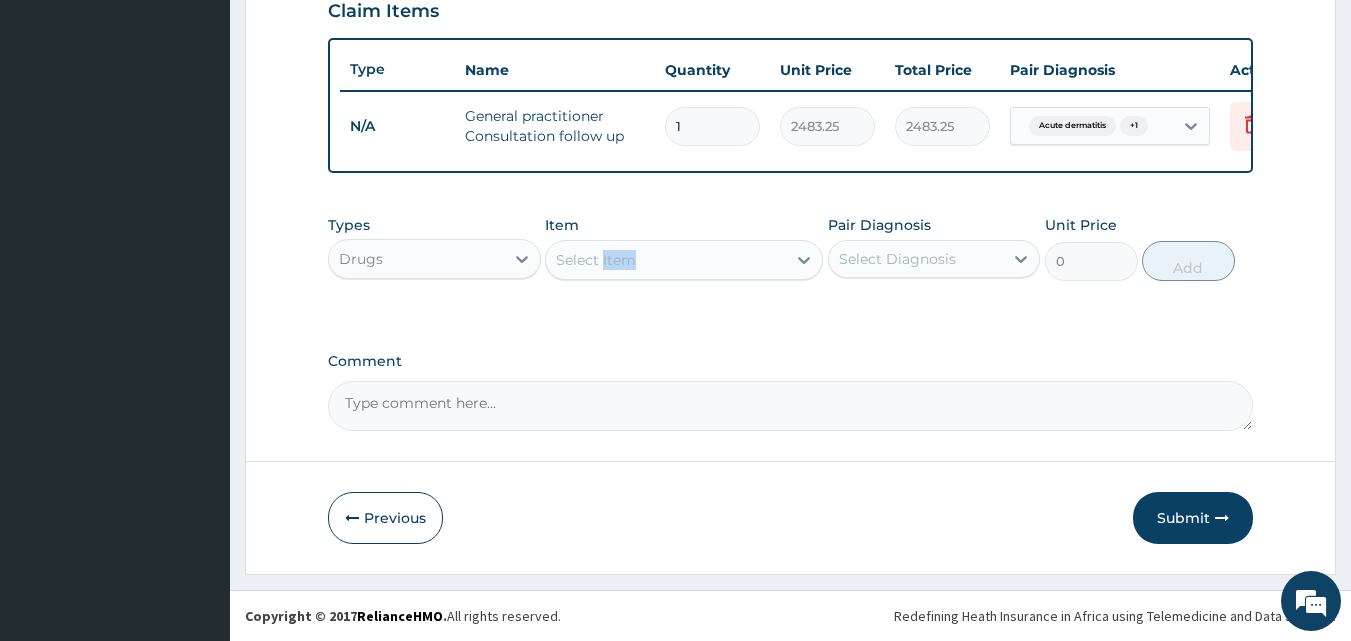 click on "Select Item" at bounding box center (684, 260) 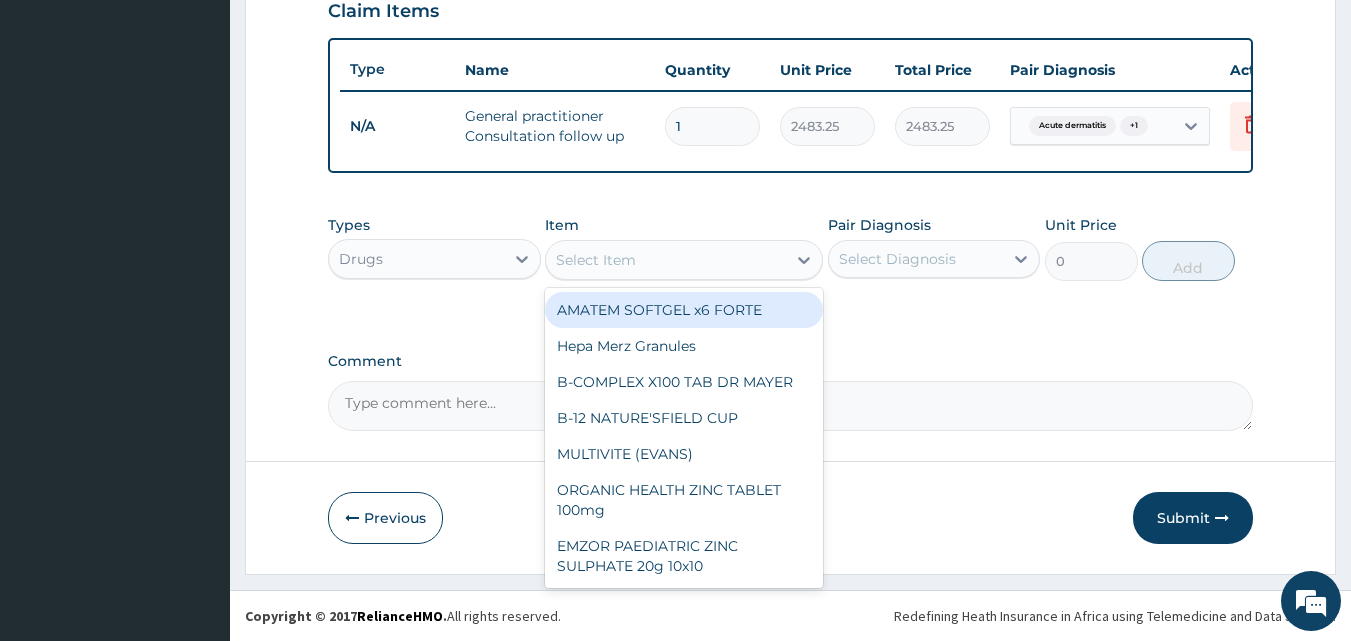 click on "Select Item" at bounding box center (666, 260) 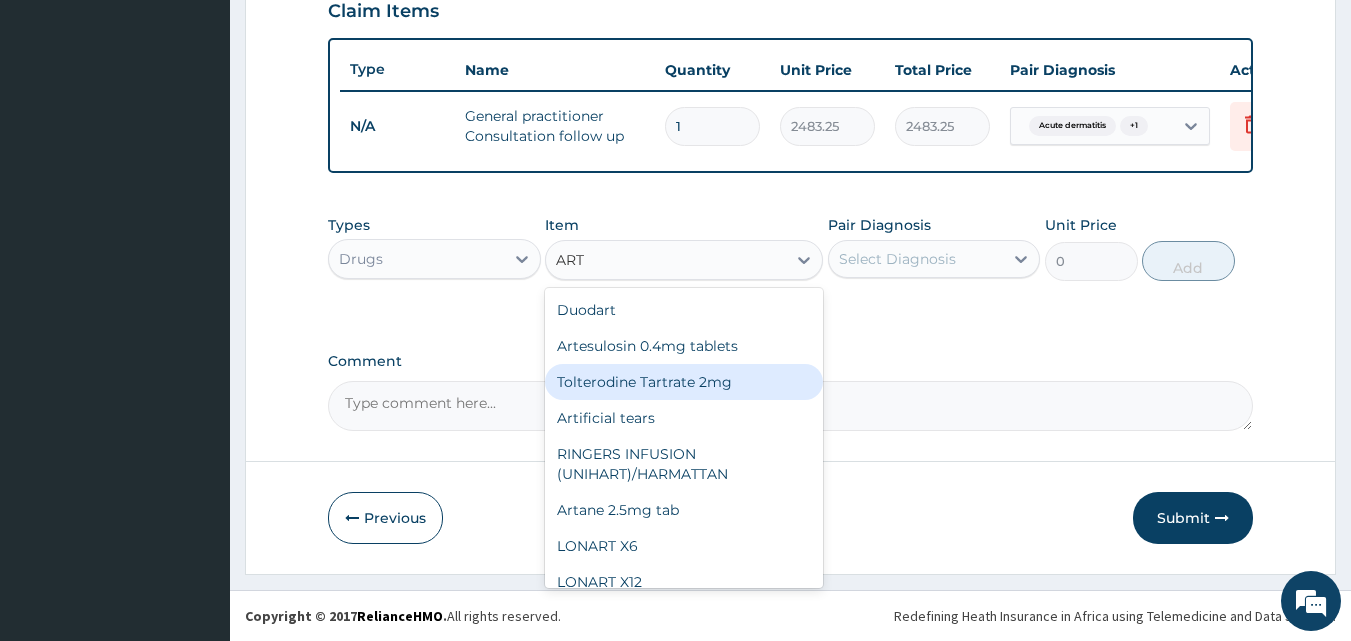 type on "ARTE" 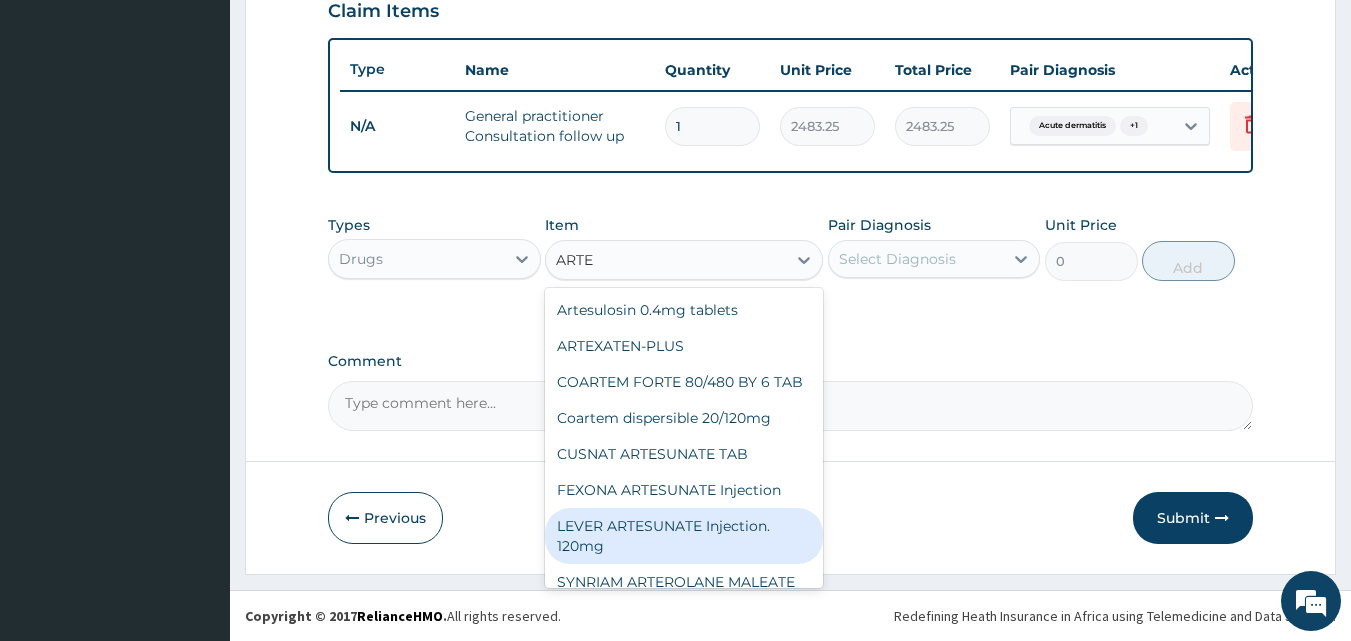 click on "LEVER ARTESUNATE Injection. 120mg" at bounding box center (684, 536) 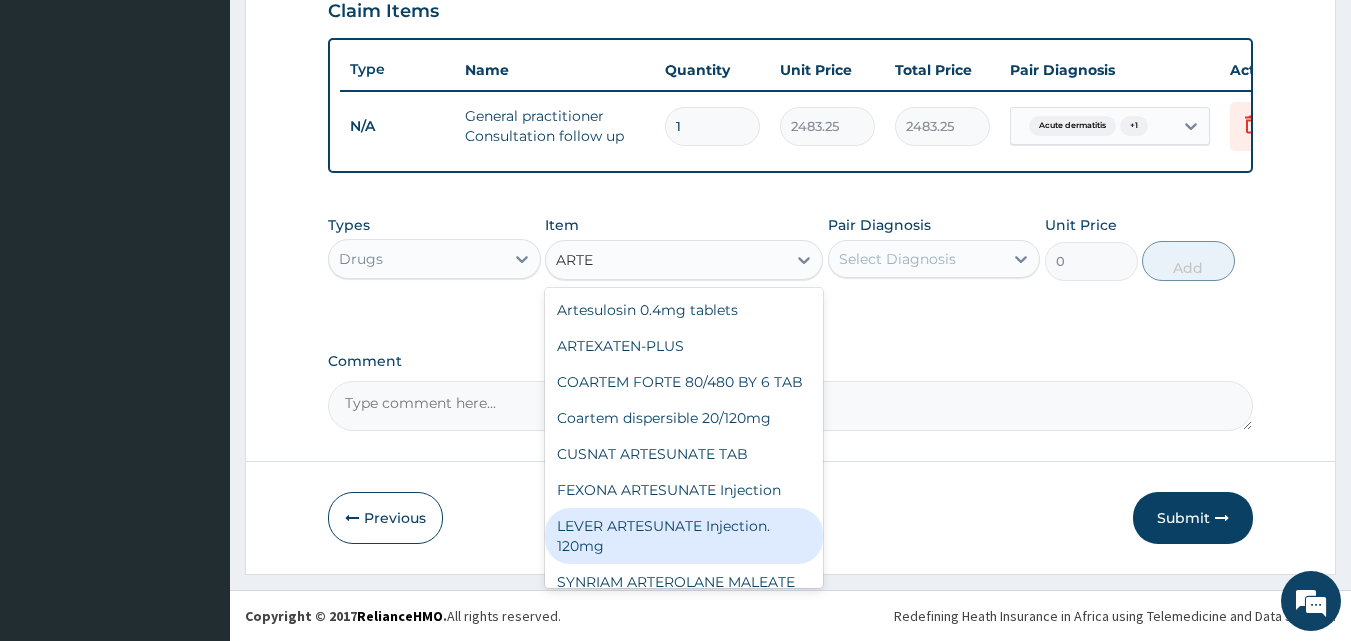 type 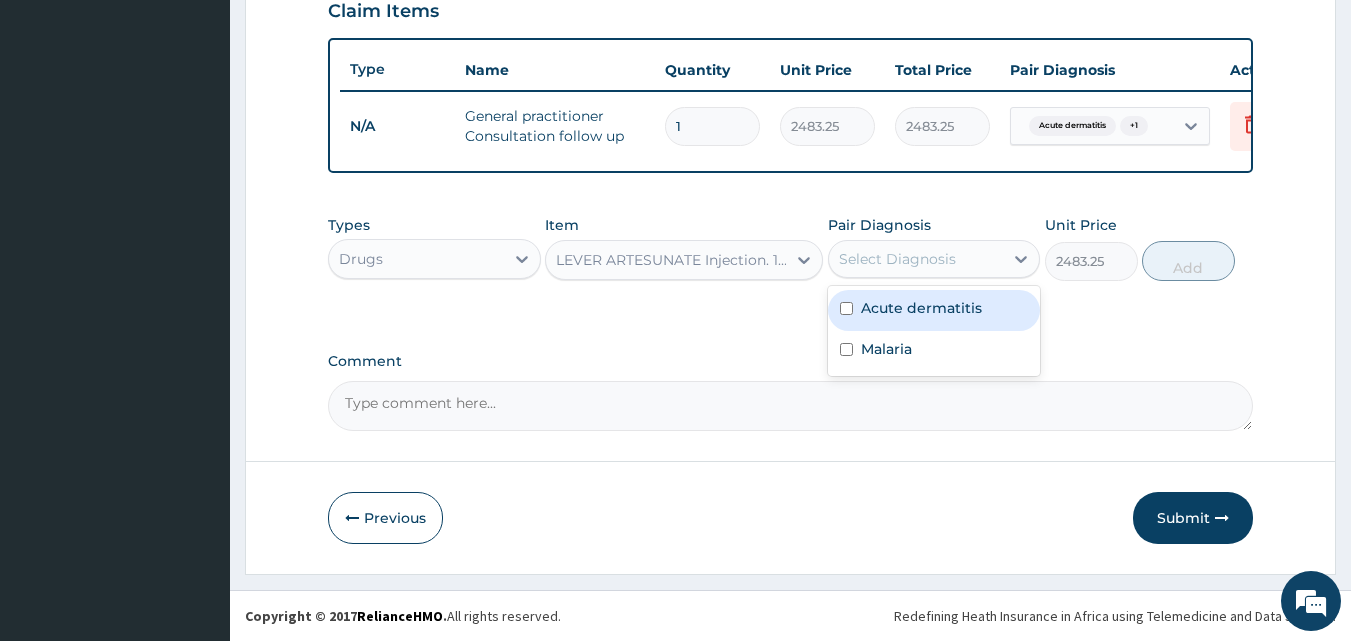 click on "Select Diagnosis" at bounding box center (897, 259) 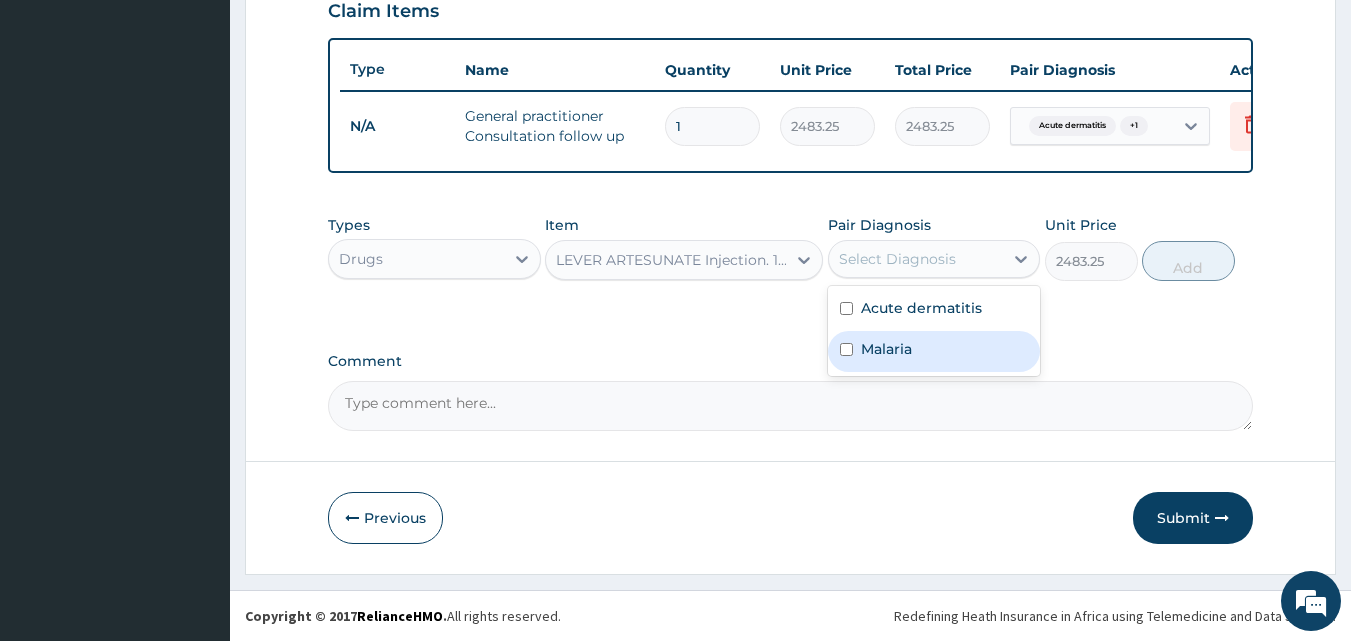 click at bounding box center [846, 349] 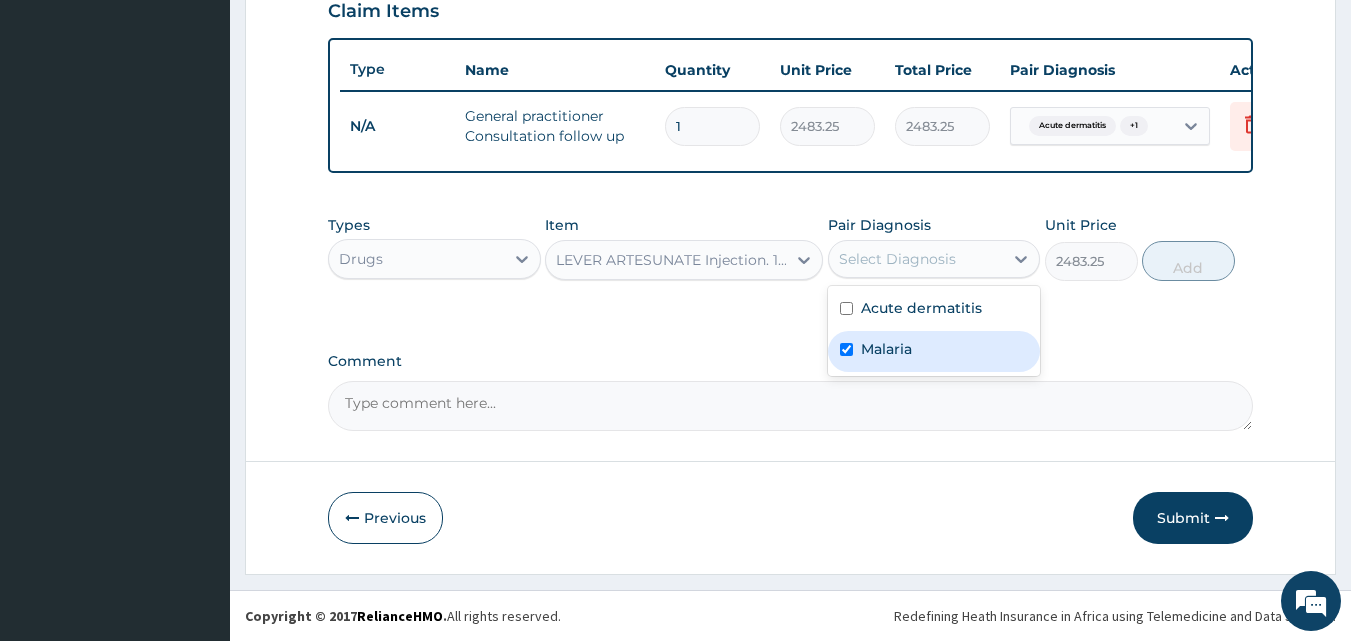 checkbox on "true" 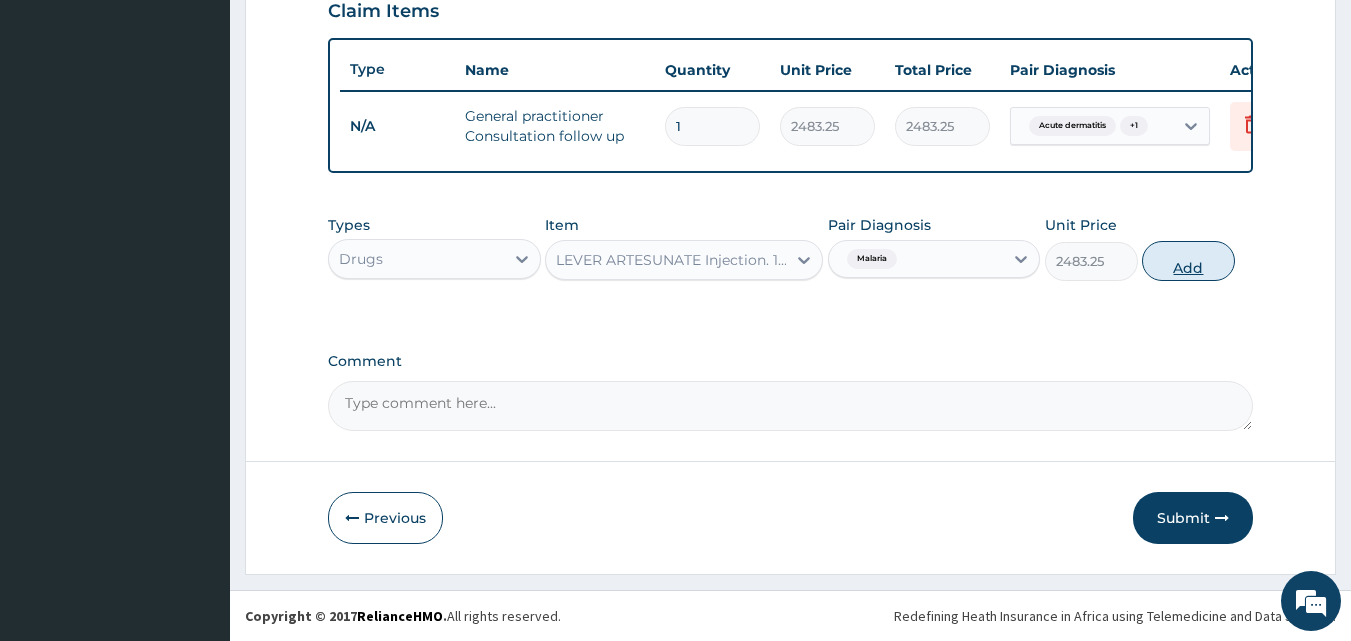 click on "Add" at bounding box center (1188, 261) 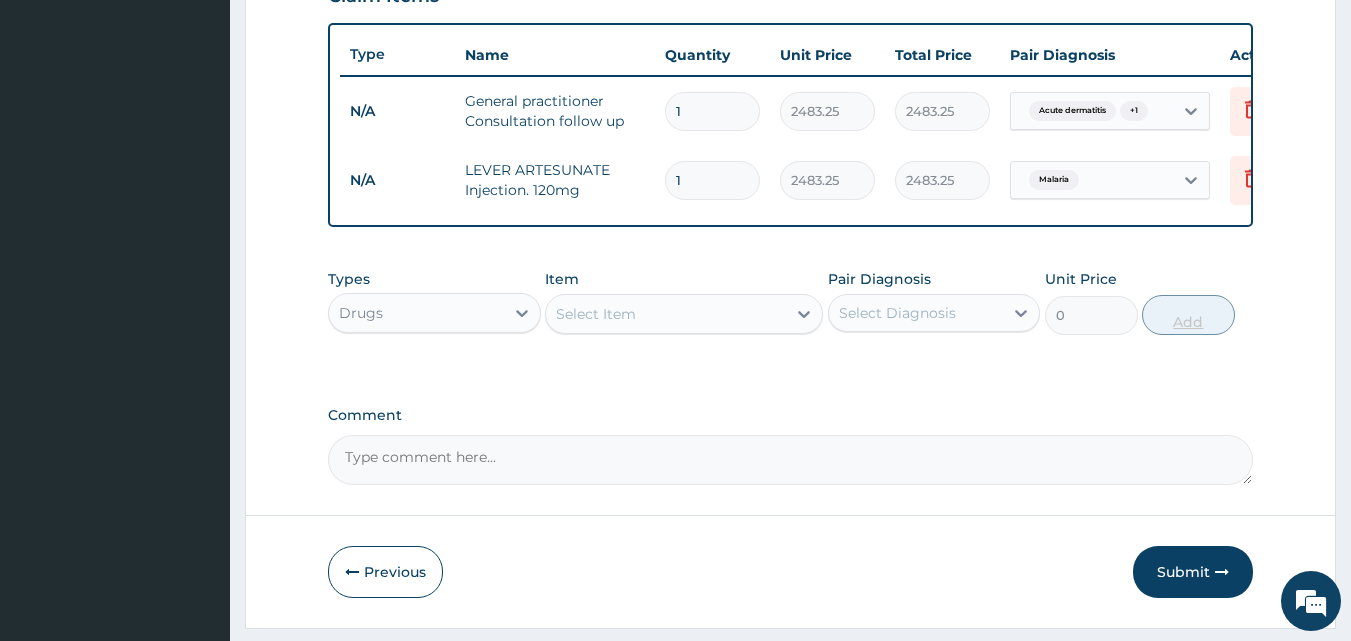 type 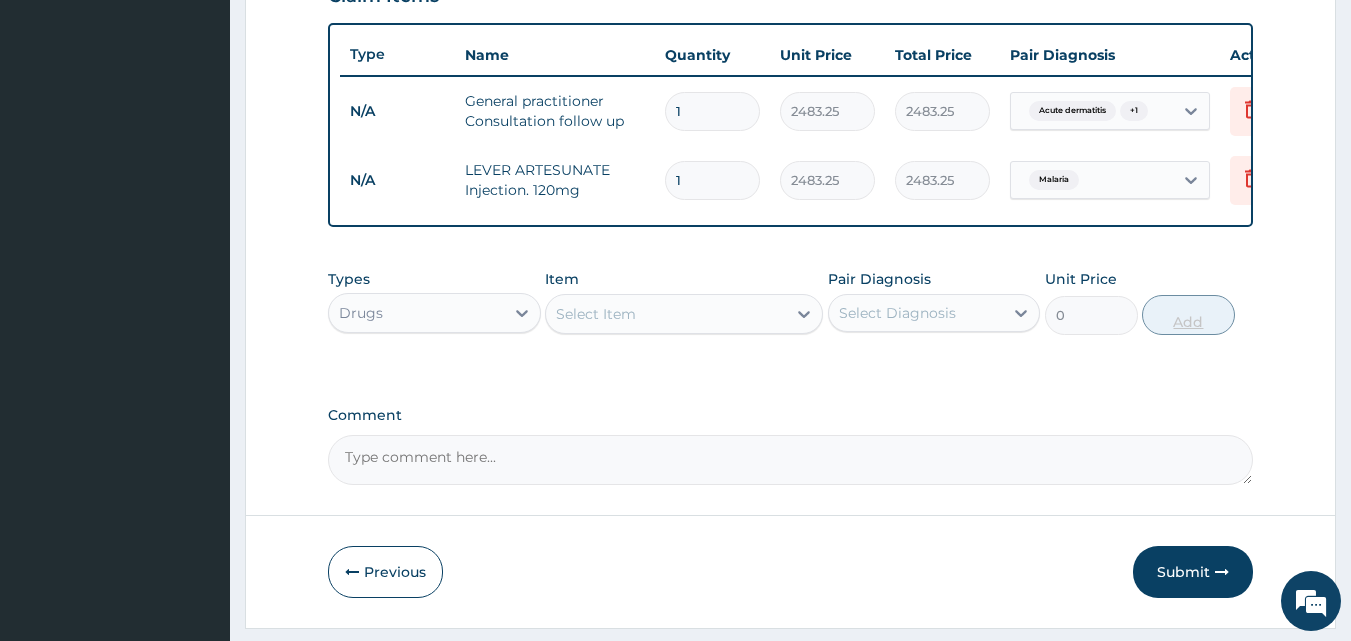 type on "0.00" 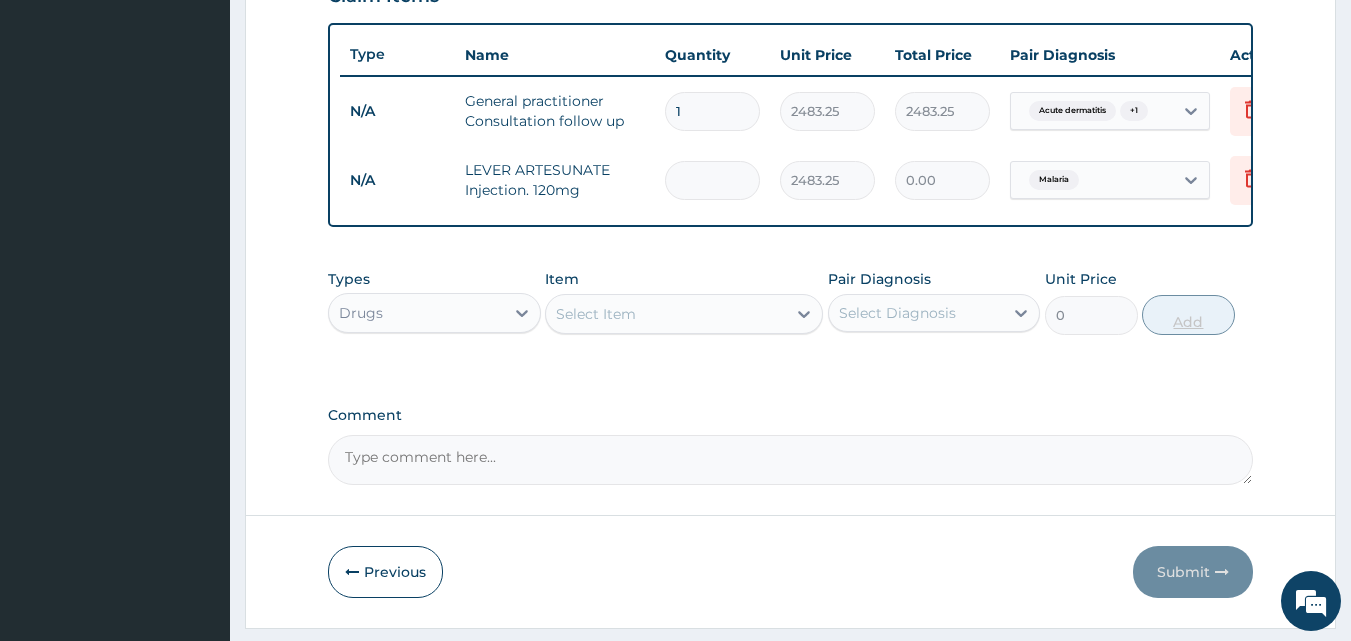 type on "3" 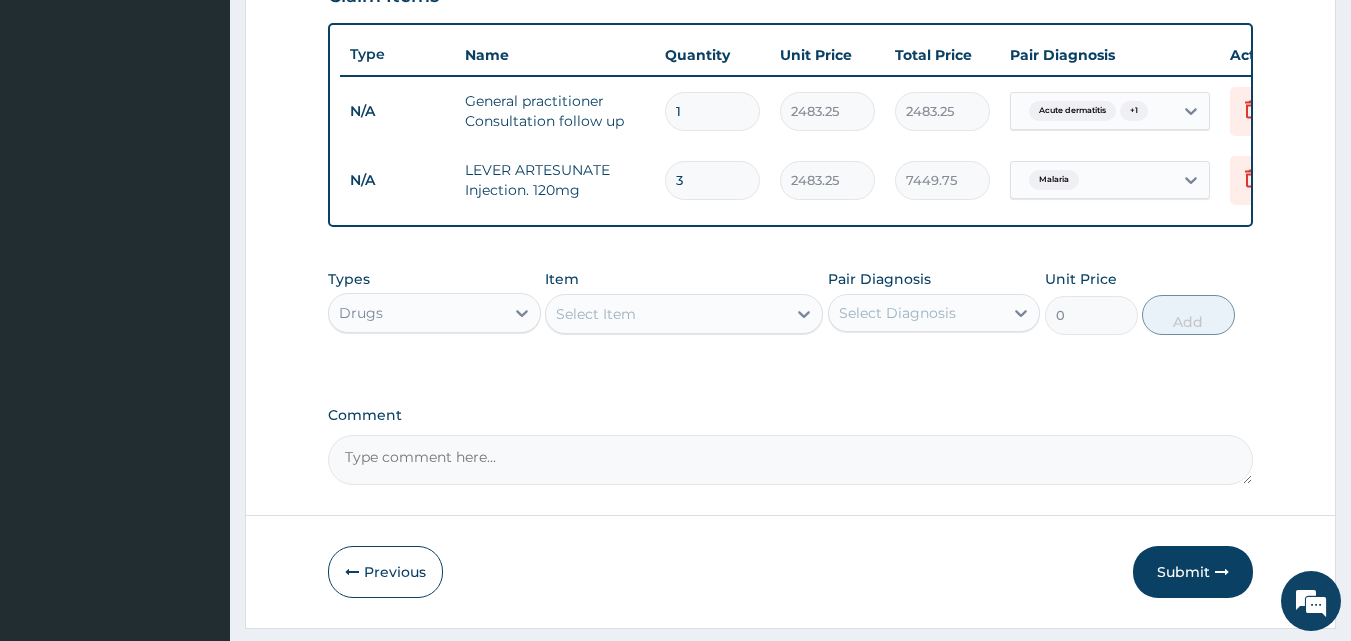 type on "3" 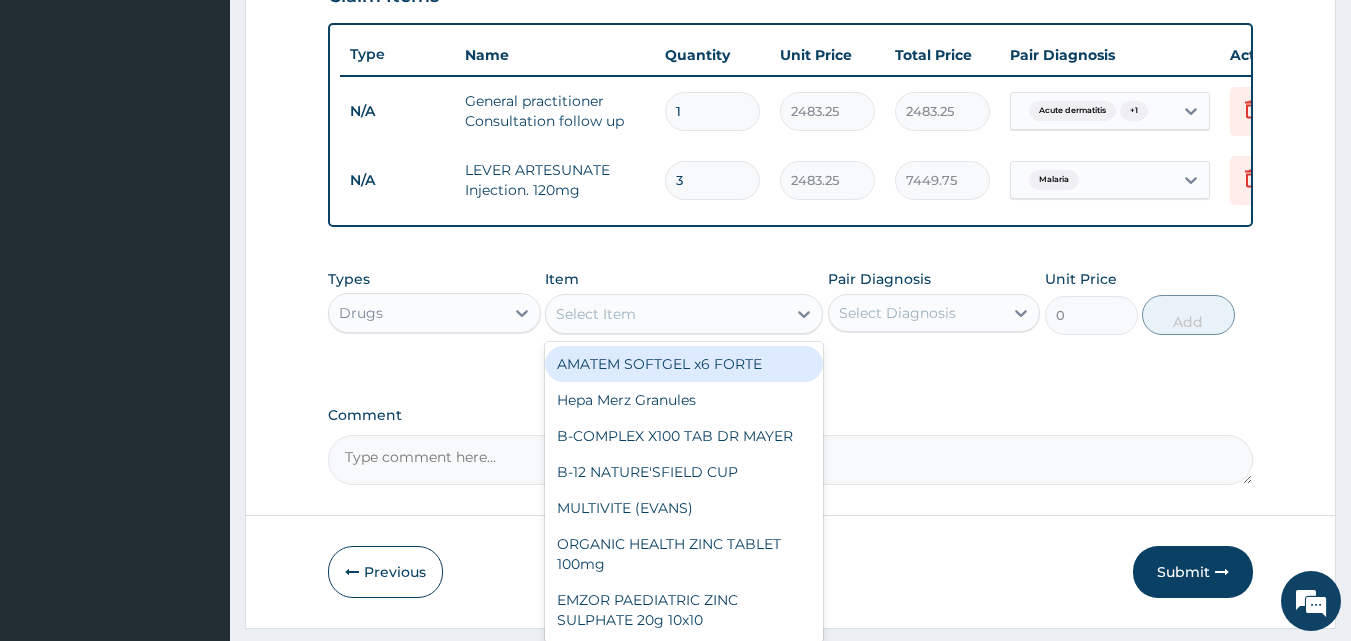 click on "Select Item" at bounding box center [666, 314] 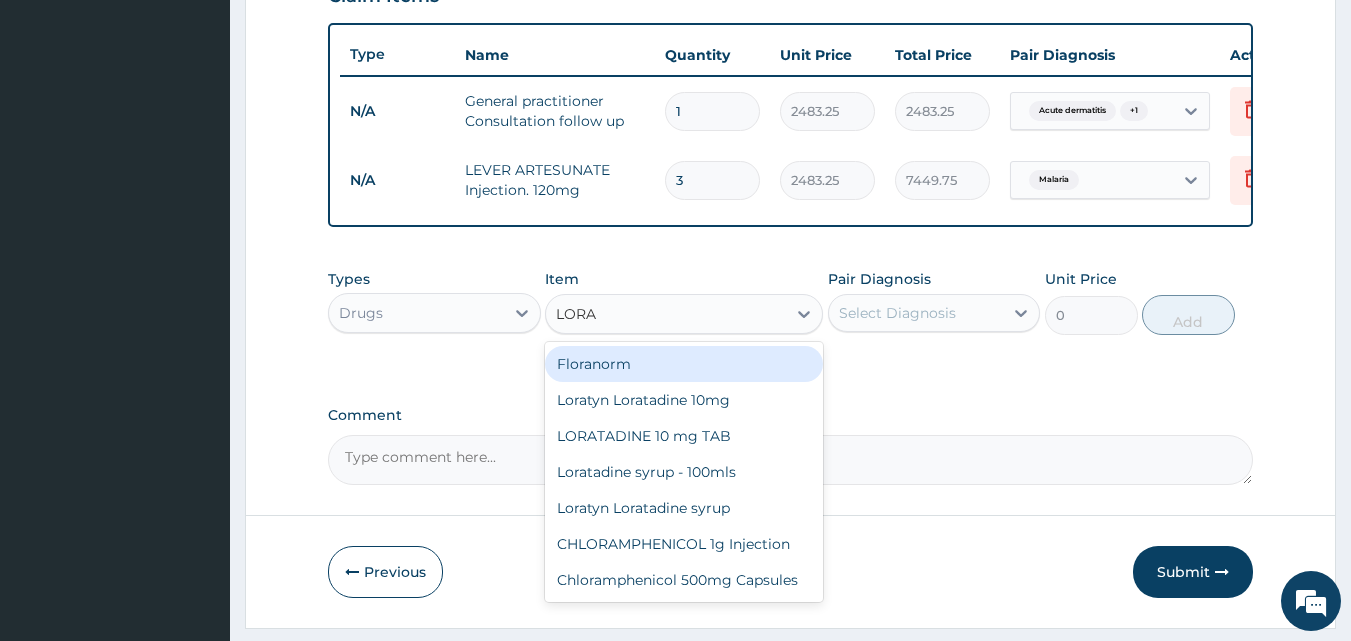 type on "LORAT" 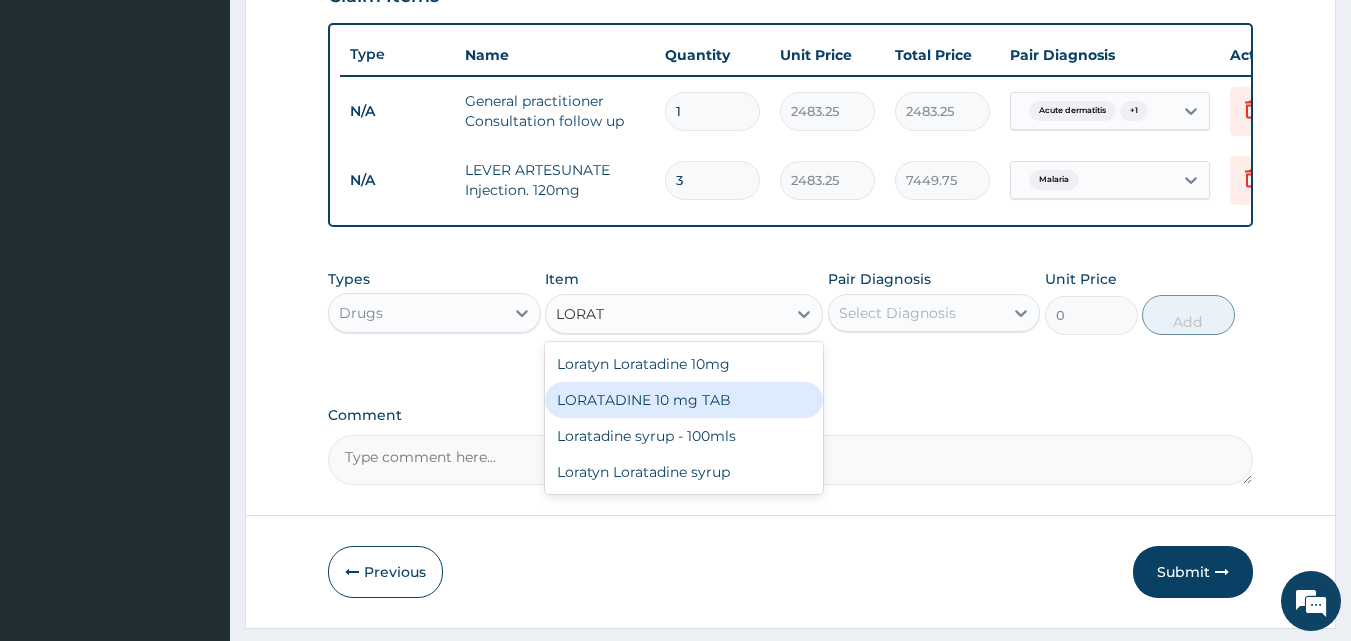 click on "LORATADINE 10 mg TAB" at bounding box center (684, 400) 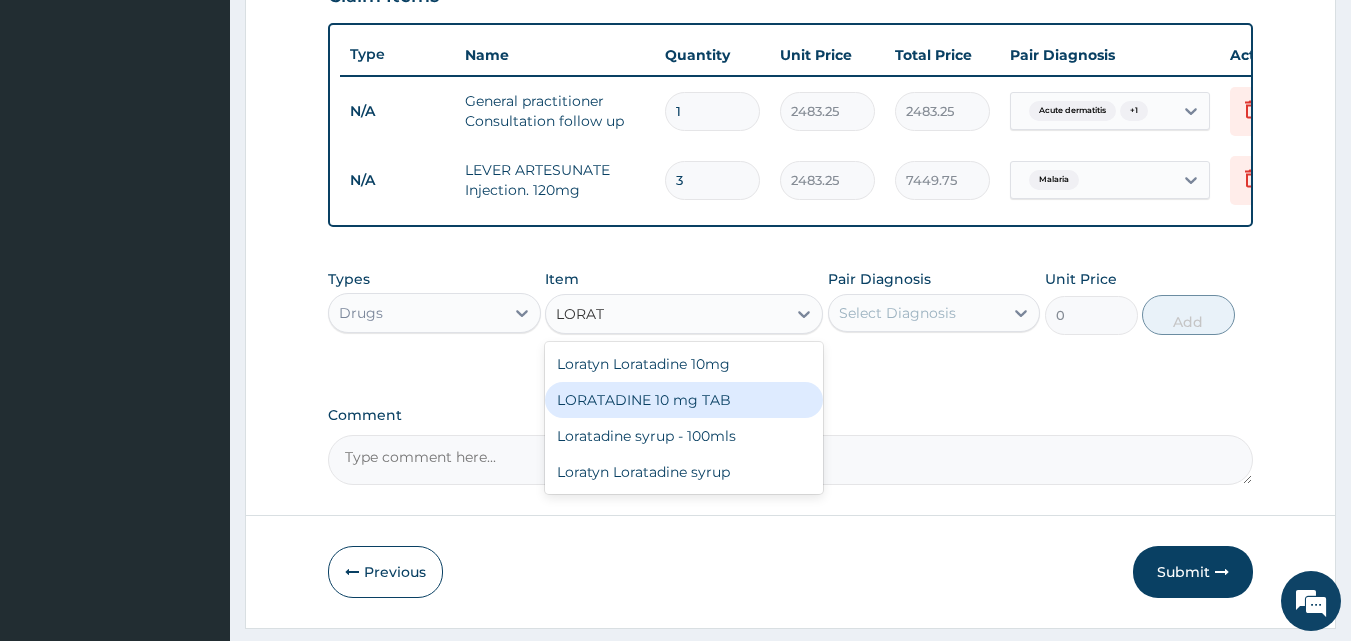 type 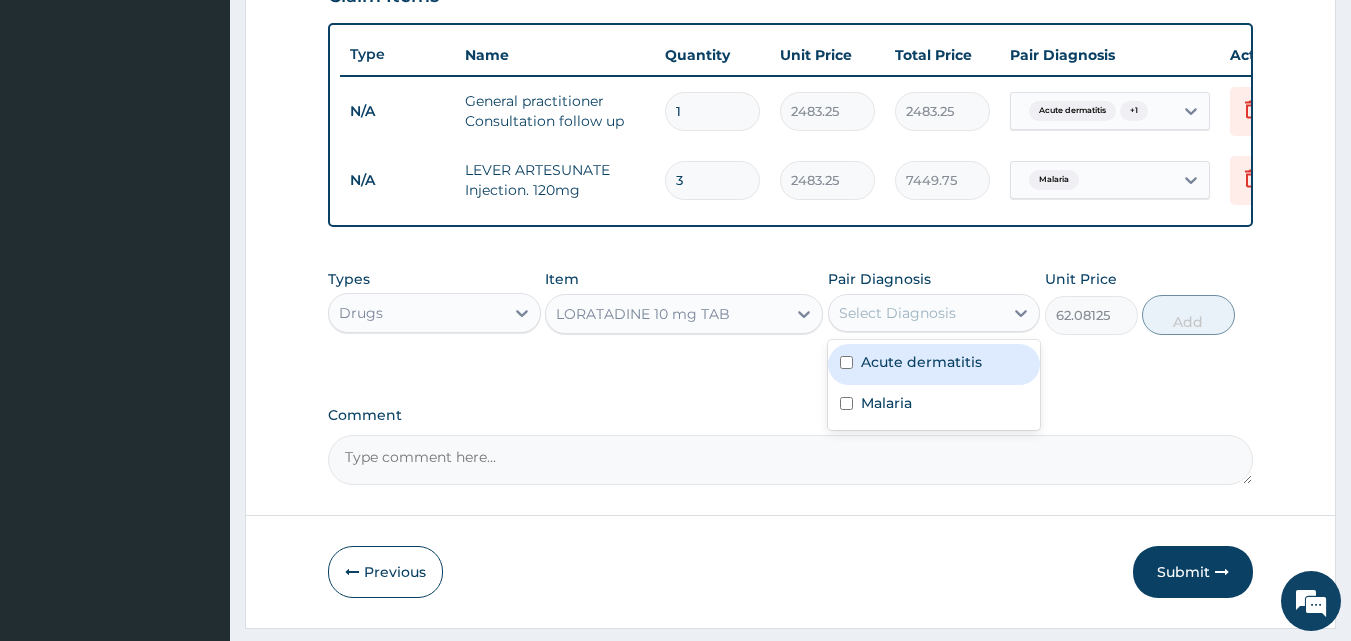 drag, startPoint x: 855, startPoint y: 323, endPoint x: 847, endPoint y: 383, distance: 60.530983 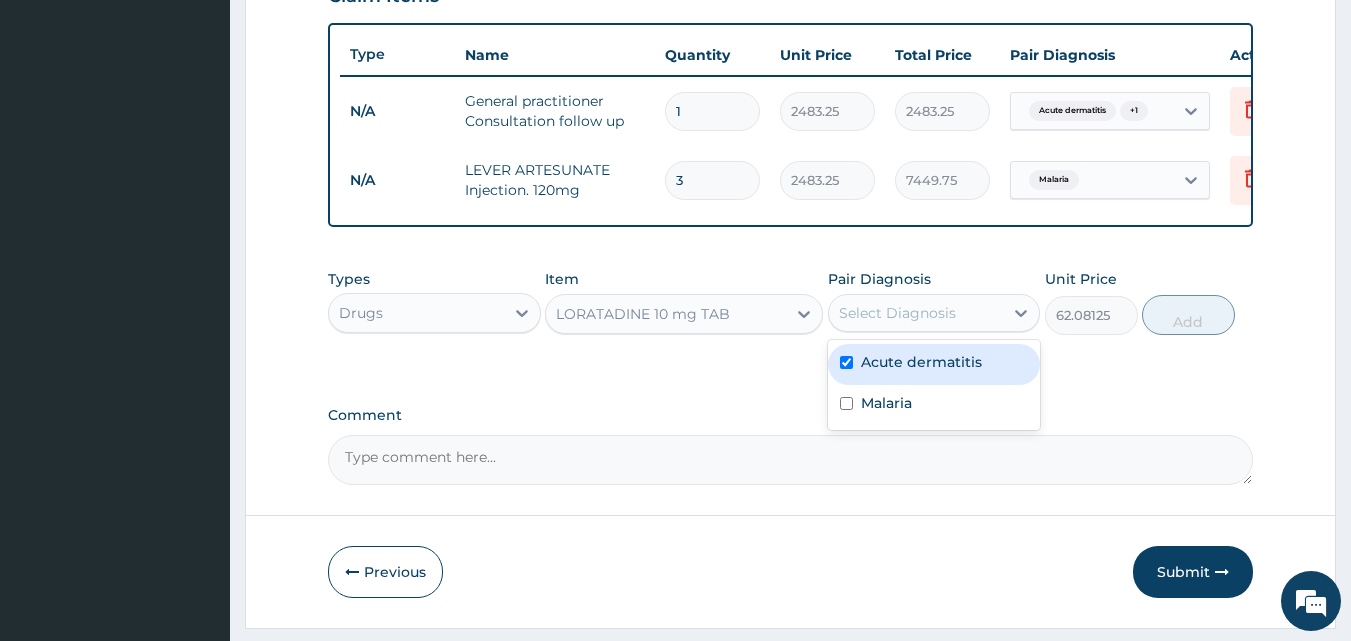 checkbox on "true" 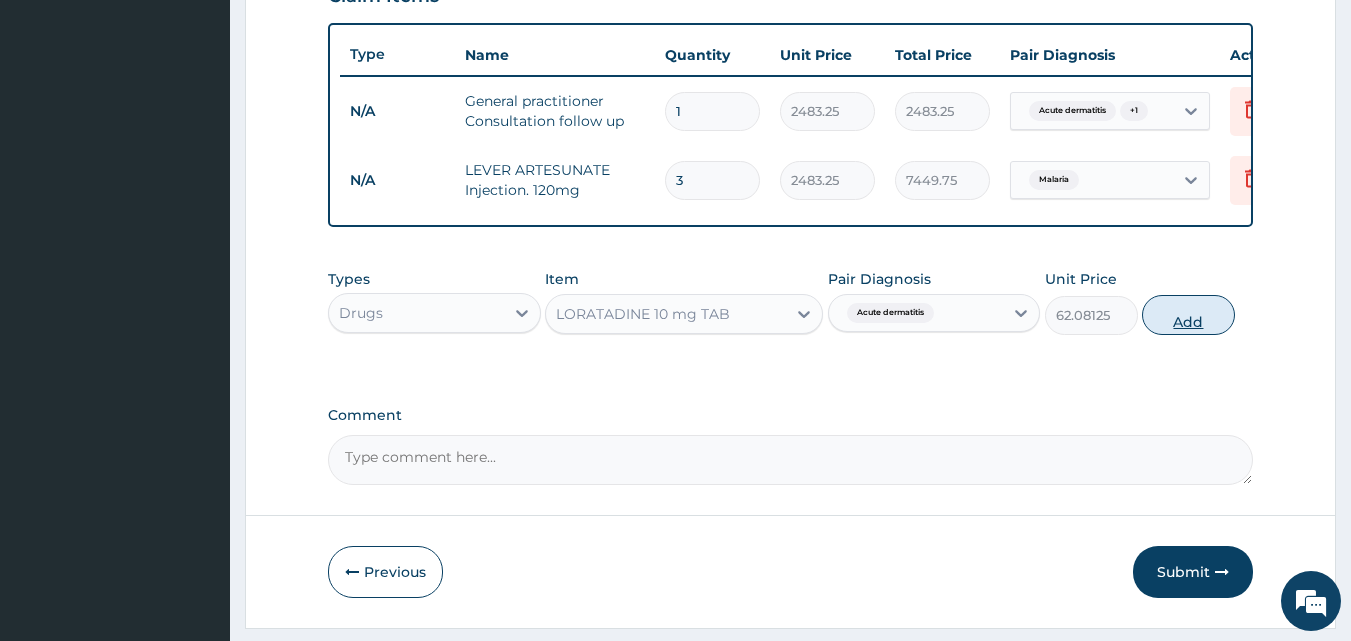 click on "Add" at bounding box center [1188, 315] 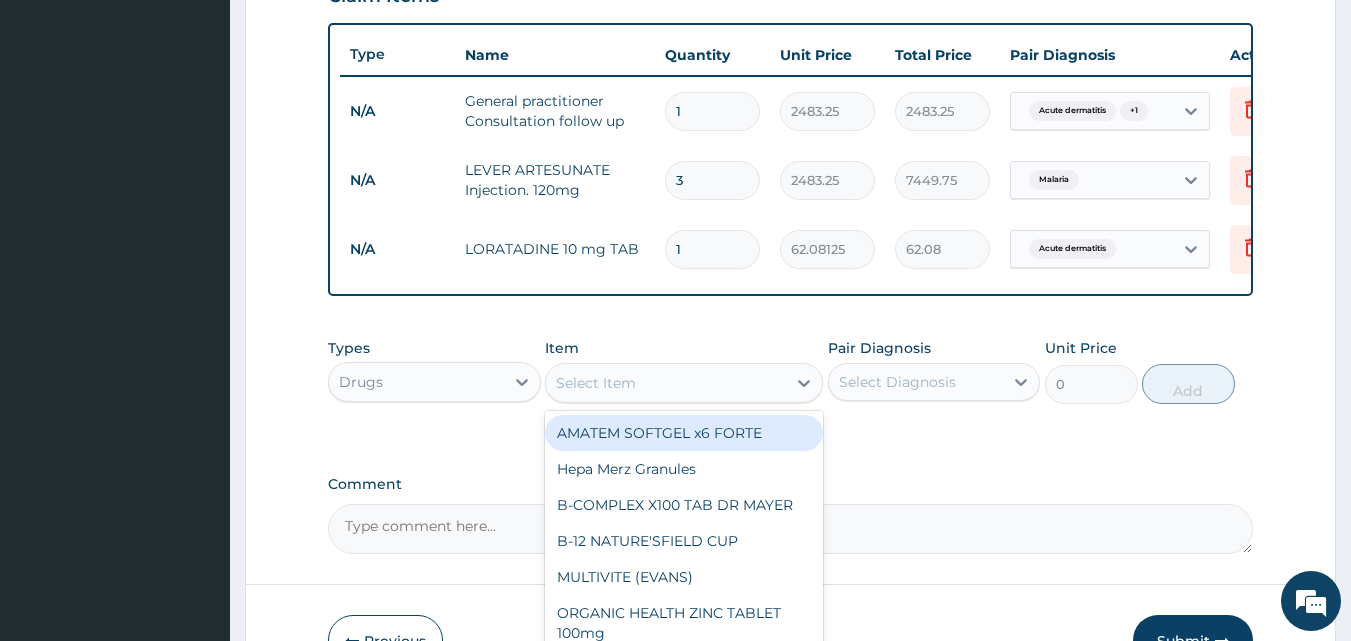 click on "Select Item" at bounding box center [666, 383] 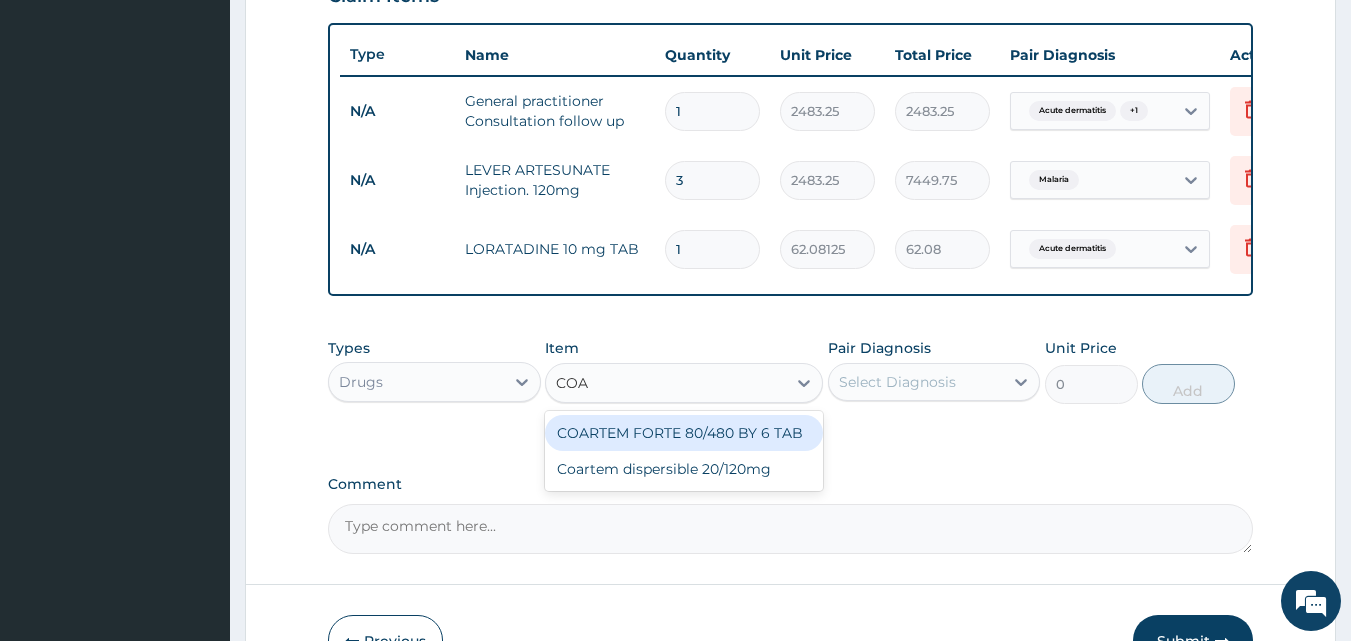 type on "COART" 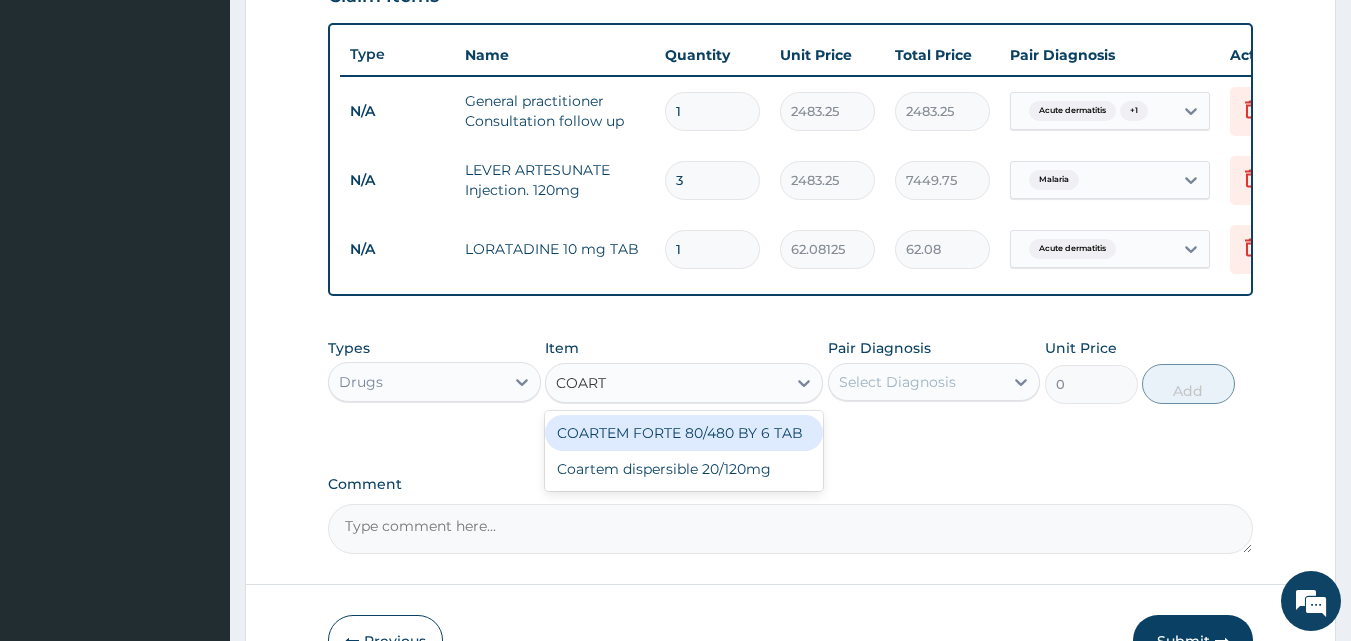 click on "COARTEM FORTE 80/480 BY 6 TAB" at bounding box center [684, 433] 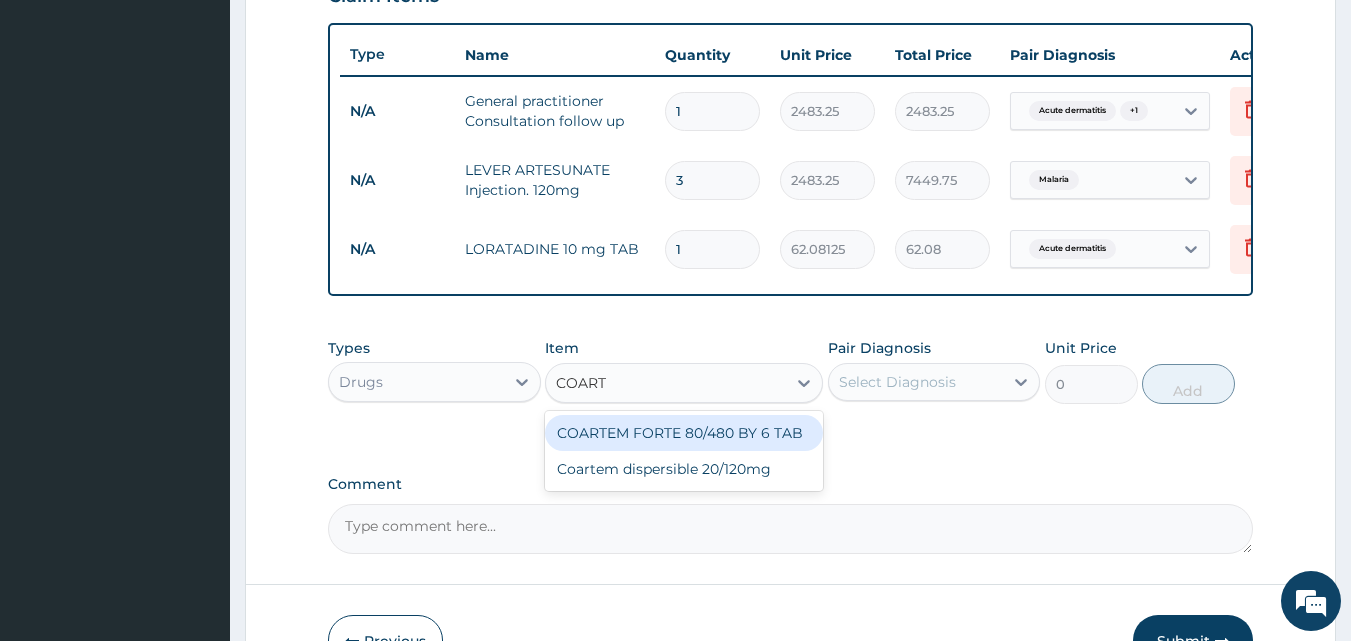 type 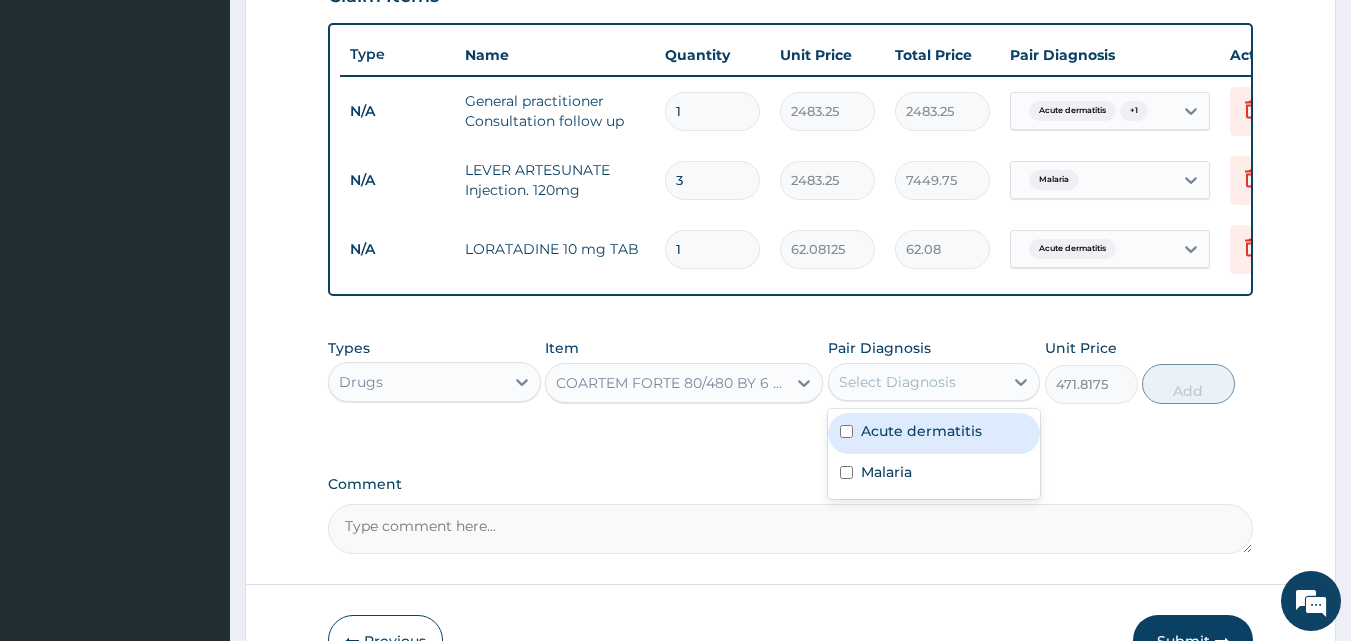 click on "Select Diagnosis" at bounding box center [897, 382] 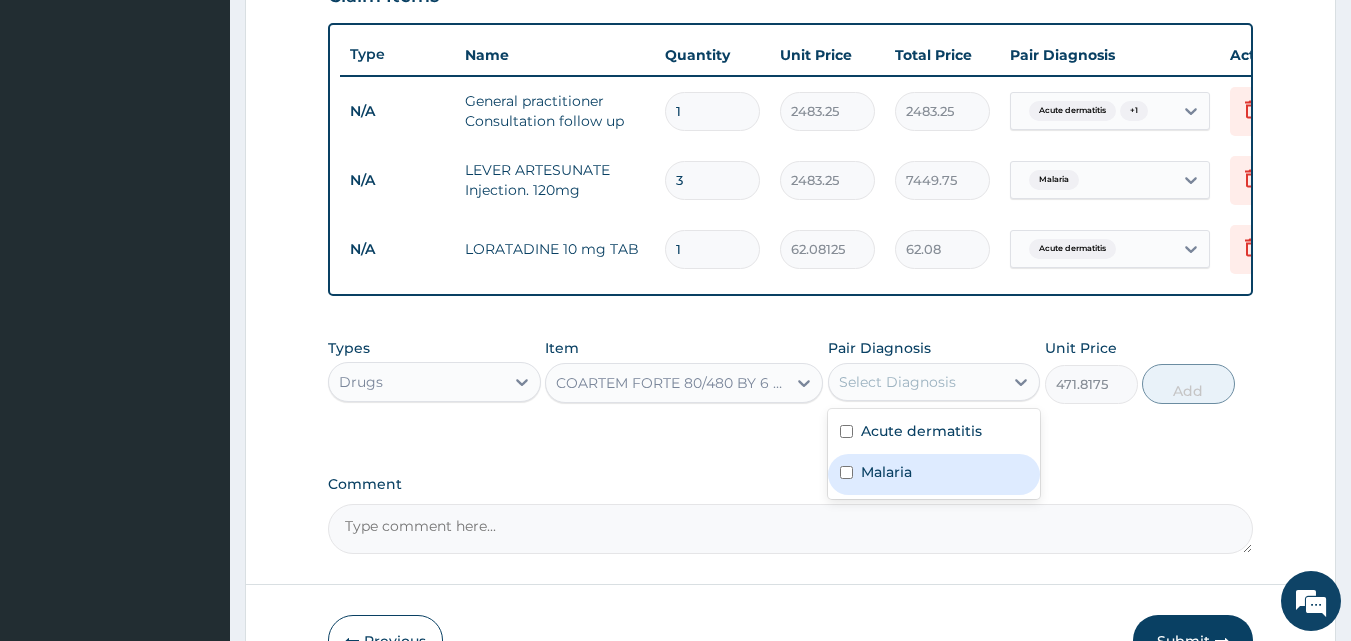 click at bounding box center (846, 472) 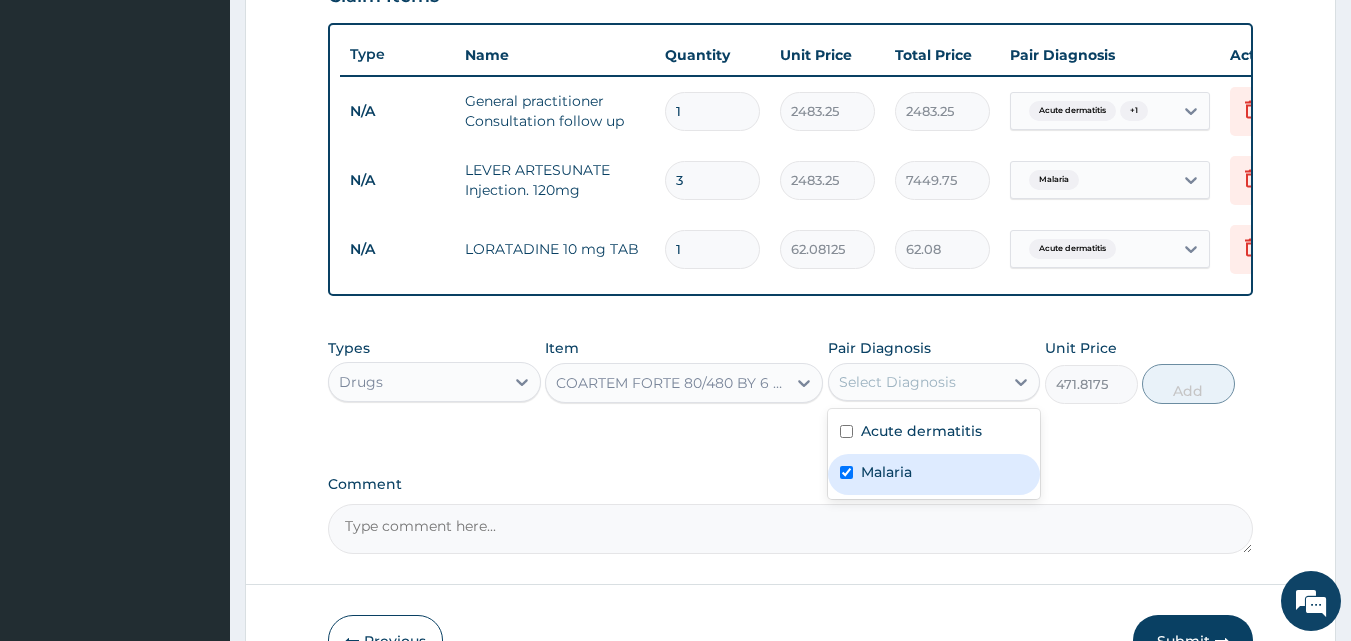 checkbox on "true" 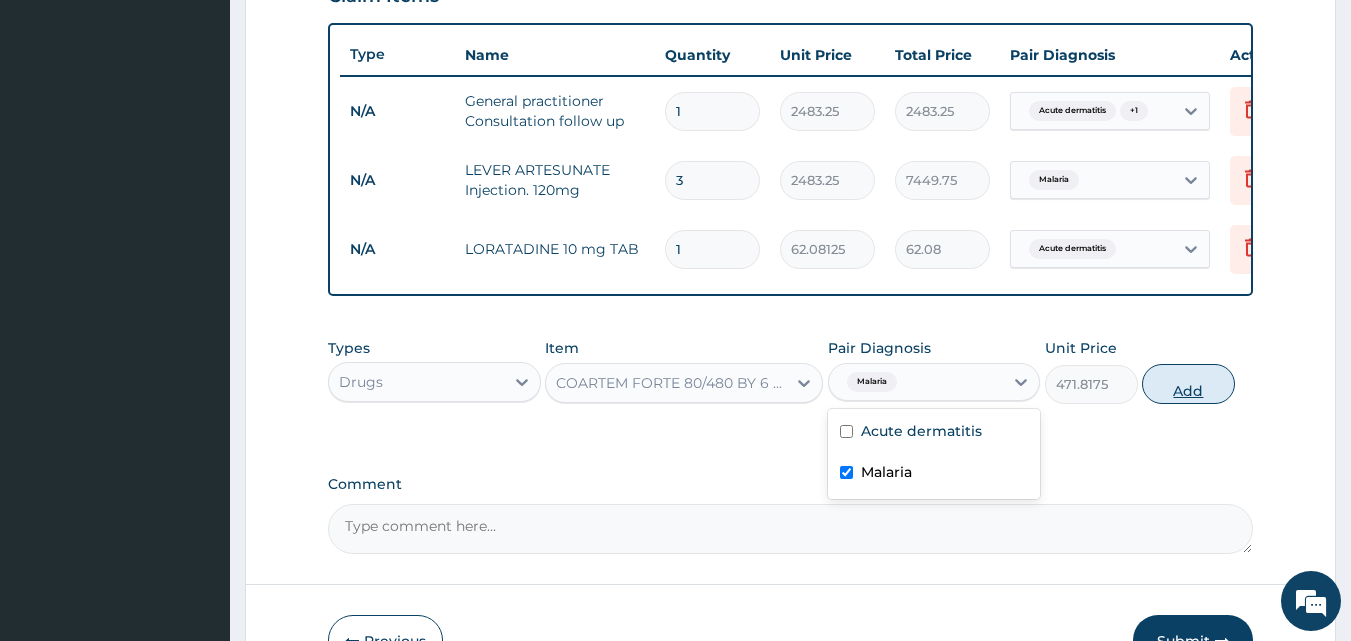 click on "Add" at bounding box center [1188, 384] 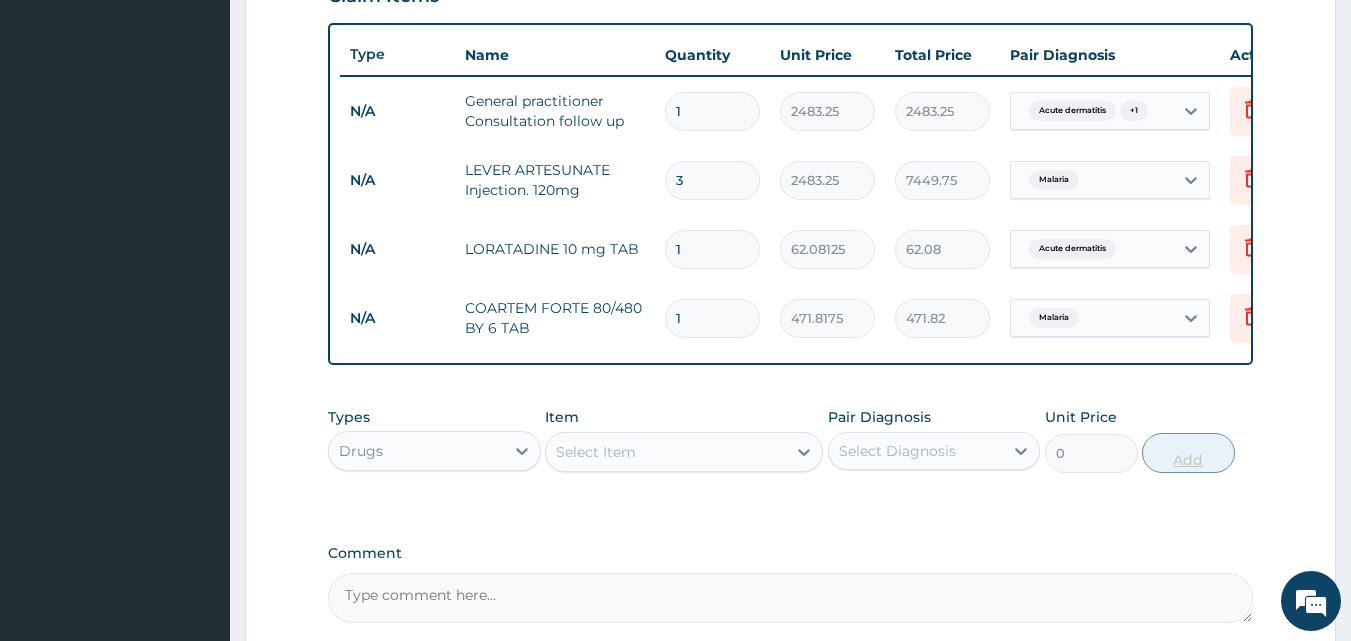 type 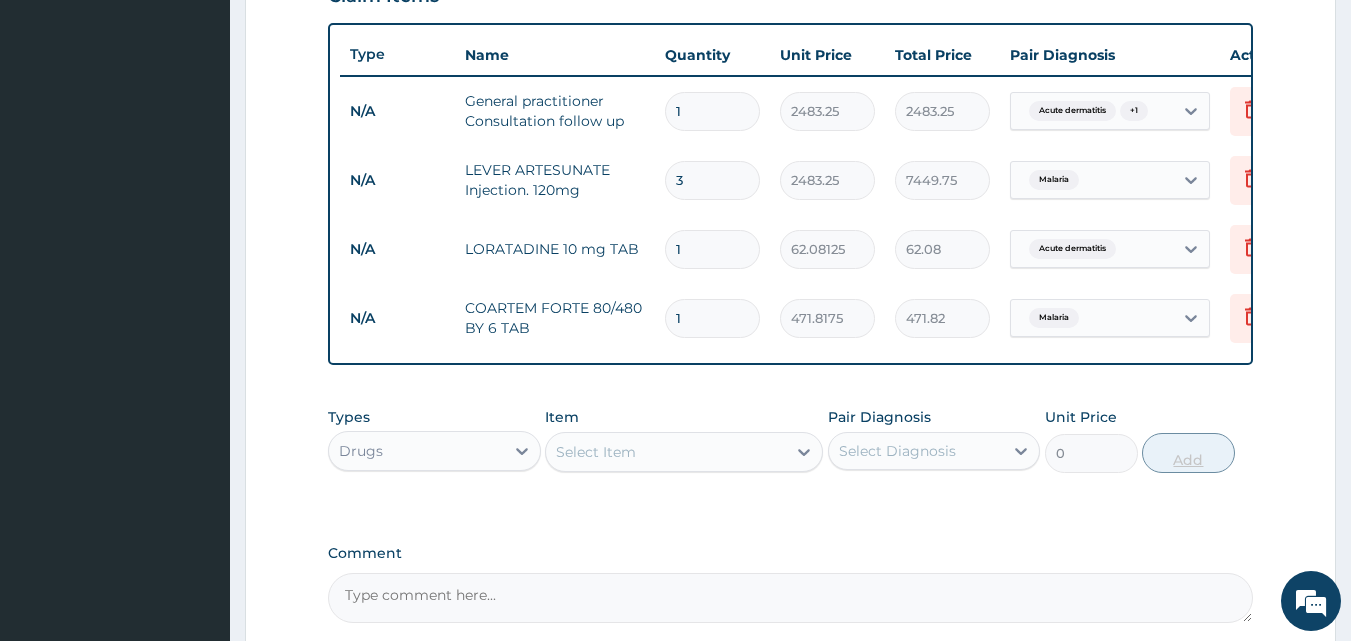 type on "0.00" 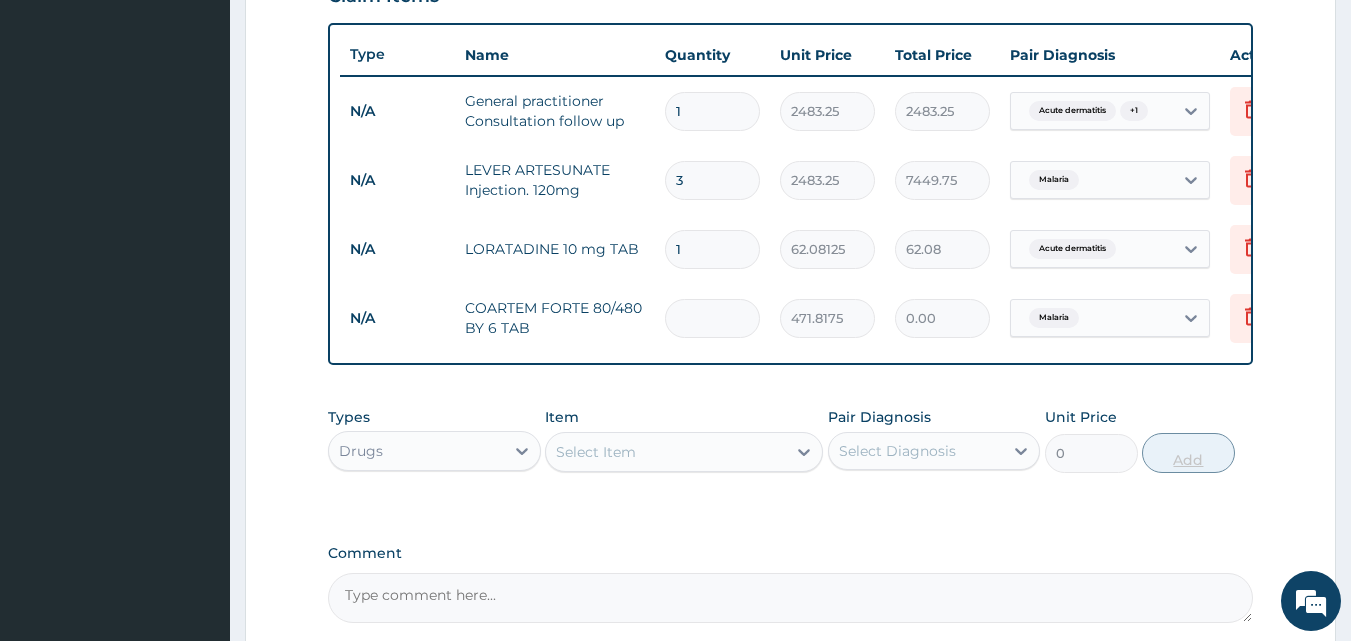 type on "6" 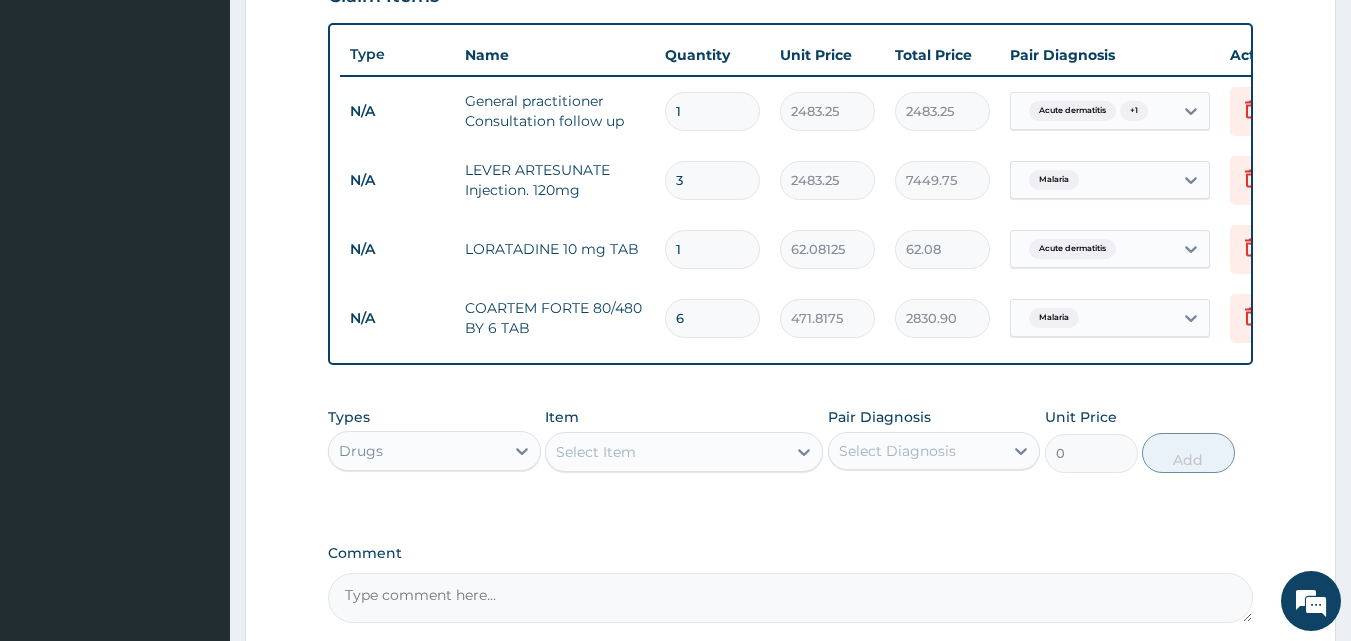 type on "6" 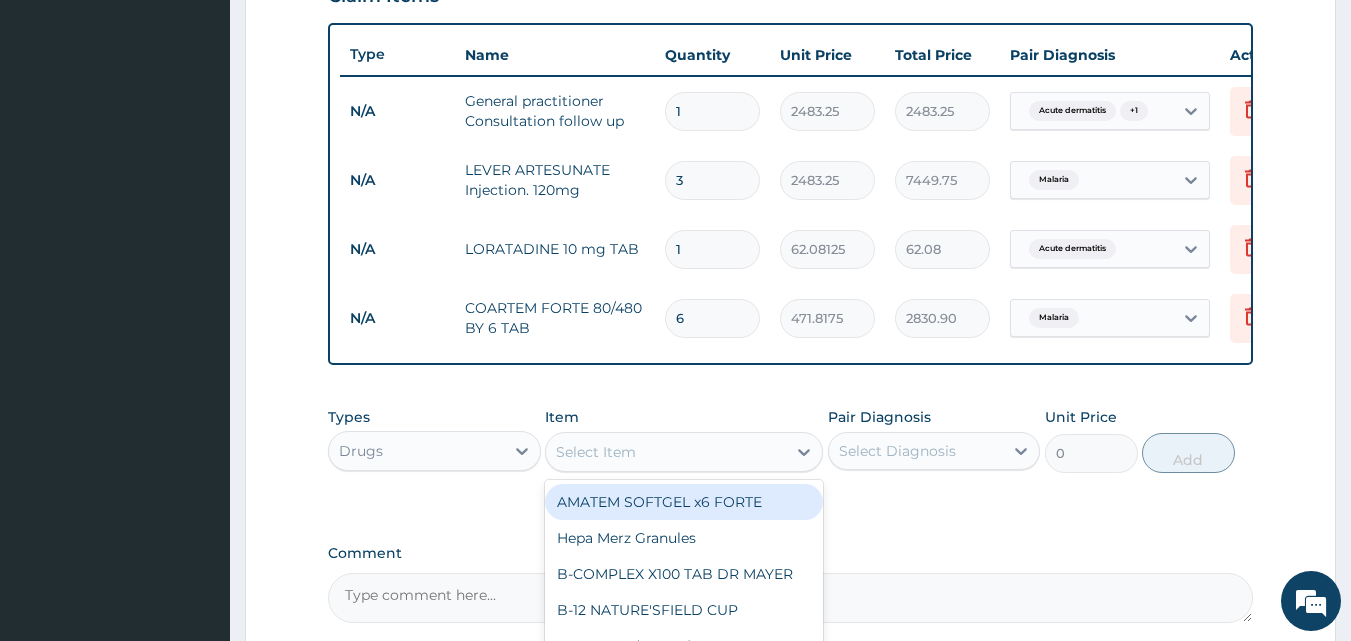 click on "Select Item" at bounding box center [666, 452] 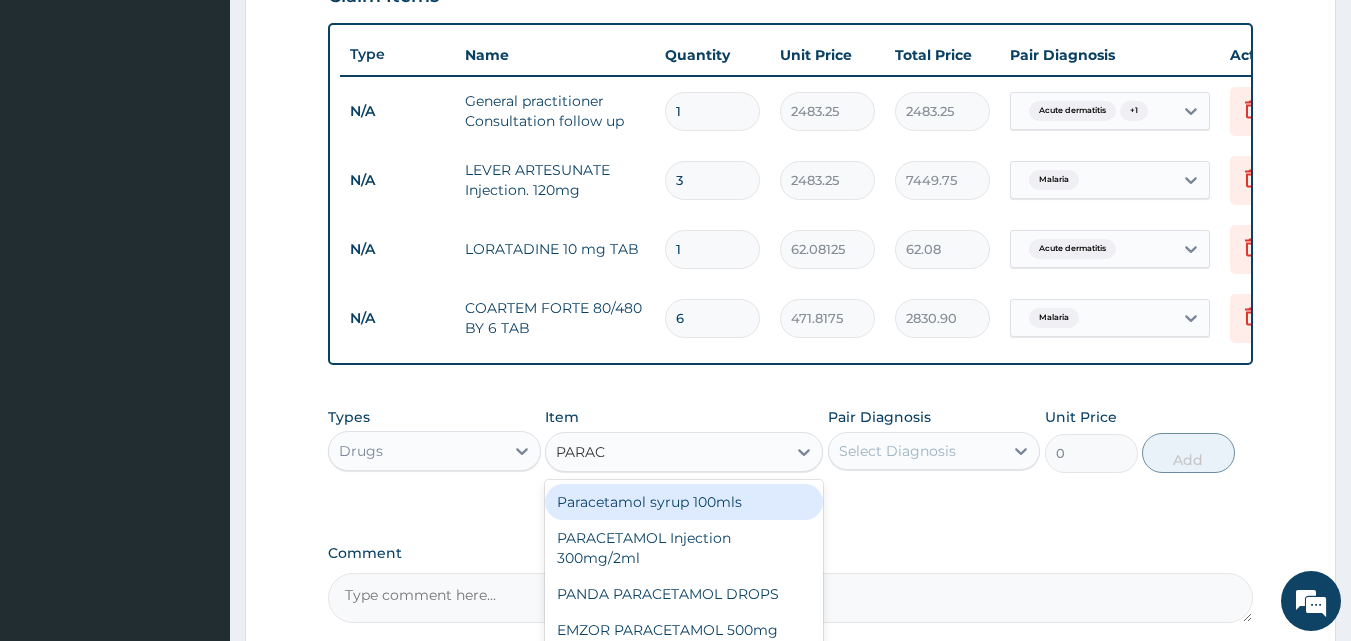 type on "PARACE" 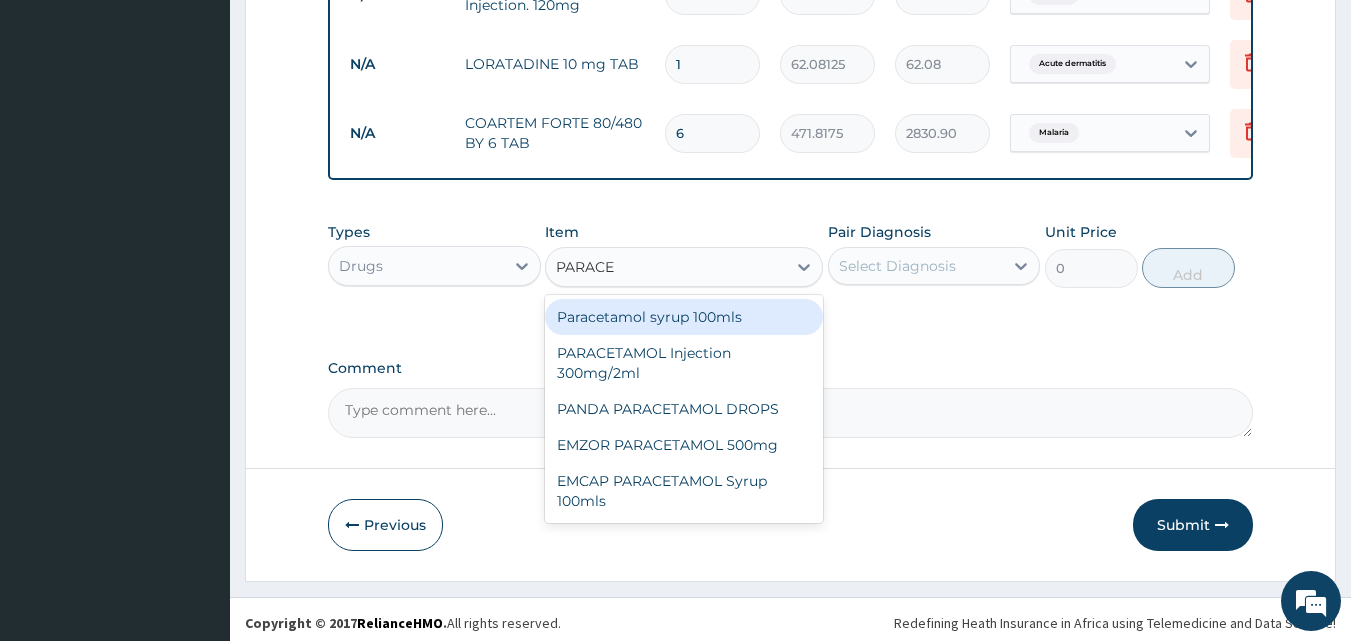 scroll, scrollTop: 921, scrollLeft: 0, axis: vertical 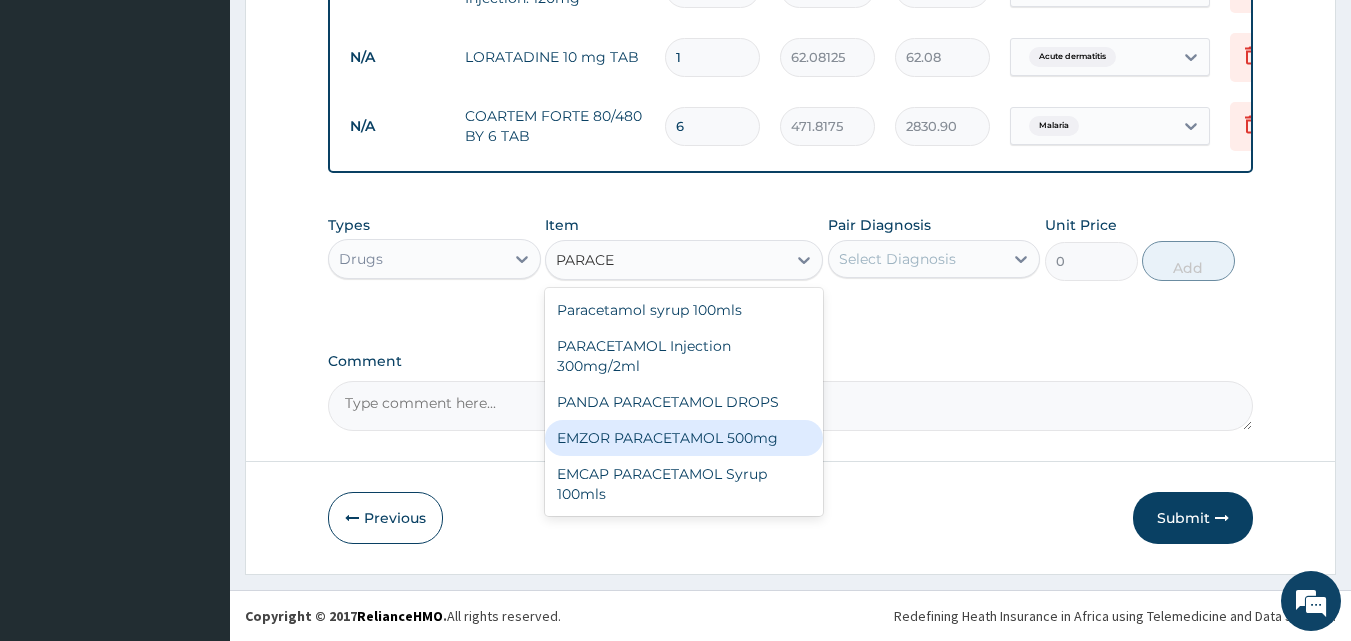 click on "EMZOR PARACETAMOL 500mg" at bounding box center [684, 438] 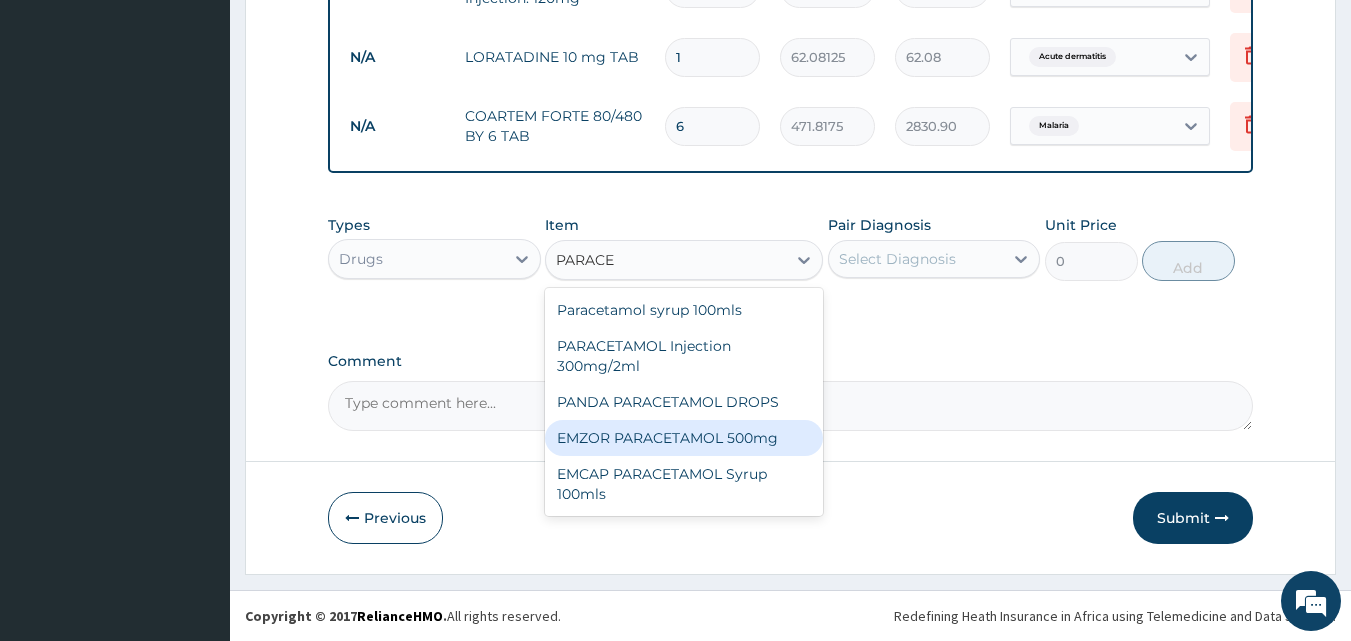 type 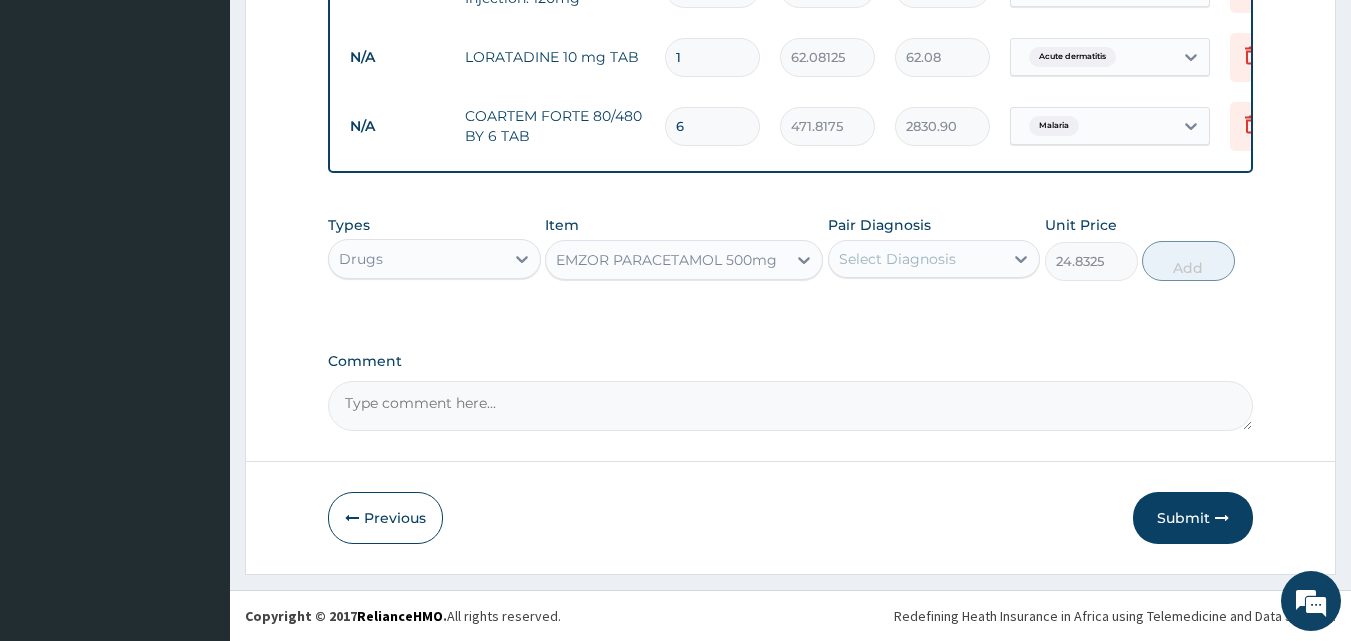 click on "Pair Diagnosis Select Diagnosis" at bounding box center [934, 248] 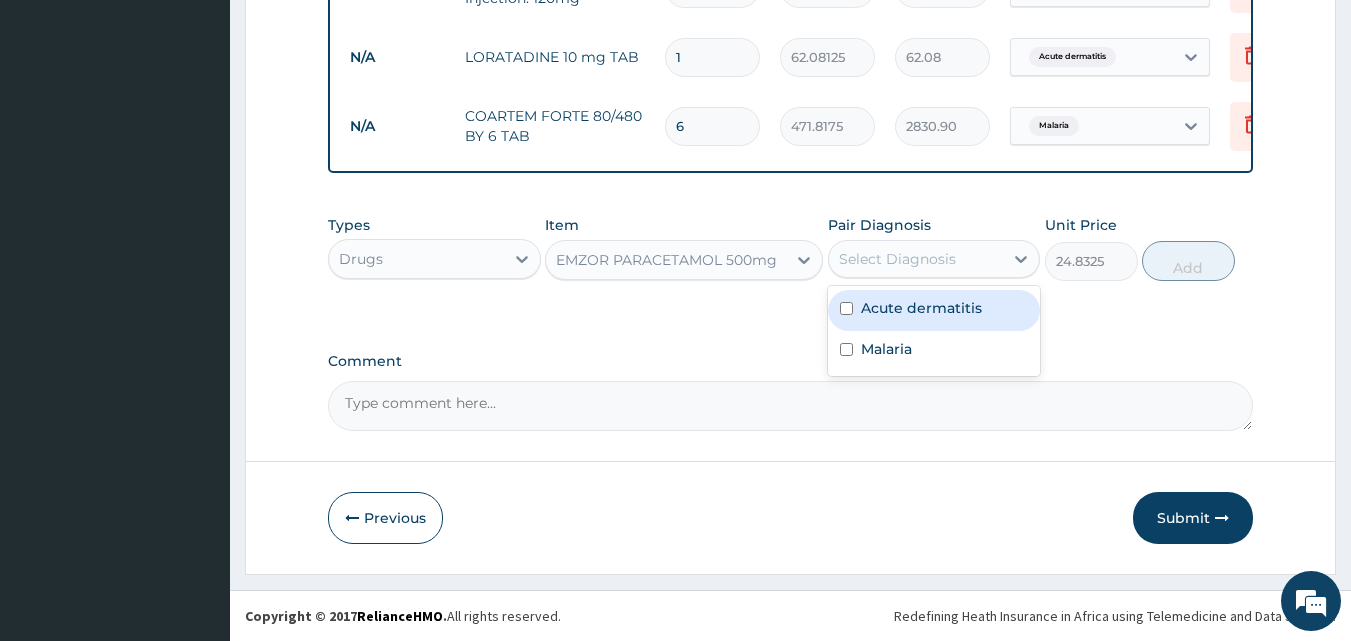 click on "Select Diagnosis" at bounding box center [897, 259] 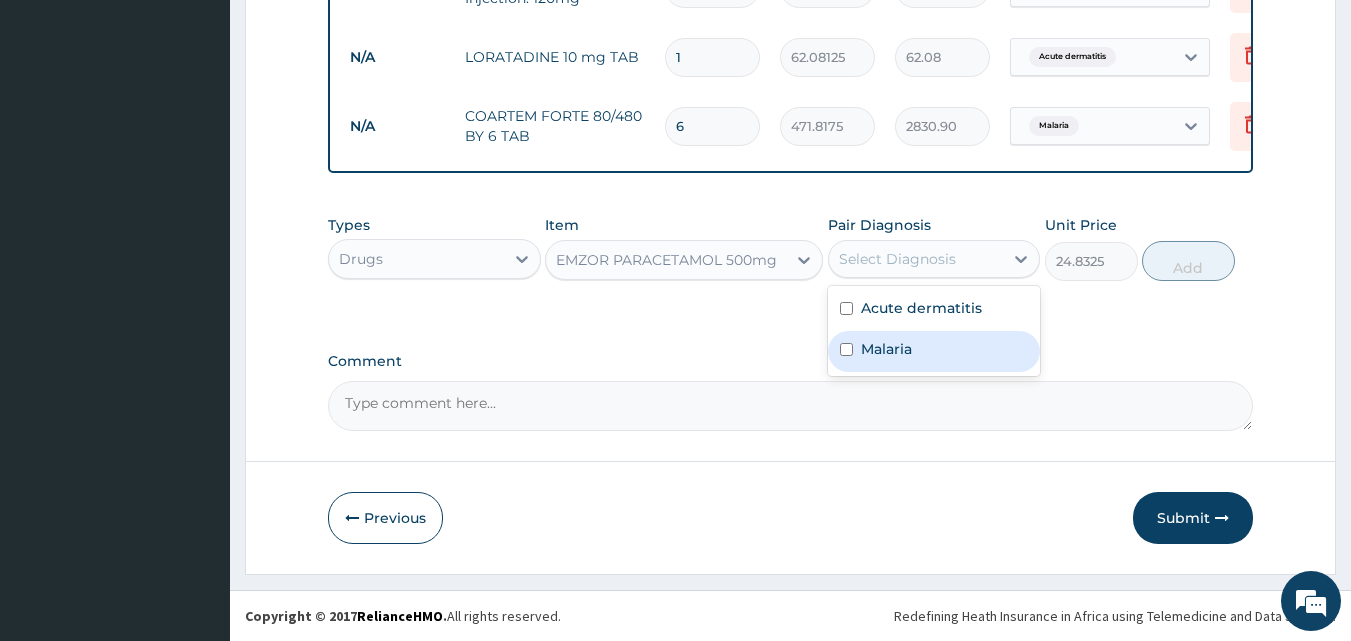 click on "Malaria" at bounding box center (934, 351) 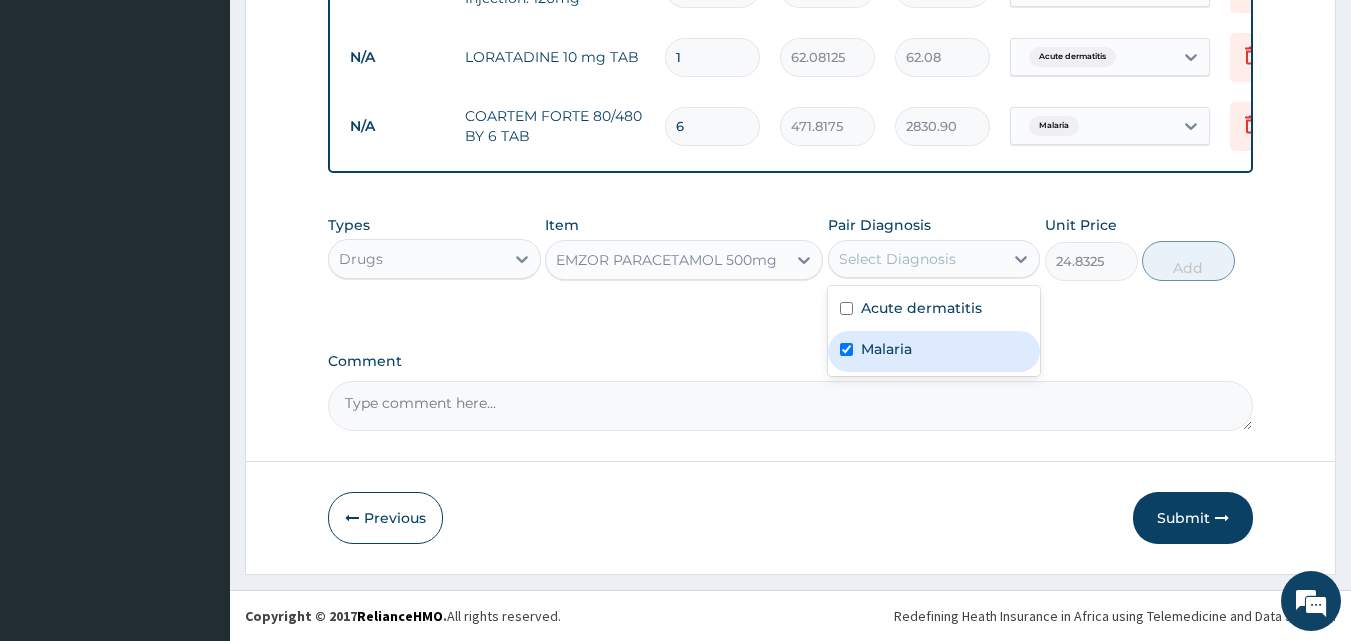 checkbox on "true" 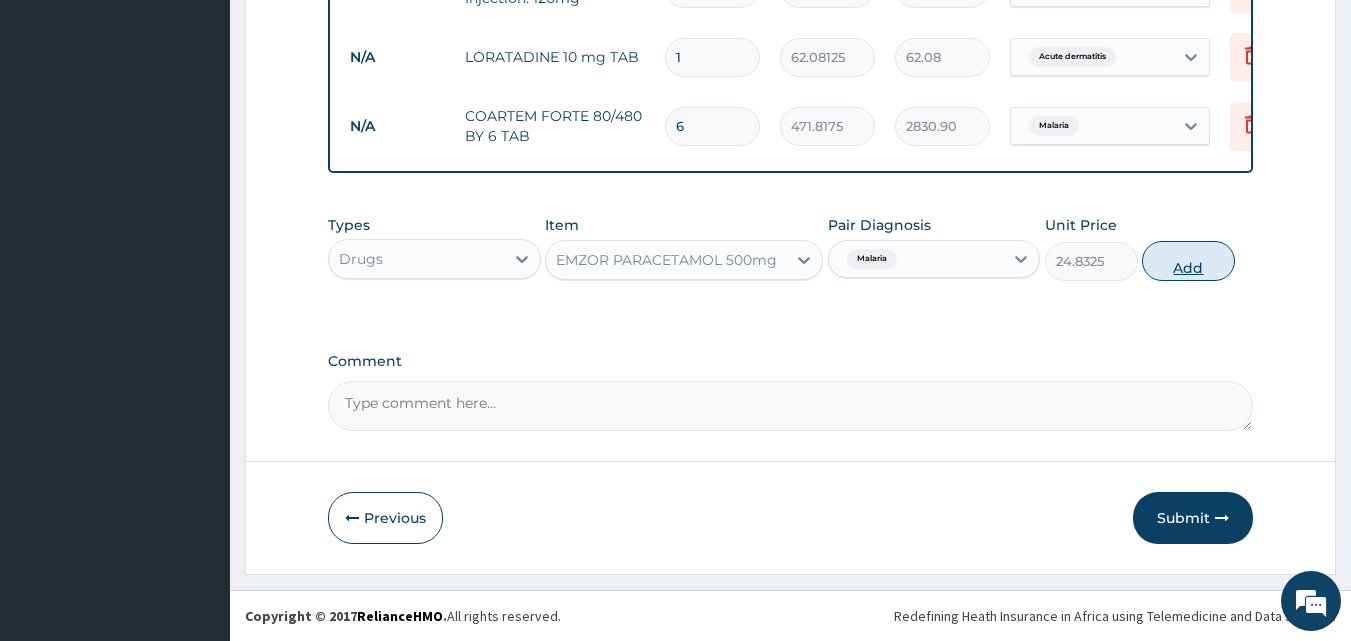 click on "Add" at bounding box center [1188, 261] 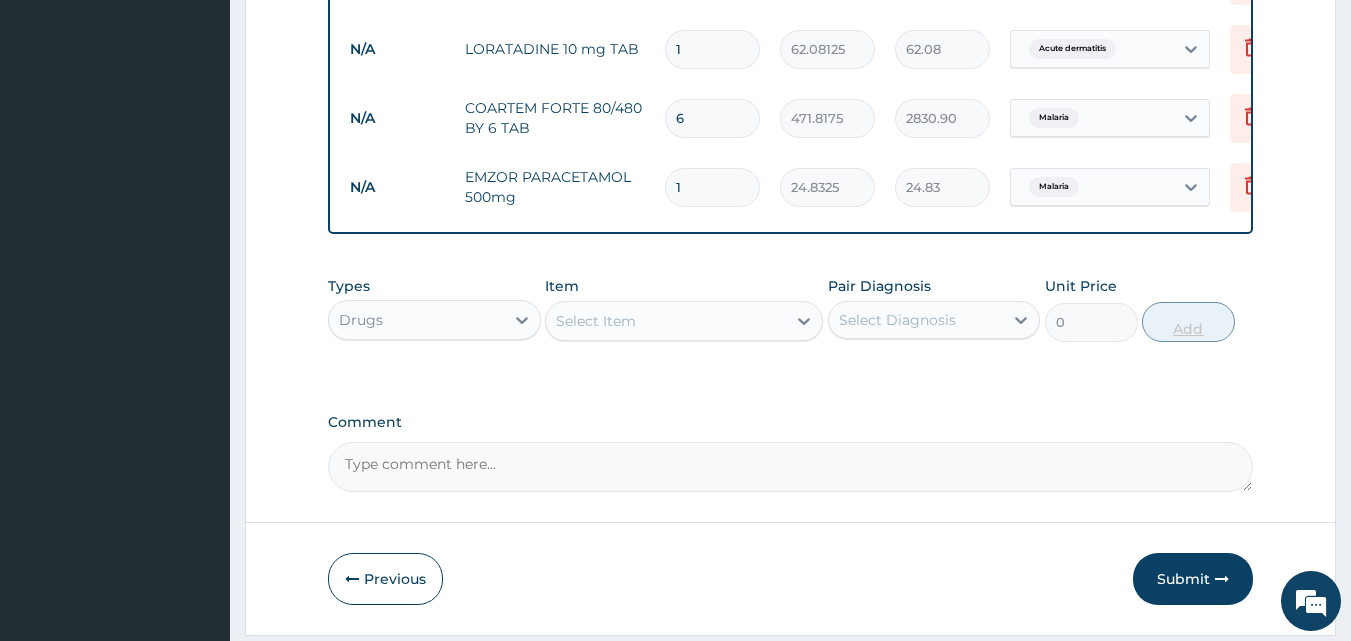 type on "10" 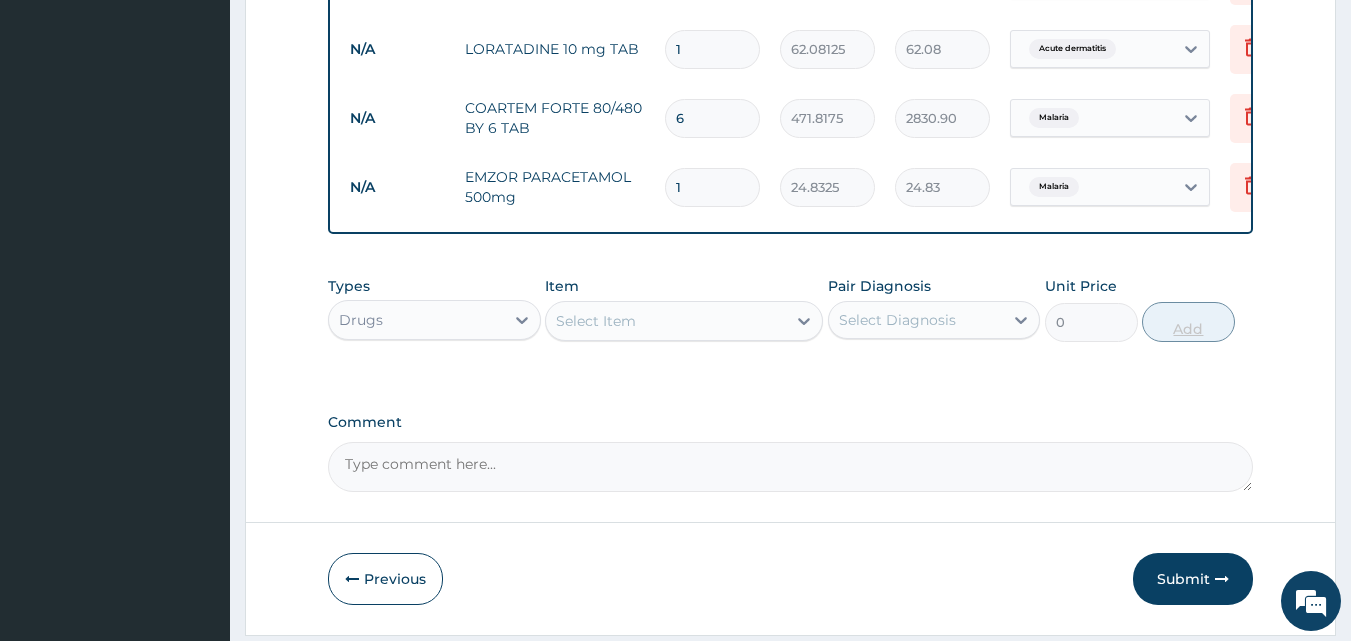 type on "248.32" 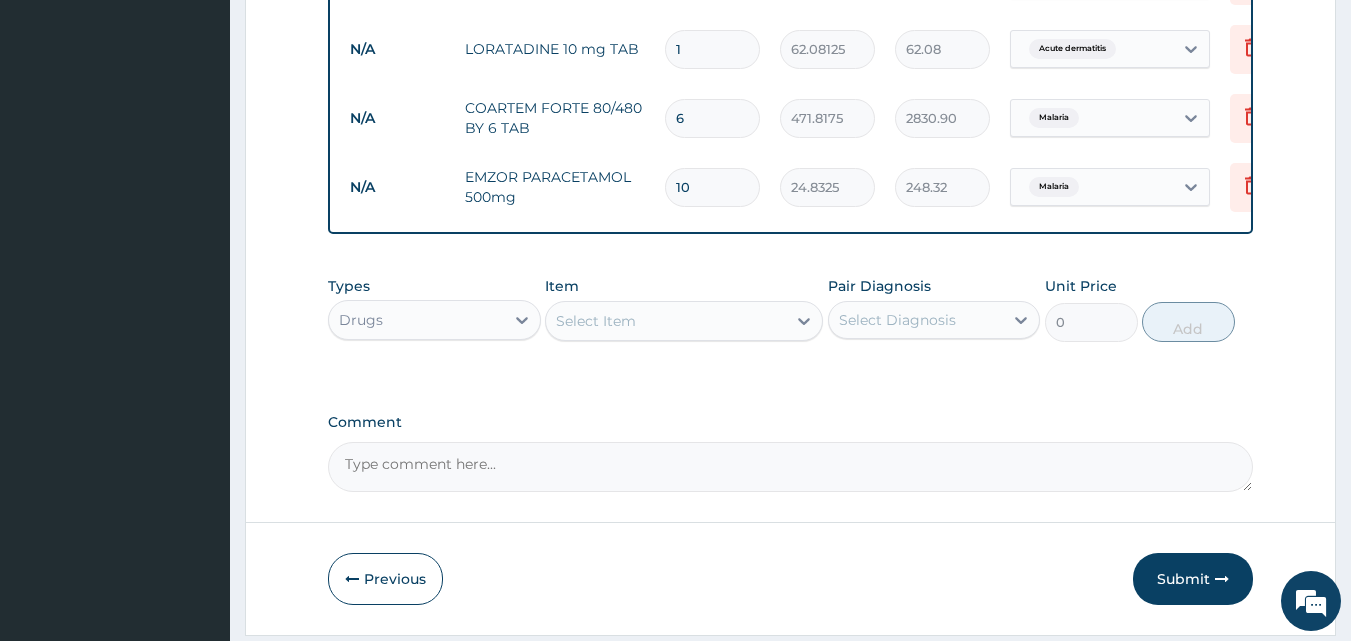 type on "10" 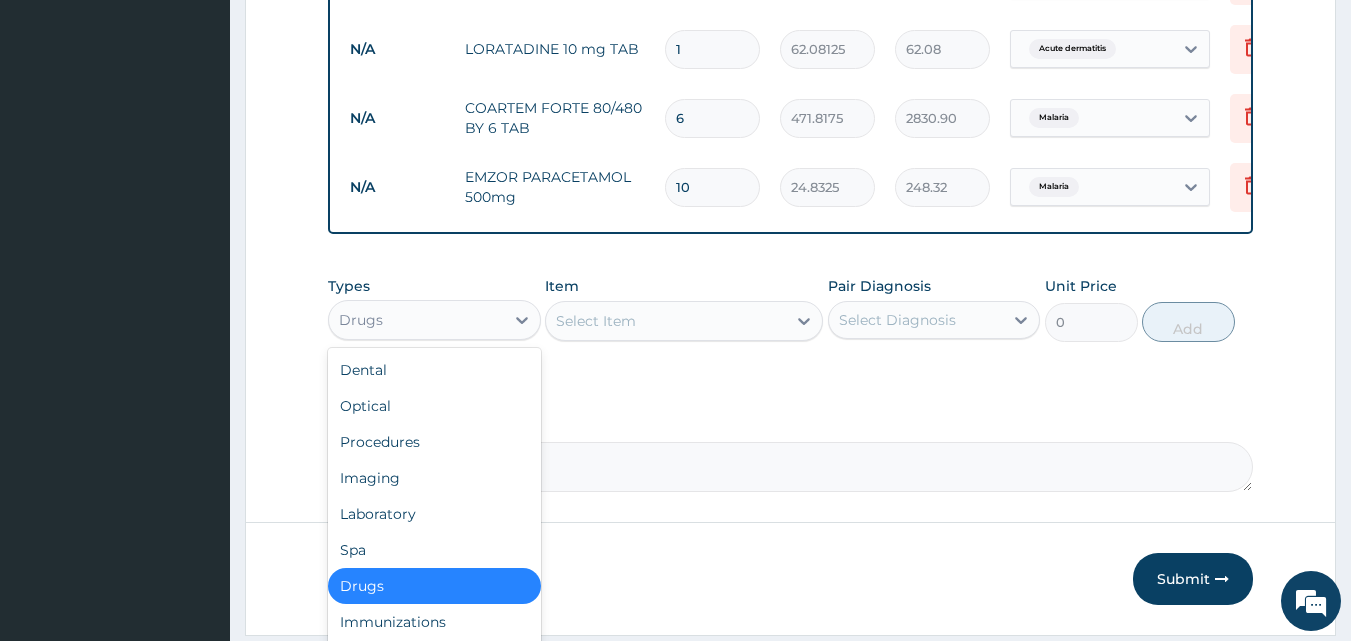 click on "Drugs" at bounding box center [416, 320] 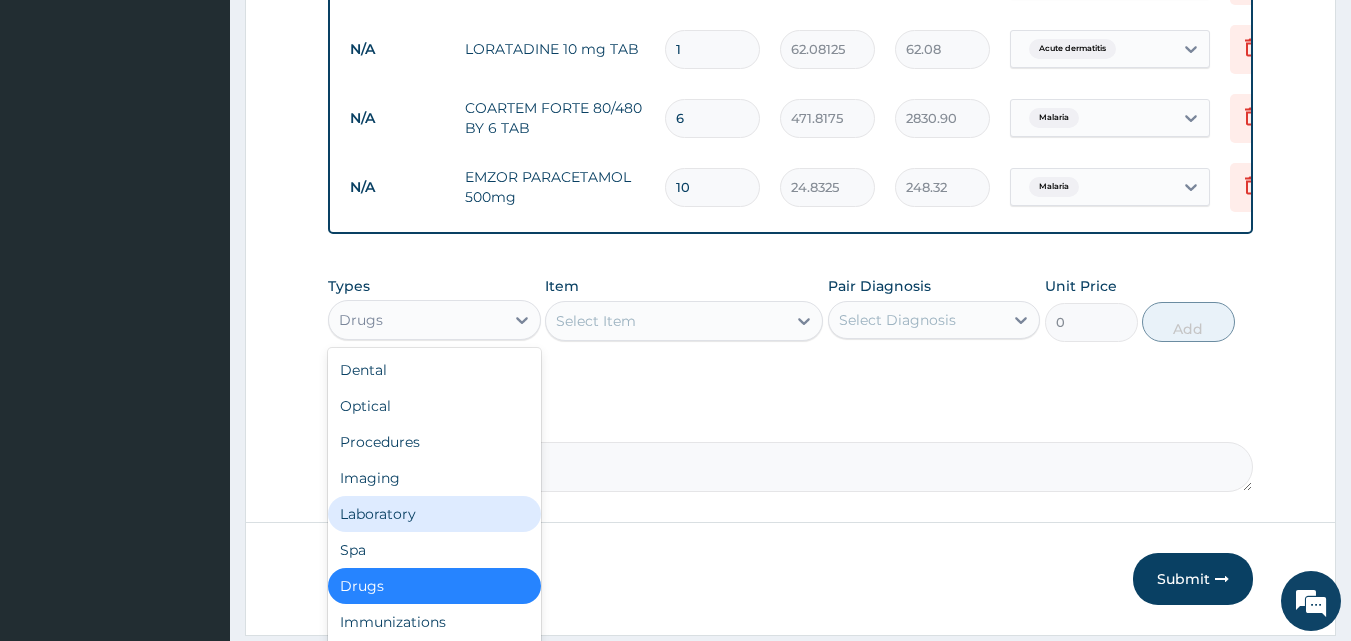 click on "Laboratory" at bounding box center (434, 514) 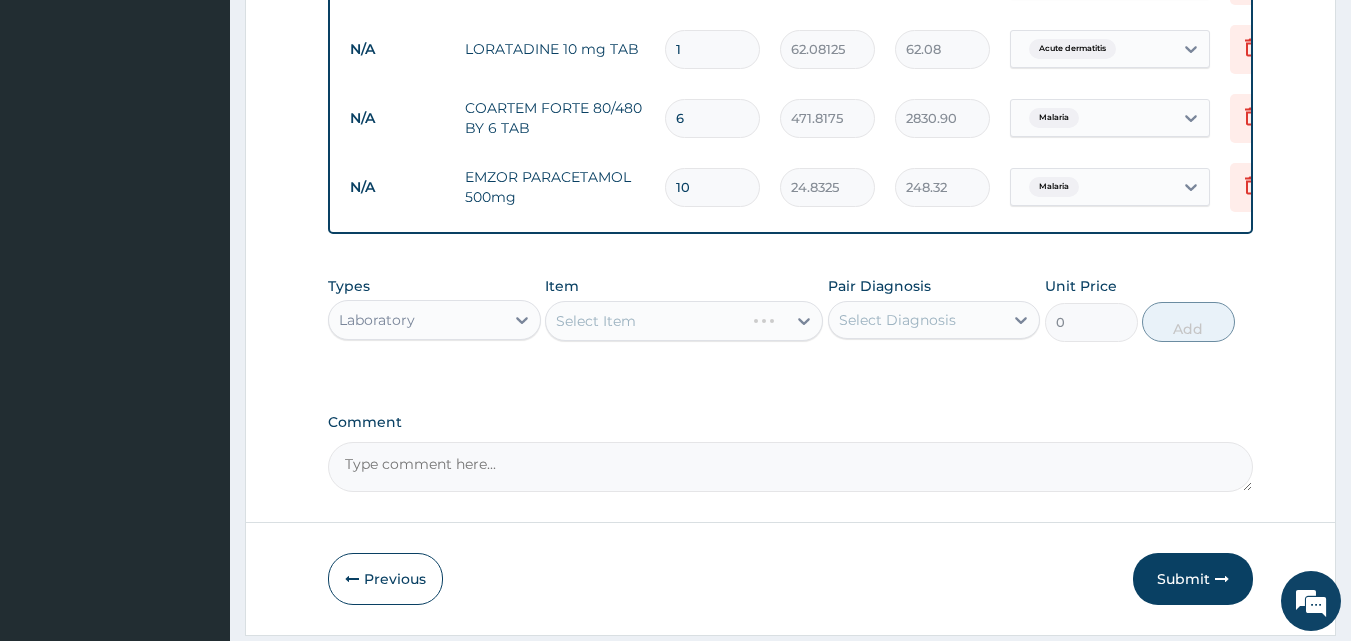 click on "Select Item" at bounding box center (684, 321) 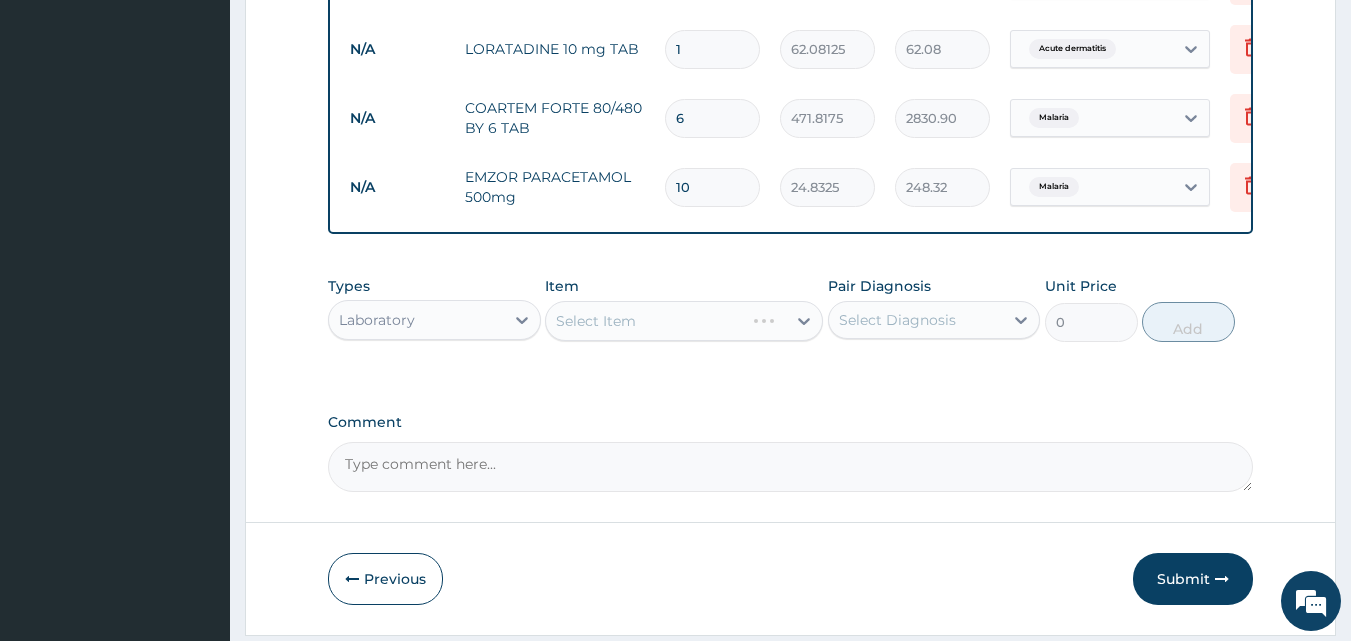click on "Select Item" at bounding box center (684, 321) 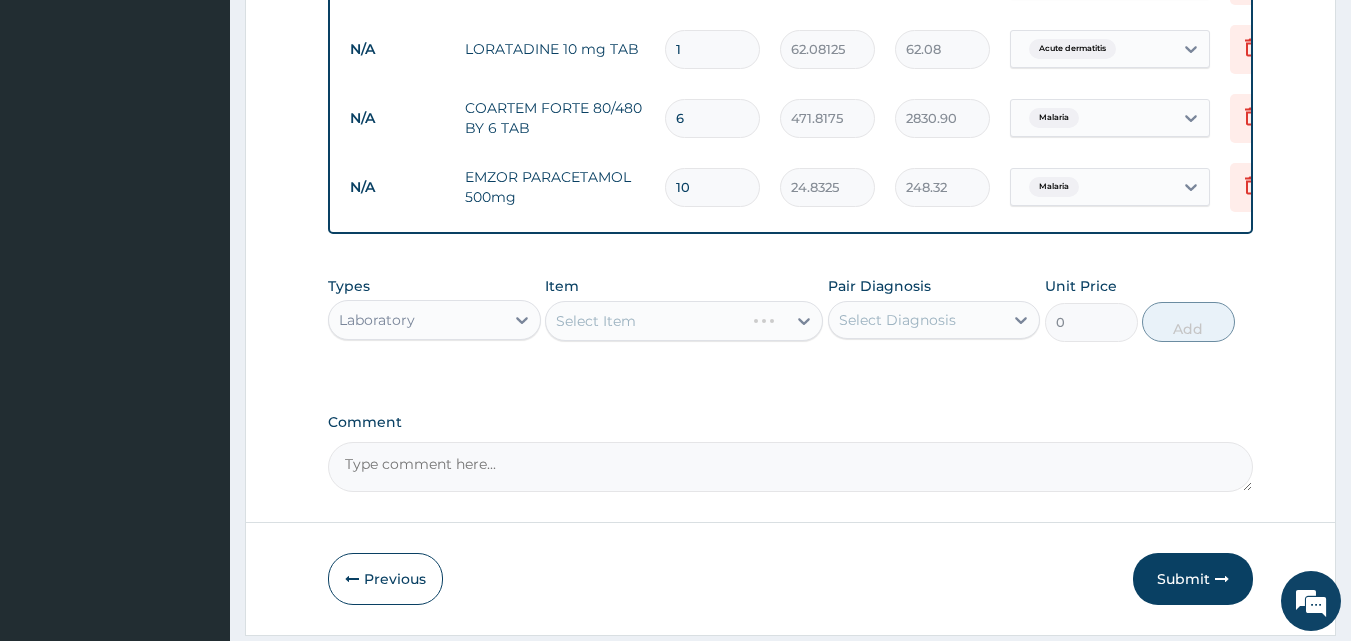 click on "Select Item" at bounding box center (684, 321) 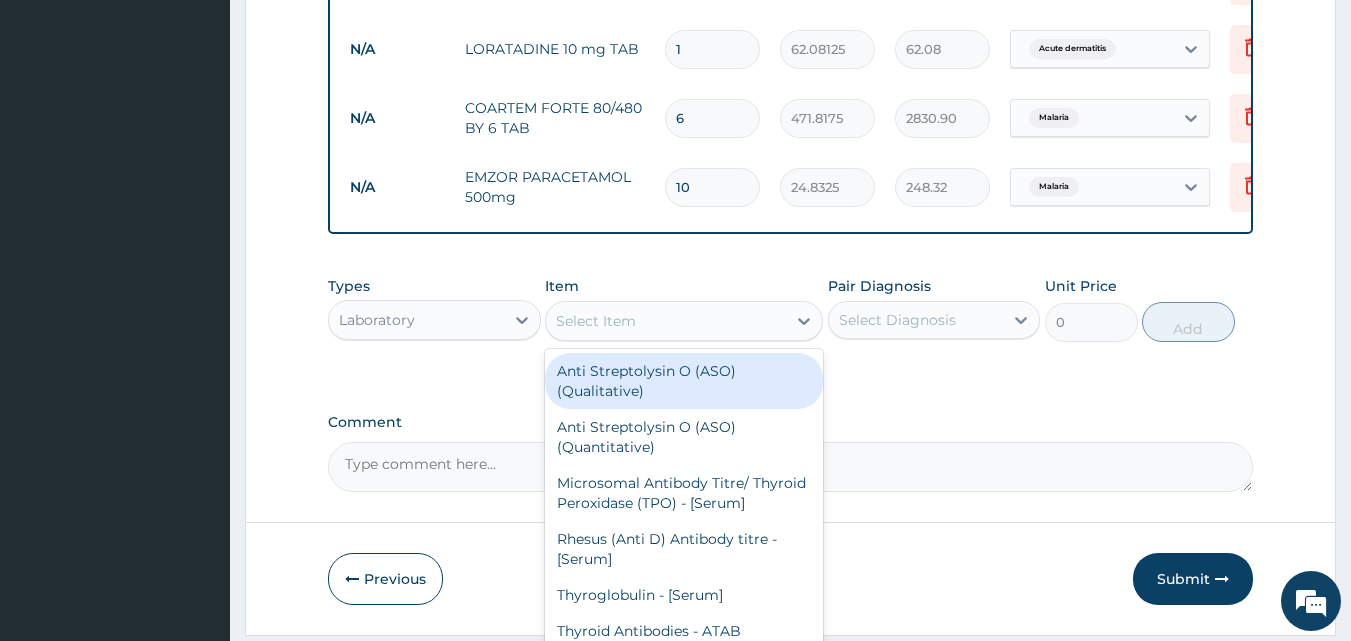 click on "Select Item" at bounding box center [666, 321] 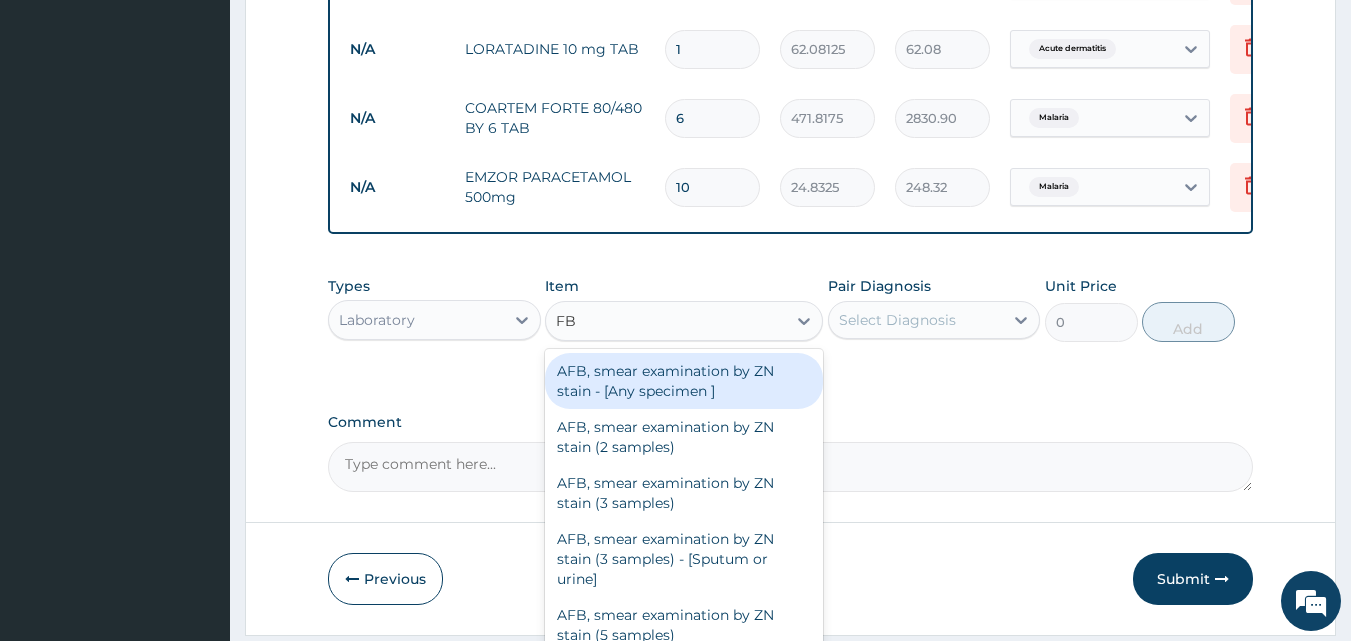 type on "FBC" 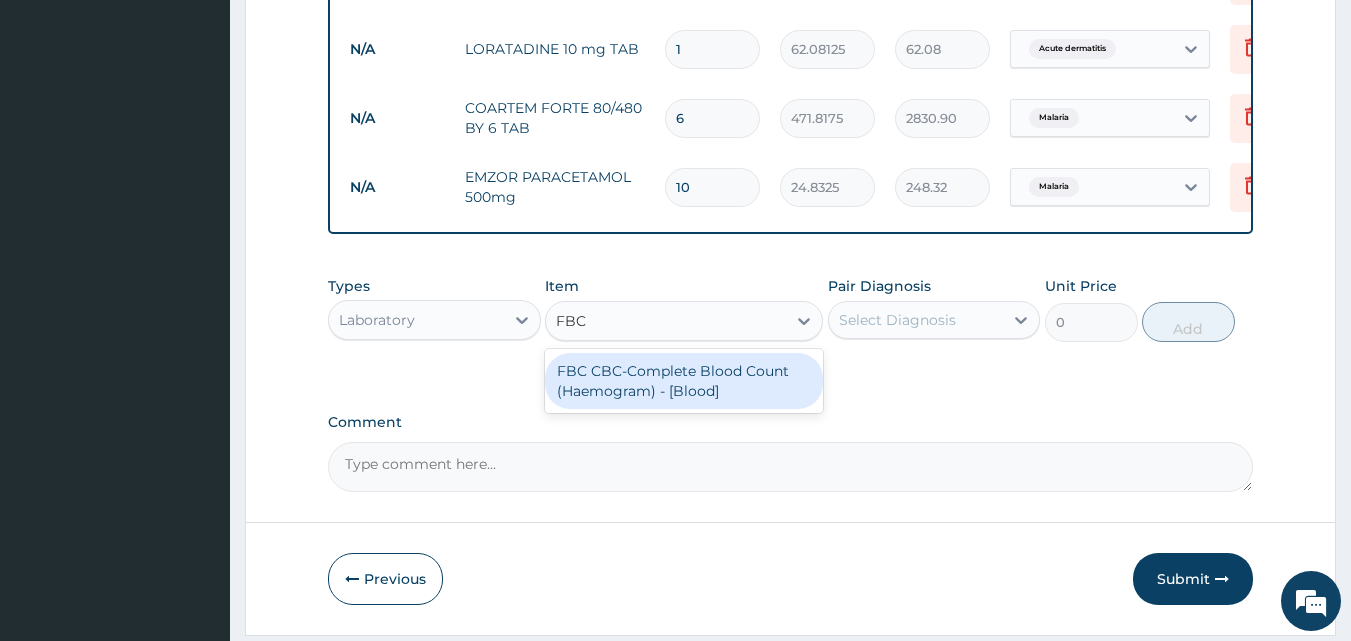 click on "FBC CBC-Complete Blood Count (Haemogram) - [Blood]" at bounding box center [684, 381] 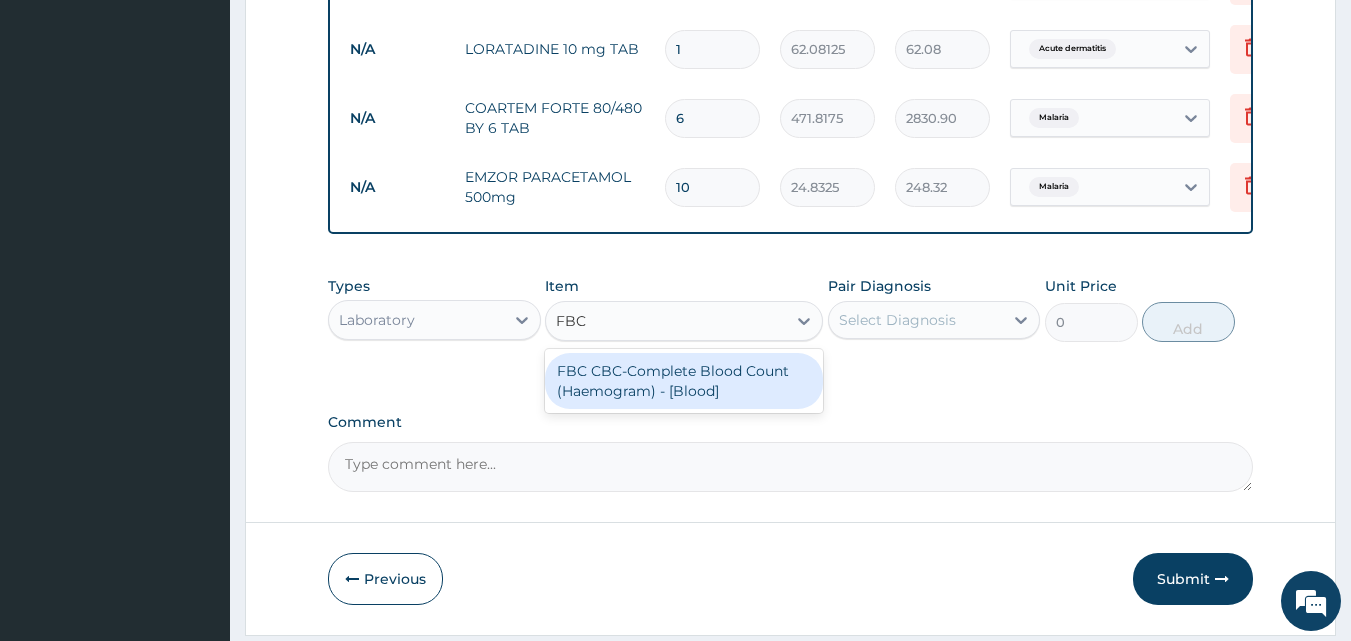 click on "FBC CBC-Complete Blood Count (Haemogram) - [Blood]" at bounding box center (684, 381) 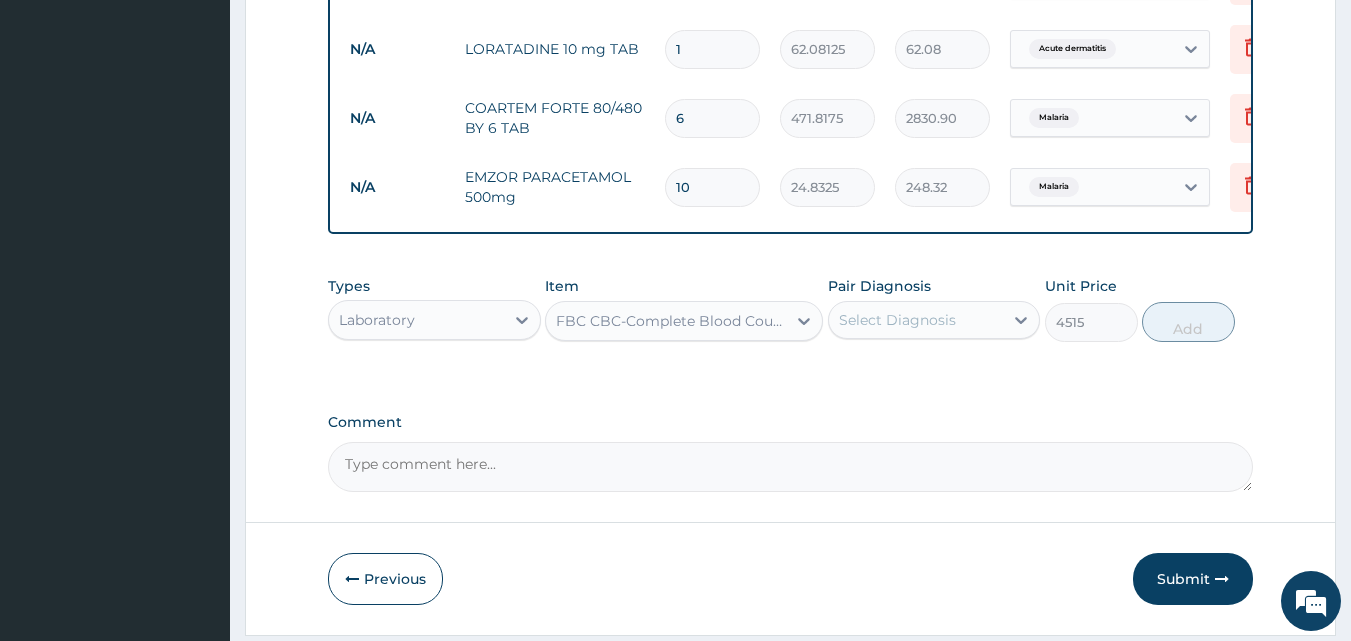 click on "Select Diagnosis" at bounding box center (897, 320) 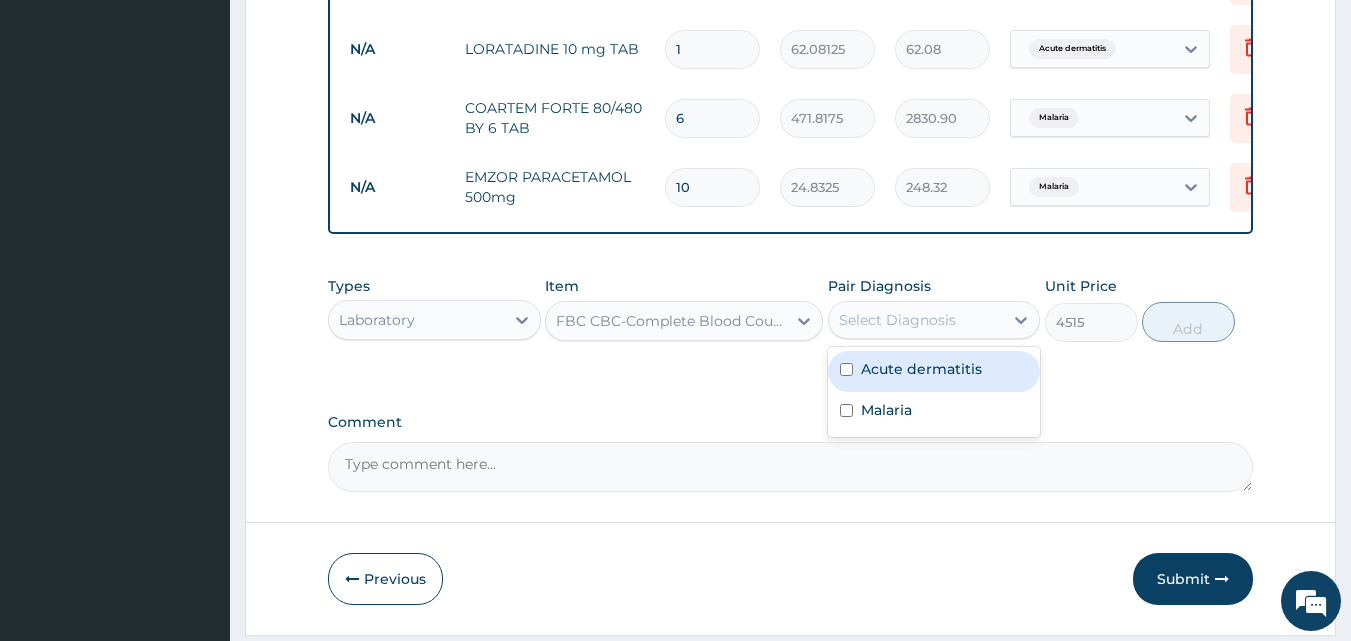 click at bounding box center [846, 369] 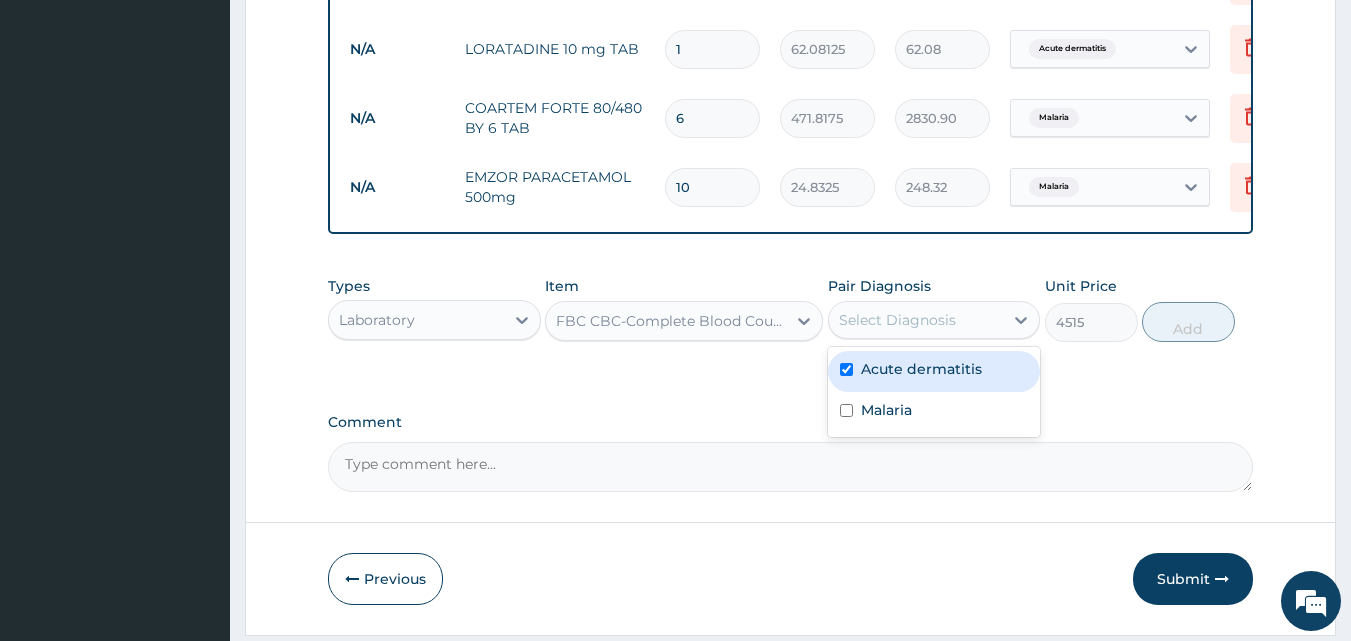 checkbox on "true" 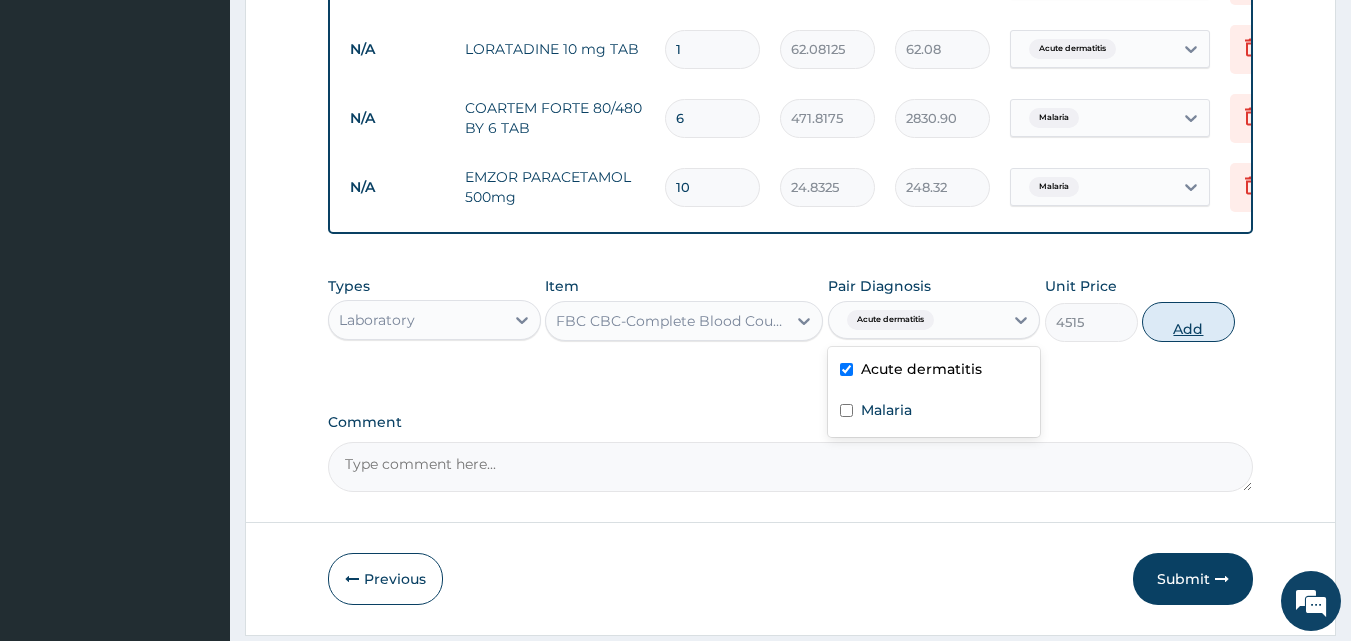 click on "Add" at bounding box center (1188, 322) 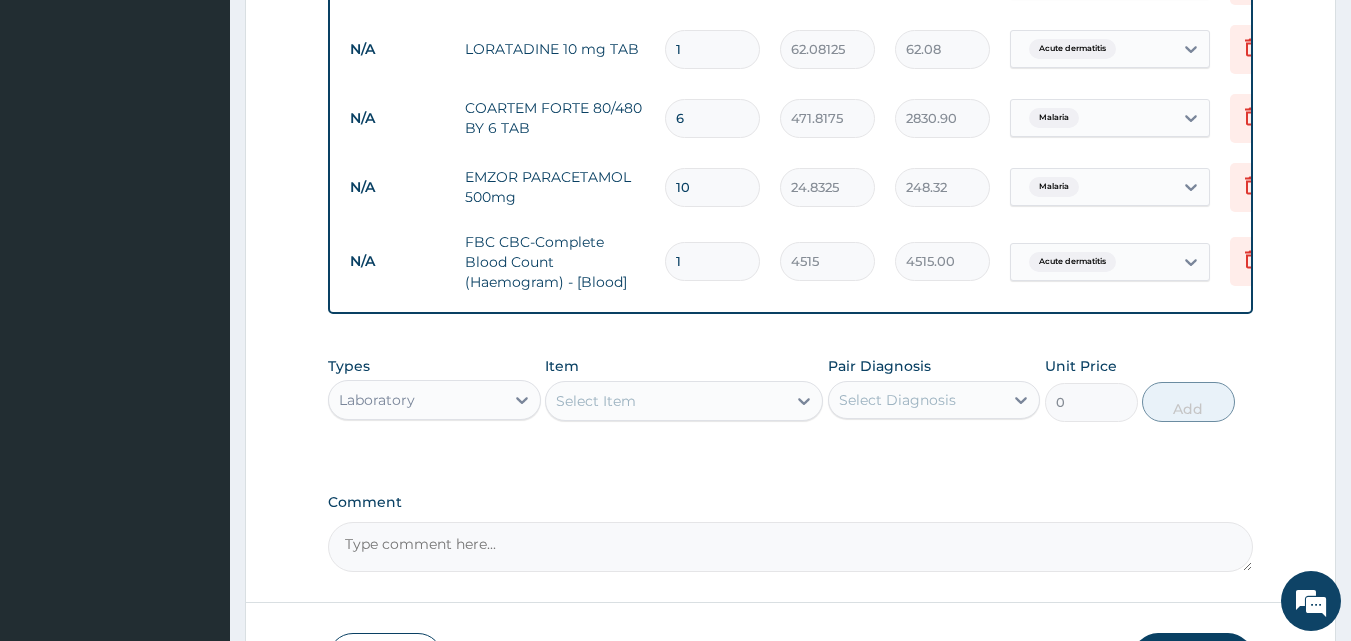click on "Select Item" at bounding box center (666, 401) 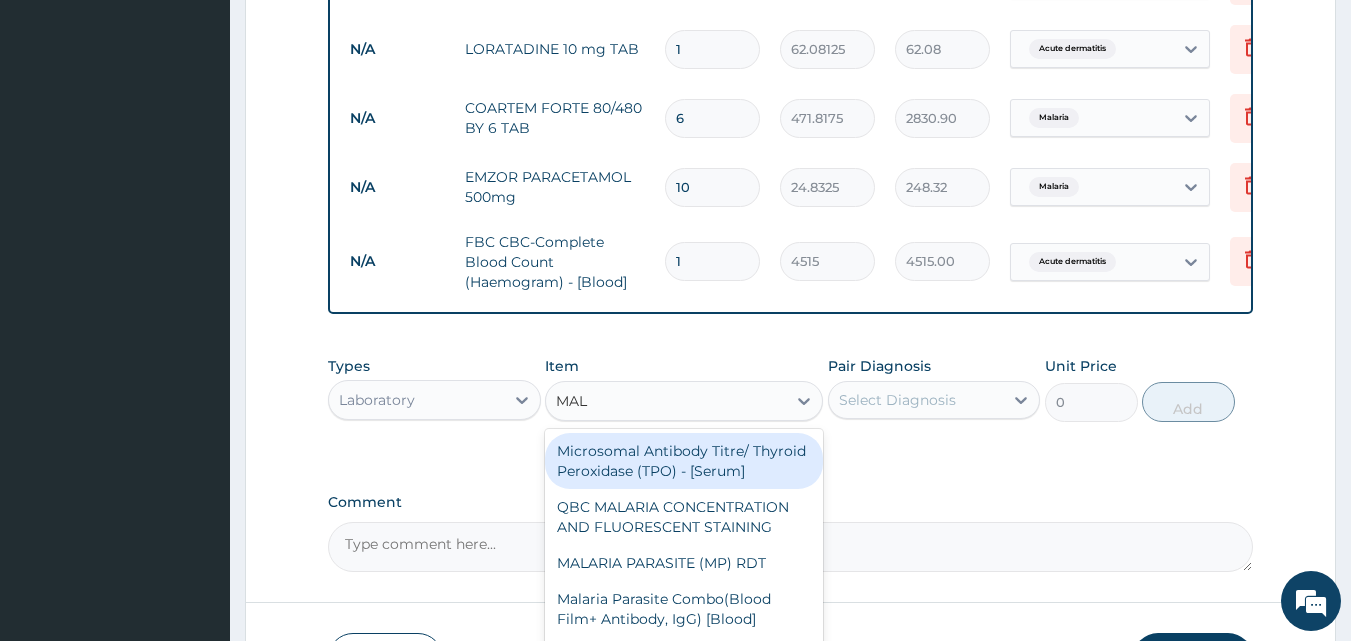 type on "MALA" 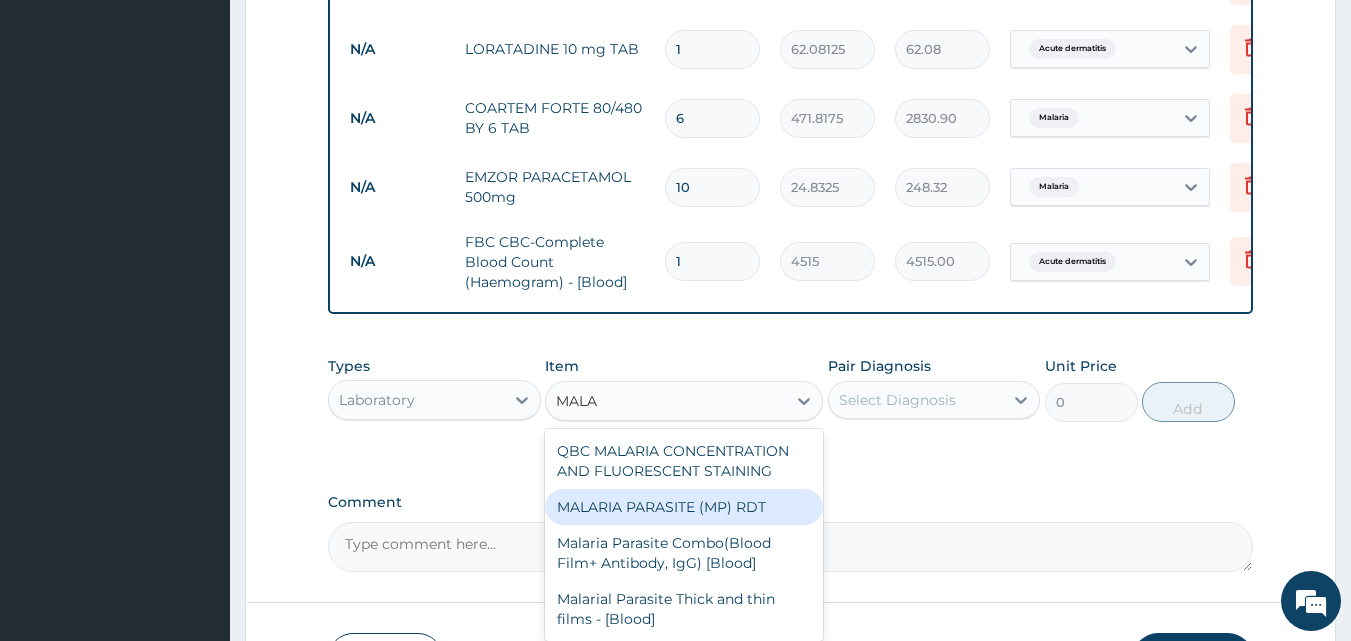 click on "MALARIA PARASITE (MP) RDT" at bounding box center [684, 507] 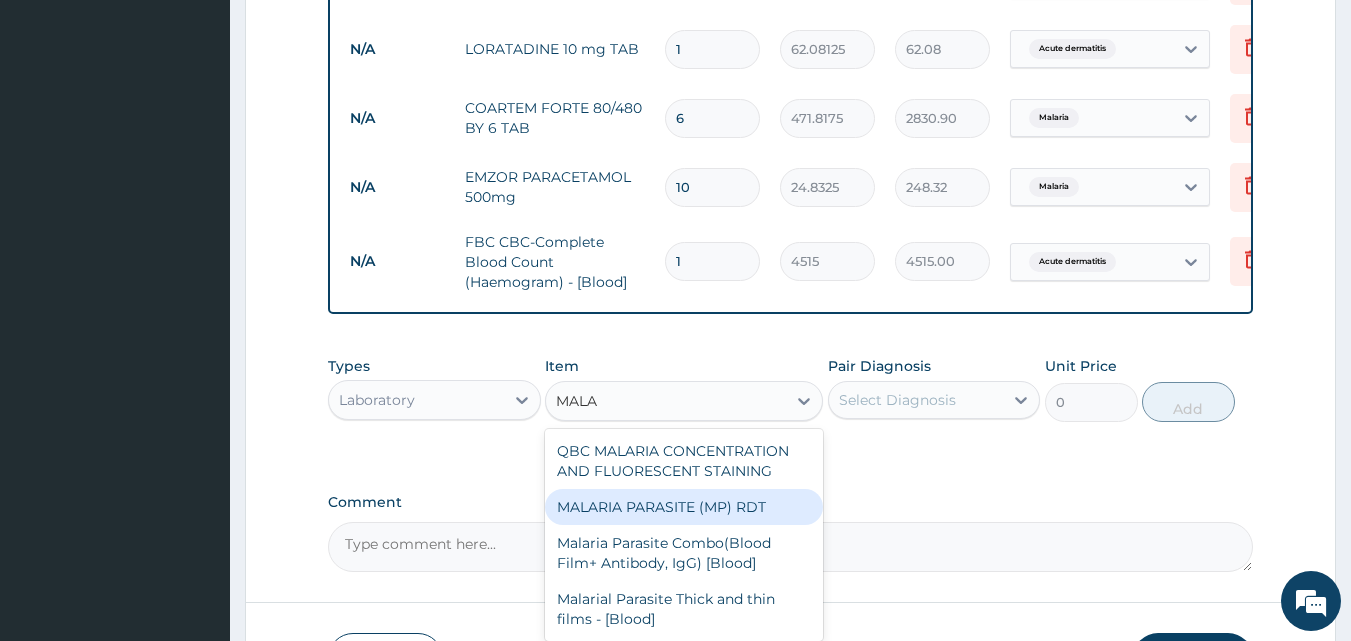 type 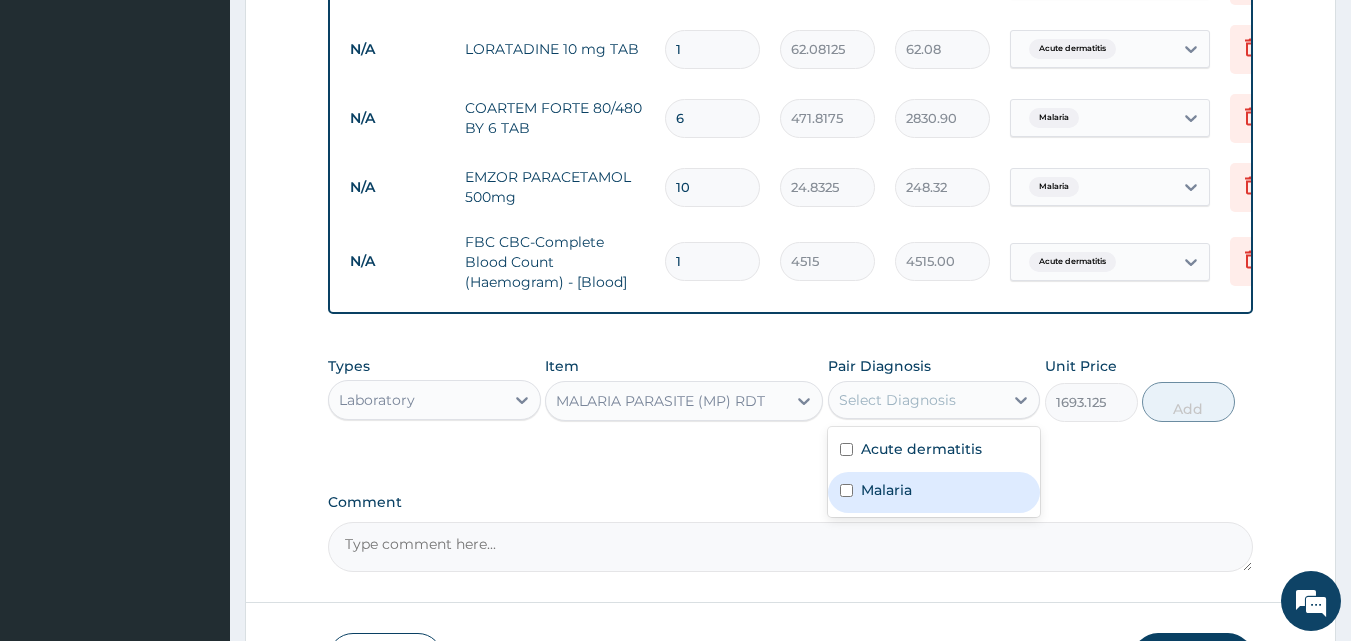 drag, startPoint x: 866, startPoint y: 407, endPoint x: 841, endPoint y: 510, distance: 105.99056 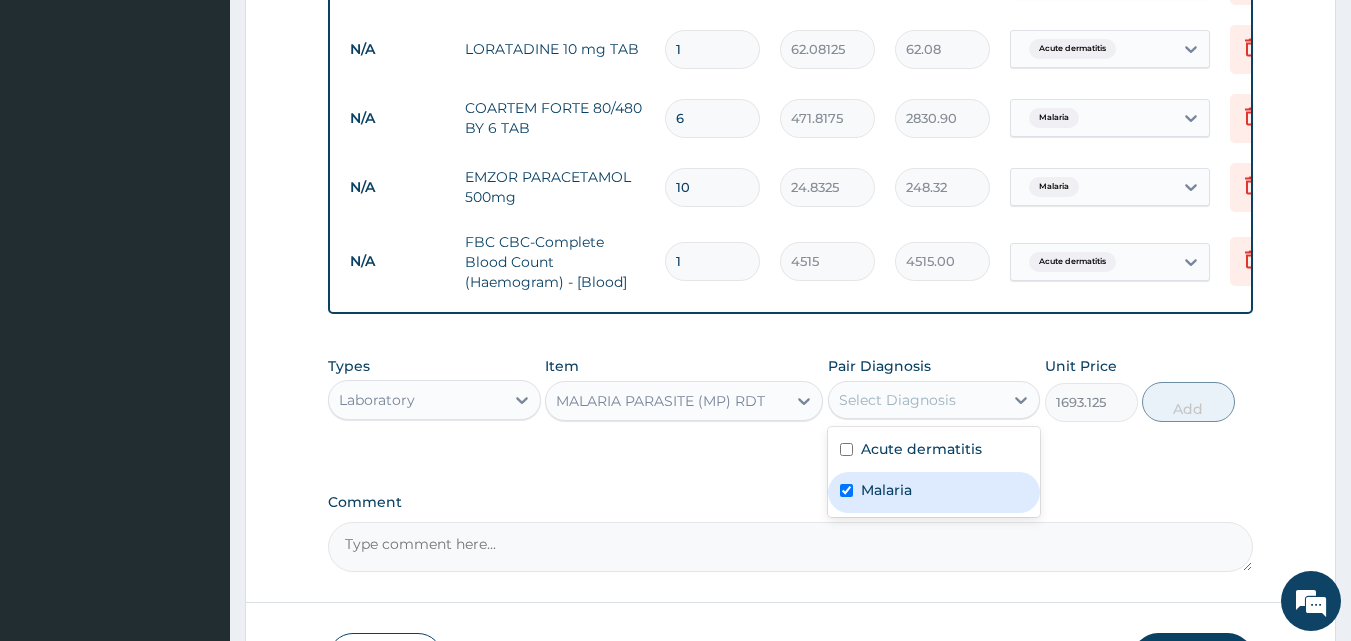 checkbox on "true" 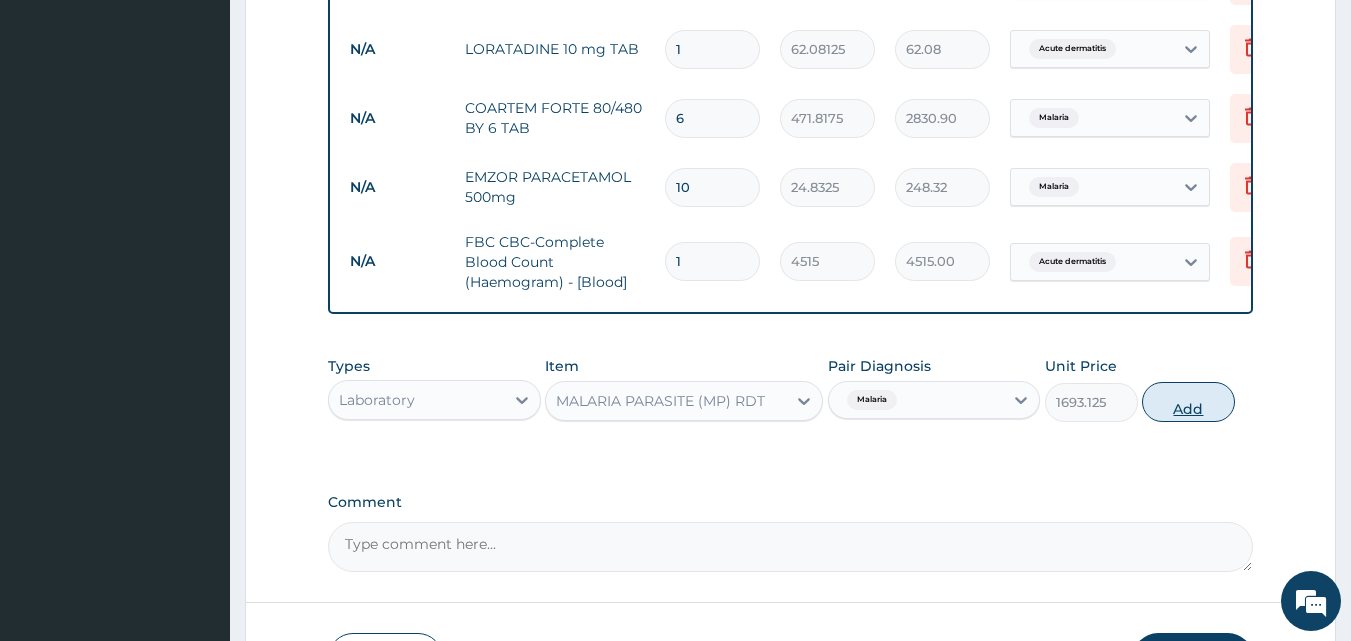 click on "Add" at bounding box center [1188, 402] 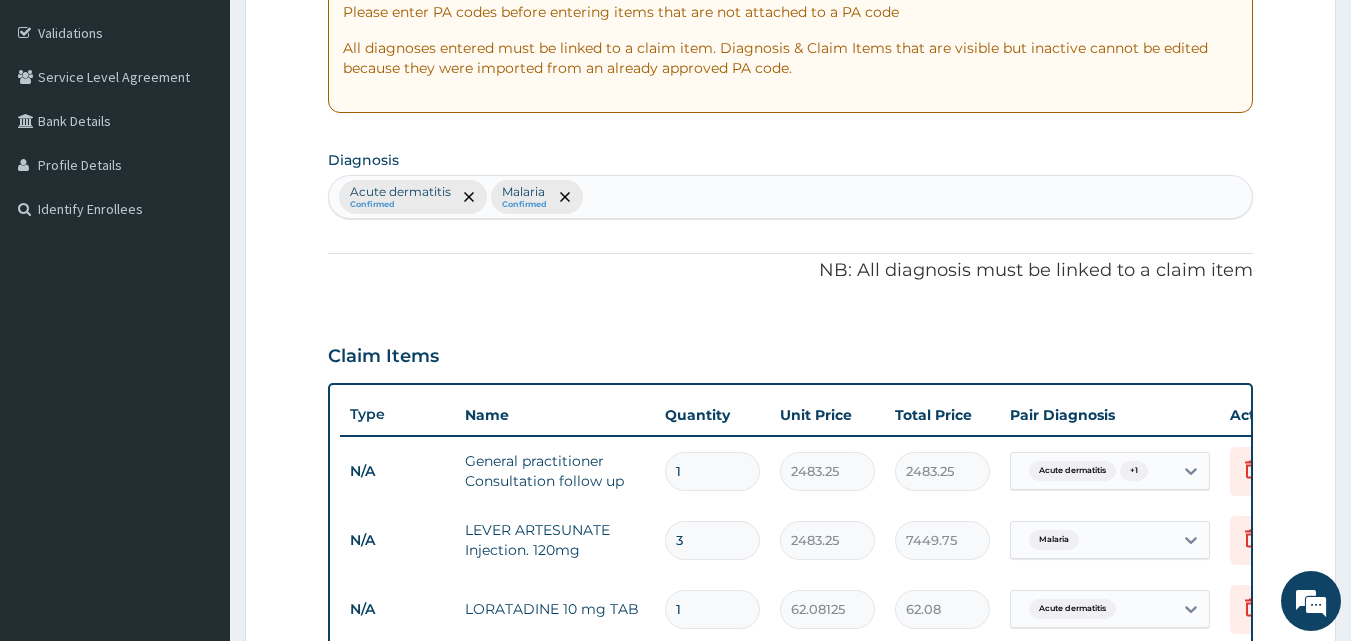 scroll, scrollTop: 921, scrollLeft: 0, axis: vertical 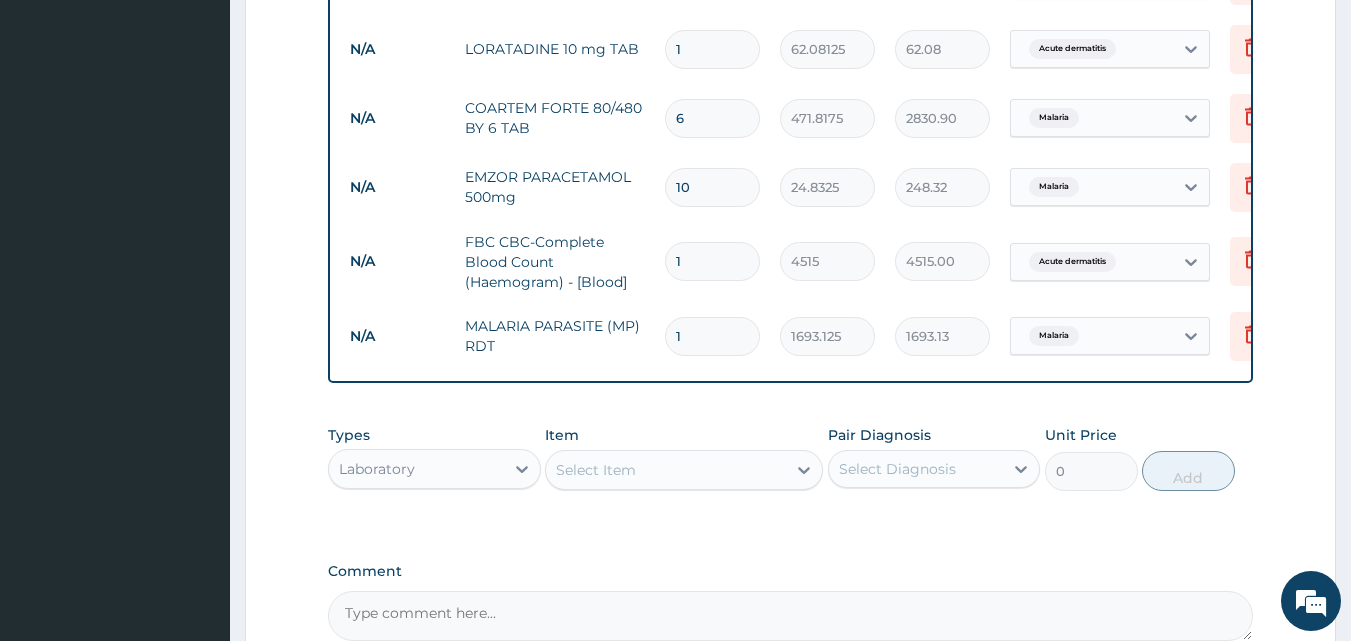 click on "Step  2  of 2 PA Code / Prescription Code Enter Code(Secondary Care Only) Encounter Date 20-07-2025 Important Notice Please enter PA codes before entering items that are not attached to a PA code   All diagnoses entered must be linked to a claim item. Diagnosis & Claim Items that are visible but inactive cannot be edited because they were imported from an already approved PA code. Diagnosis Acute dermatitis Confirmed Malaria Confirmed NB: All diagnosis must be linked to a claim item Claim Items Type Name Quantity Unit Price Total Price Pair Diagnosis Actions N/A General practitioner Consultation follow up 1 2483.25 2483.25 Acute dermatitis  + 1 Delete N/A LEVER ARTESUNATE Injection. 120mg 3 2483.25 7449.75 Malaria Delete N/A LORATADINE 10 mg TAB 1 62.08125 62.08 Acute dermatitis Delete N/A COARTEM FORTE 80/480 BY 6 TAB 6 471.8175 2830.90 Malaria Delete N/A EMZOR PARACETAMOL 500mg 10 24.8325 248.32 Malaria Delete N/A FBC CBC-Complete Blood Count (Haemogram) - [Blood] 1 1" at bounding box center (790, -16) 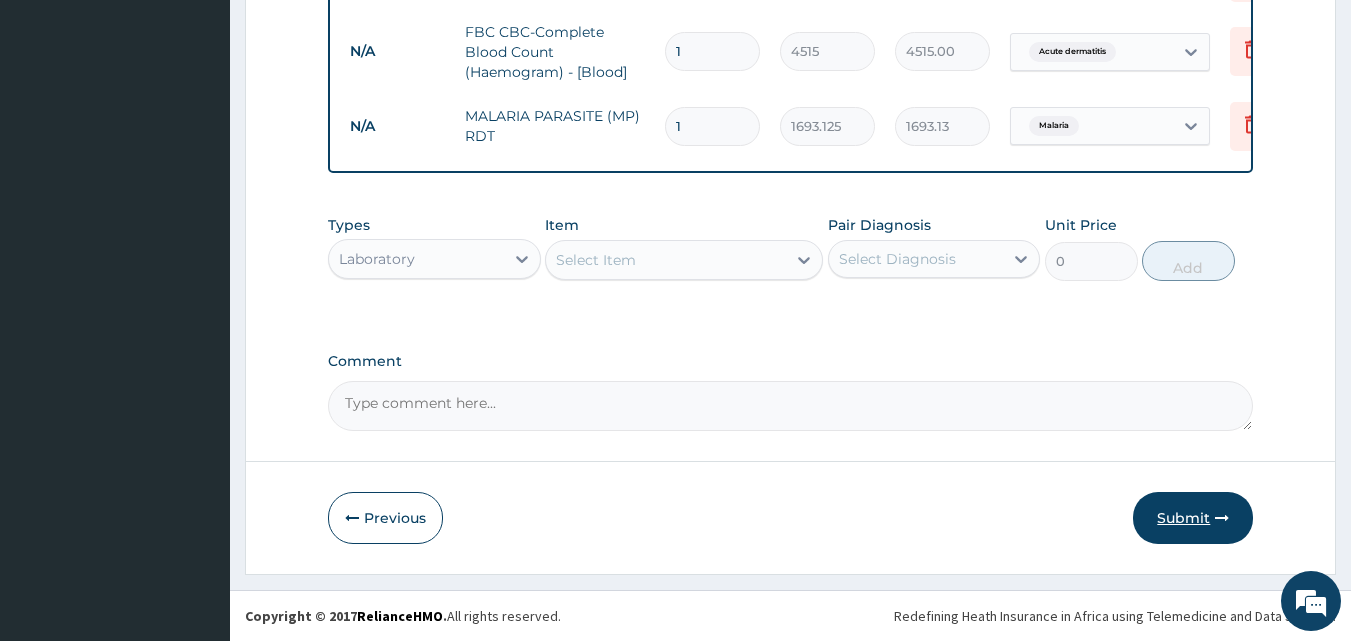 click on "Submit" at bounding box center (1193, 518) 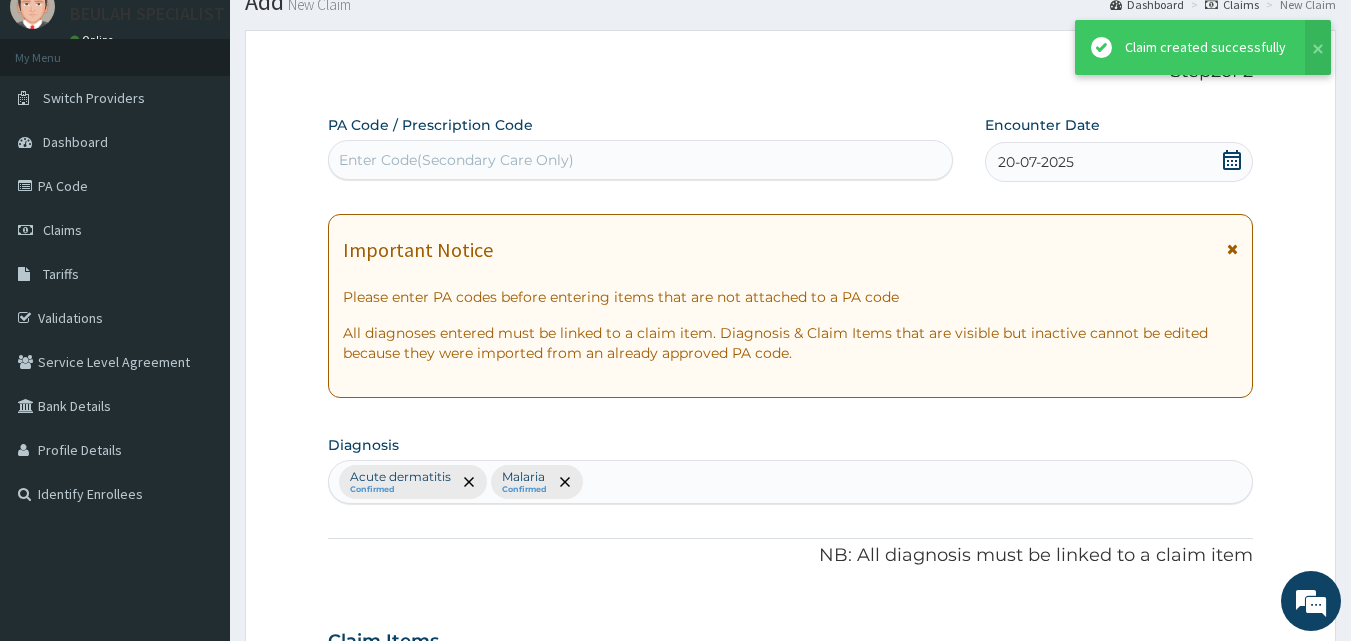 scroll, scrollTop: 1146, scrollLeft: 0, axis: vertical 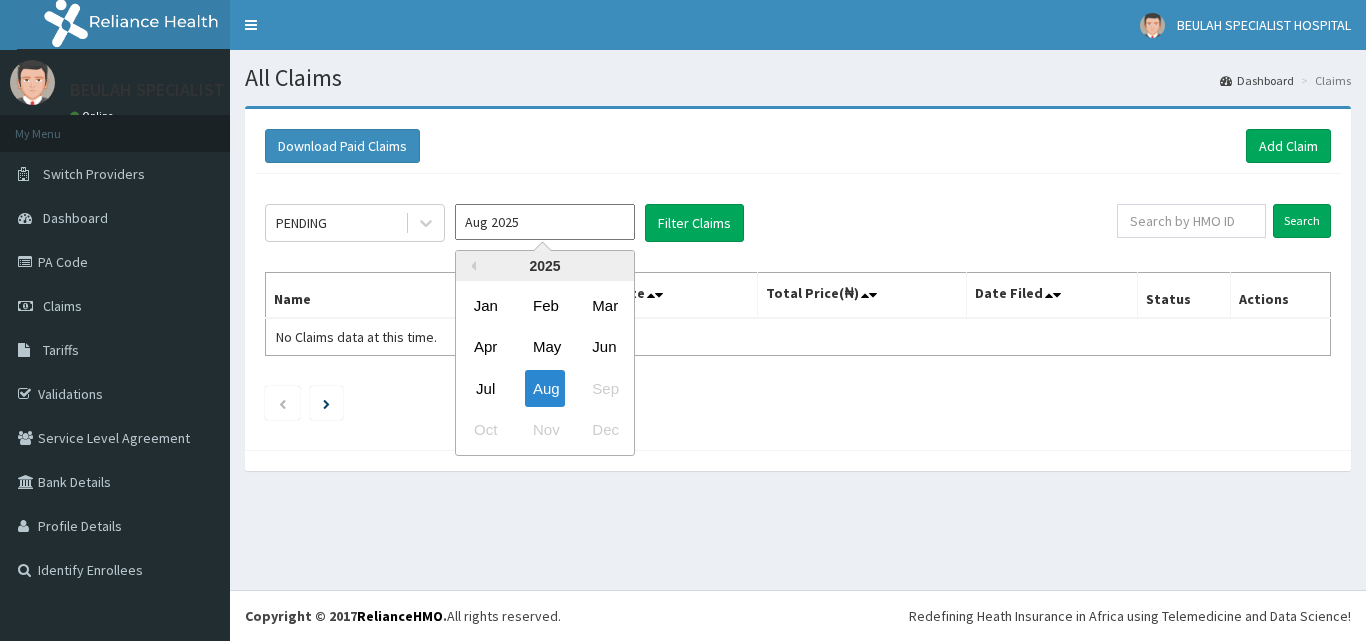 click on "Aug 2025" at bounding box center (545, 222) 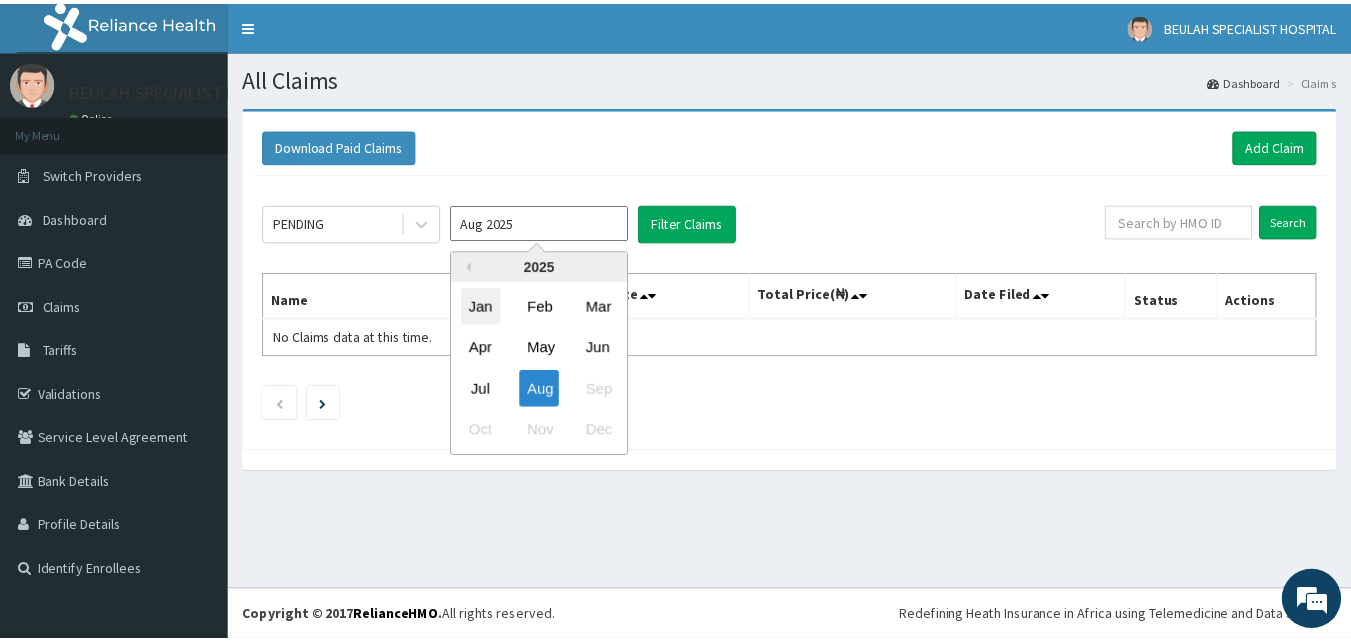 scroll, scrollTop: 0, scrollLeft: 0, axis: both 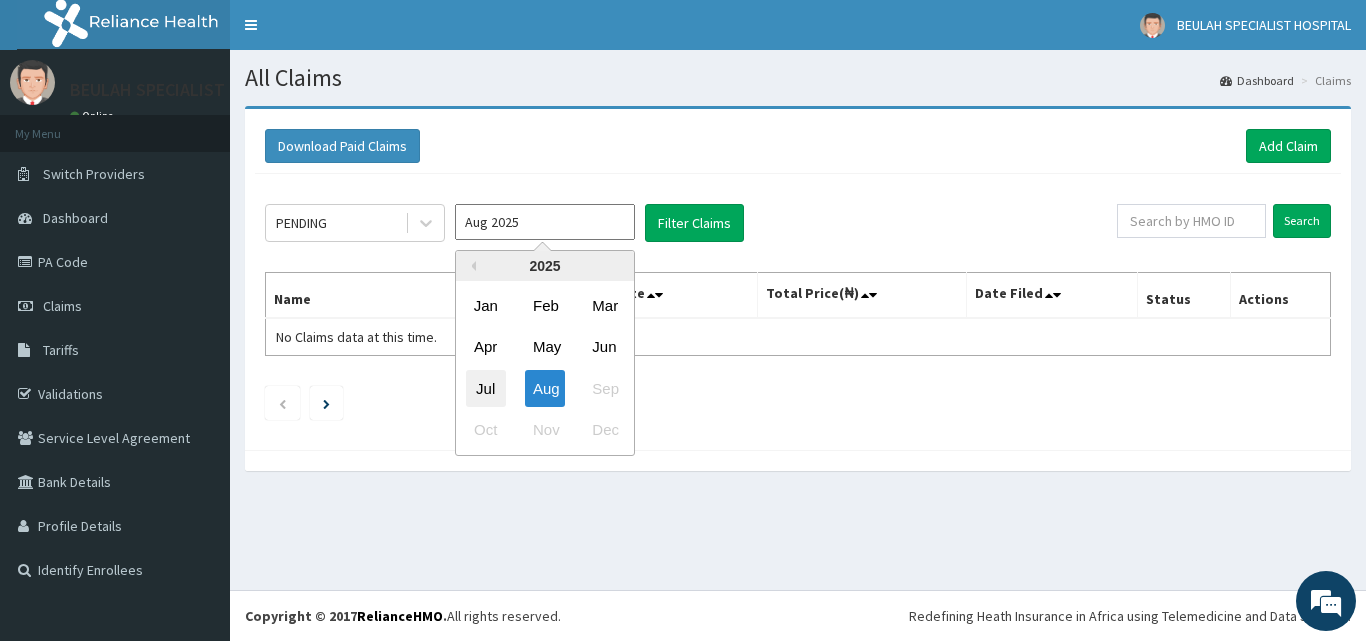 click on "Jul" at bounding box center (486, 388) 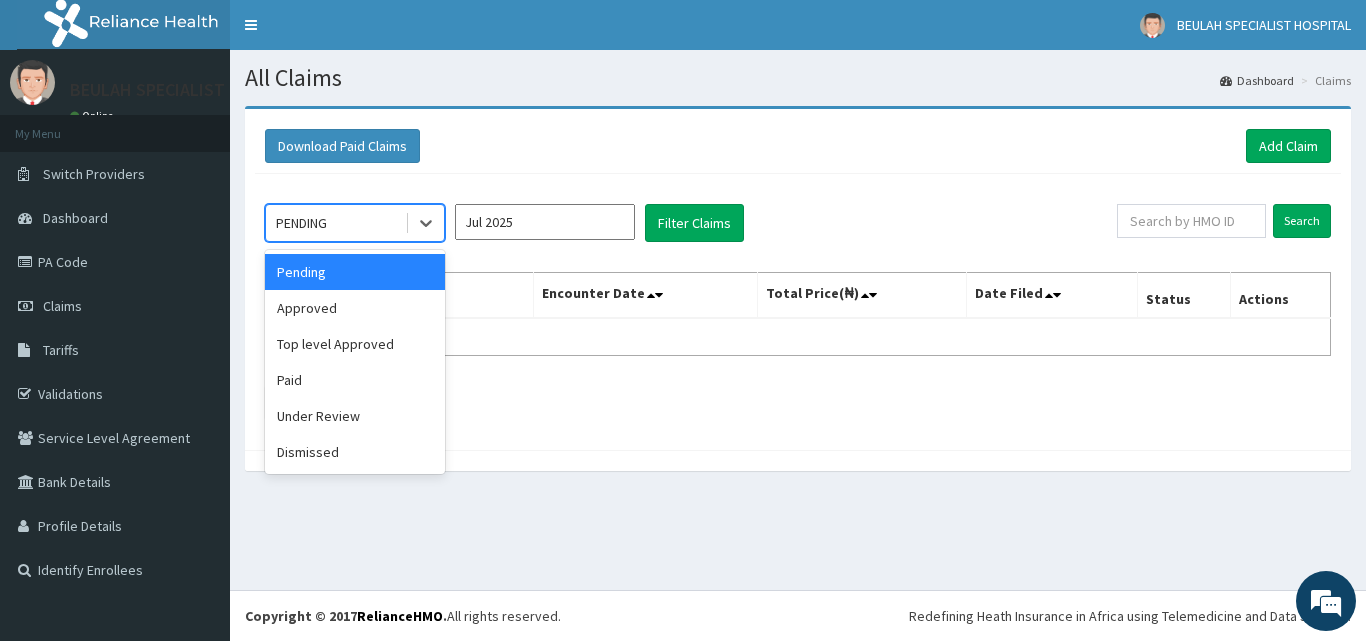 click on "PENDING" at bounding box center (335, 223) 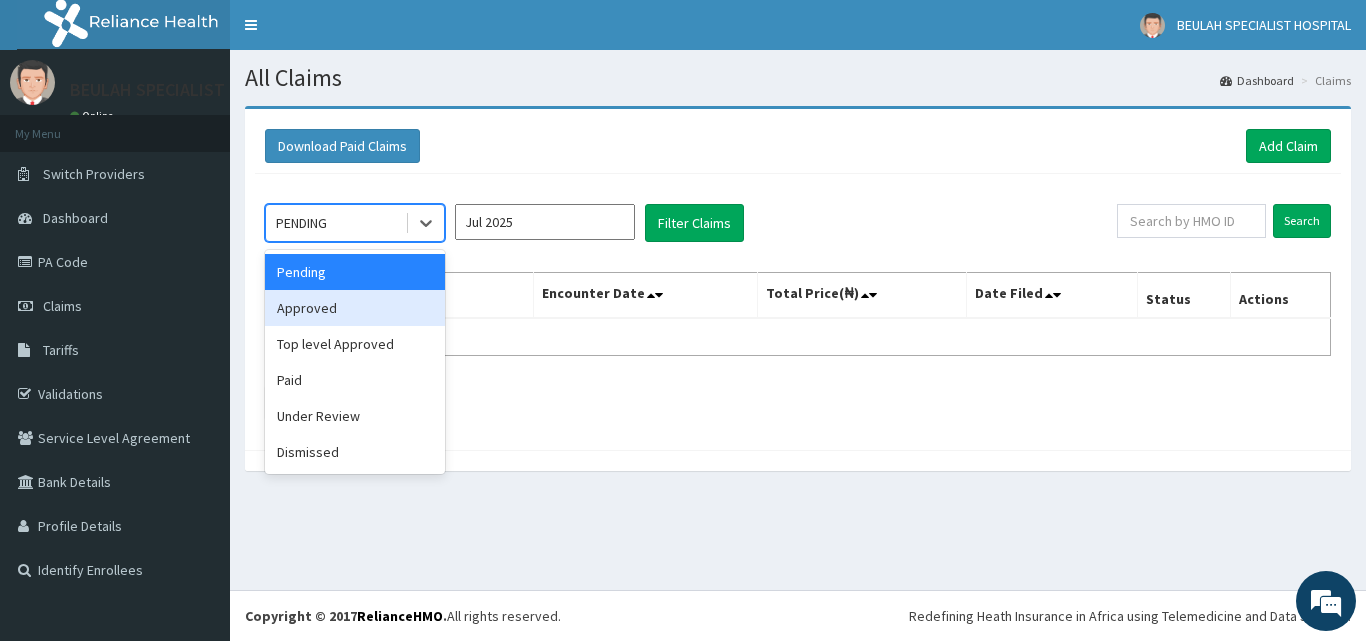 click on "Approved" at bounding box center [355, 308] 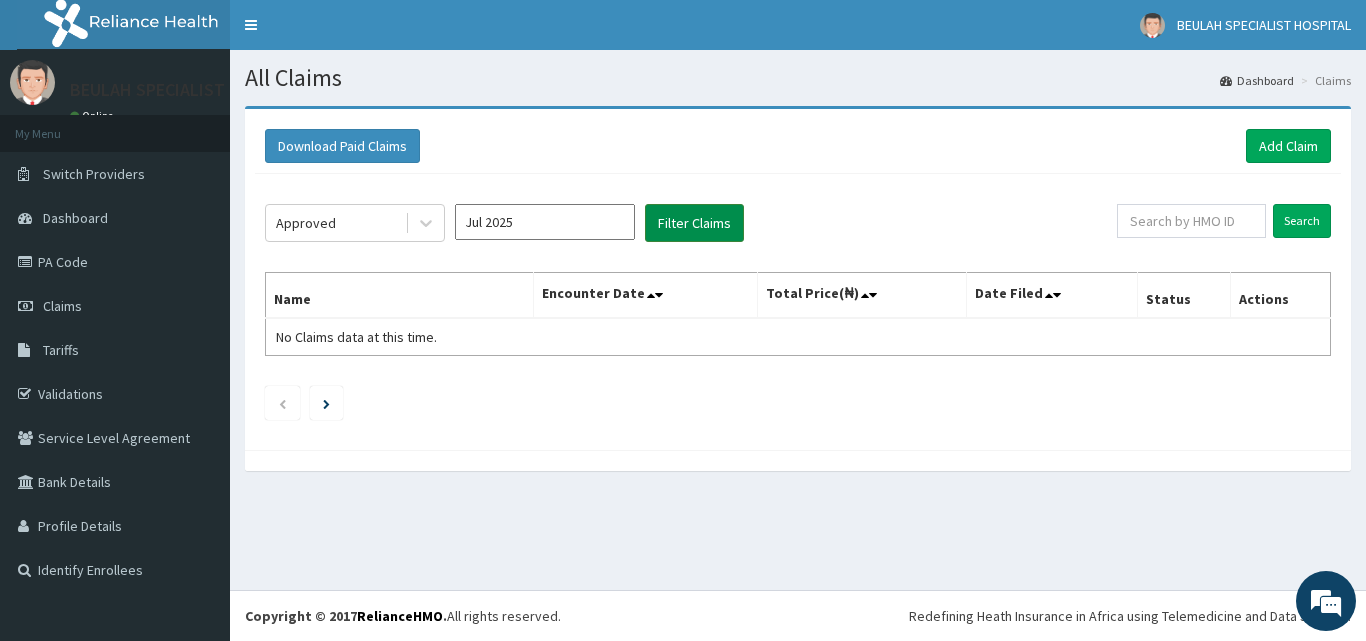 click on "Filter Claims" at bounding box center (694, 223) 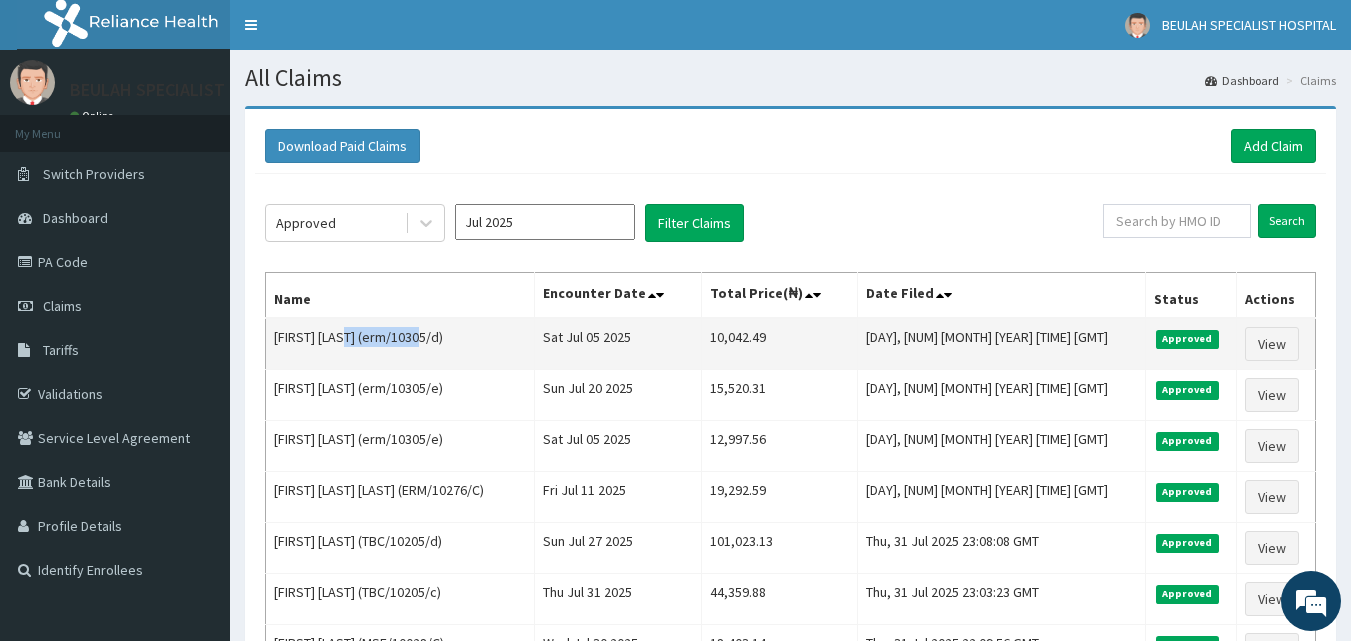drag, startPoint x: 425, startPoint y: 336, endPoint x: 346, endPoint y: 337, distance: 79.00633 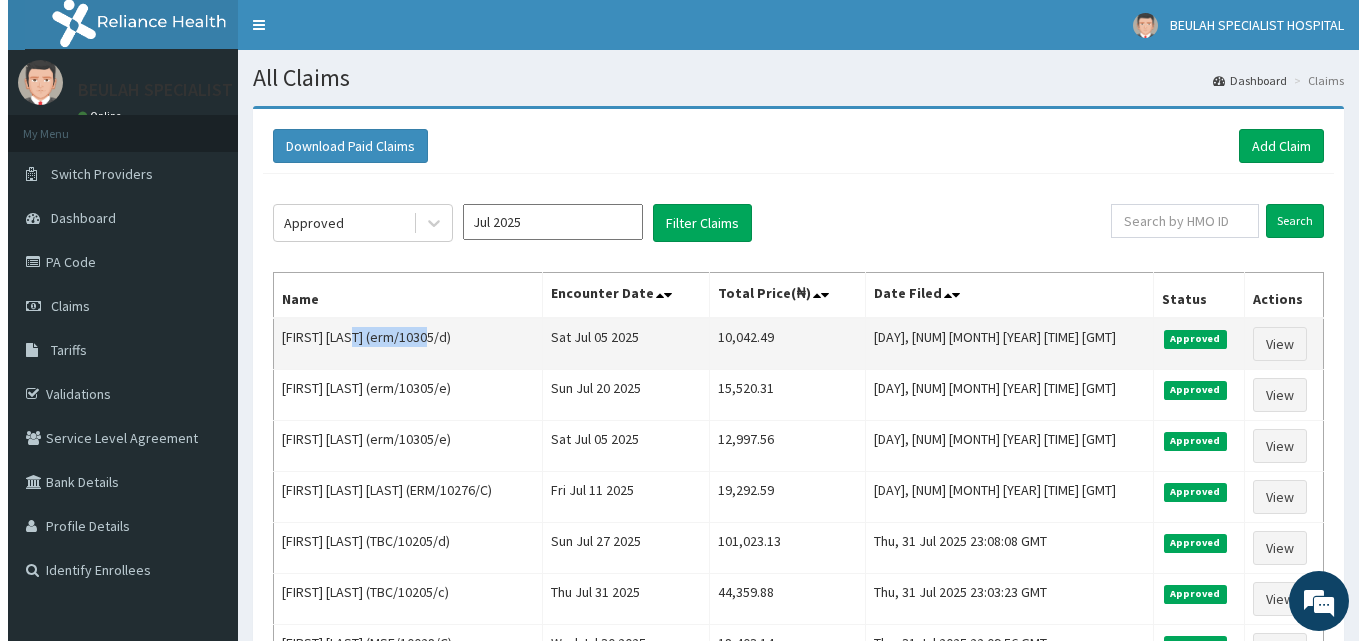 scroll, scrollTop: 0, scrollLeft: 0, axis: both 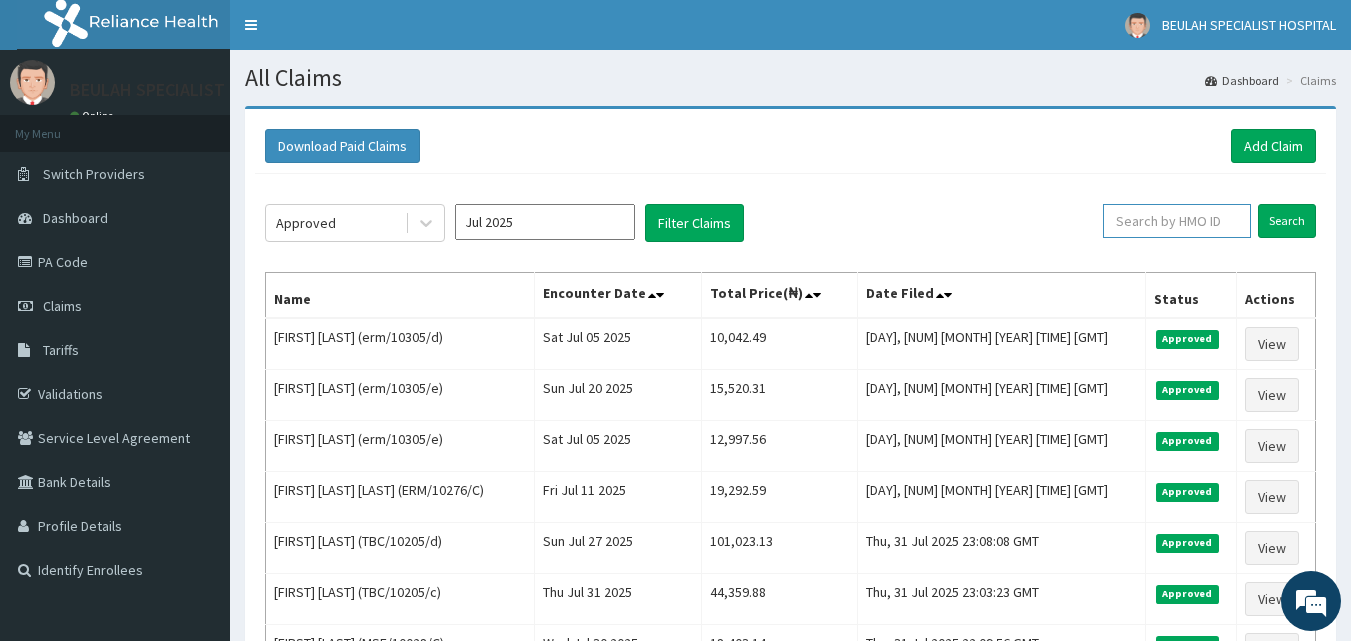 click at bounding box center (1177, 221) 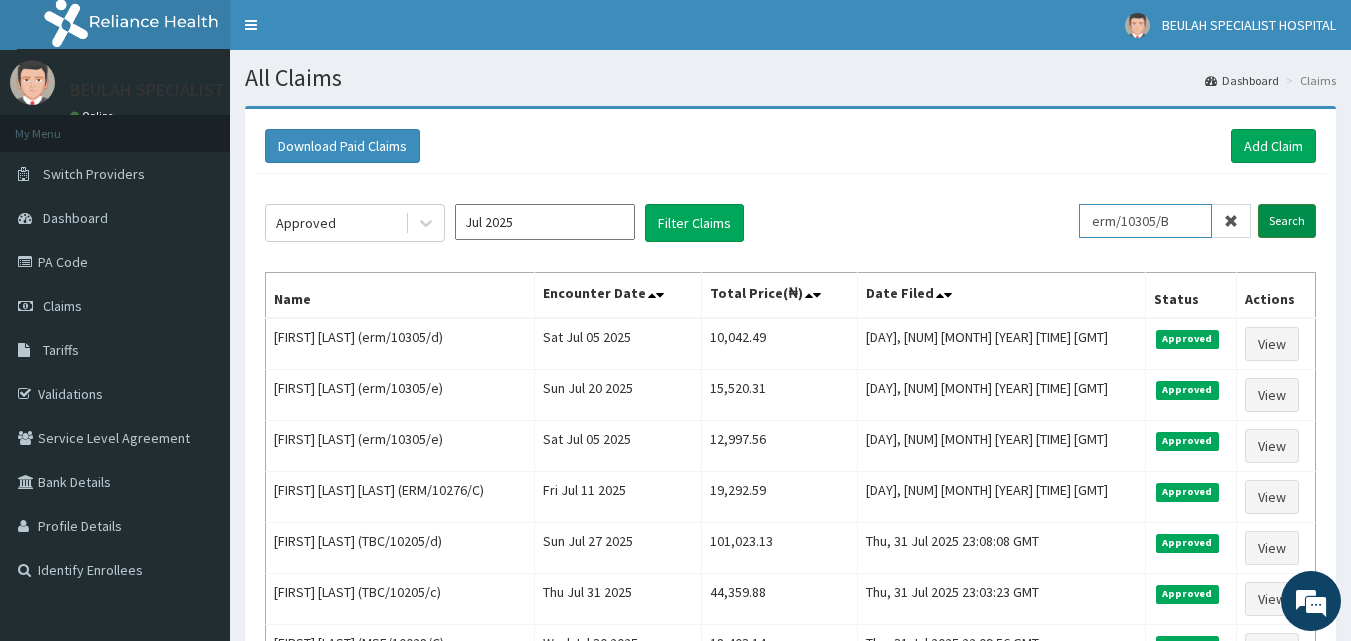 type on "erm/10305/B" 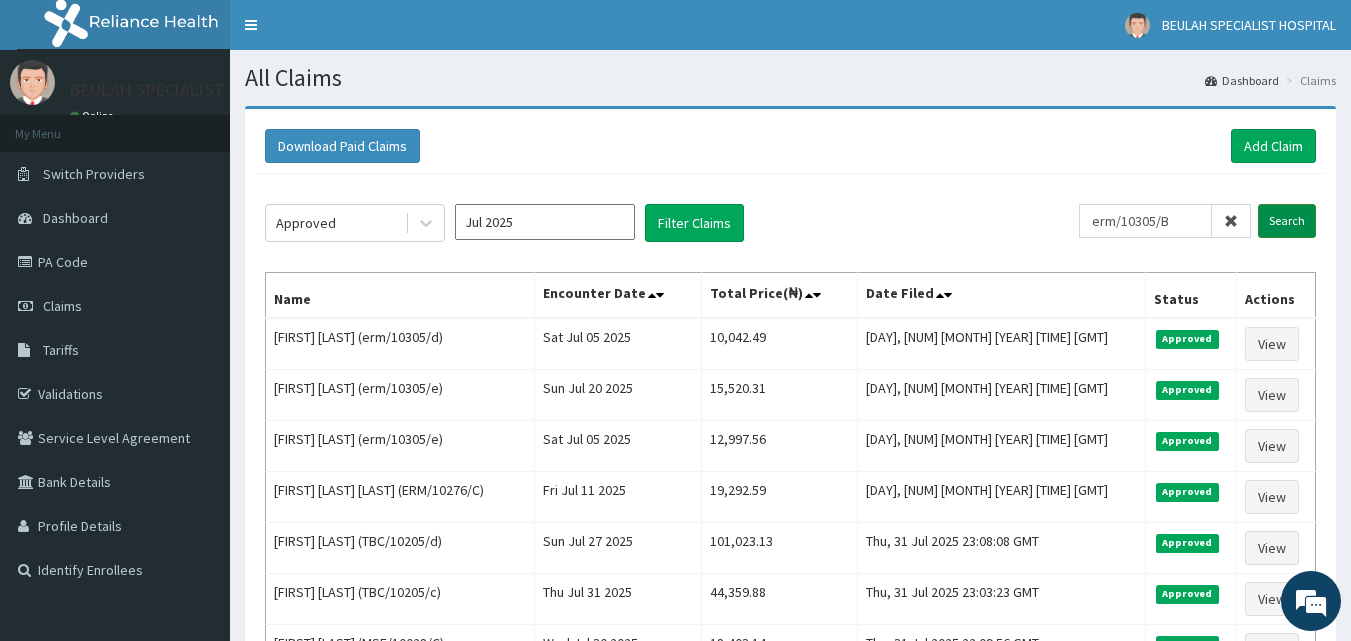 click on "Search" at bounding box center (1287, 221) 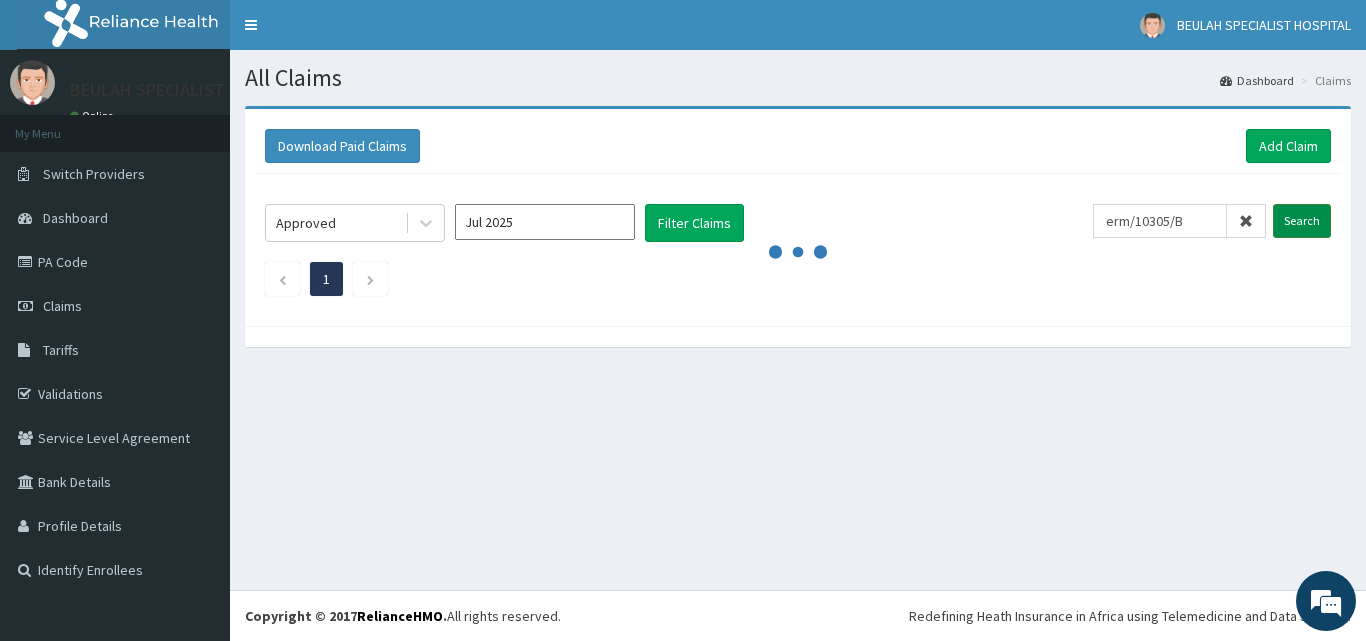 click on "Search" at bounding box center [1302, 221] 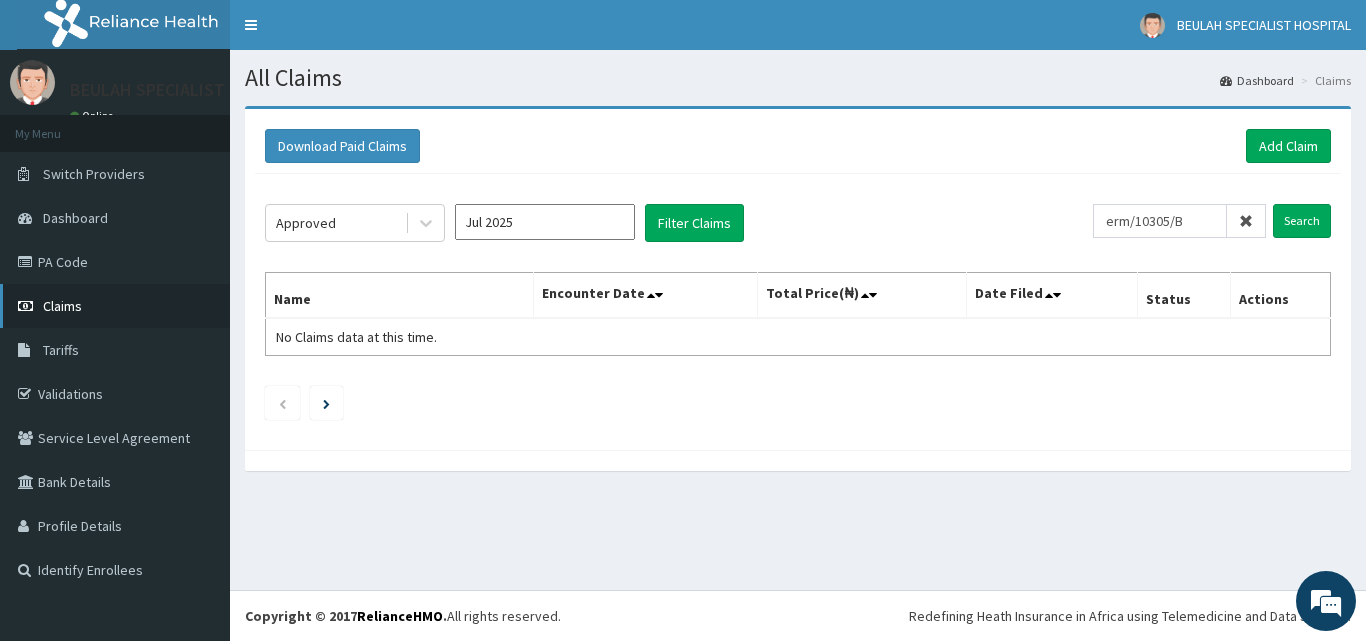 click on "Claims" at bounding box center [115, 306] 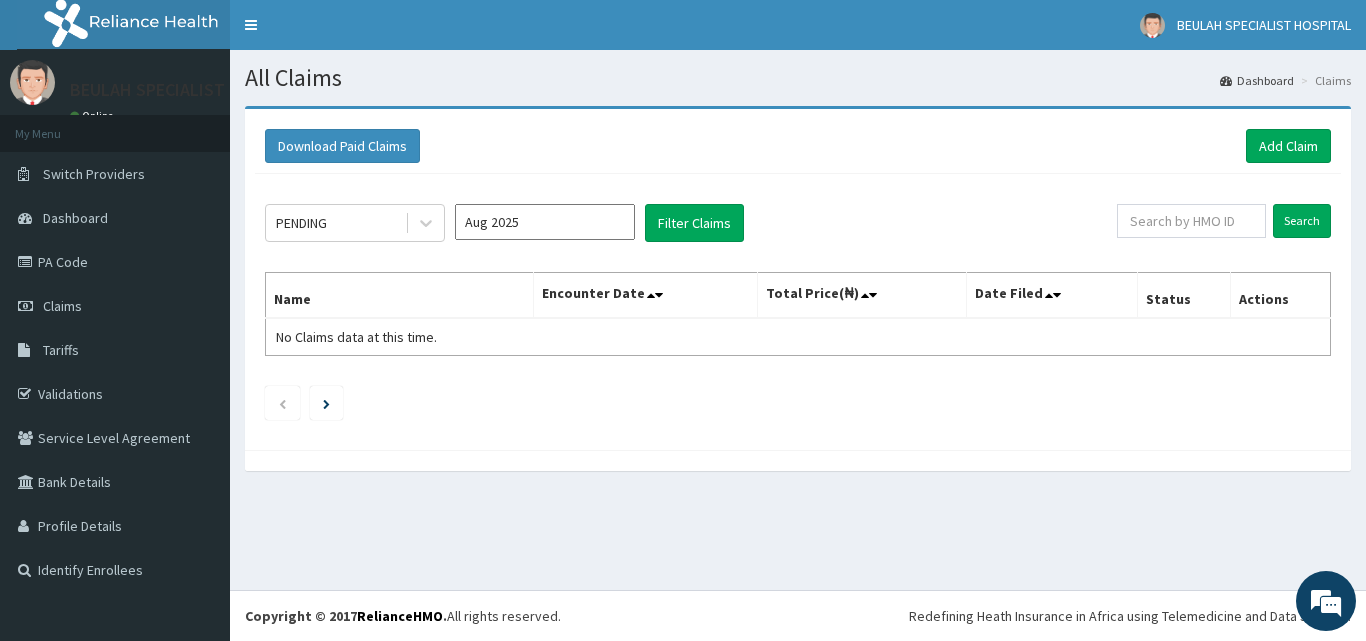 scroll, scrollTop: 0, scrollLeft: 0, axis: both 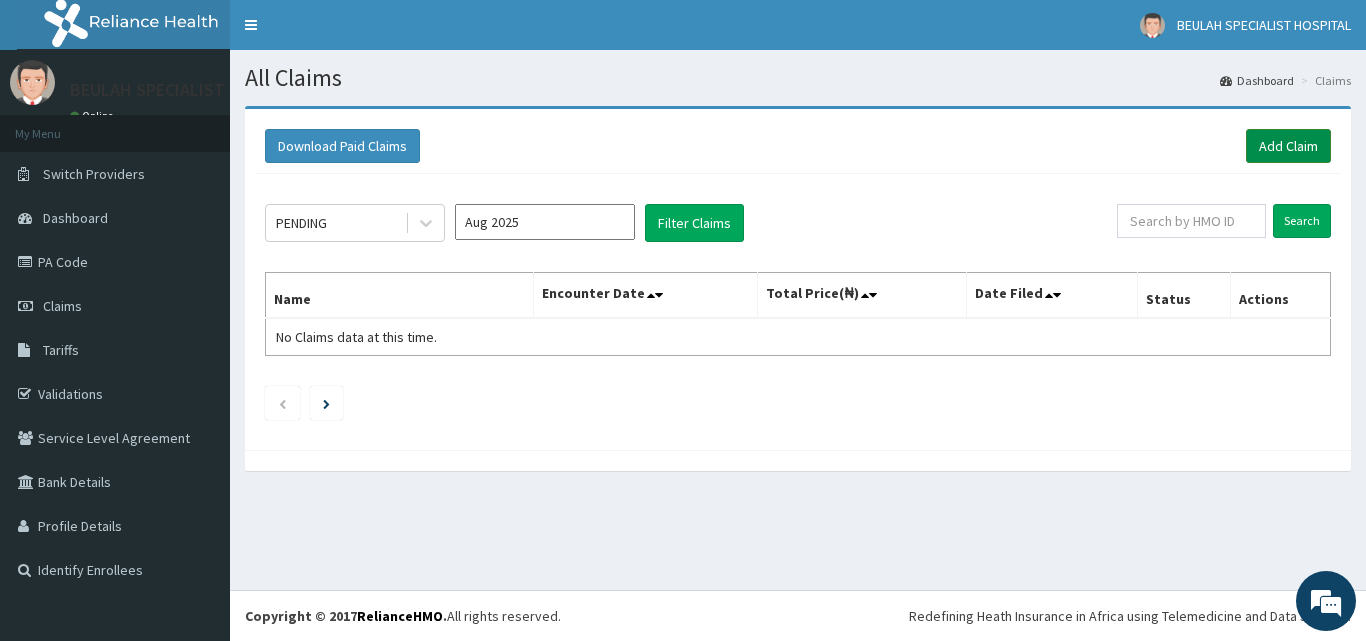 click on "Add Claim" at bounding box center [1288, 146] 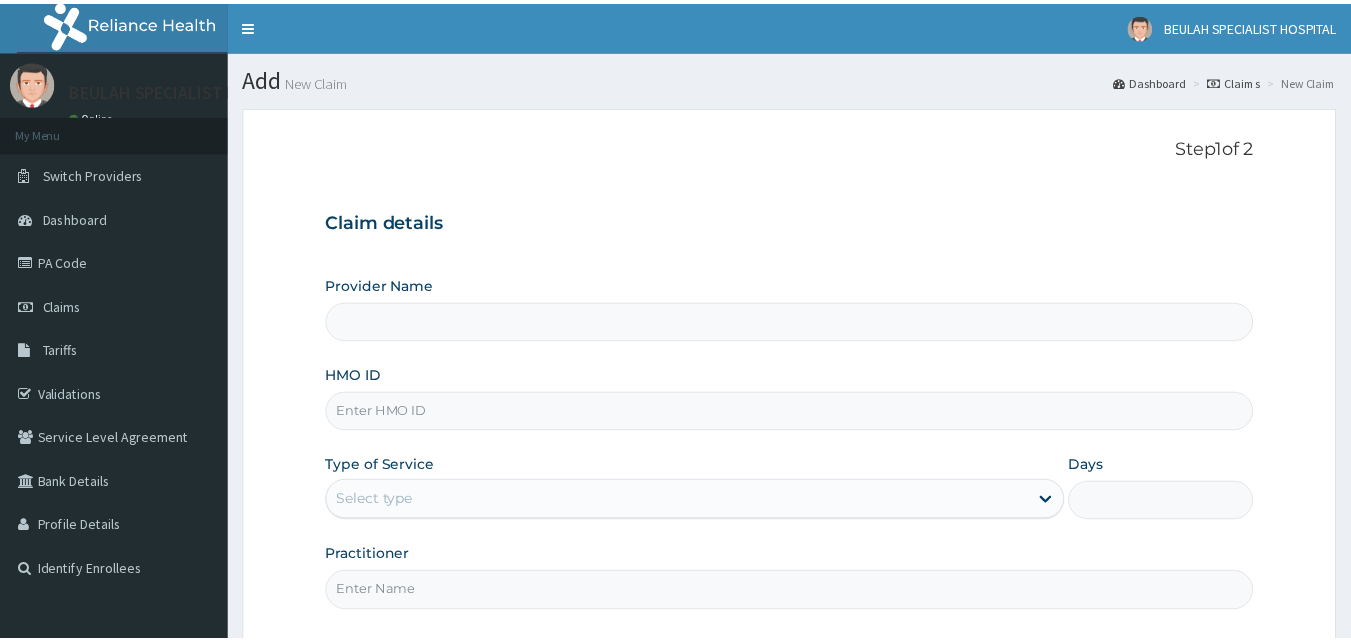 scroll, scrollTop: 0, scrollLeft: 0, axis: both 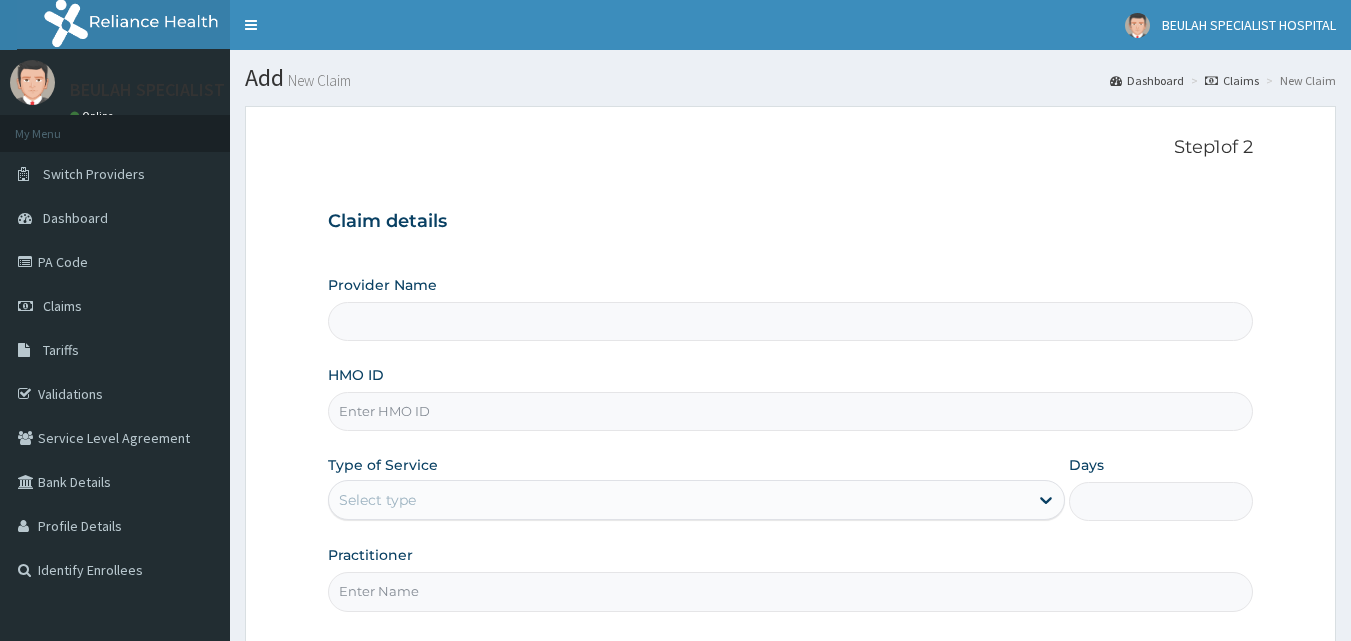 click on "HMO ID" at bounding box center [791, 411] 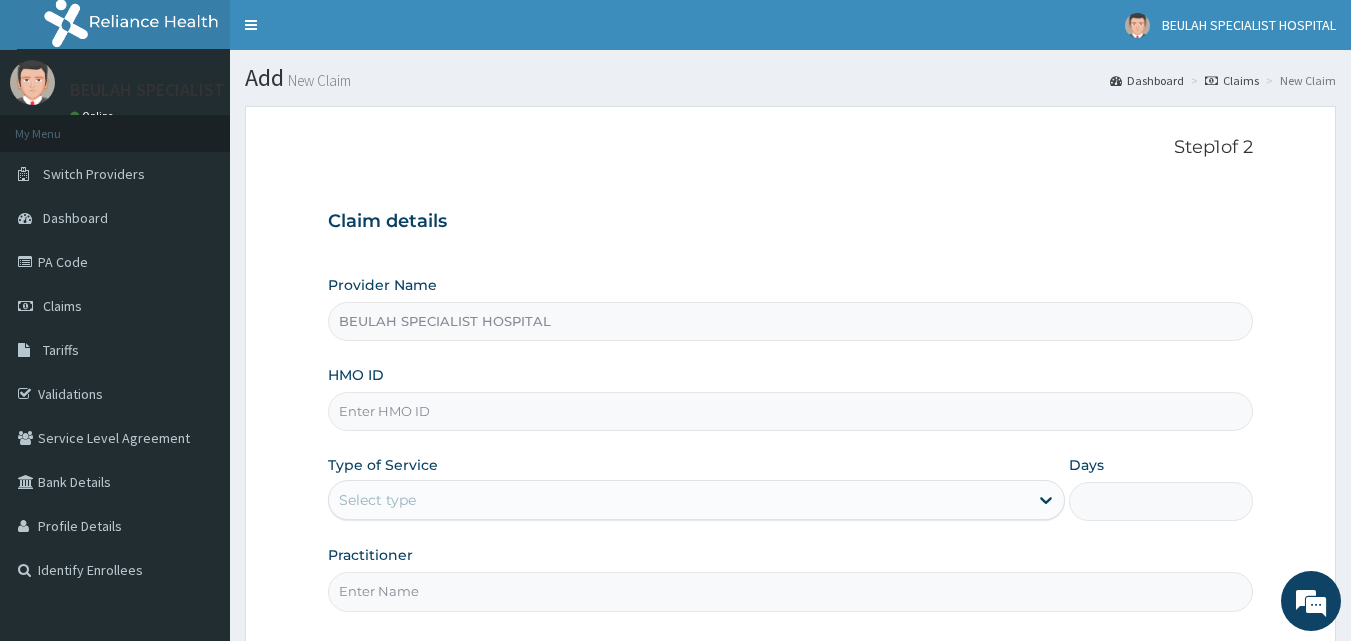 paste on "erm/10305/d)" 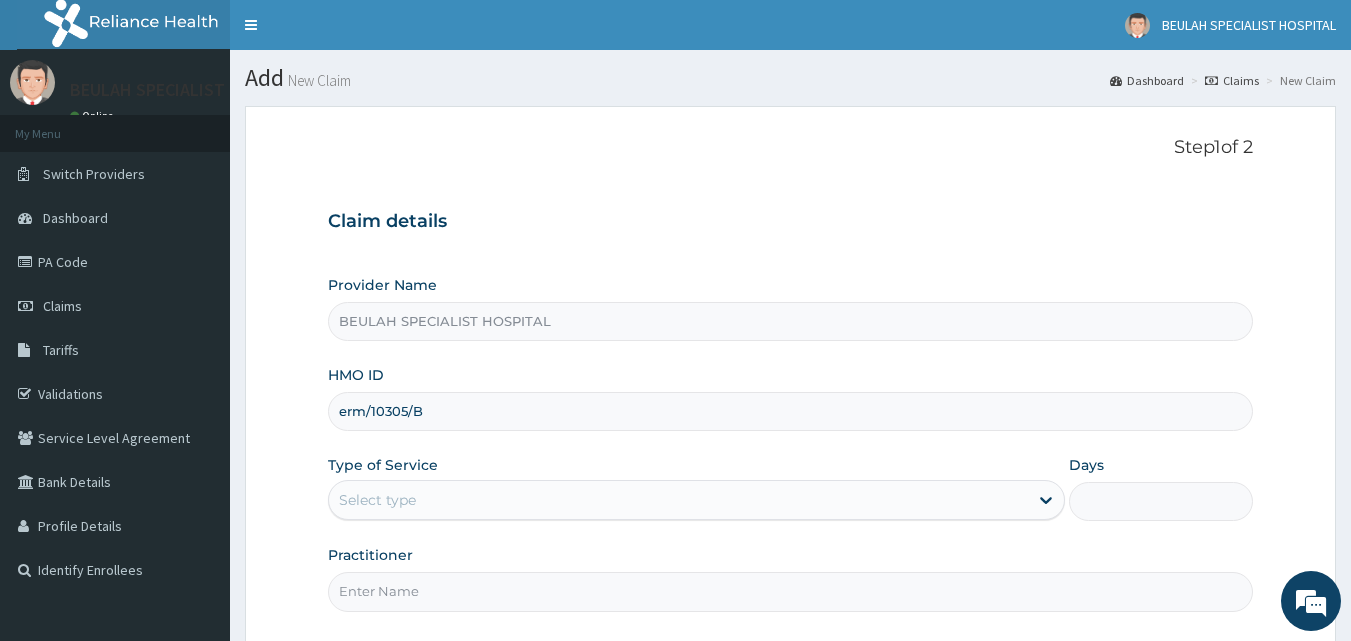type on "erm/10305/b" 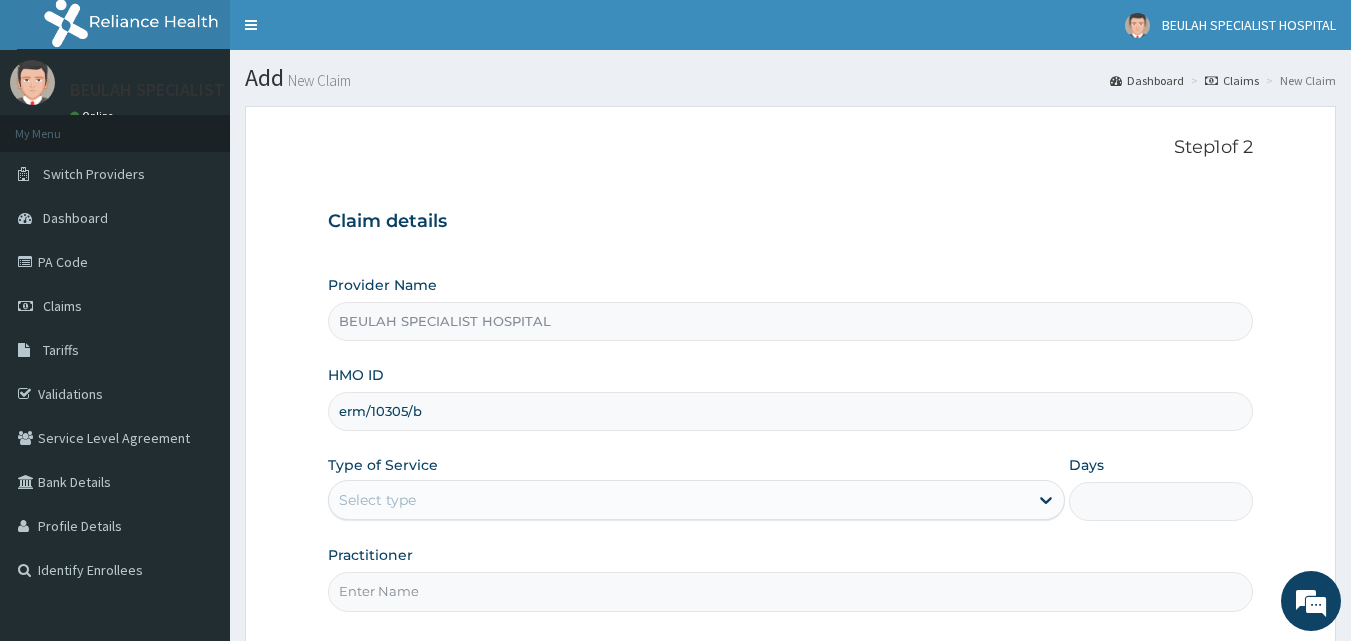 scroll, scrollTop: 0, scrollLeft: 0, axis: both 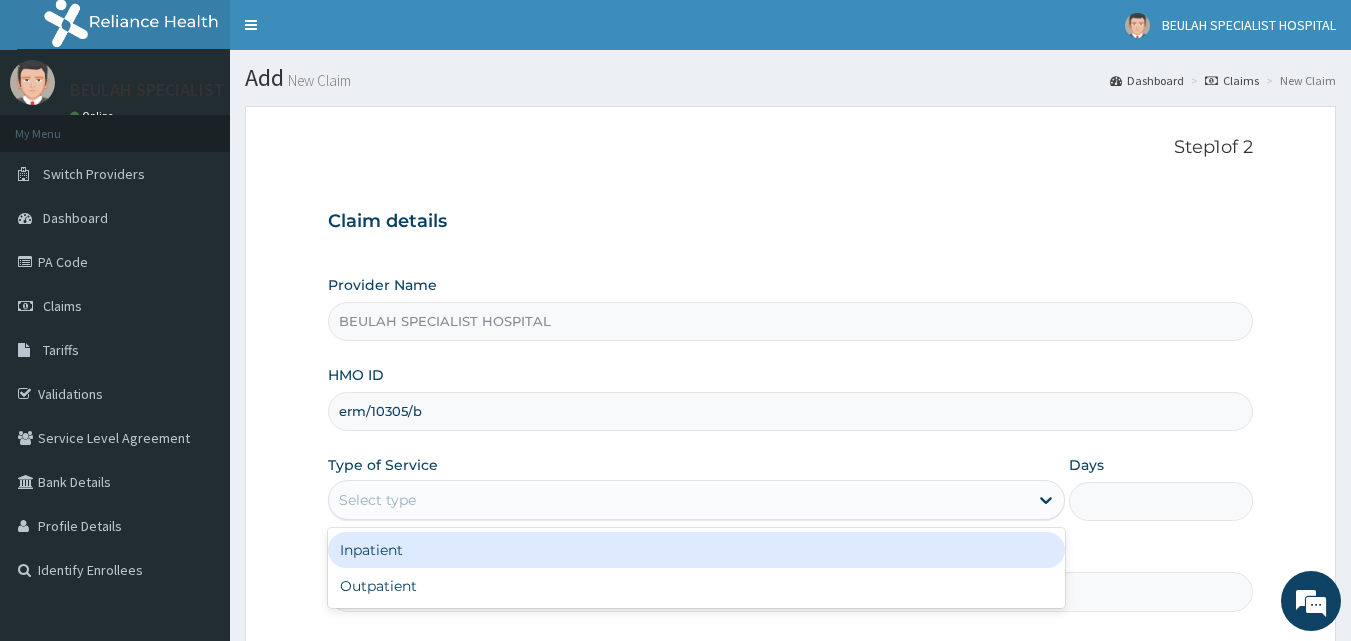 click on "Select type" at bounding box center [678, 500] 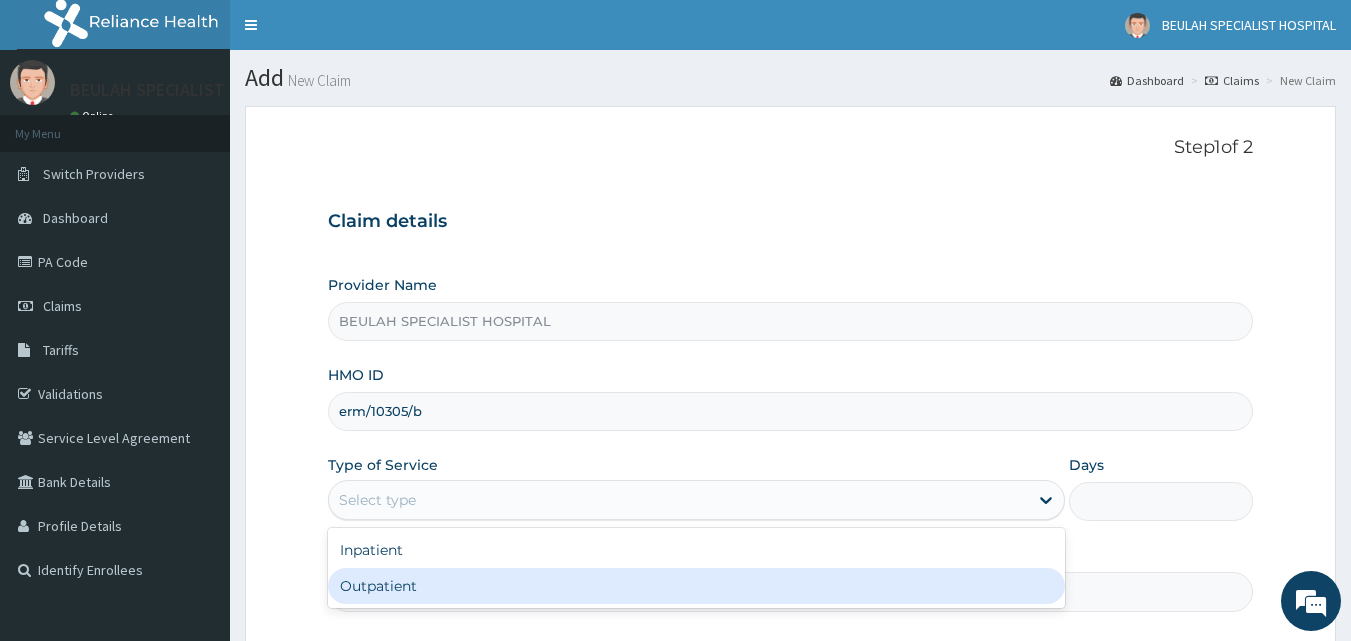 click on "Outpatient" at bounding box center [696, 586] 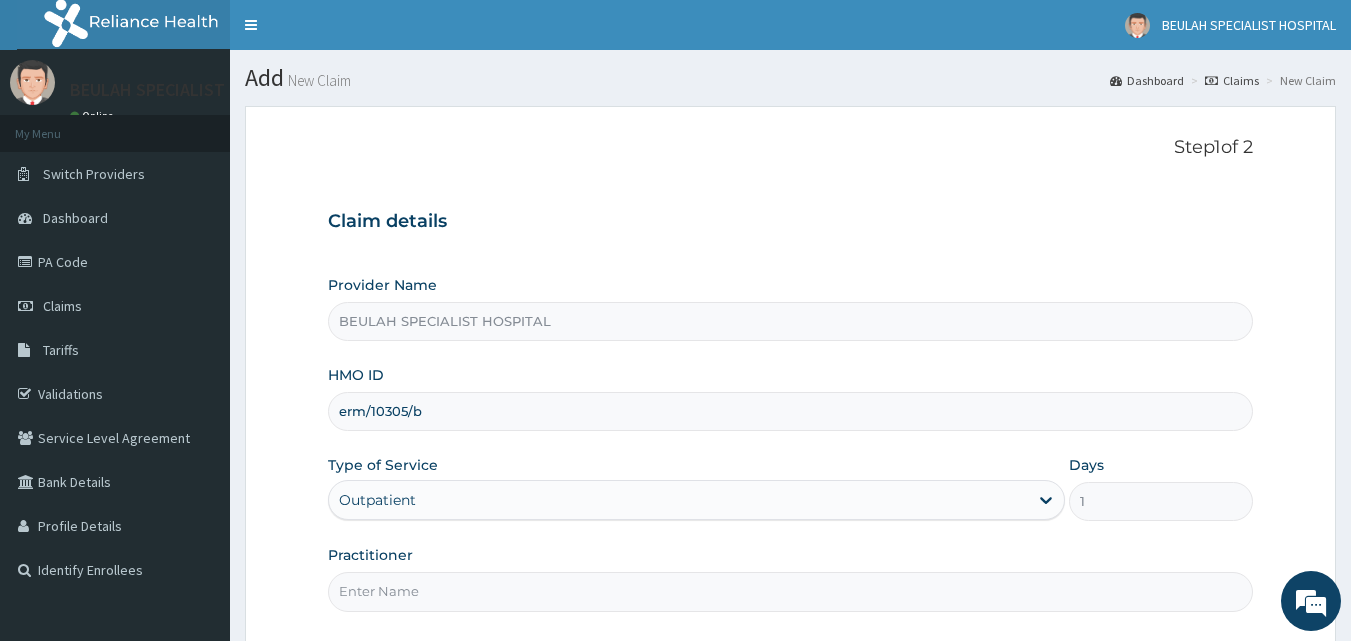 click on "Practitioner" at bounding box center (791, 591) 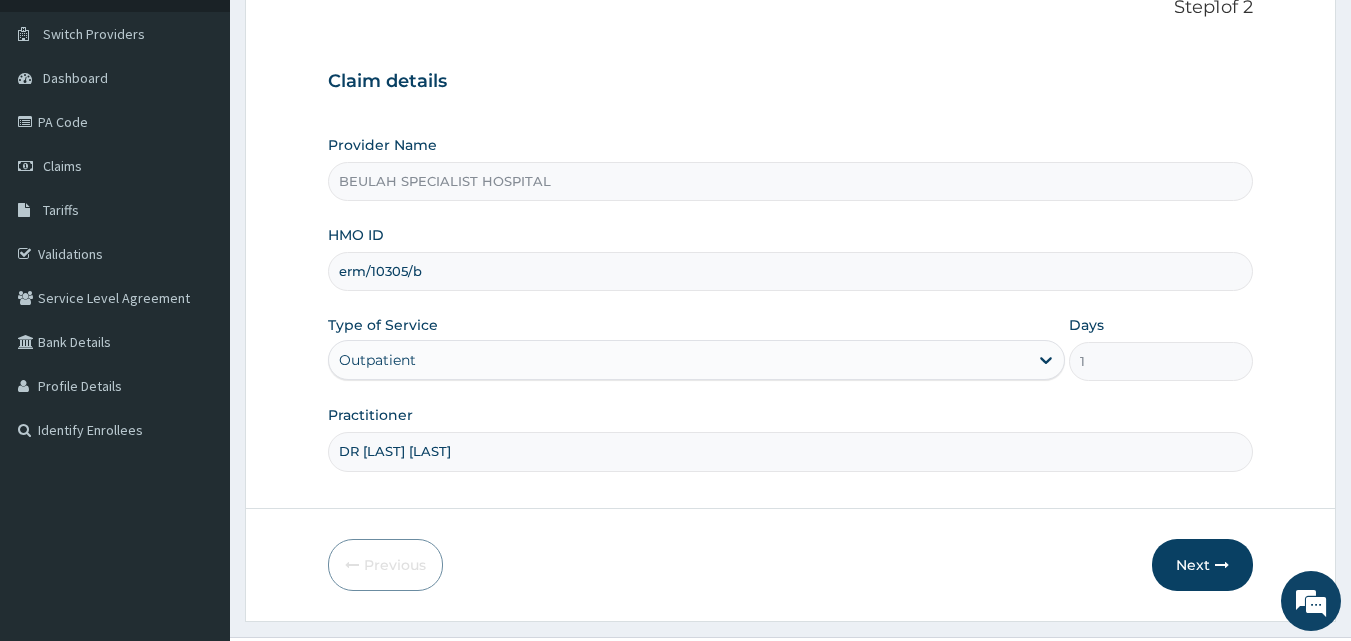 scroll, scrollTop: 187, scrollLeft: 0, axis: vertical 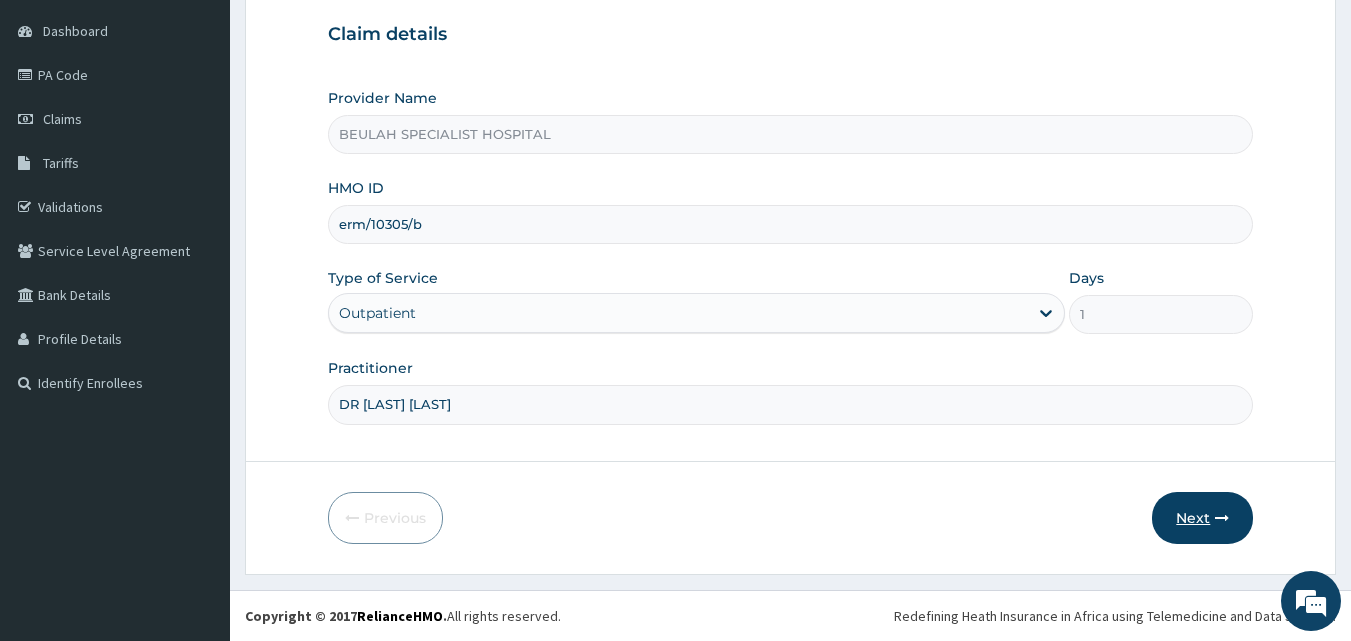 type on "DR [LAST] [LAST]" 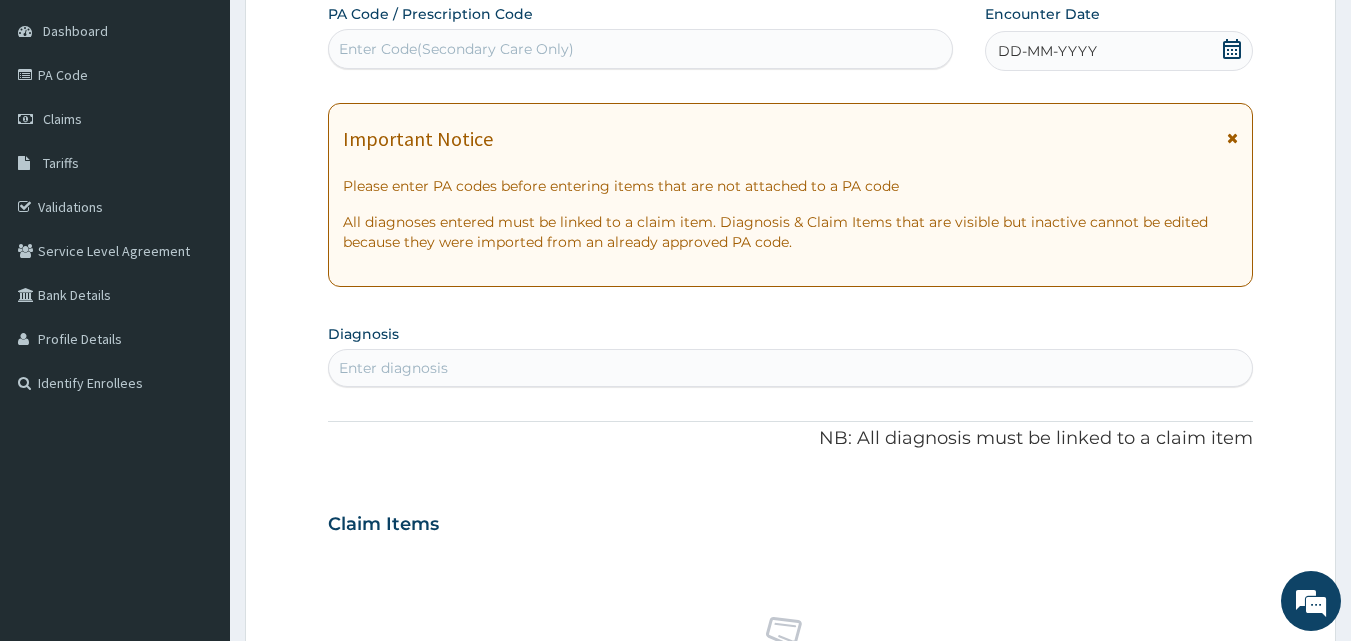 click 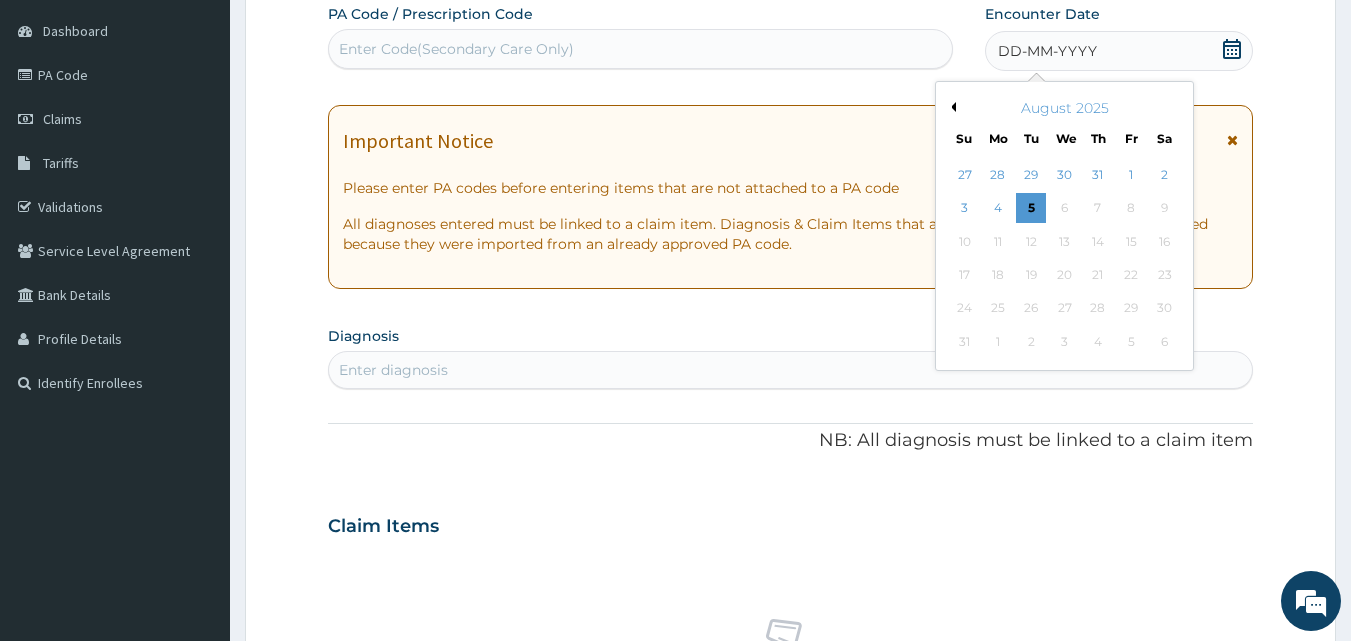 click 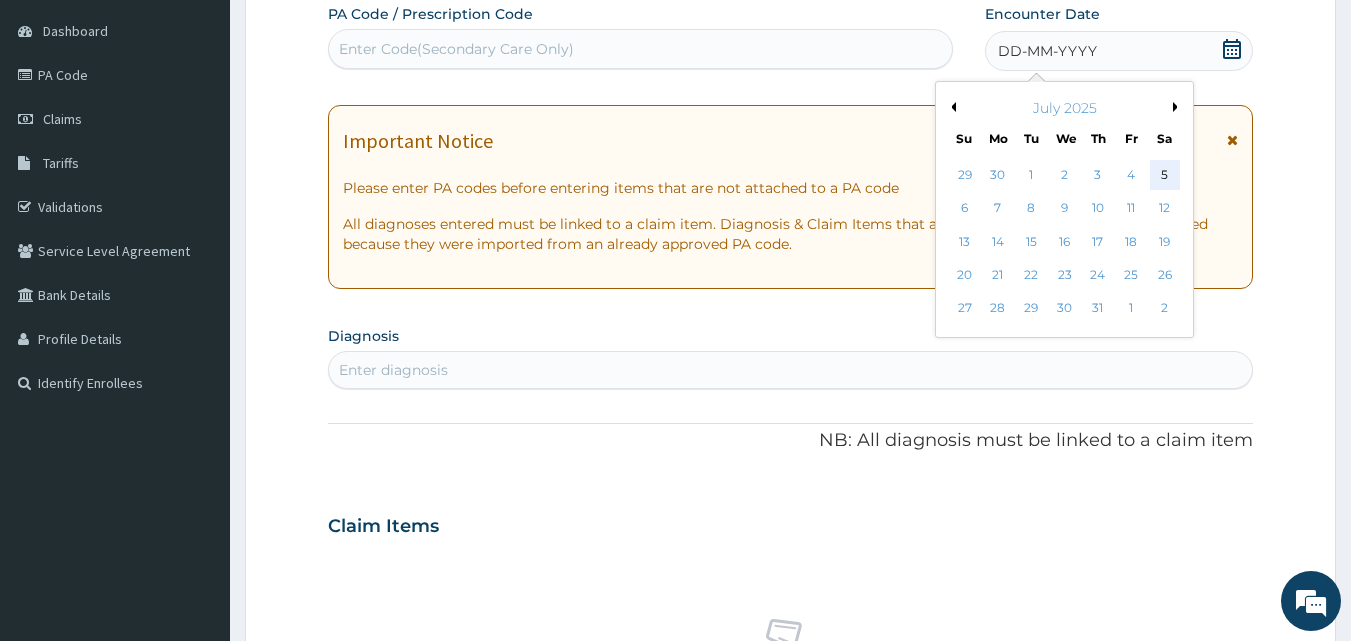 click on "5" at bounding box center [1165, 175] 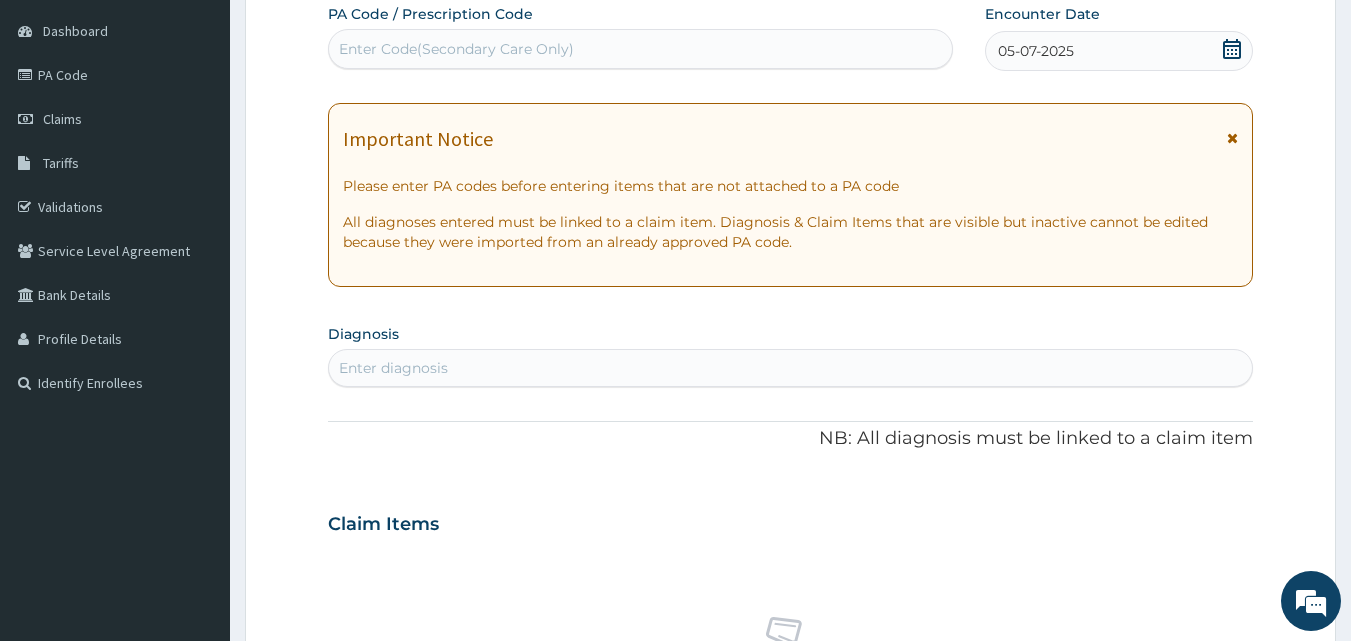 click on "Enter diagnosis" at bounding box center [393, 368] 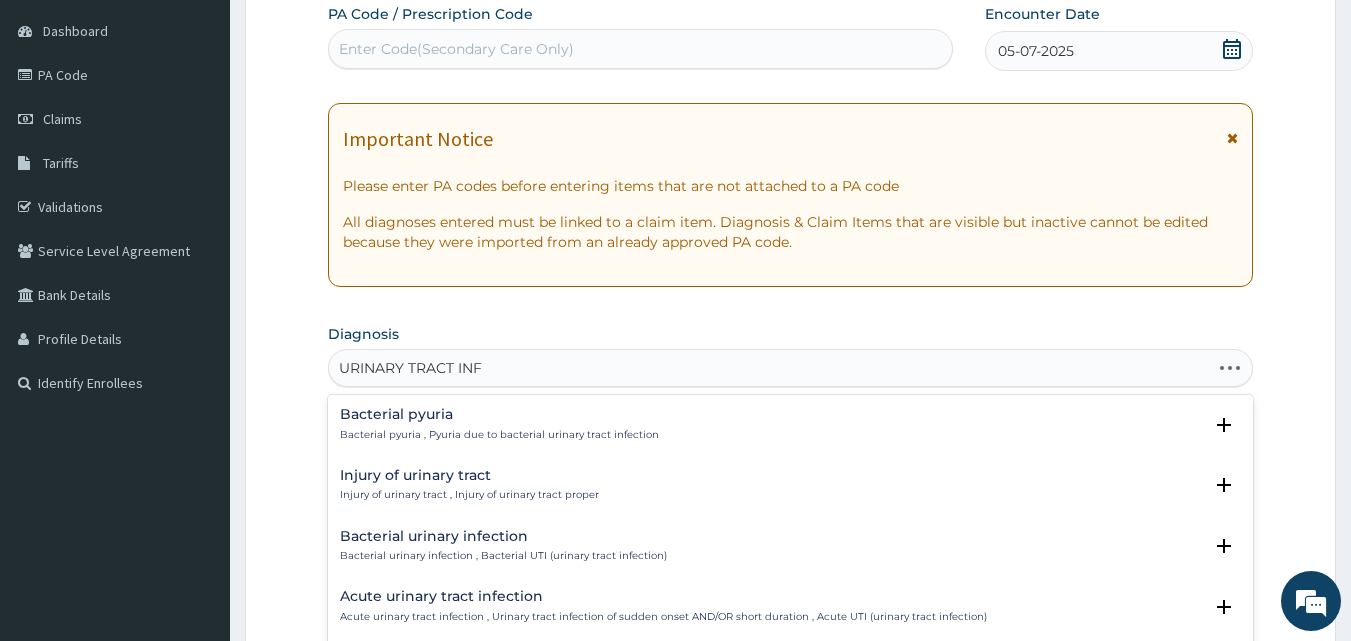 type on "URINARY TRACT INFE" 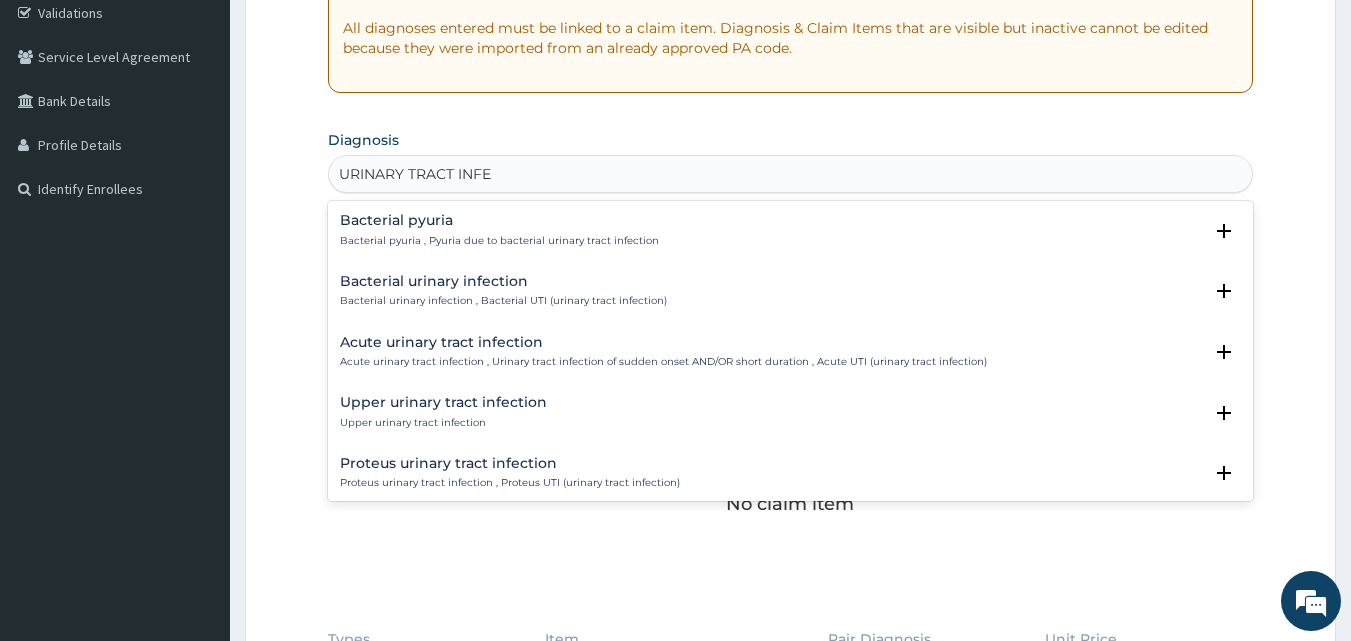 scroll, scrollTop: 387, scrollLeft: 0, axis: vertical 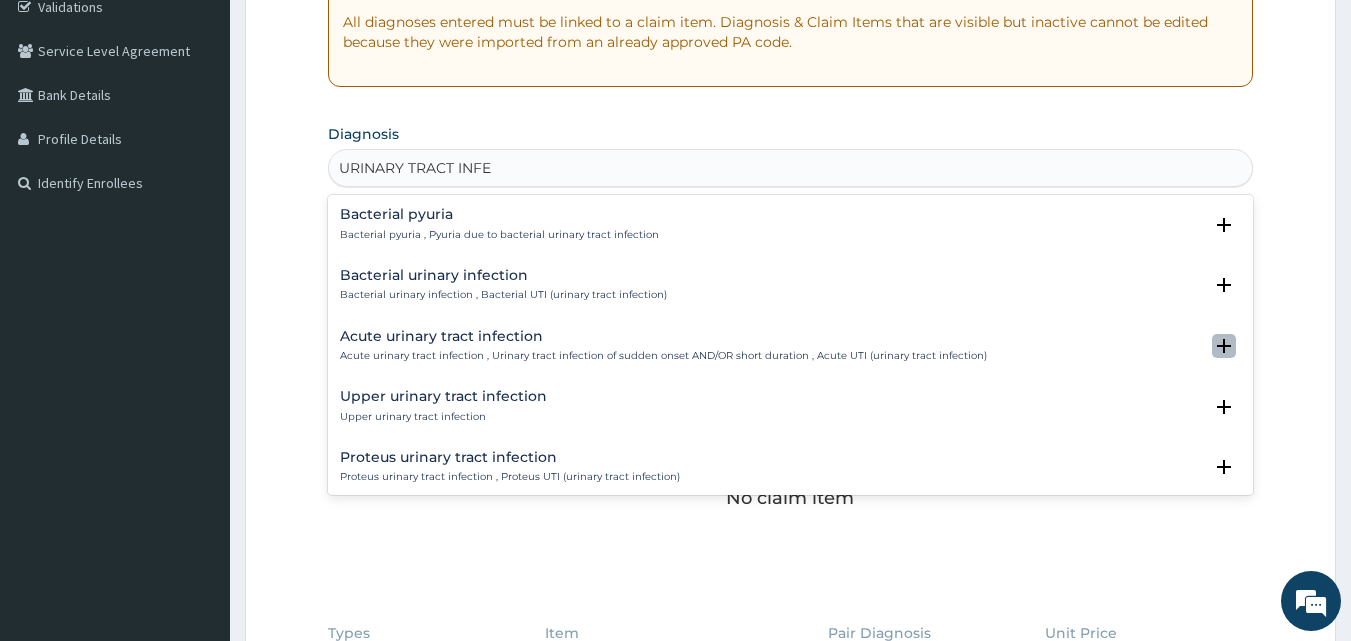 click 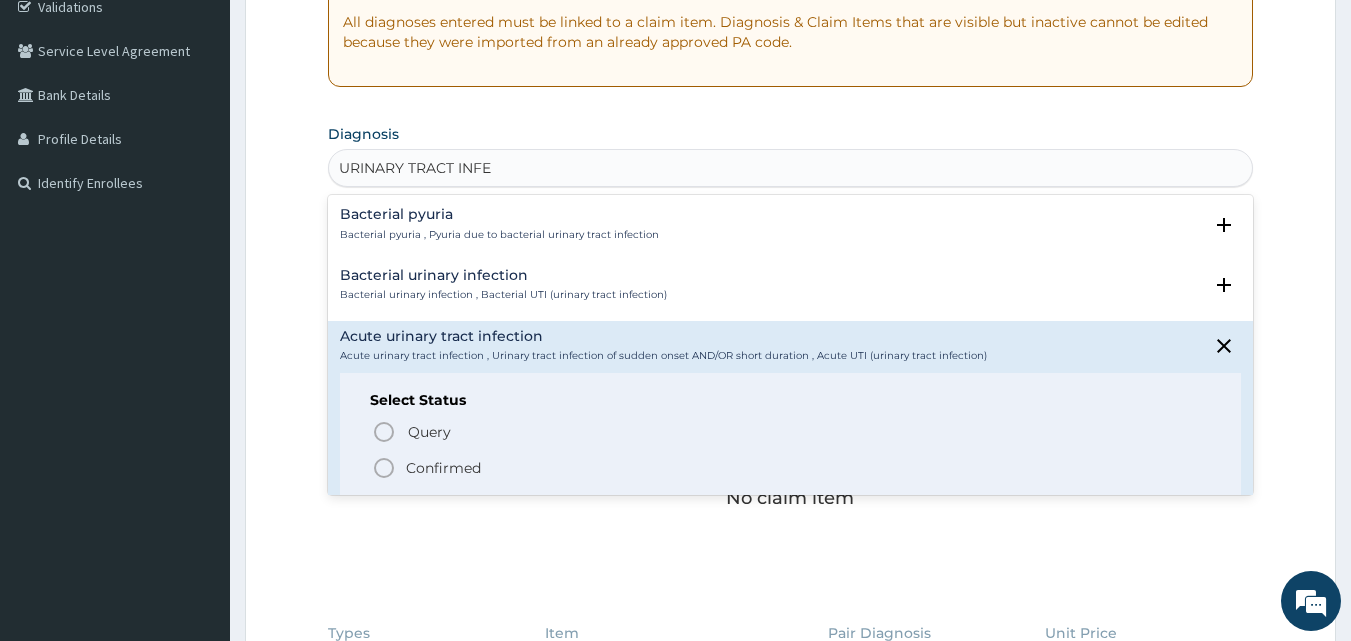 click 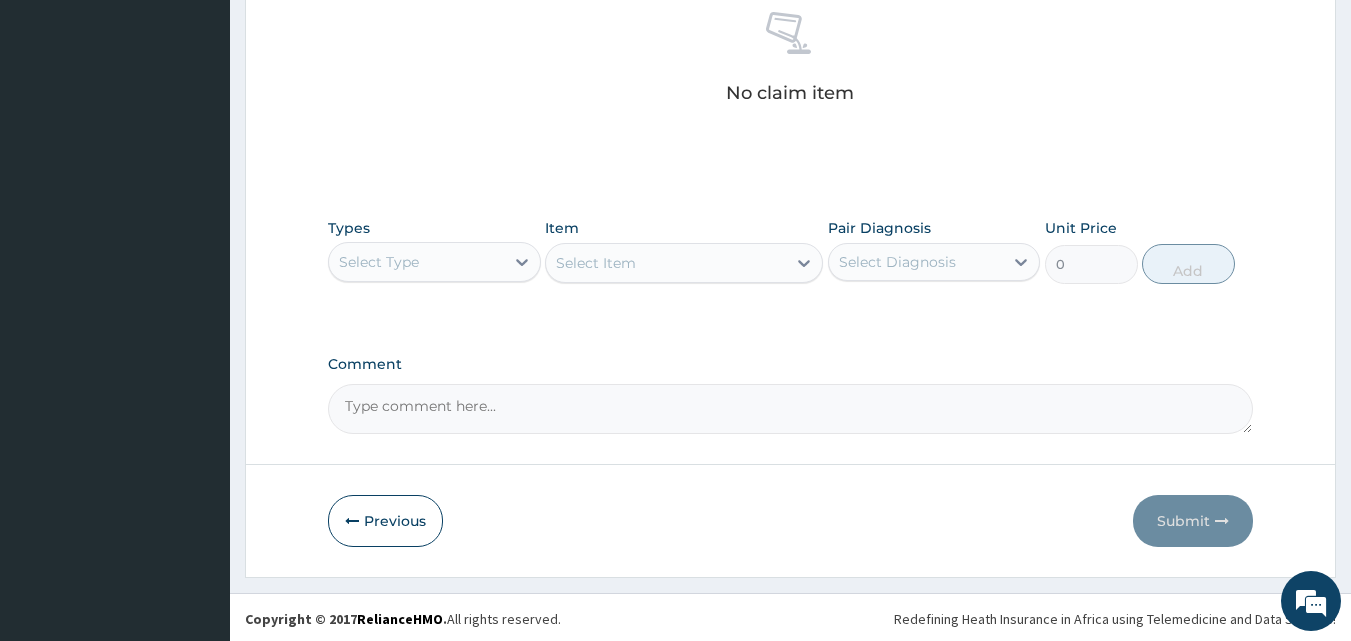 scroll, scrollTop: 801, scrollLeft: 0, axis: vertical 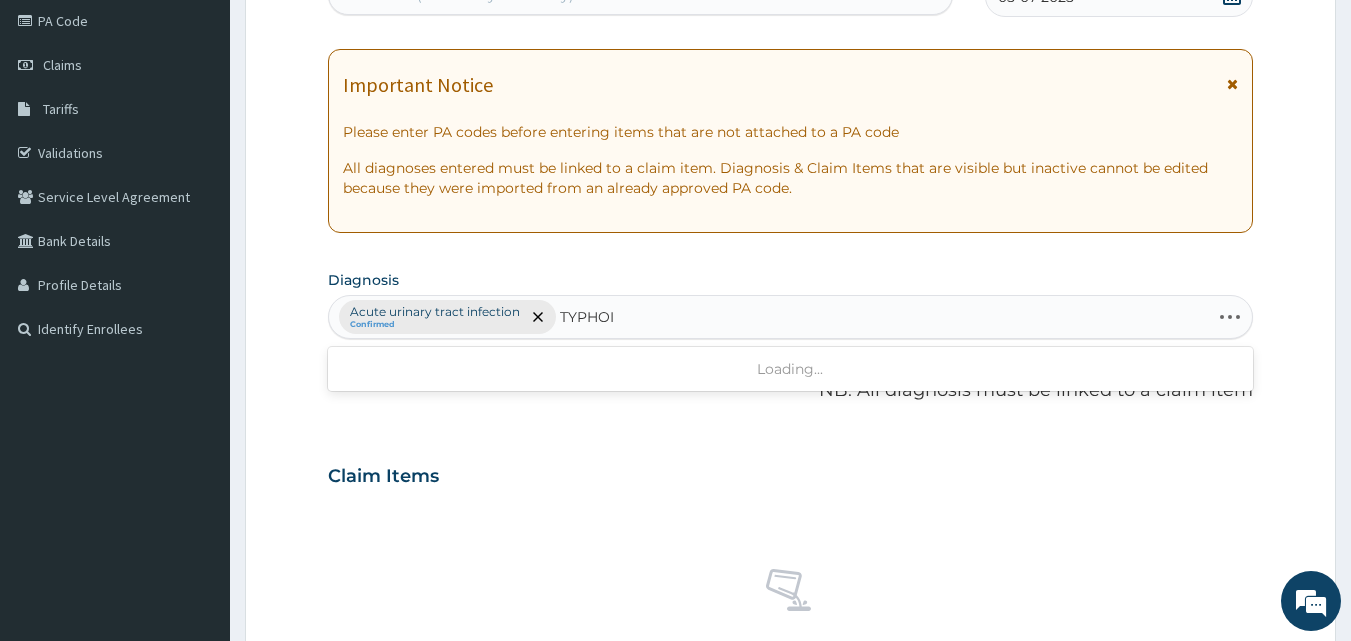 type on "TYPHOID" 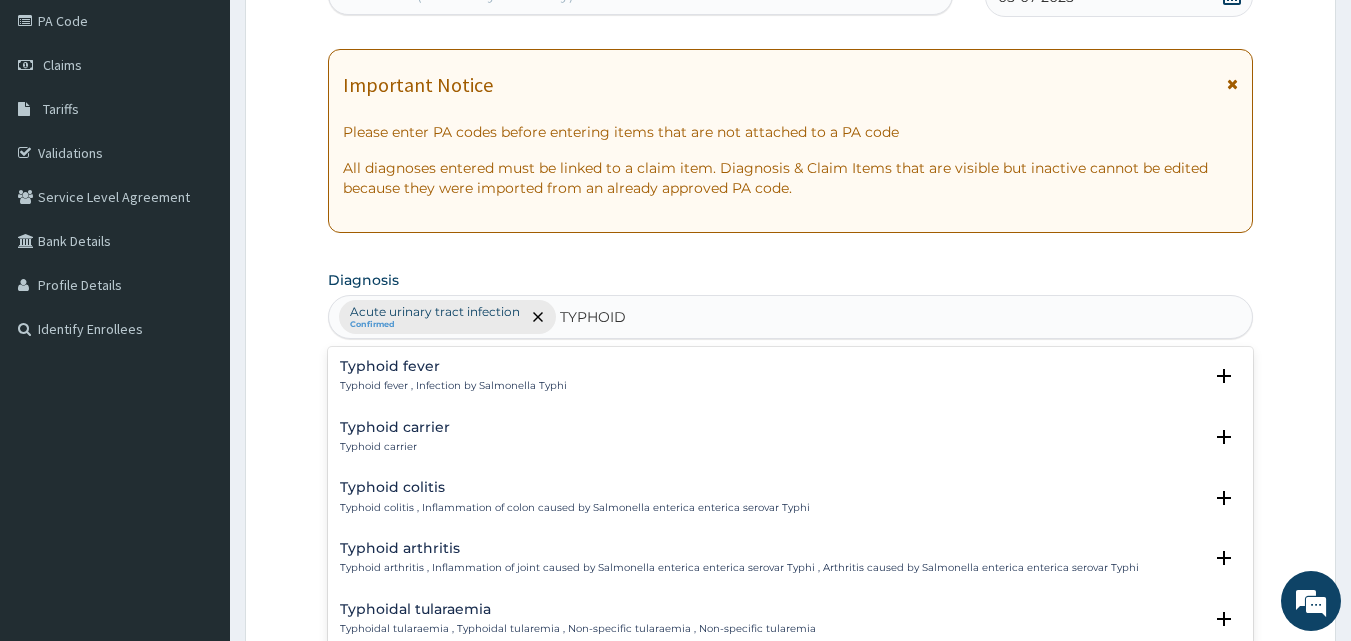 click on "Typhoid fever Typhoid fever , Infection by Salmonella Typhi" at bounding box center [791, 376] 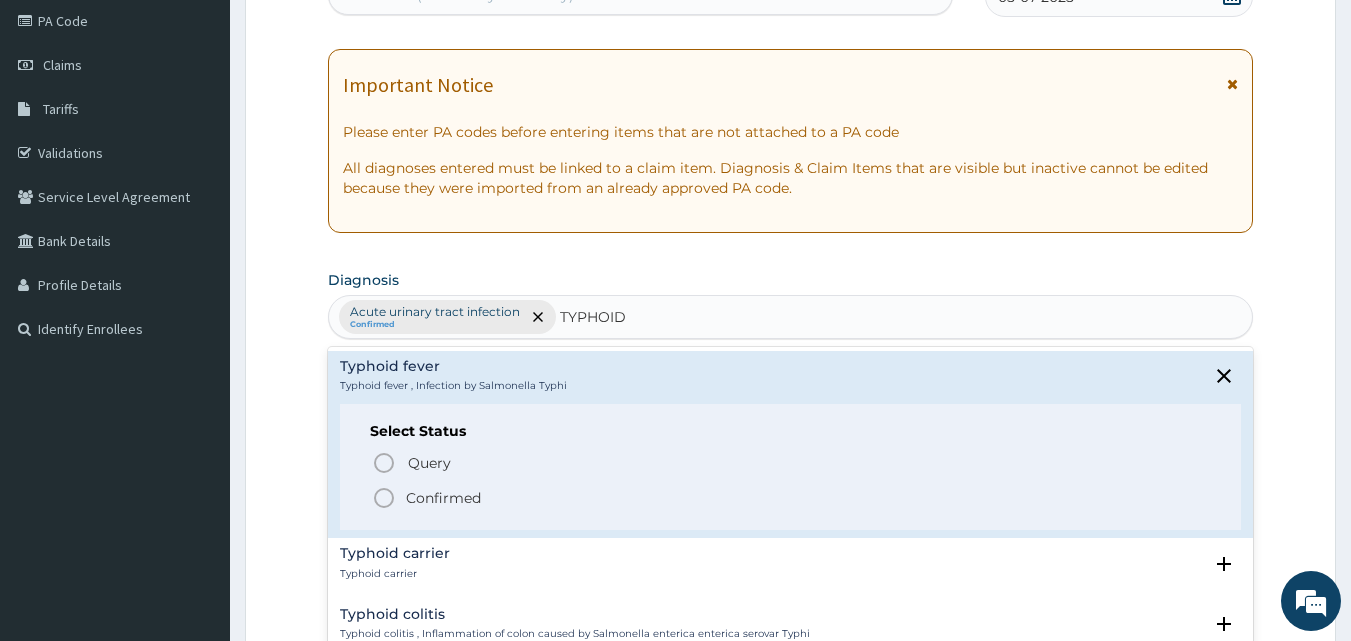 click 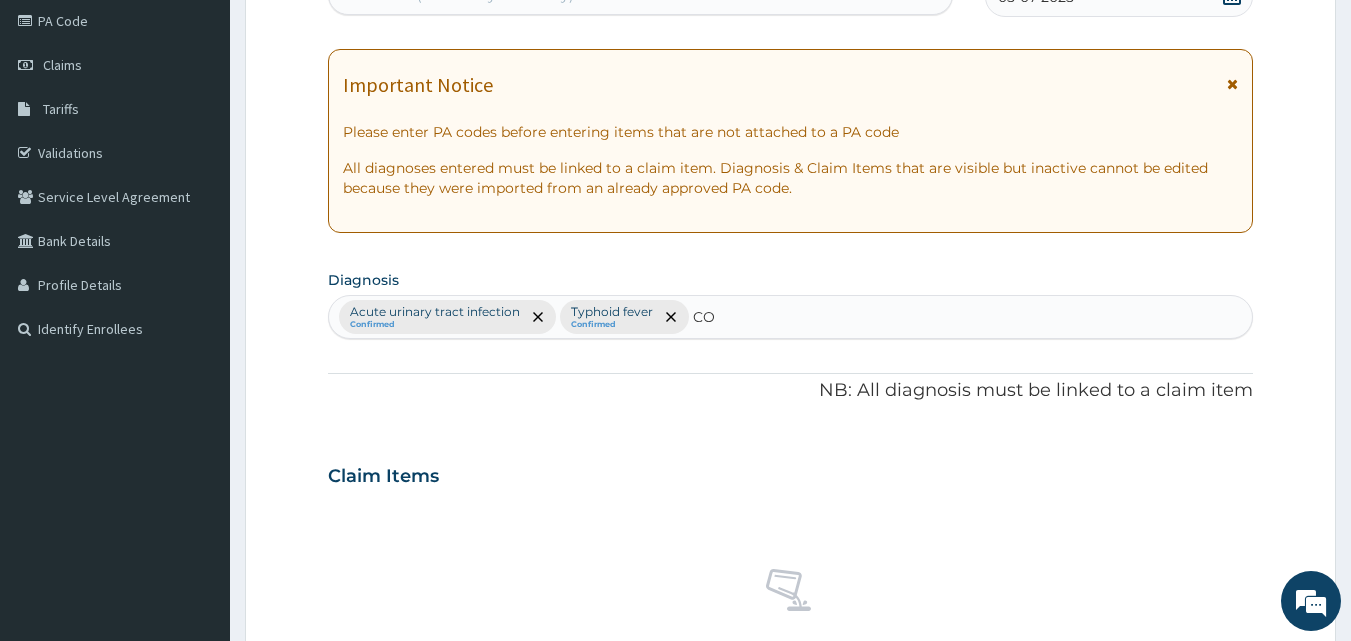 type on "C" 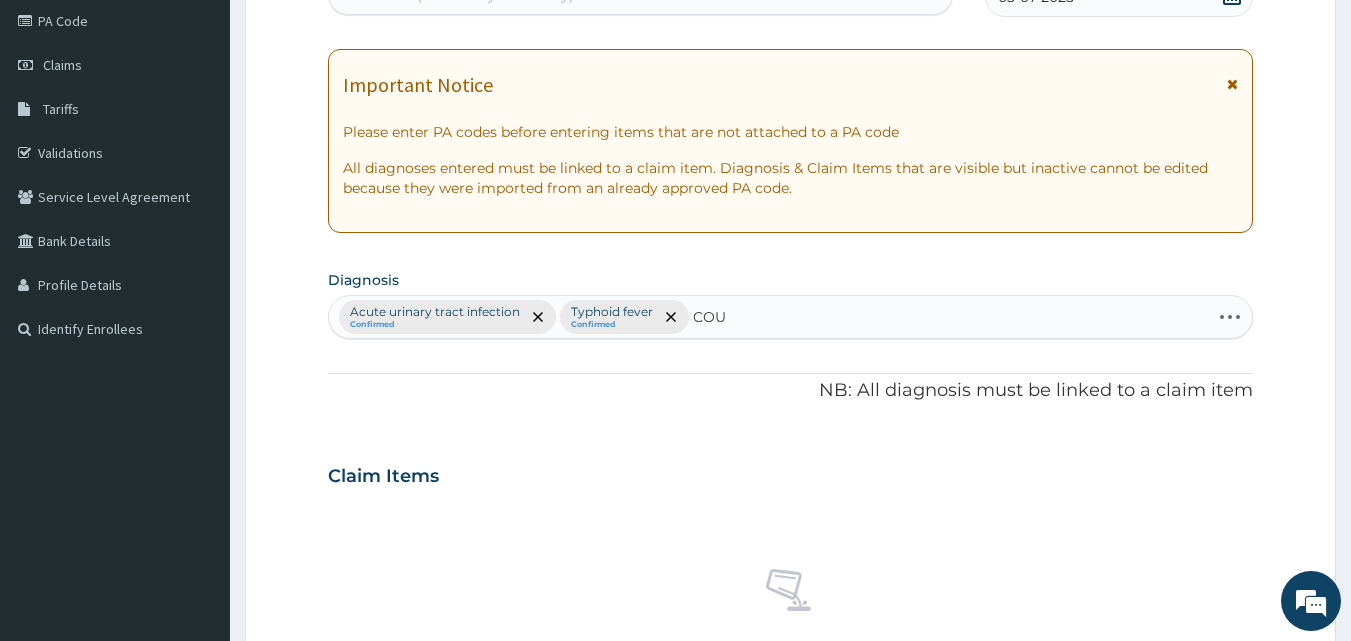 type on "COUG" 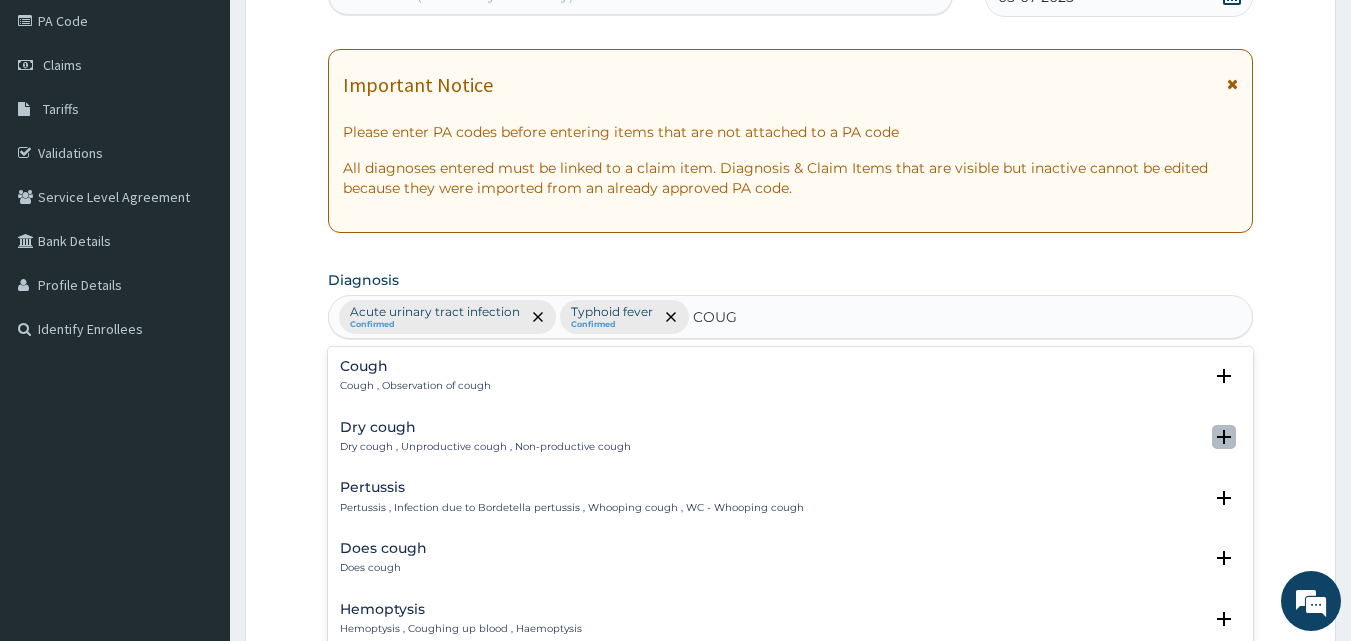 click at bounding box center [1224, 437] 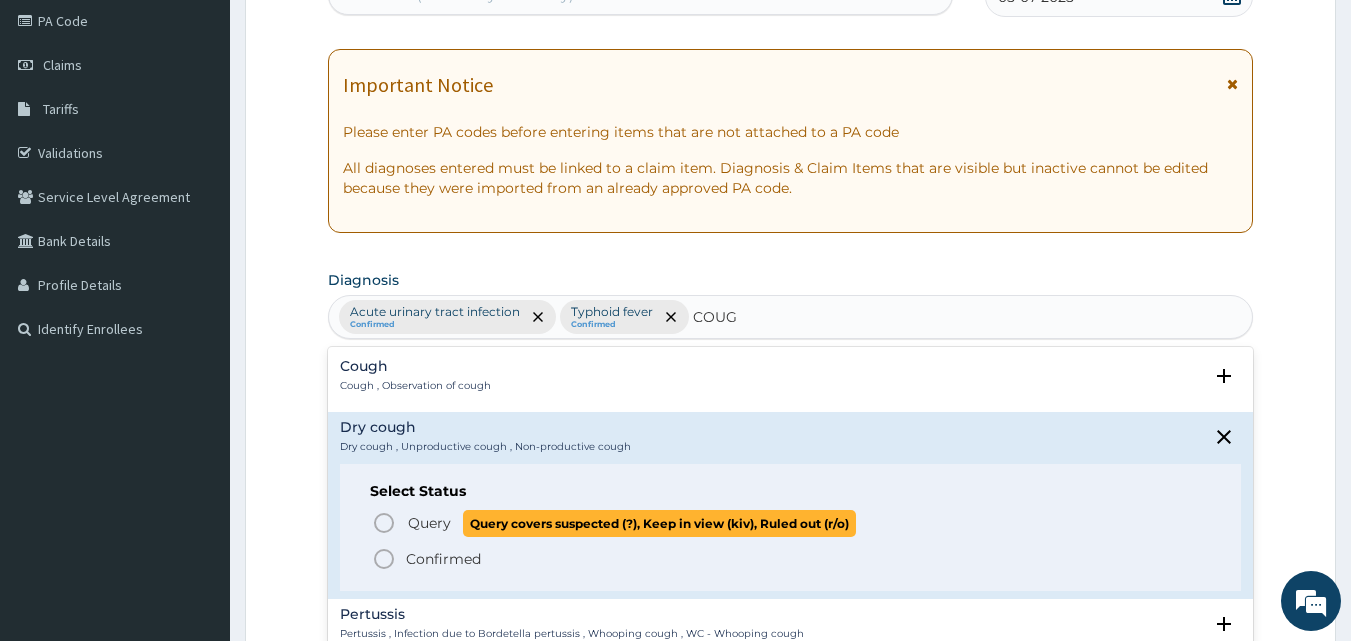 click 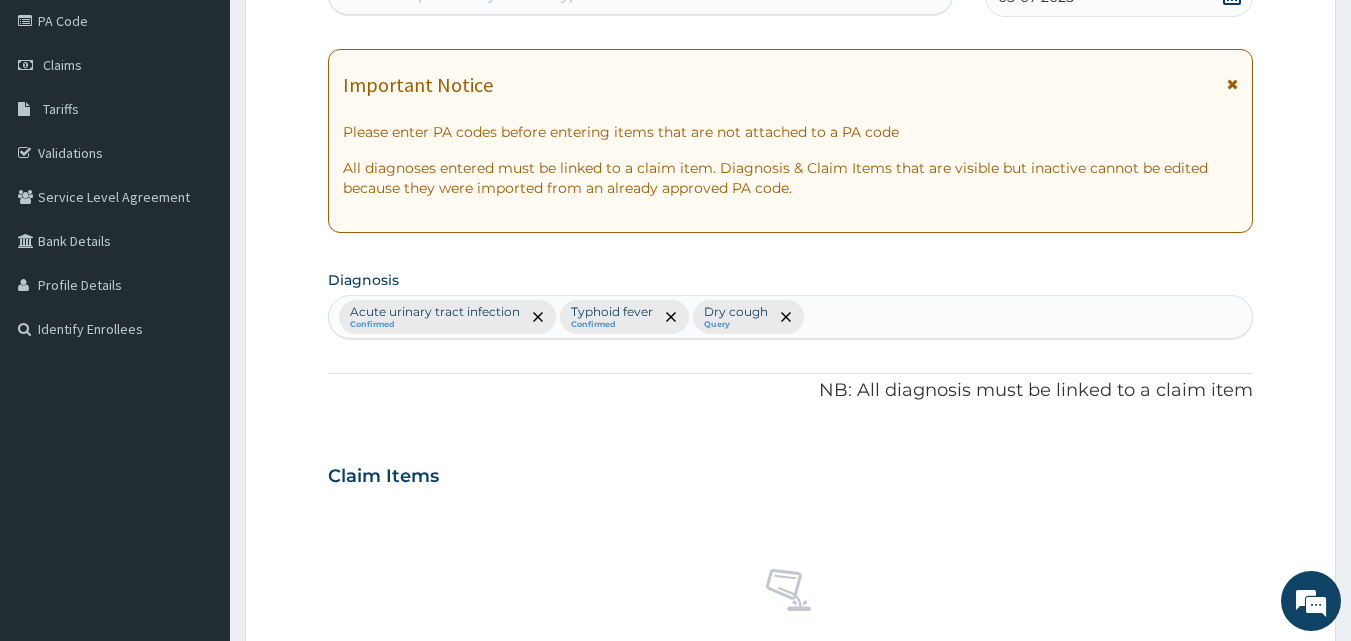 scroll, scrollTop: 801, scrollLeft: 0, axis: vertical 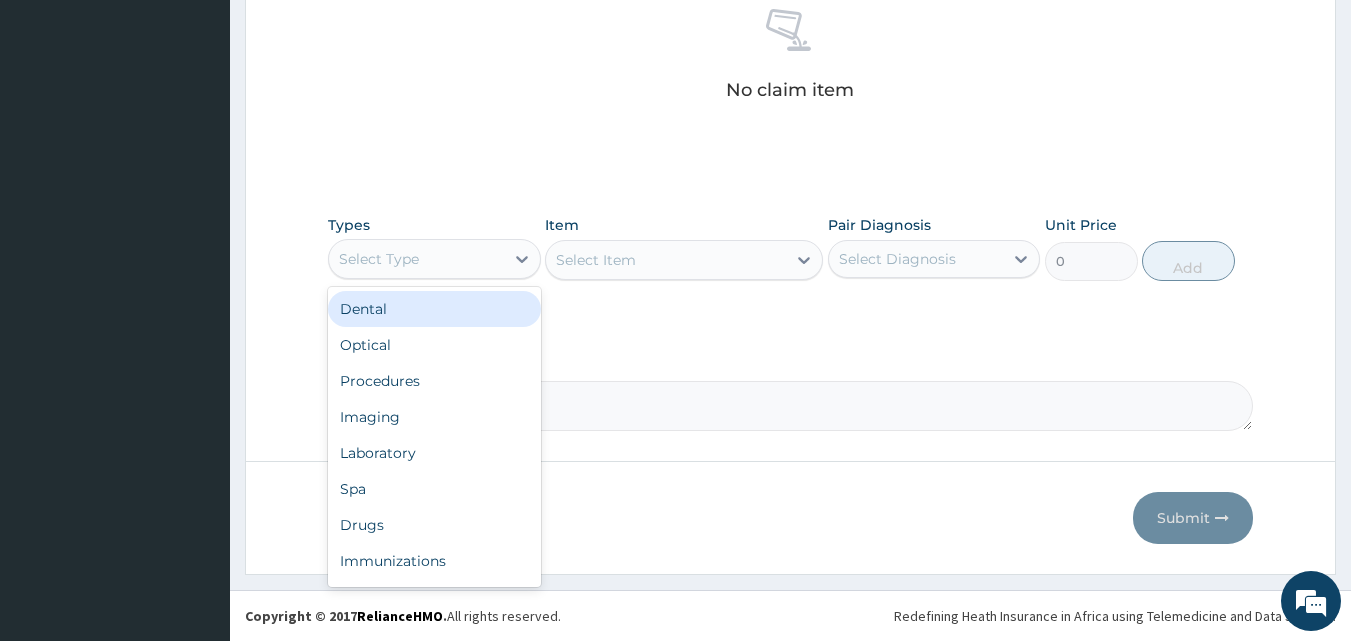 click on "Select Type" at bounding box center [416, 259] 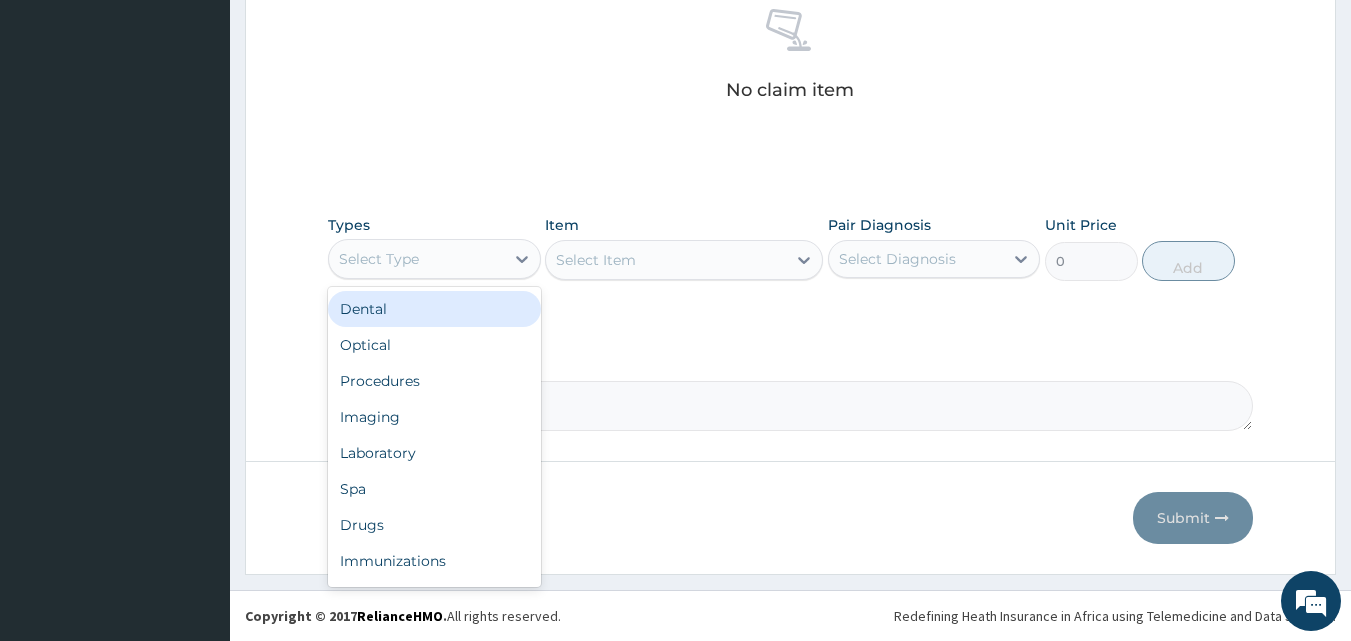 scroll, scrollTop: 241, scrollLeft: 0, axis: vertical 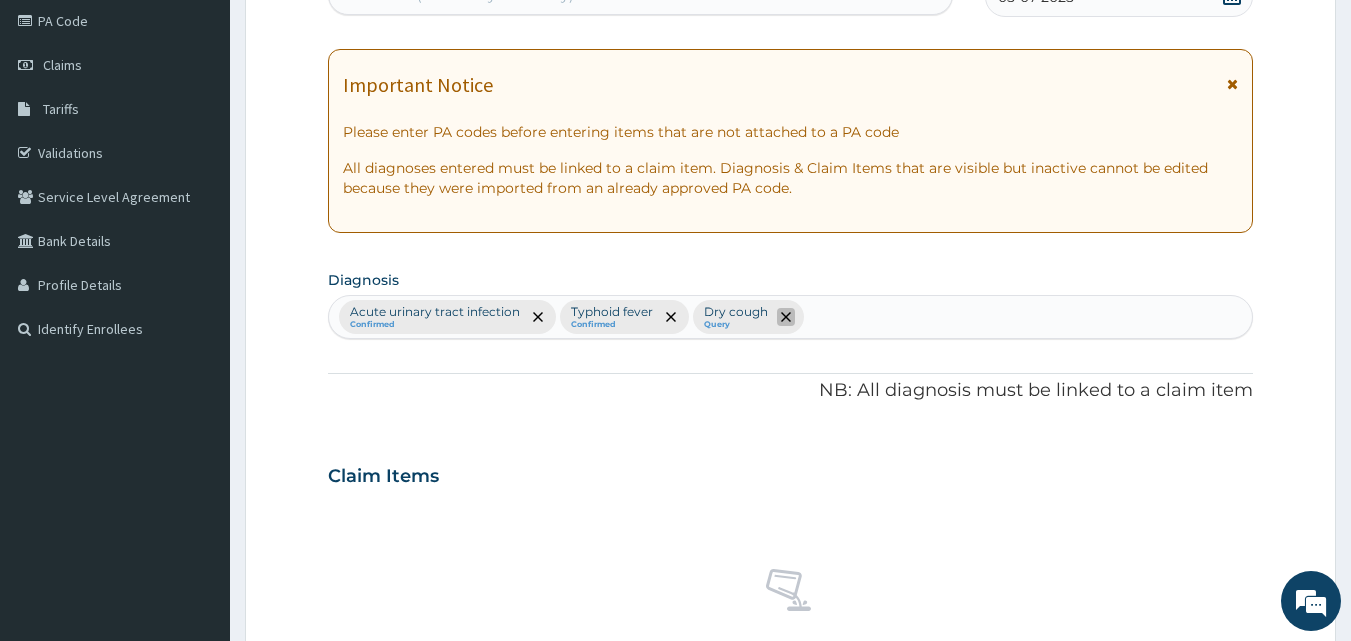 click 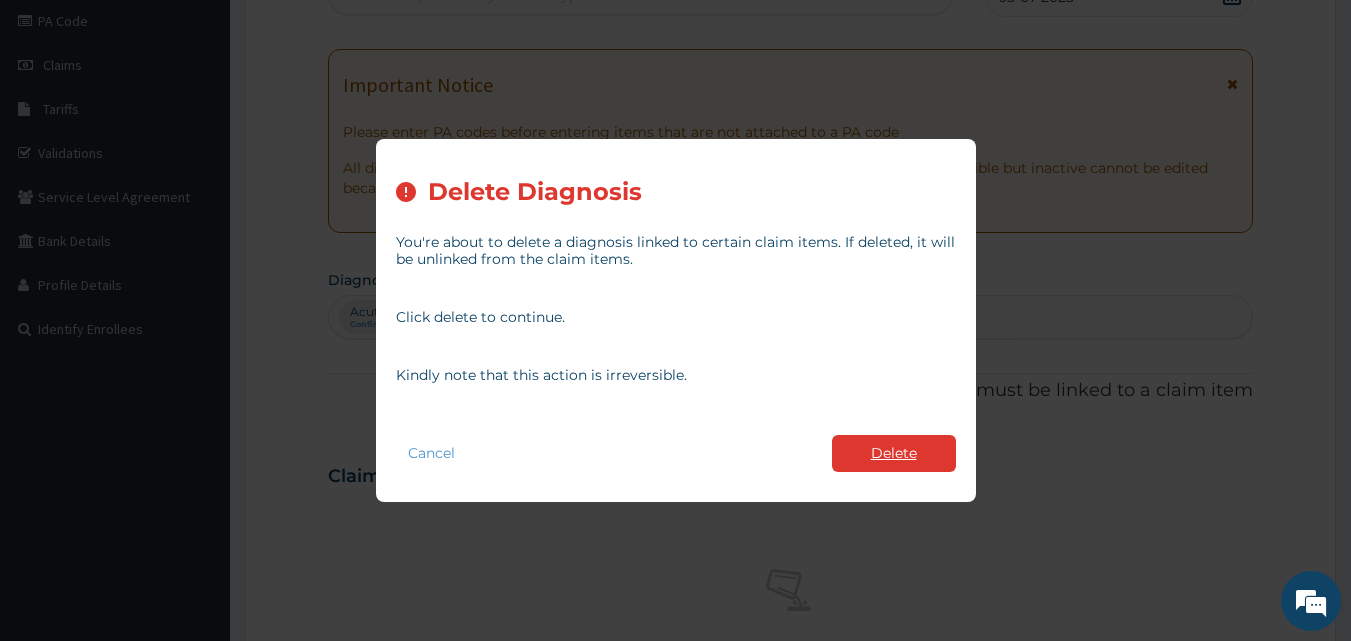 click on "Delete" at bounding box center (894, 453) 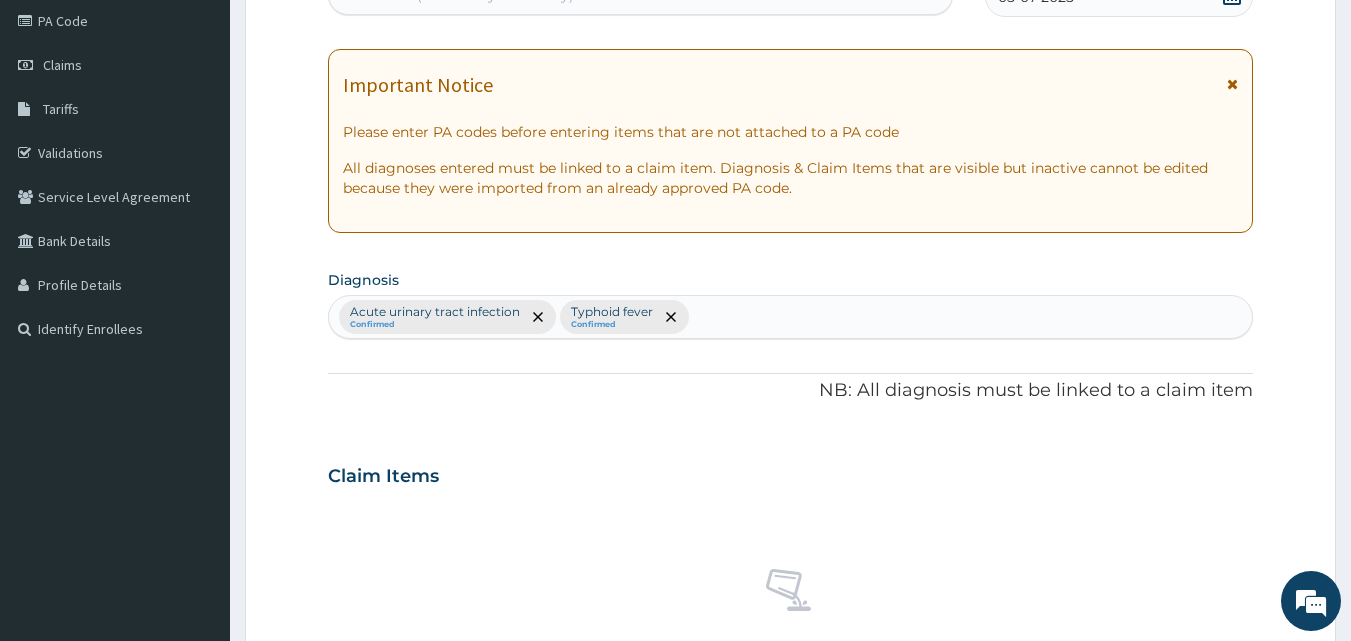 click on "Acute urinary tract infection Confirmed Typhoid fever Confirmed" at bounding box center [791, 317] 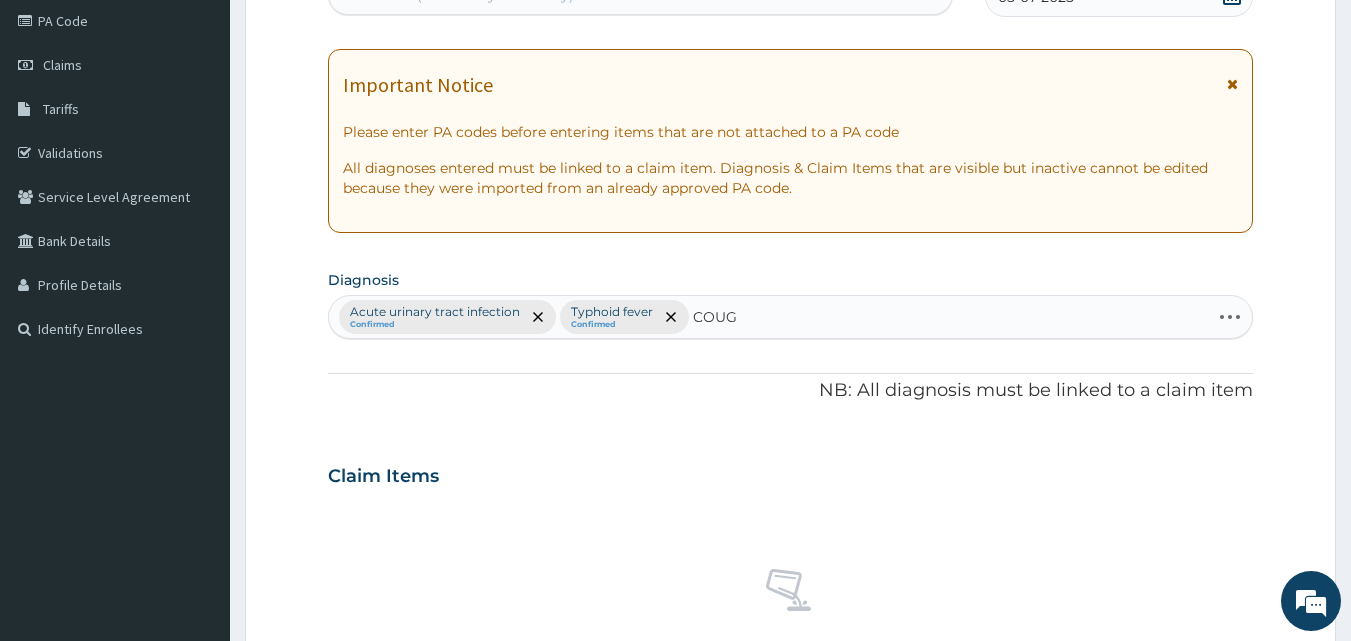 type on "COUGH" 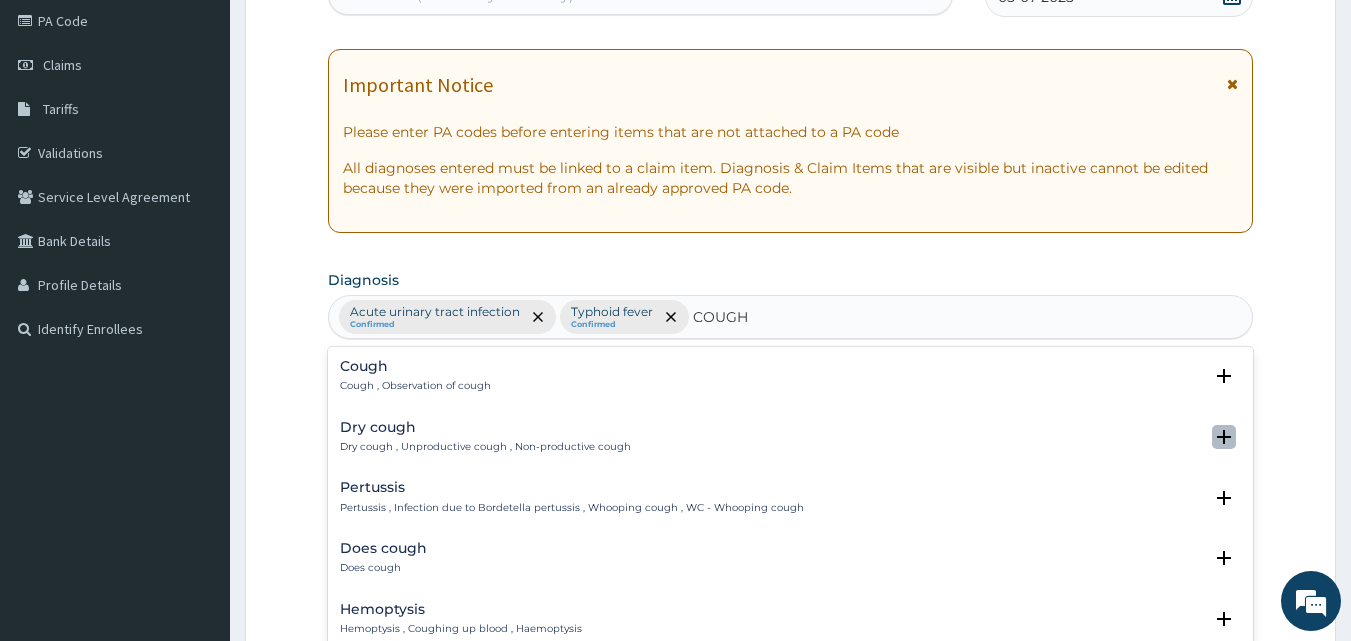 click 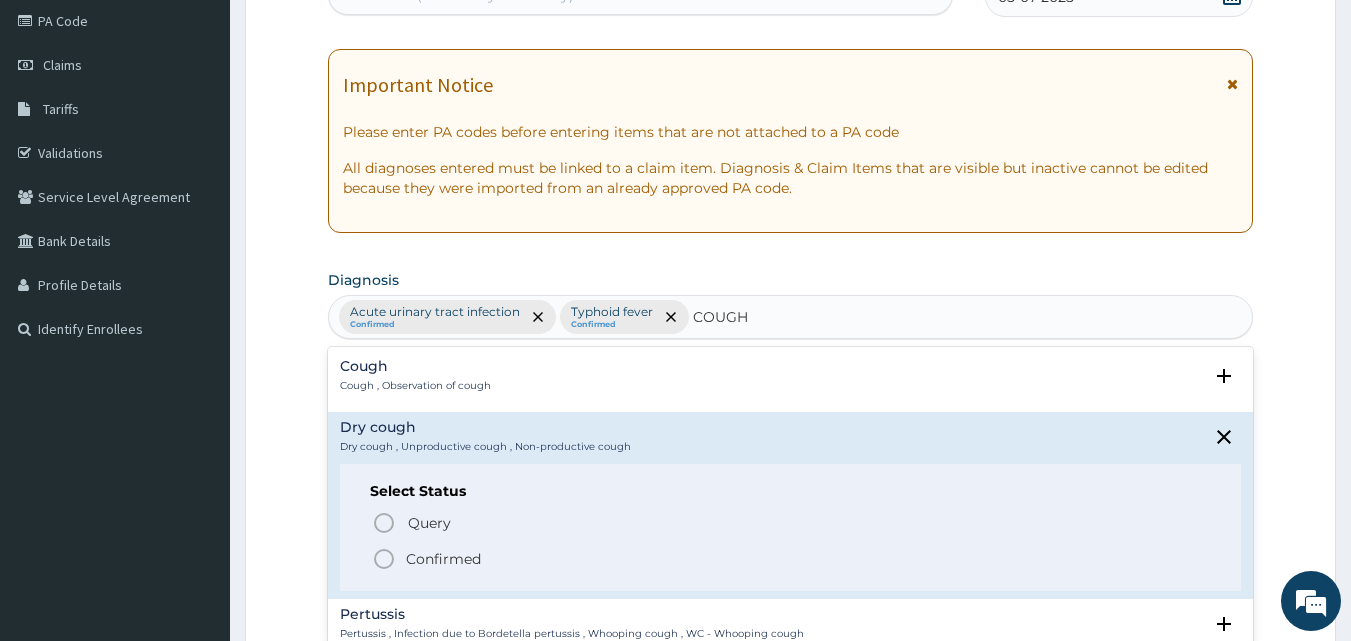 click 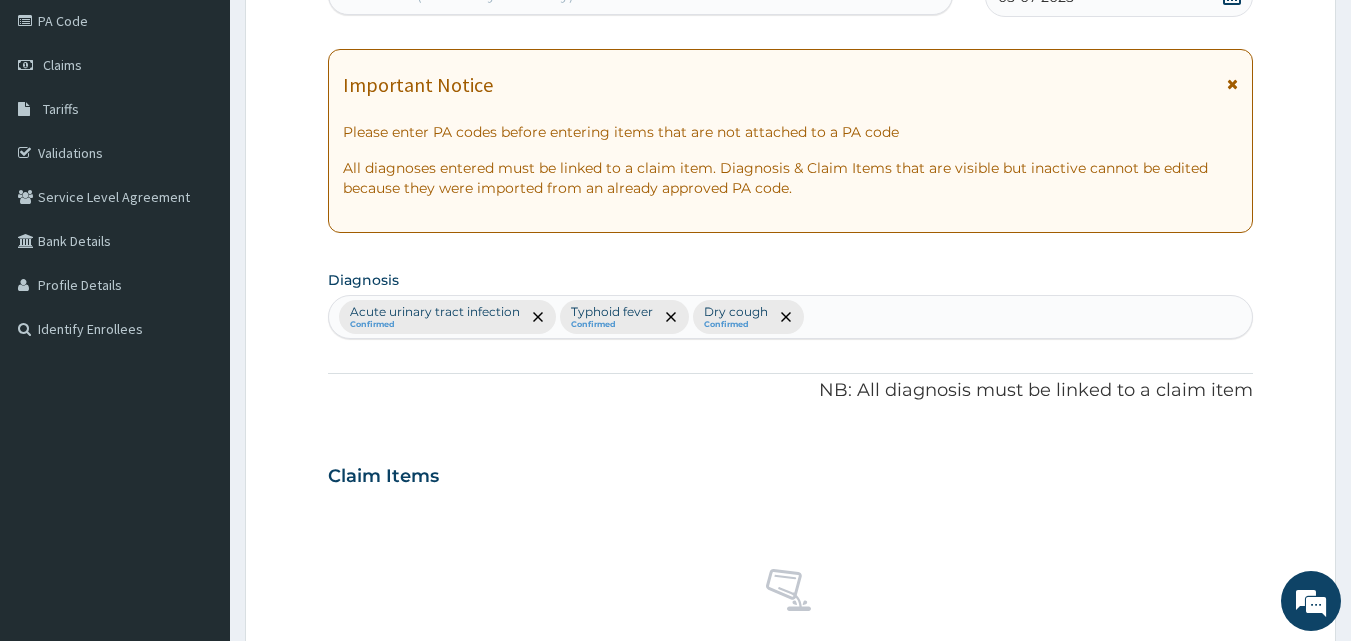 scroll, scrollTop: 801, scrollLeft: 0, axis: vertical 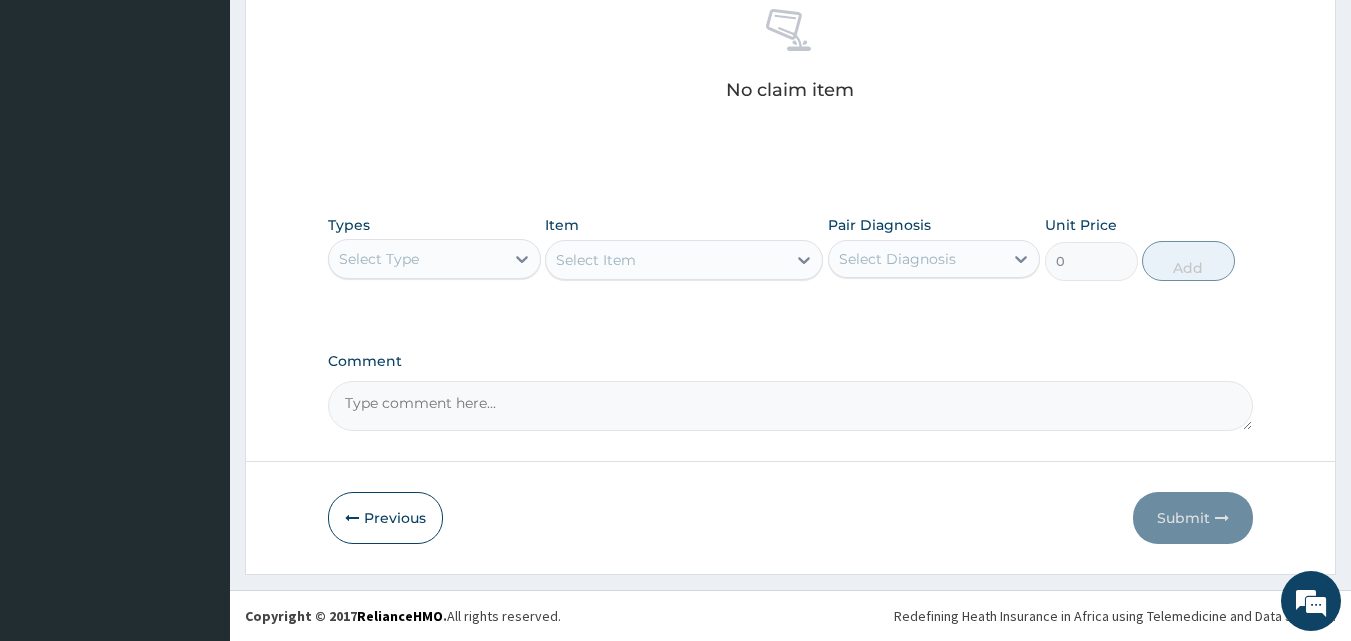 click on "Select Type" at bounding box center [416, 259] 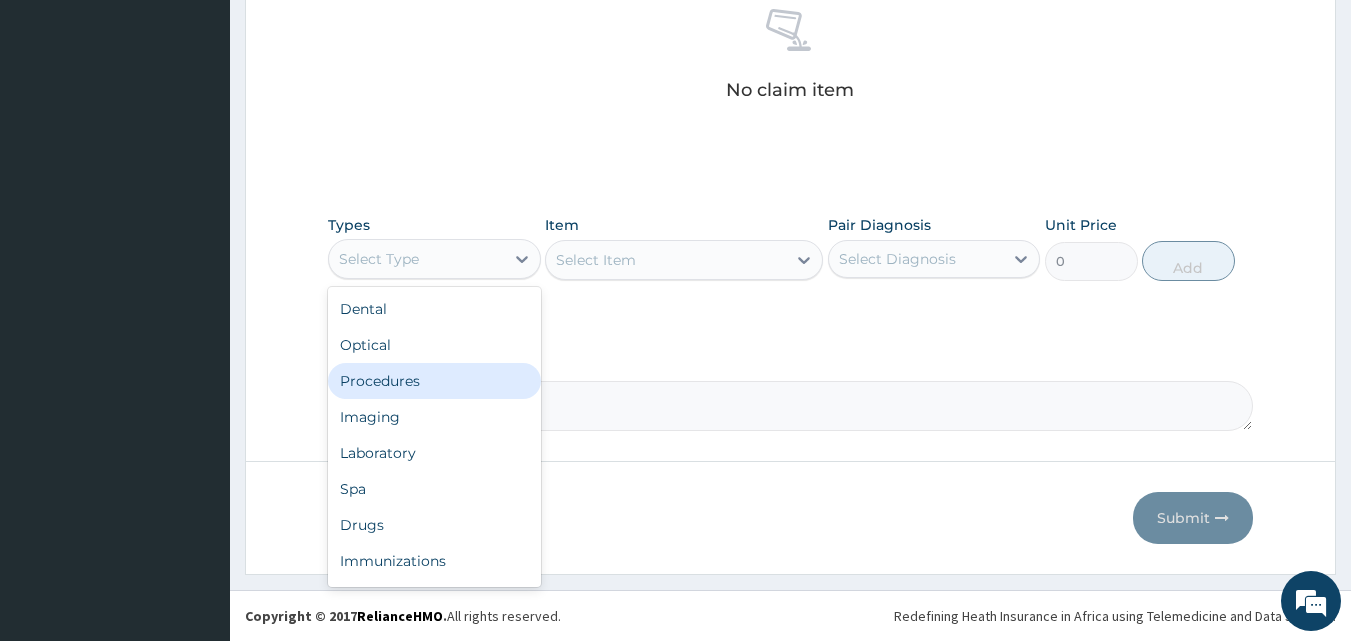 click on "Procedures" at bounding box center [434, 381] 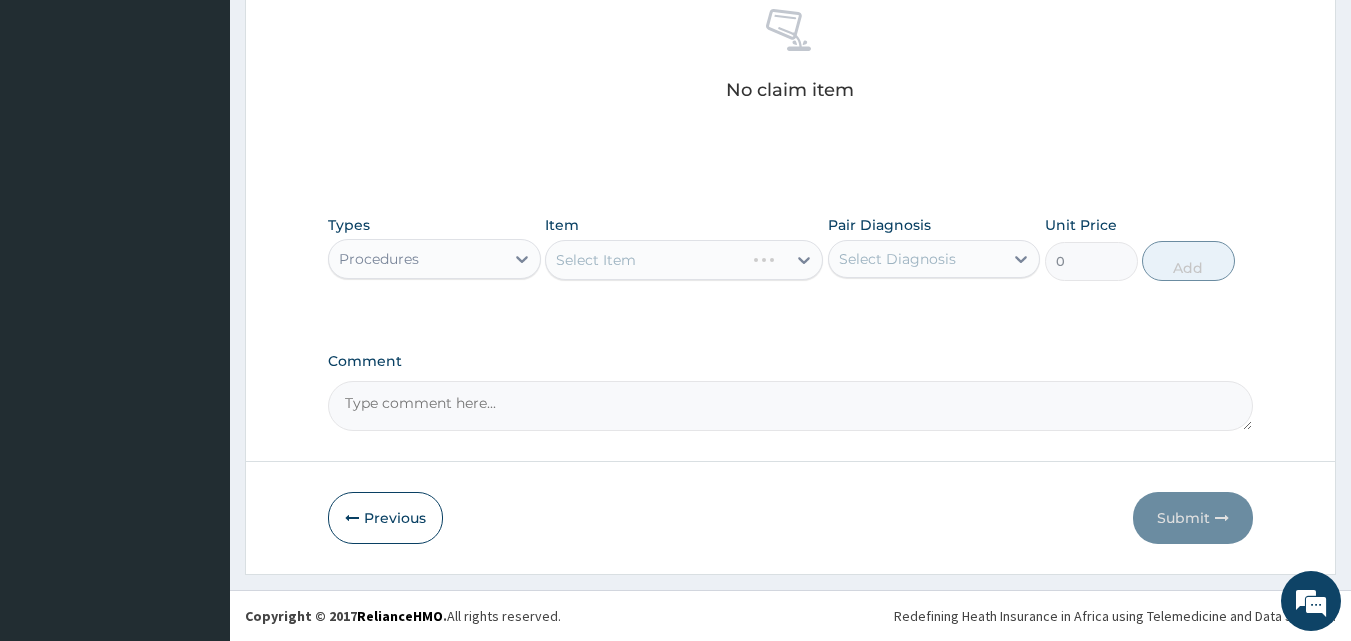 click on "Select Item" at bounding box center (684, 260) 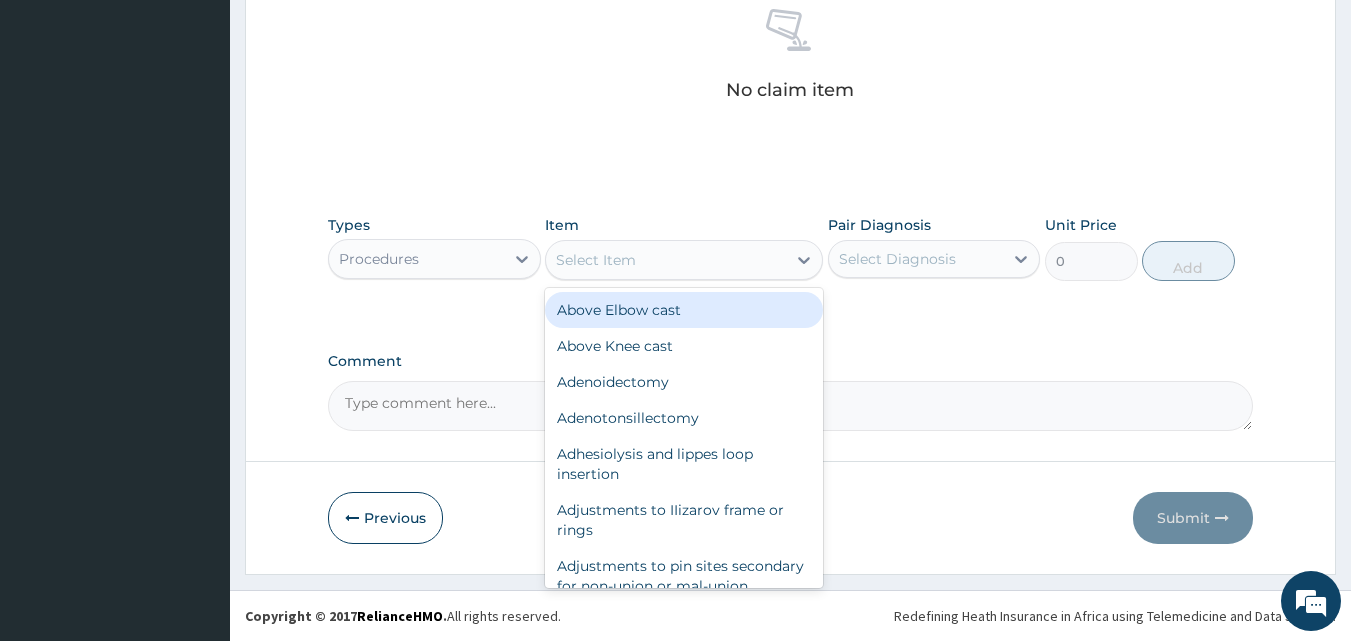 click on "Select Item" at bounding box center (596, 260) 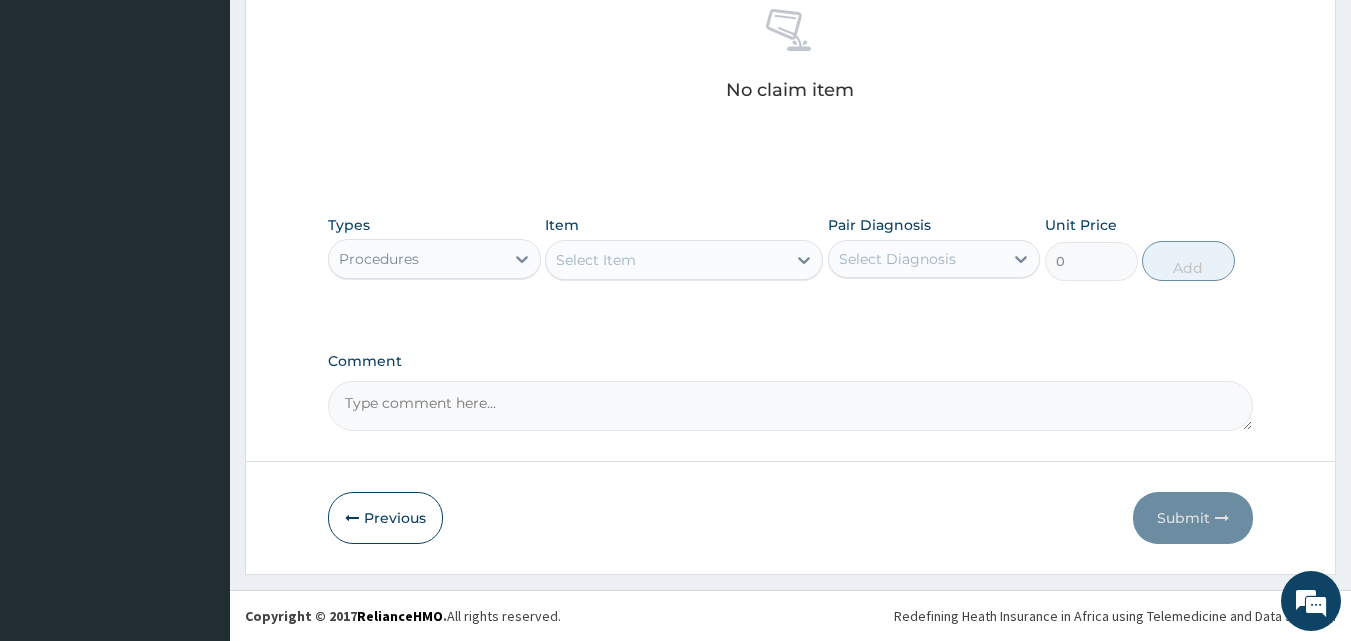 click on "Select Item" at bounding box center [596, 260] 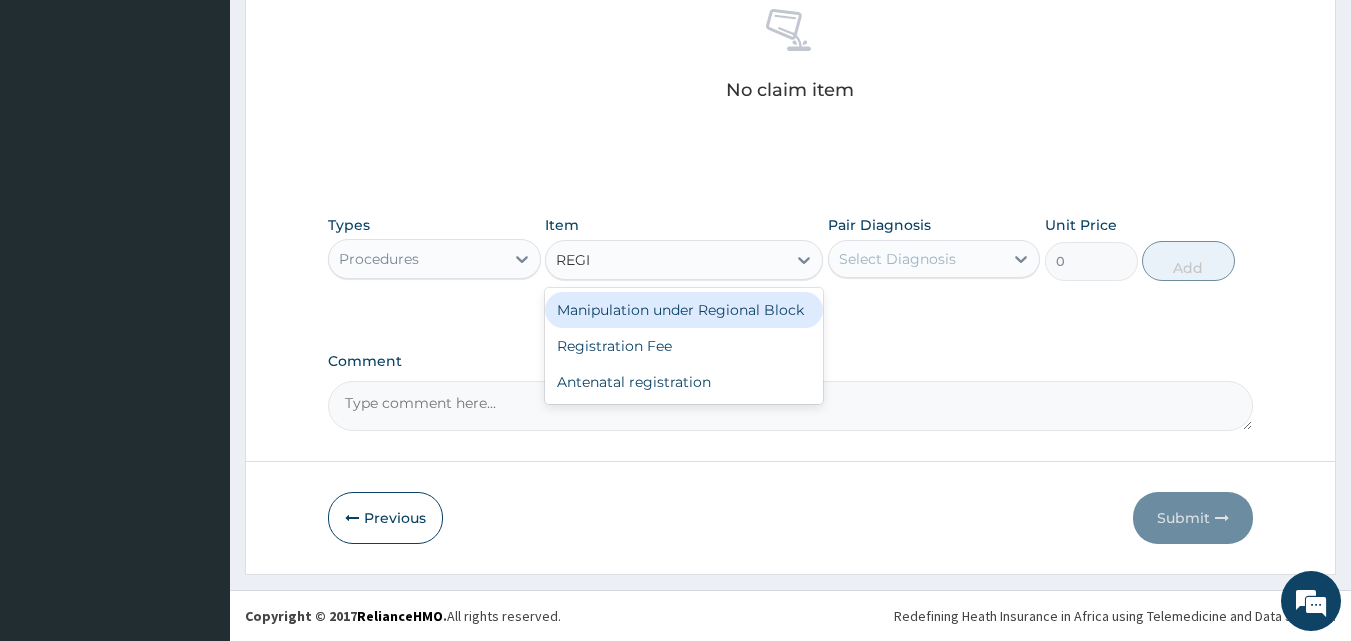 type on "REGIS" 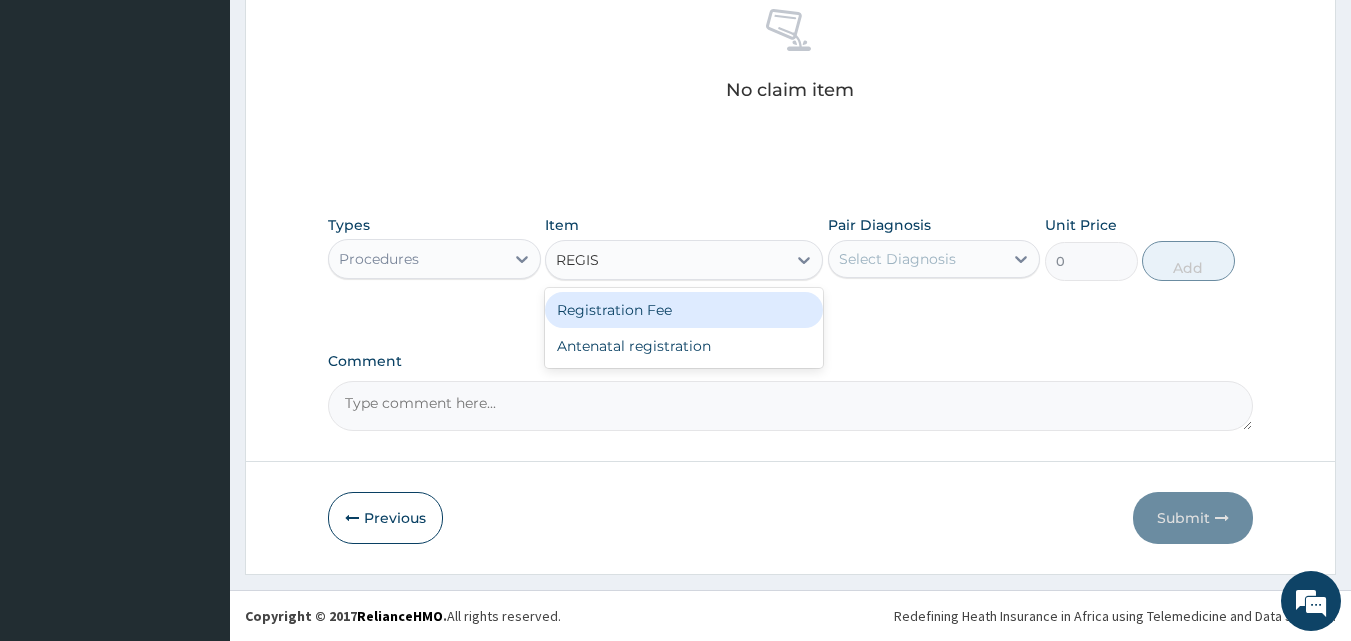 click on "Registration Fee" at bounding box center [684, 310] 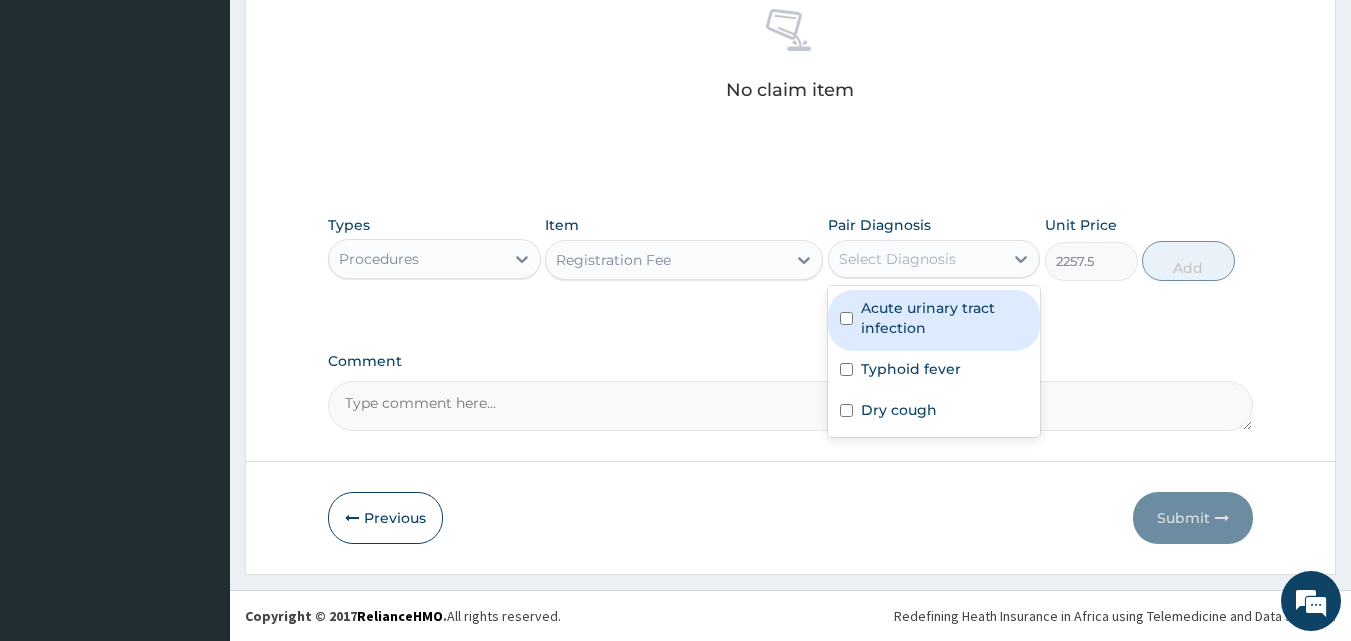 click on "Select Diagnosis" at bounding box center (897, 259) 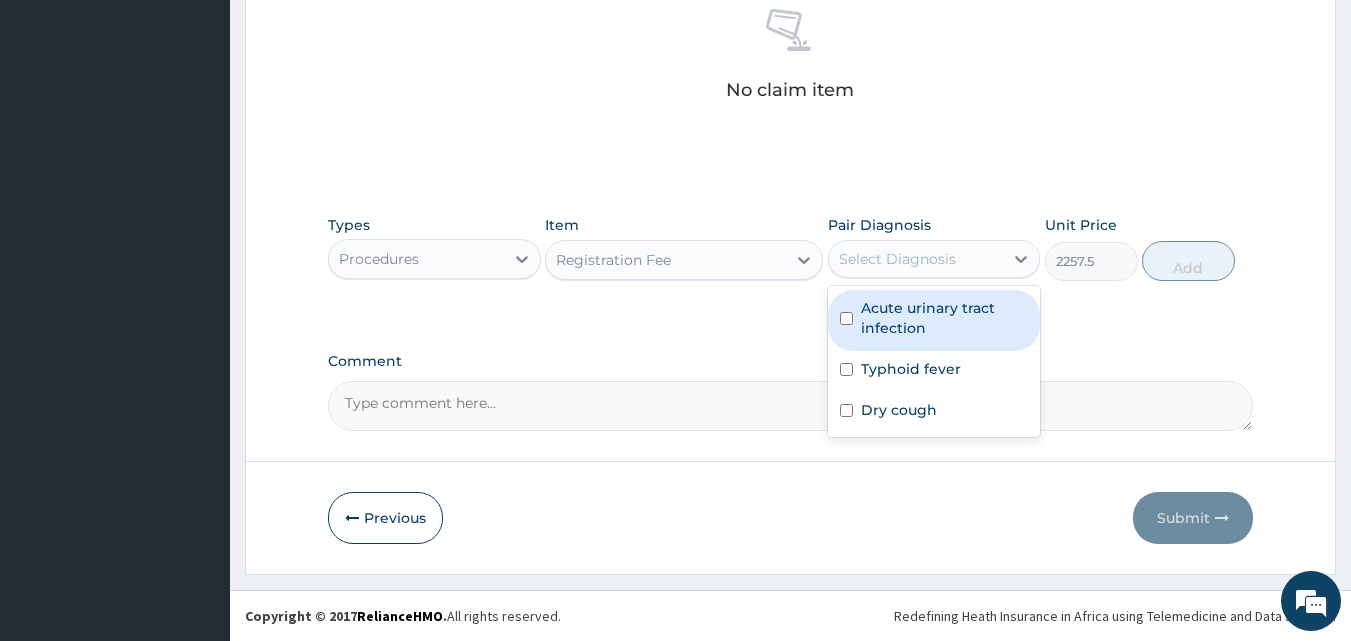 click on "Acute urinary tract infection" at bounding box center (934, 320) 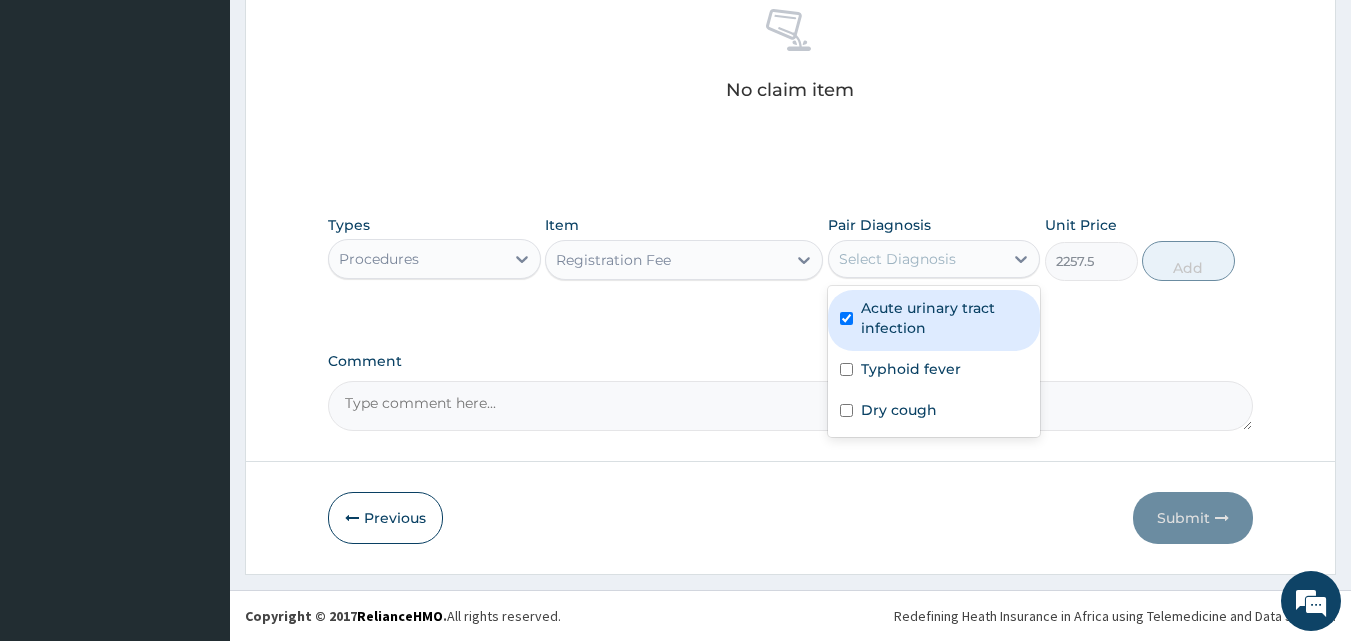 checkbox on "true" 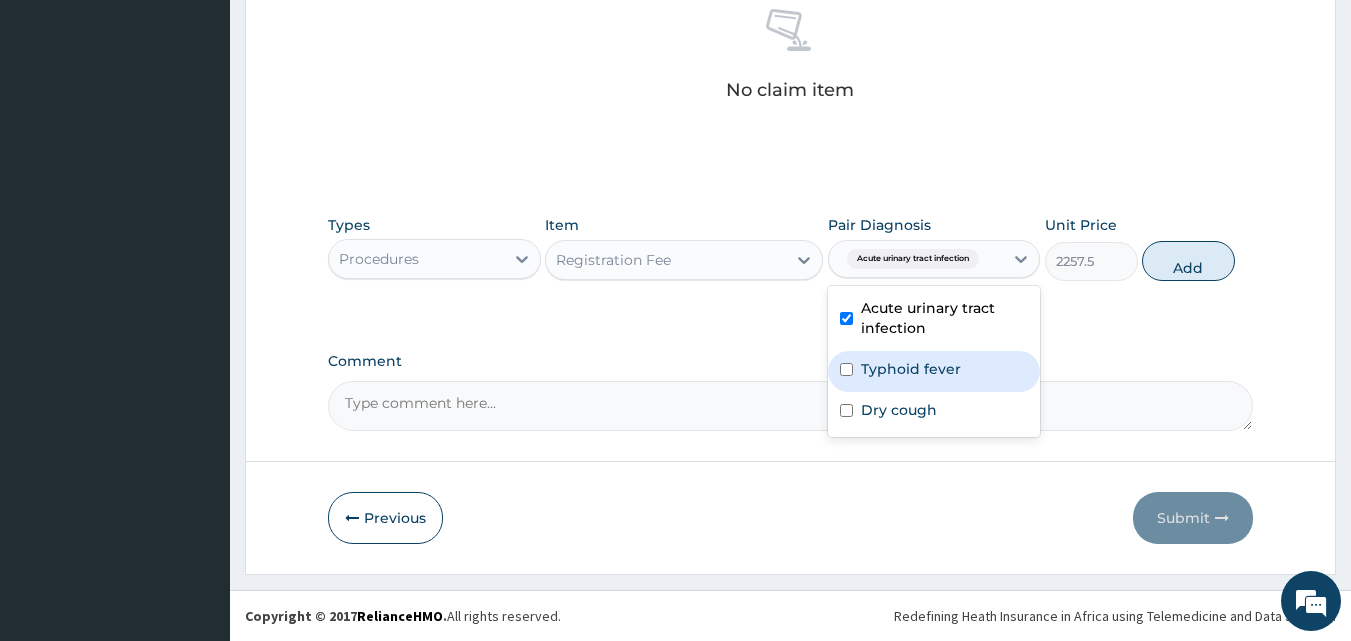 click on "Typhoid fever" at bounding box center [934, 371] 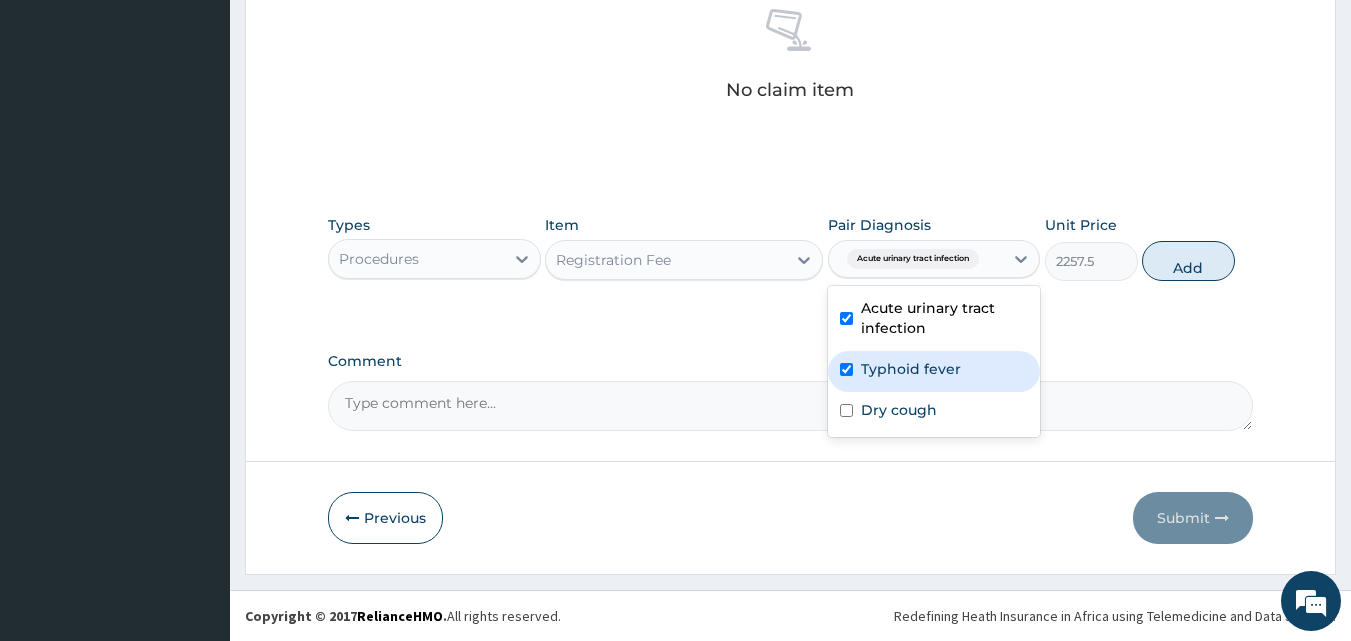 checkbox on "true" 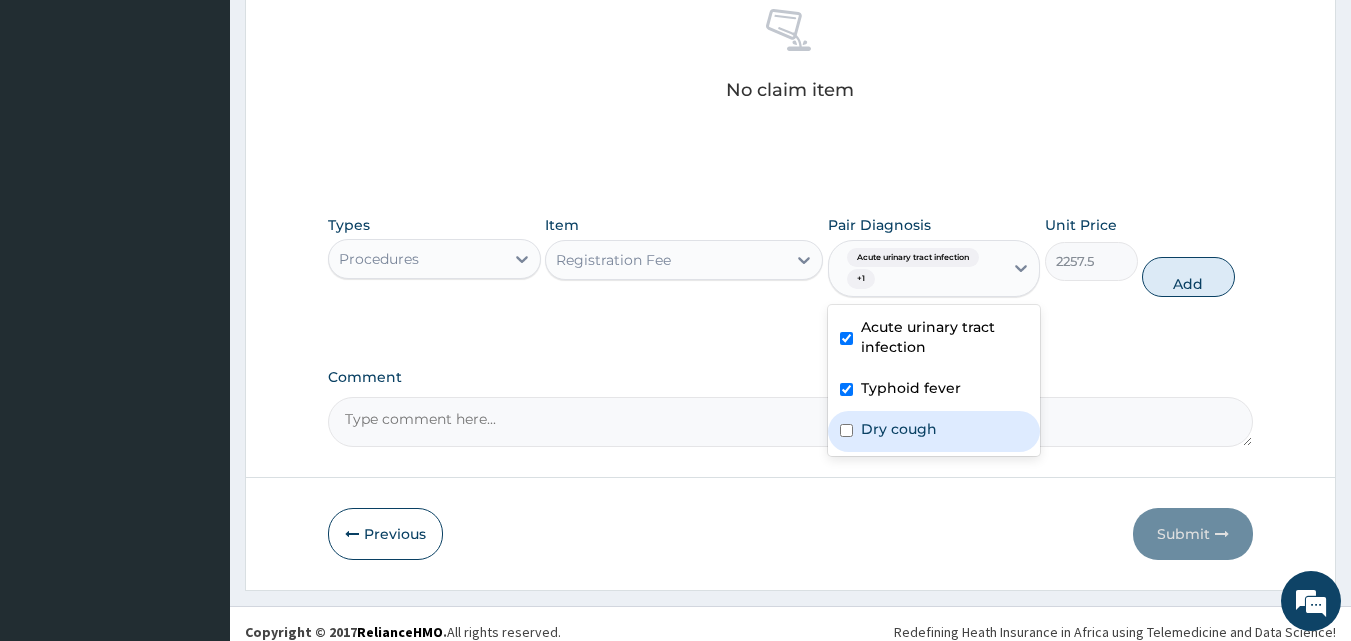 click on "Dry cough" at bounding box center (934, 431) 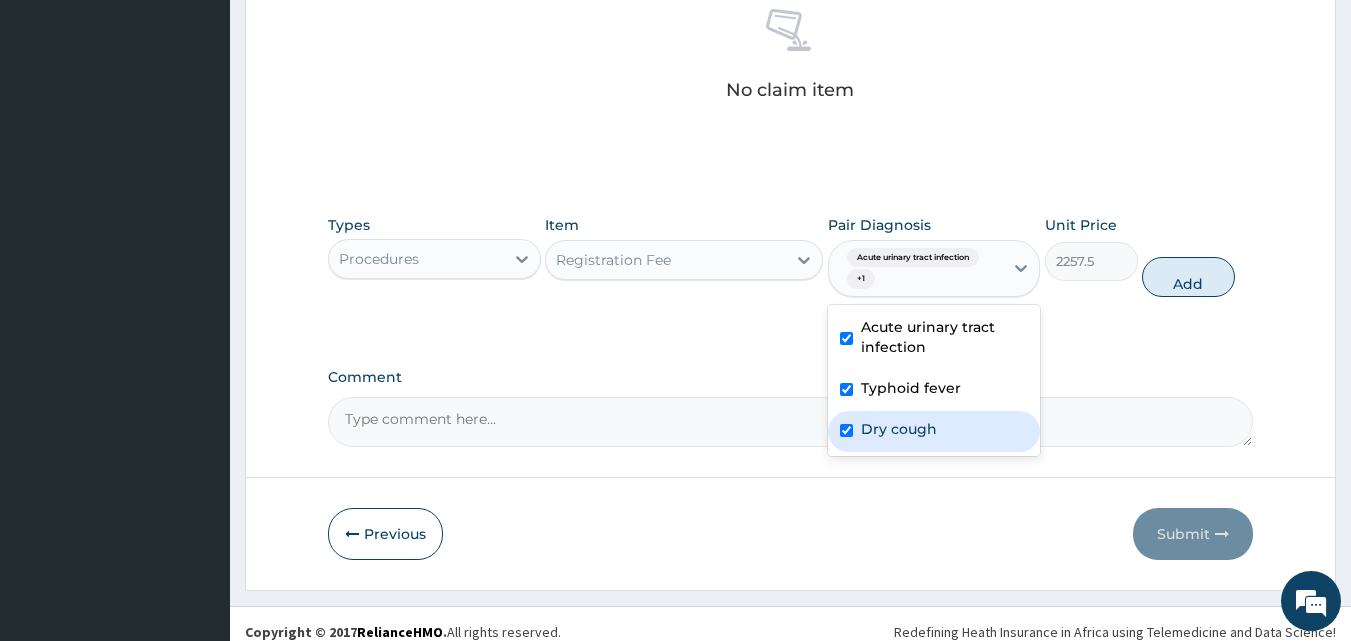 checkbox on "true" 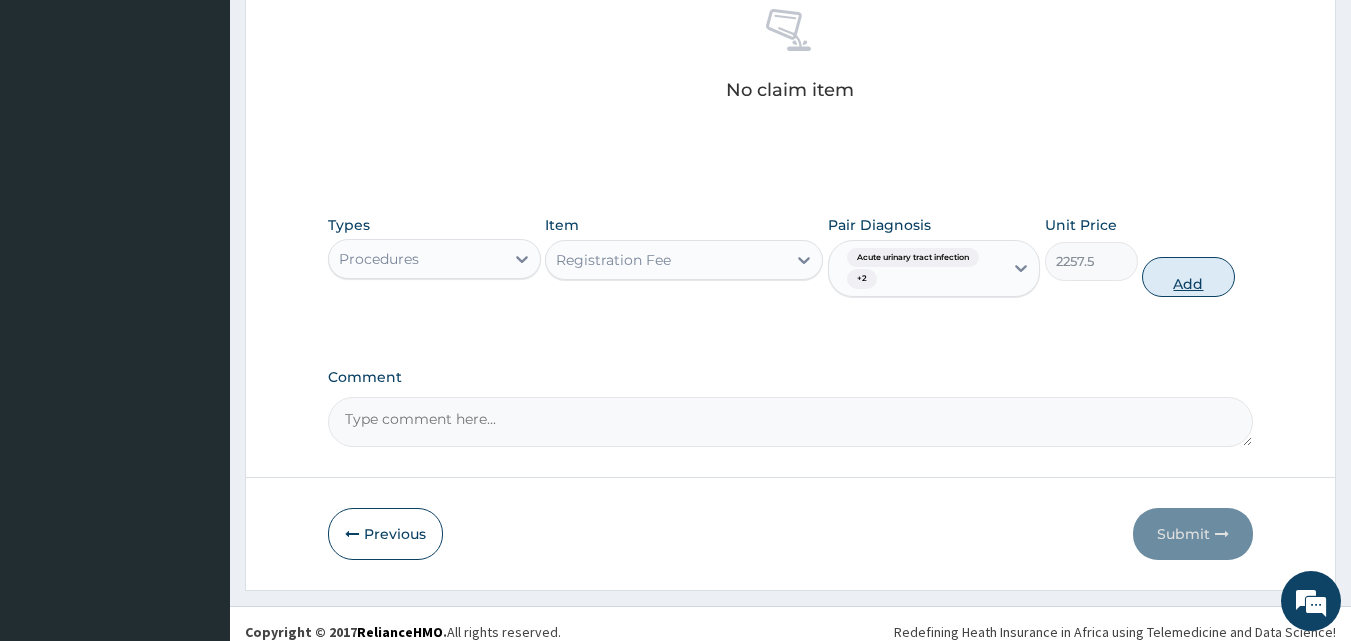 click on "Add" at bounding box center (1188, 277) 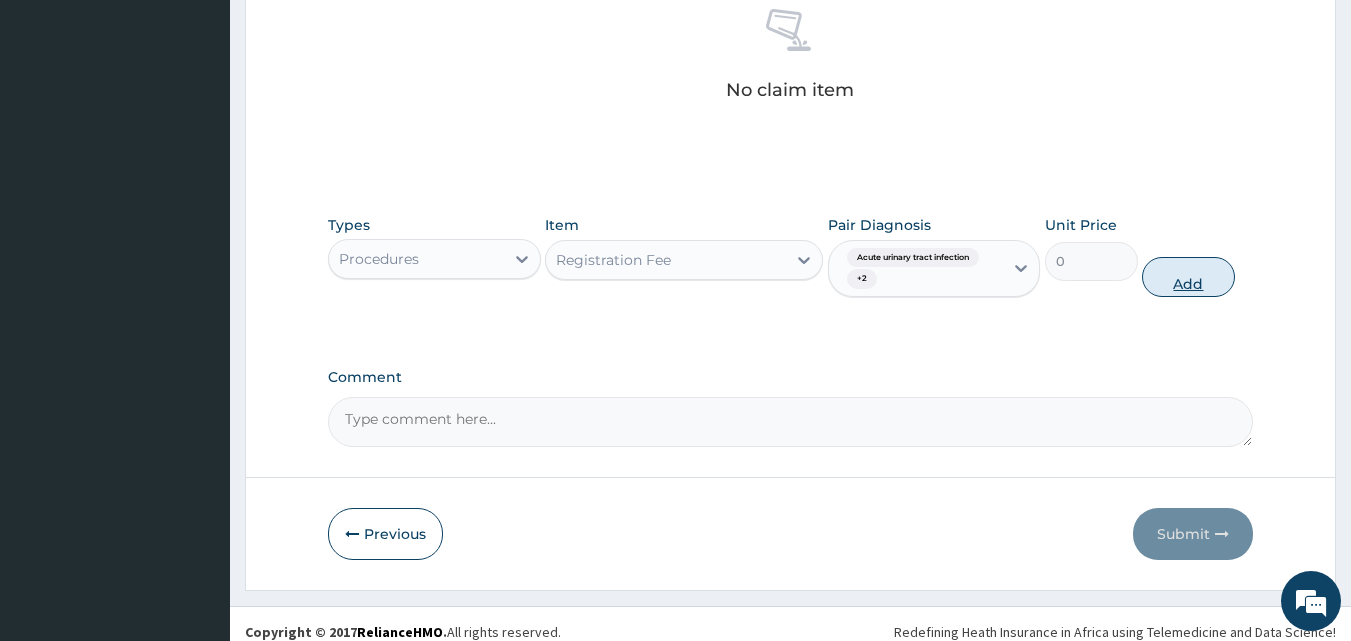 scroll, scrollTop: 729, scrollLeft: 0, axis: vertical 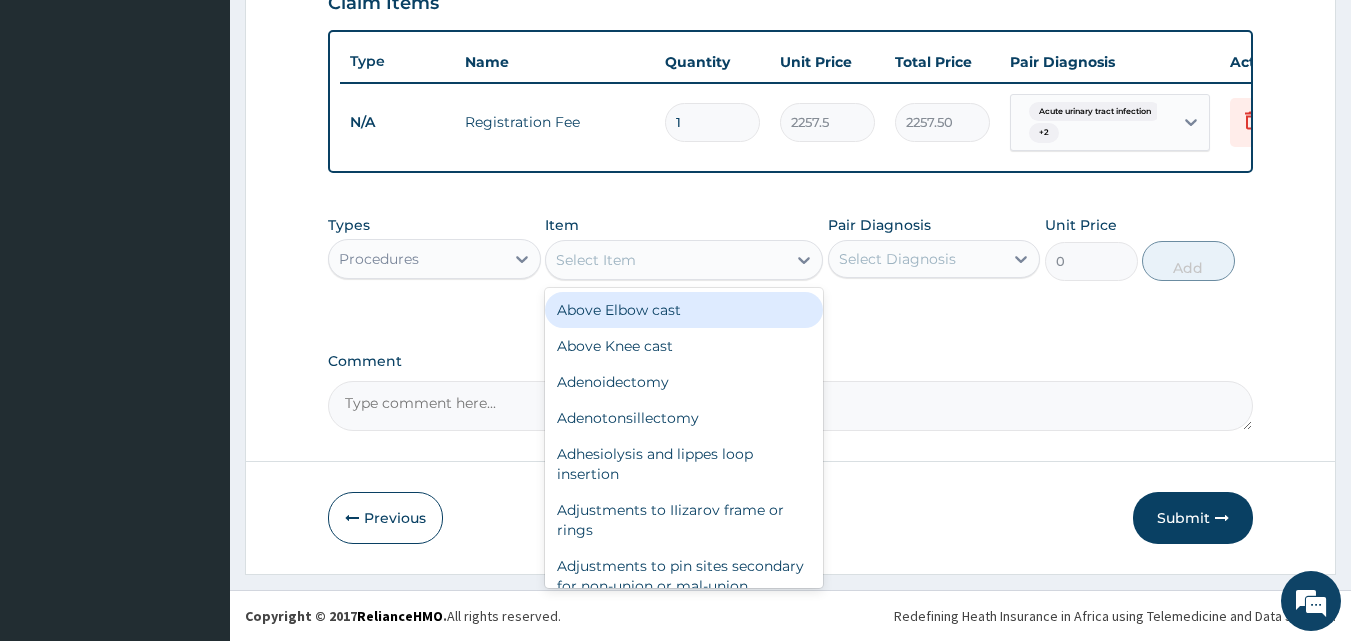 click on "Select Item" at bounding box center (596, 260) 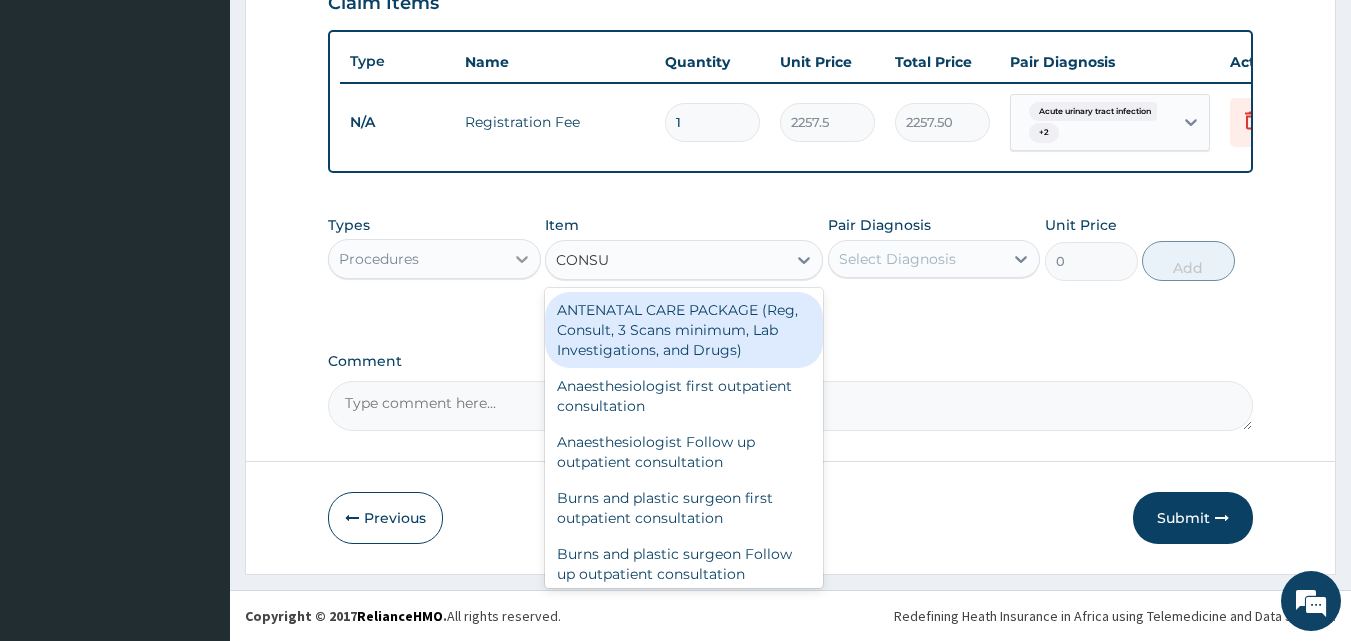 type on "CONSUL" 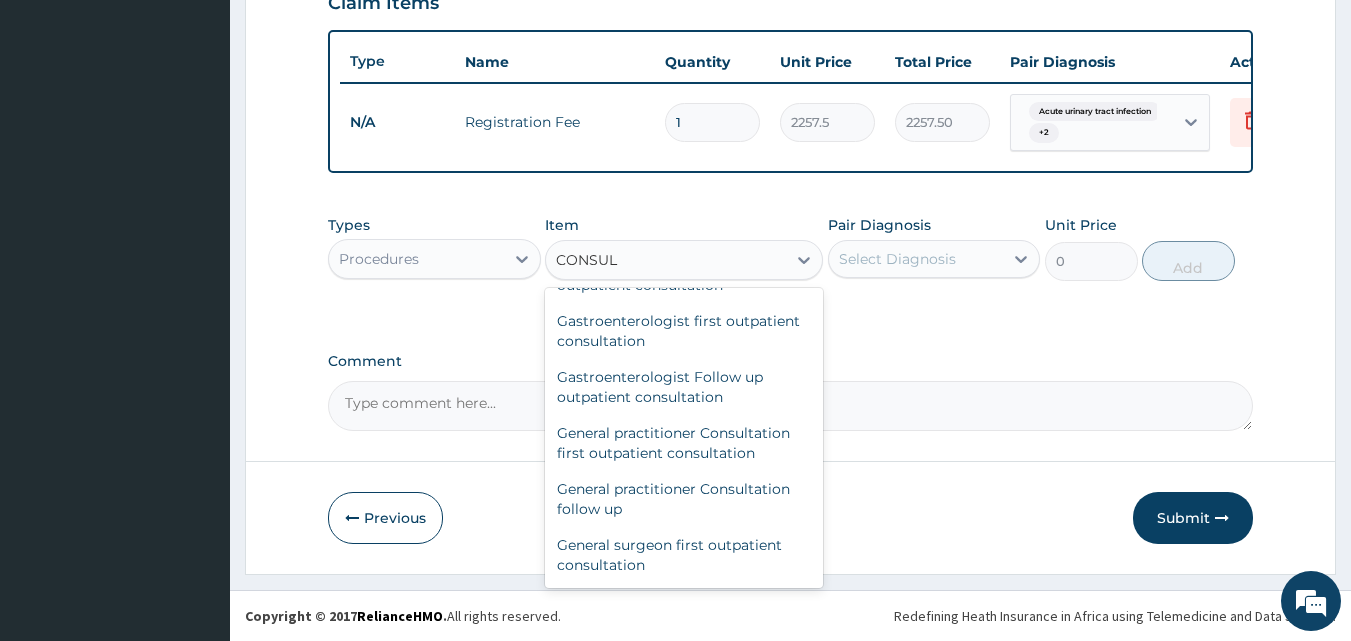 scroll, scrollTop: 1048, scrollLeft: 0, axis: vertical 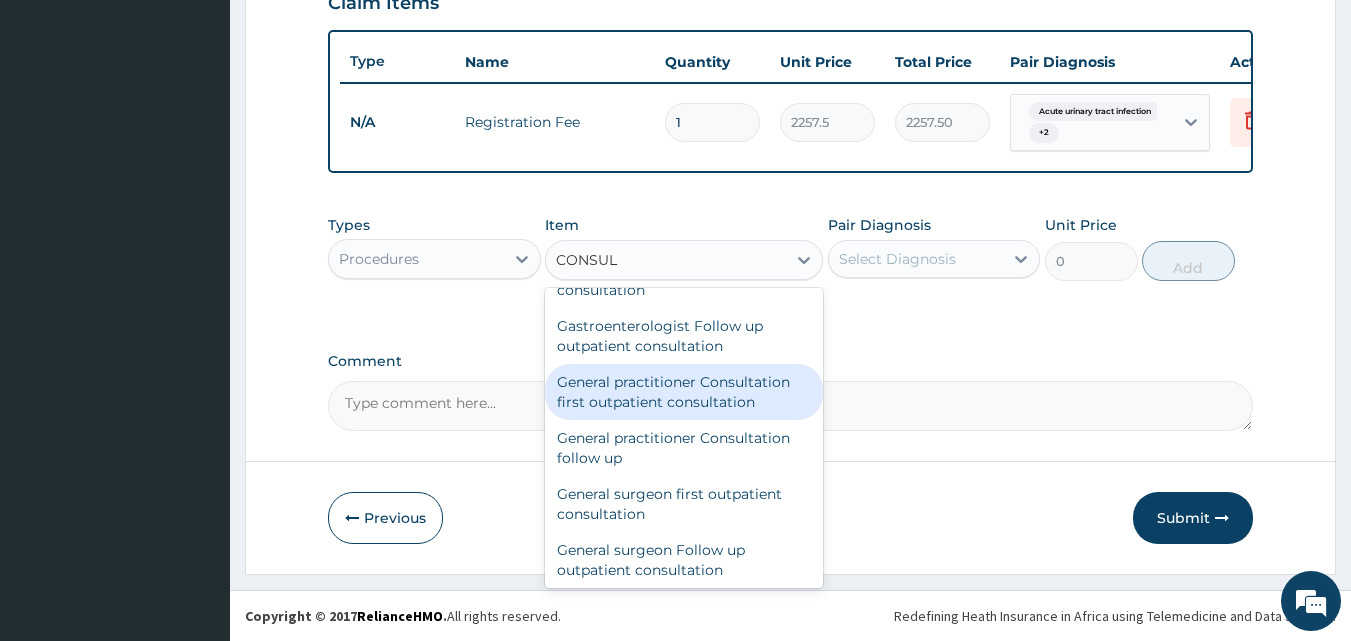 click on "General practitioner Consultation first outpatient consultation" at bounding box center (684, 392) 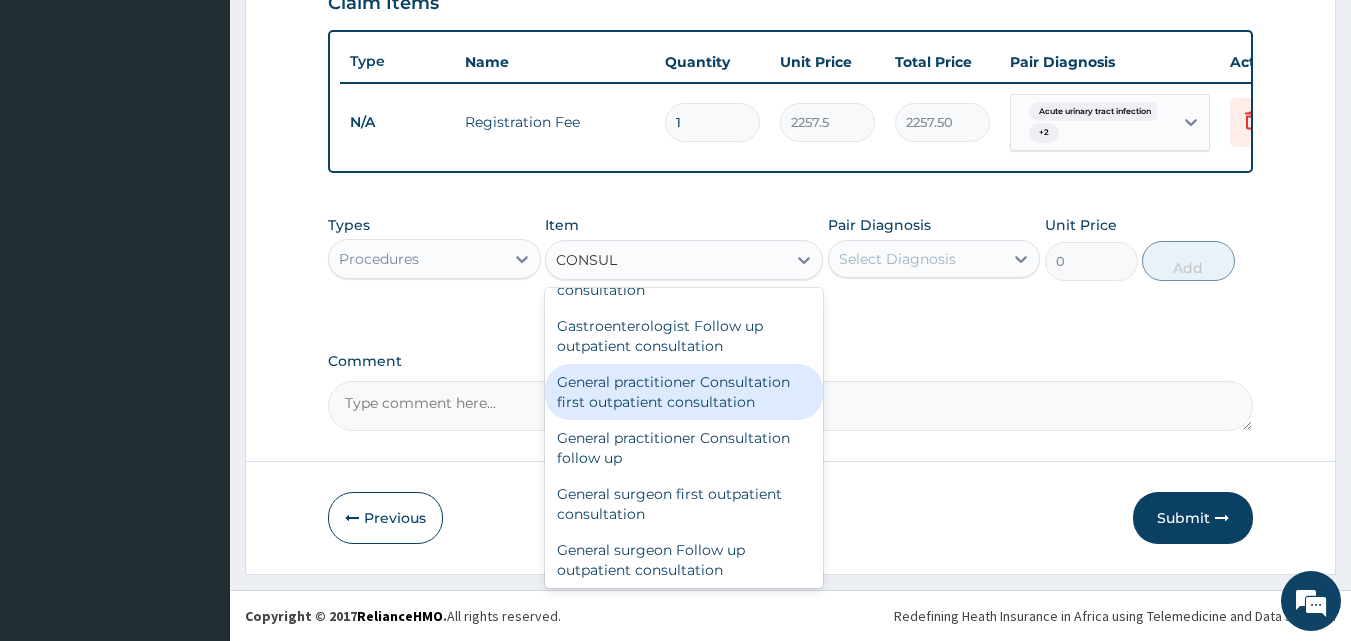 type 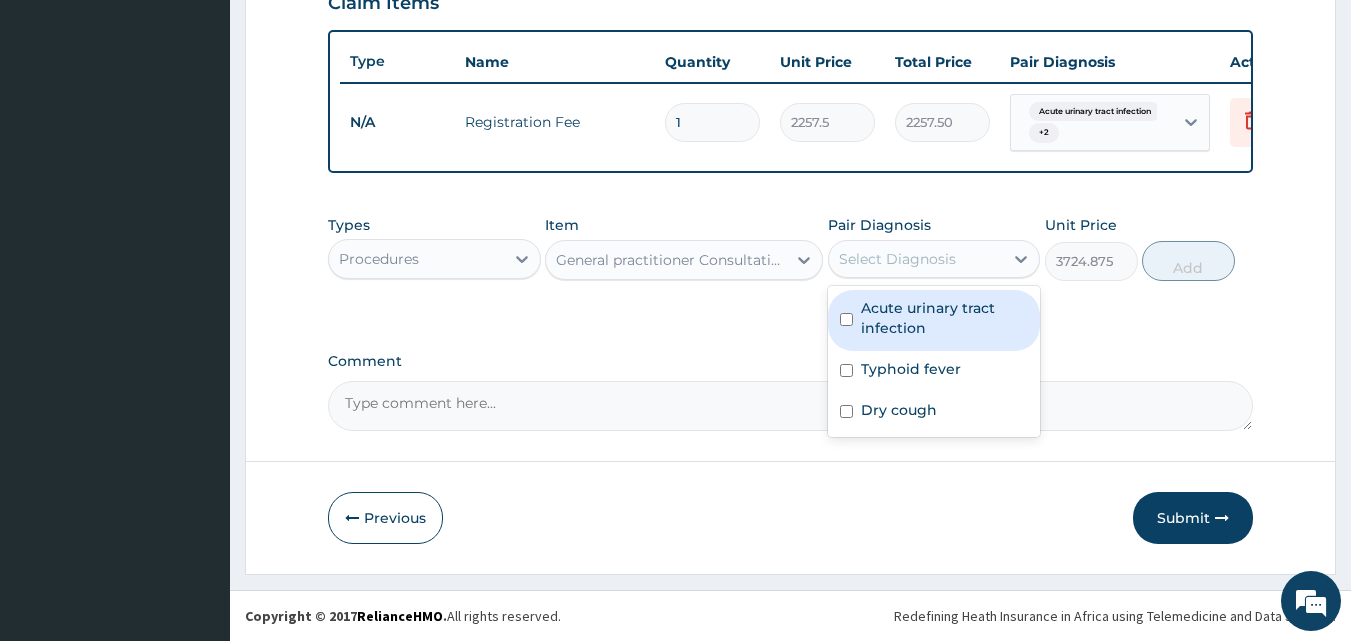 click on "Select Diagnosis" at bounding box center (916, 259) 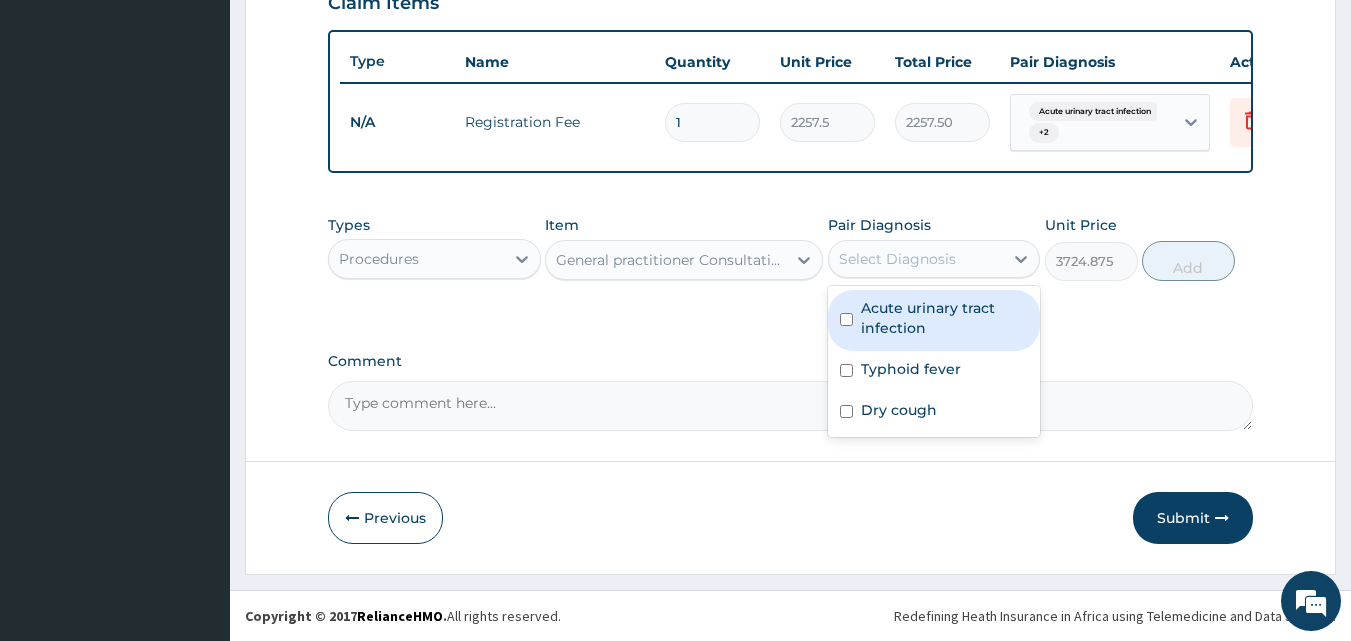 click at bounding box center [846, 319] 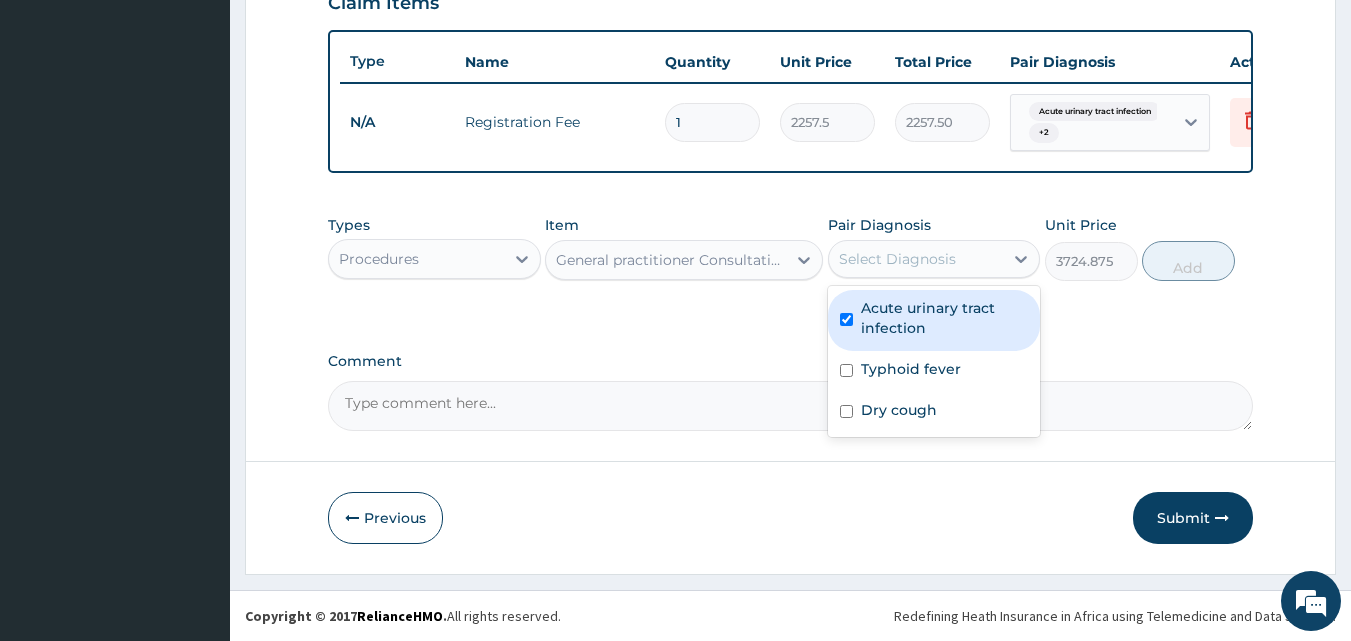 checkbox on "true" 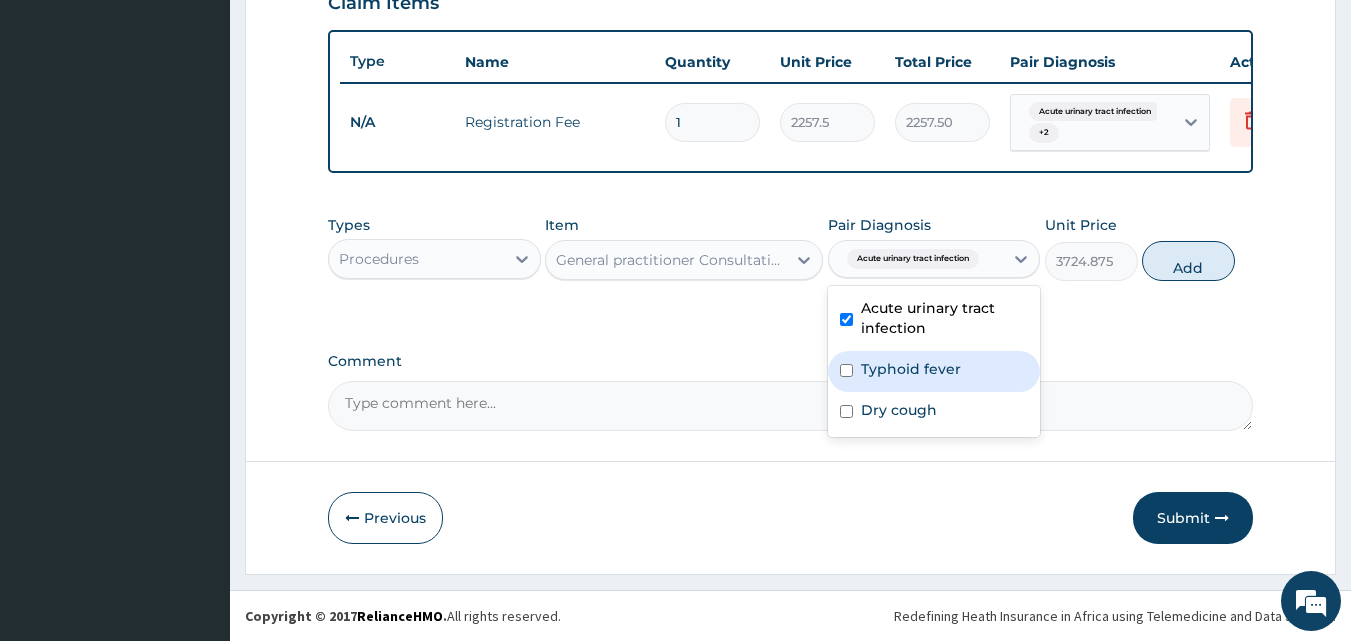 click at bounding box center (846, 370) 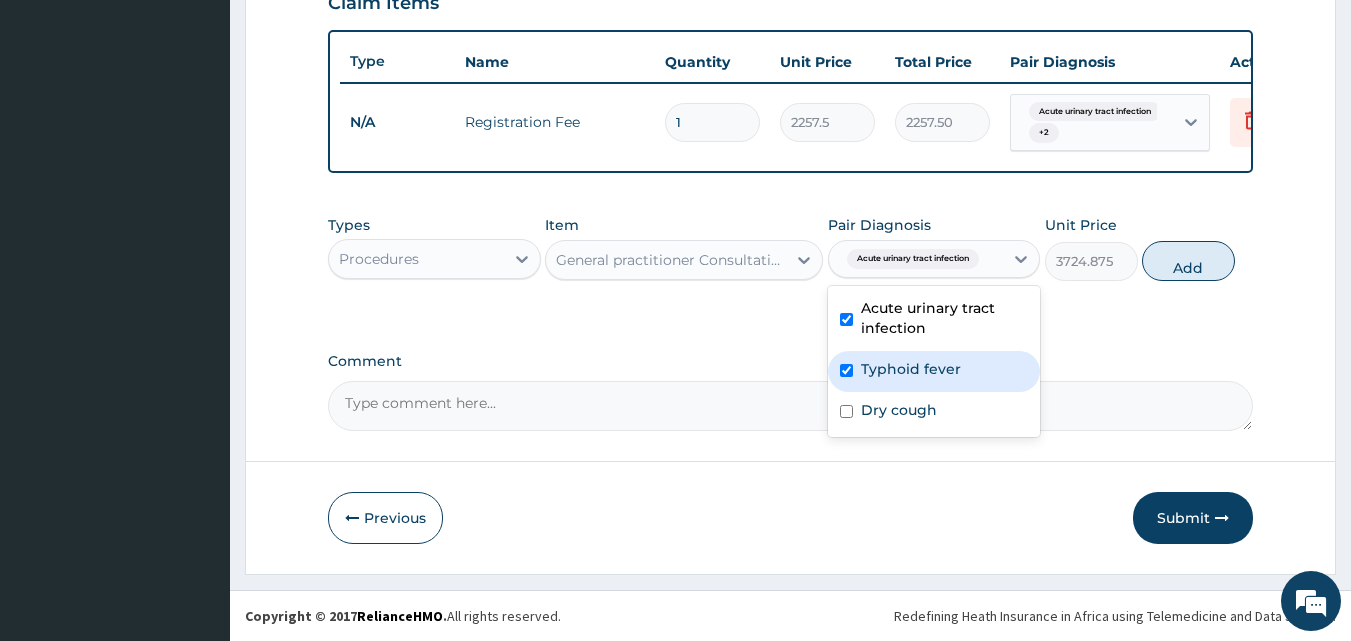 checkbox on "true" 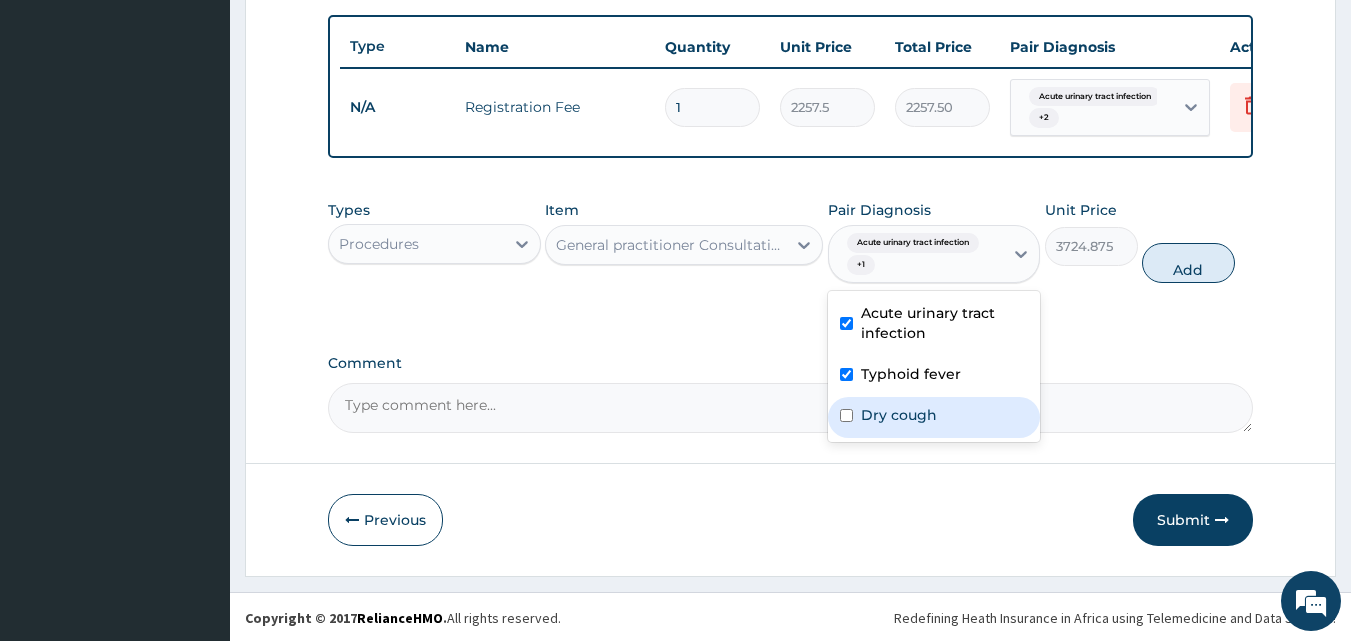 click on "Dry cough" at bounding box center (934, 417) 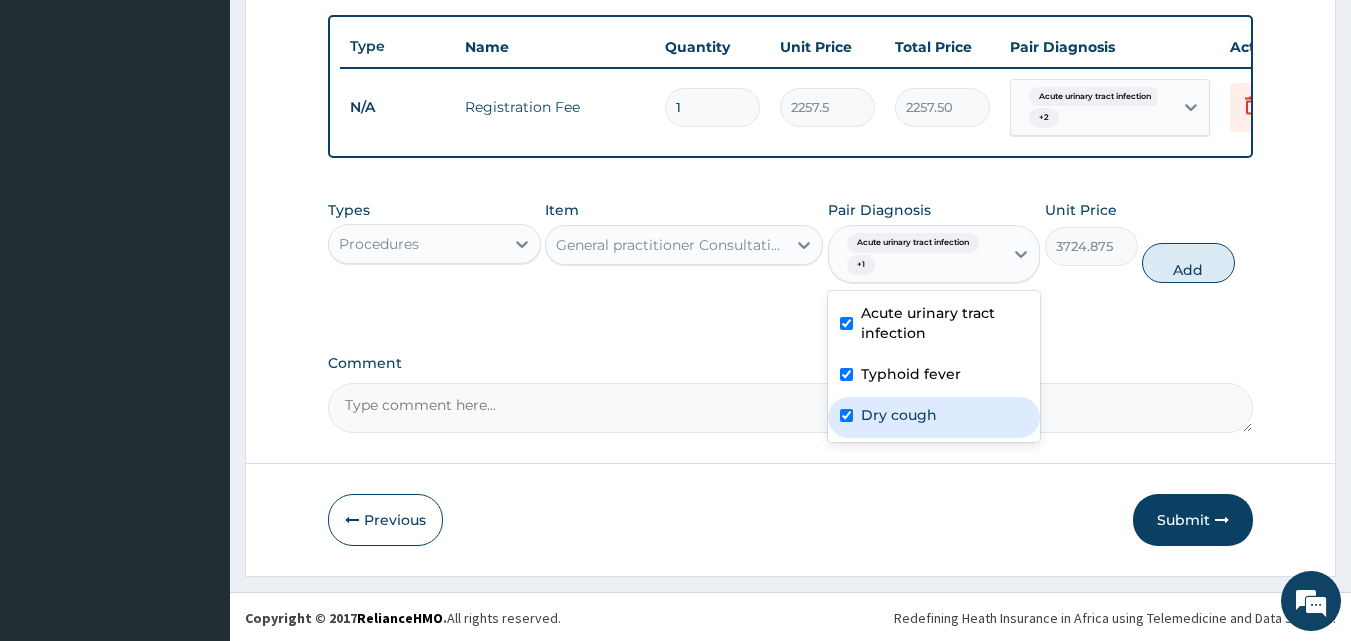 checkbox on "true" 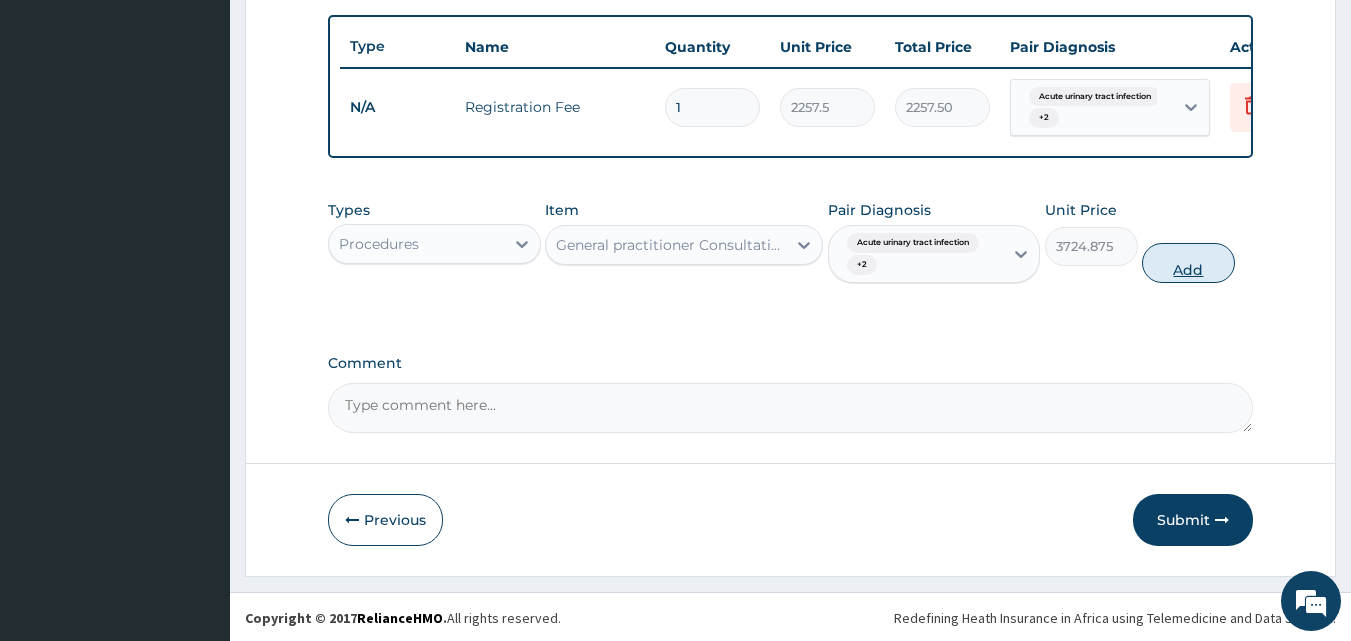 click on "Add" at bounding box center (1188, 263) 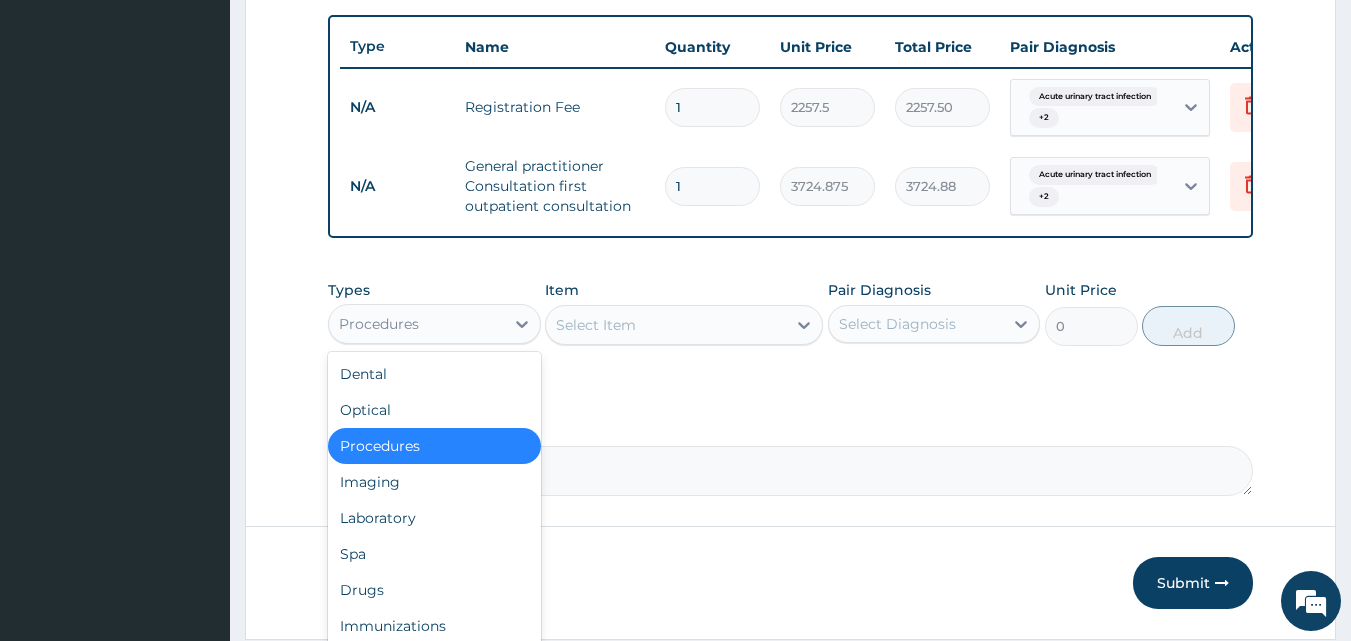 click on "Procedures" at bounding box center (416, 324) 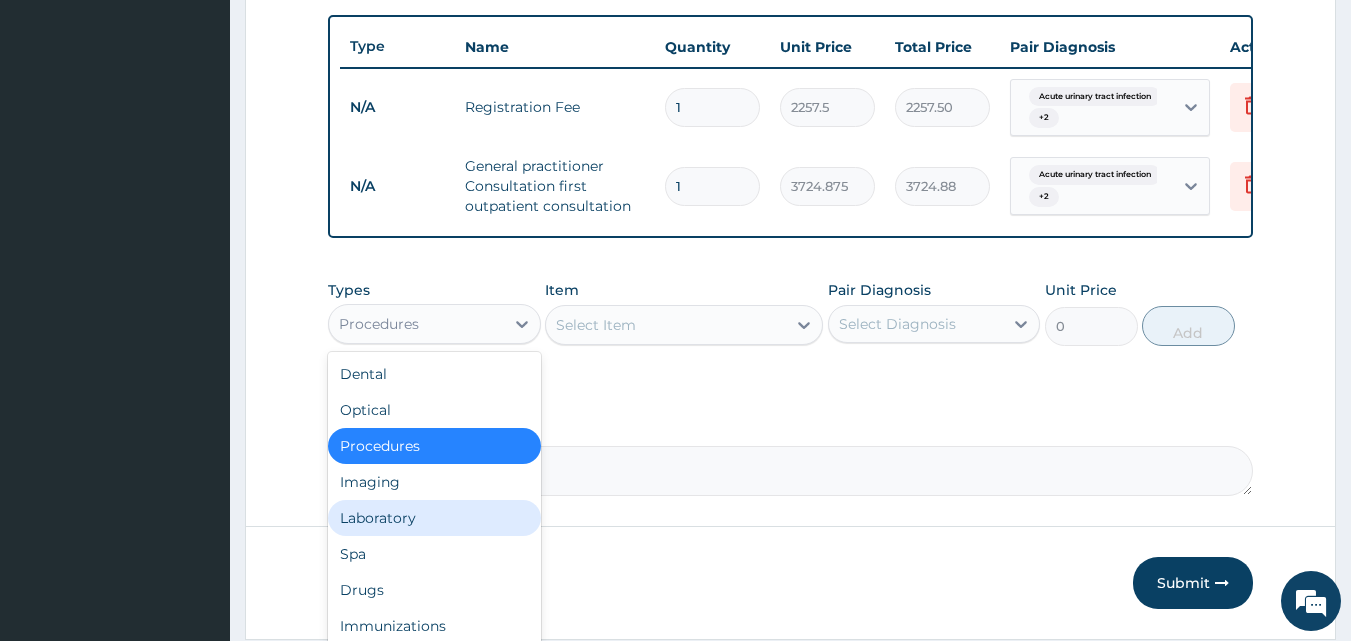 scroll, scrollTop: 68, scrollLeft: 0, axis: vertical 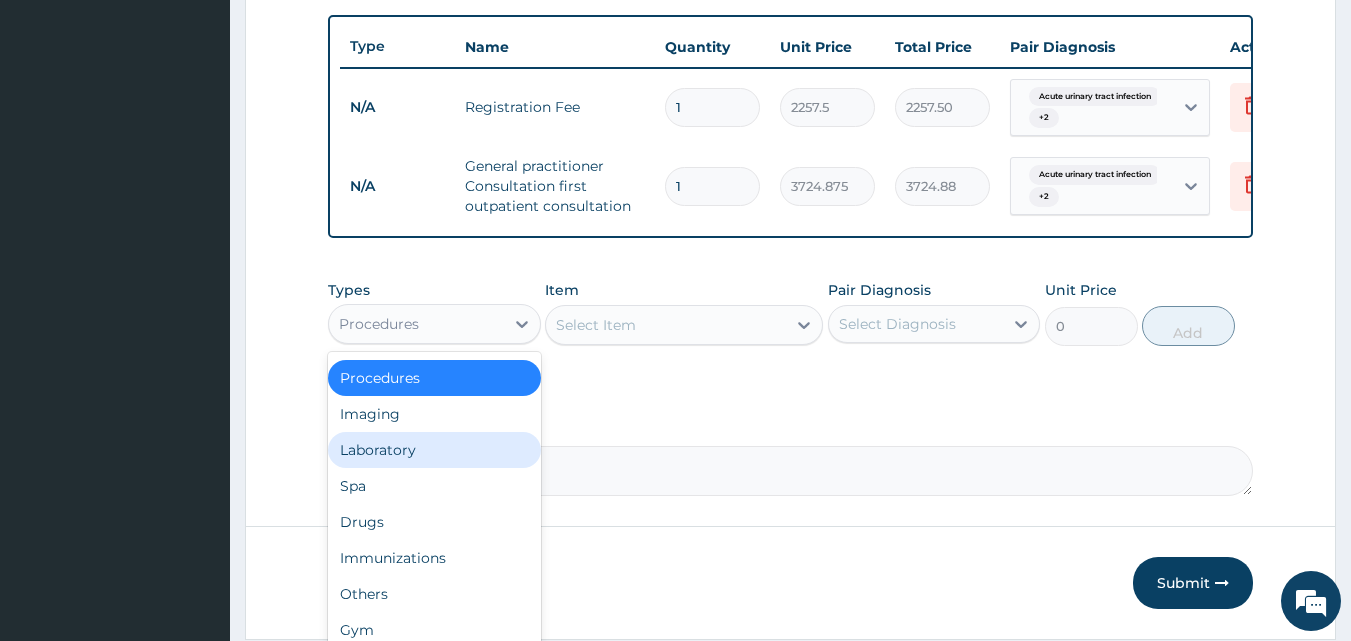 click on "Laboratory" at bounding box center [434, 450] 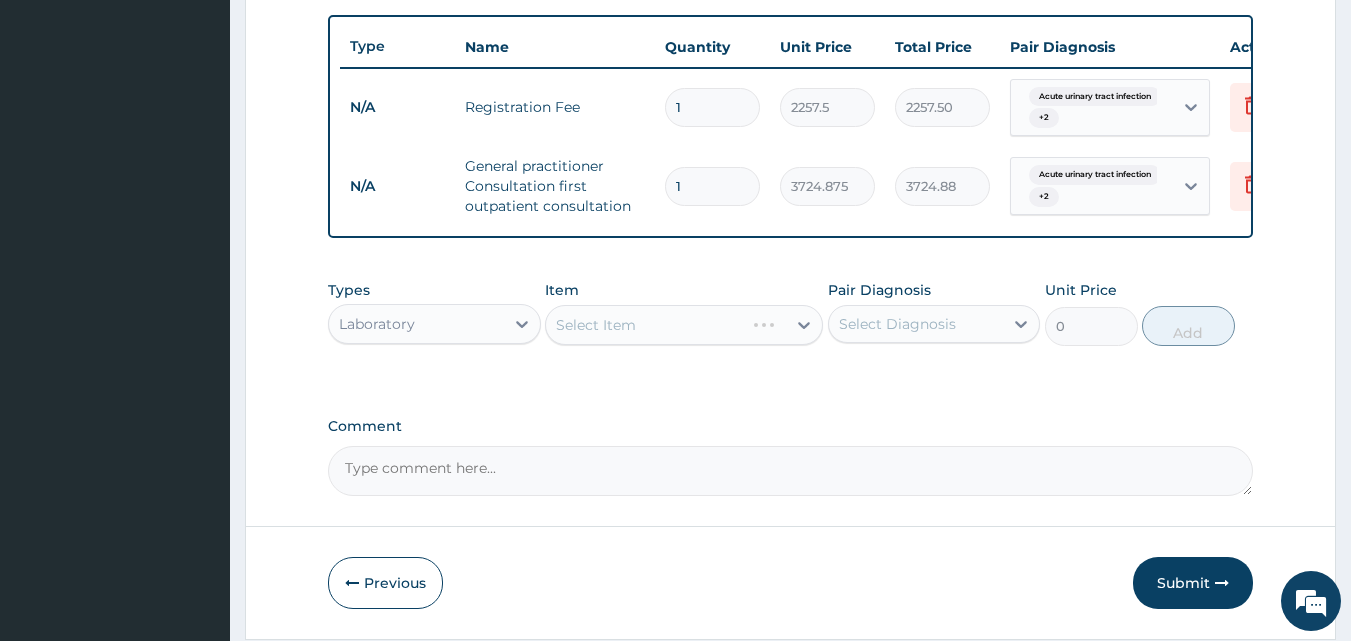 click on "Select Item" at bounding box center [684, 325] 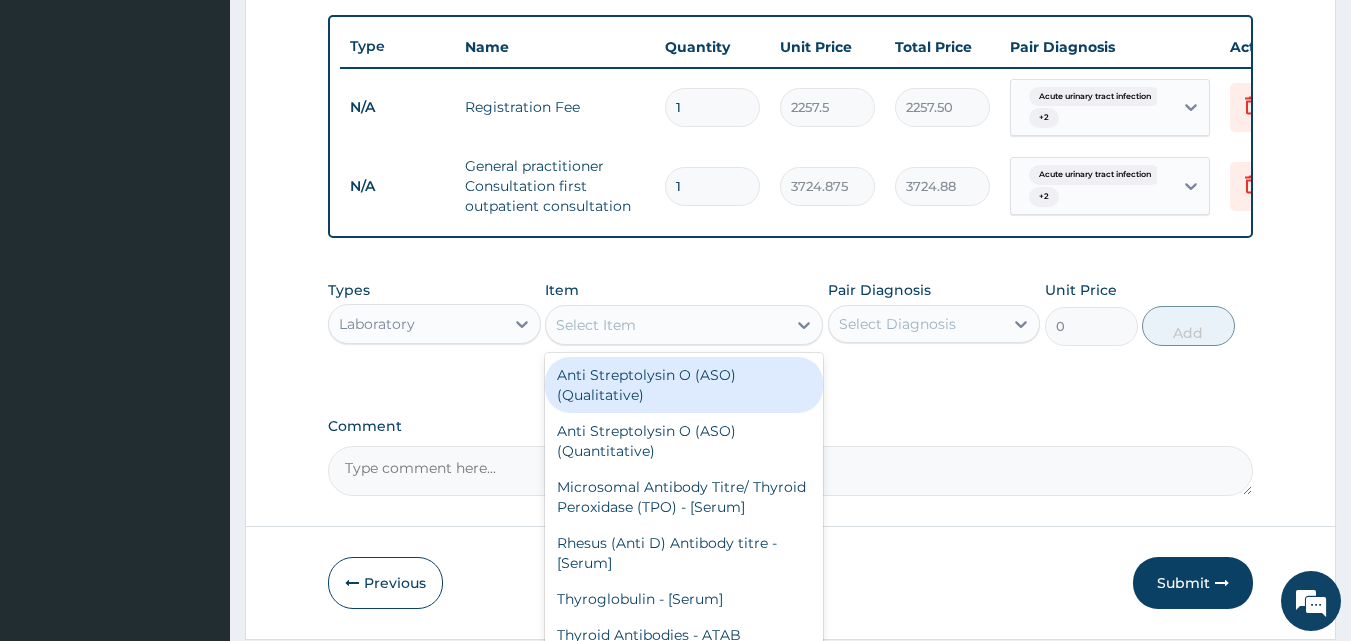 click on "Select Item" at bounding box center [666, 325] 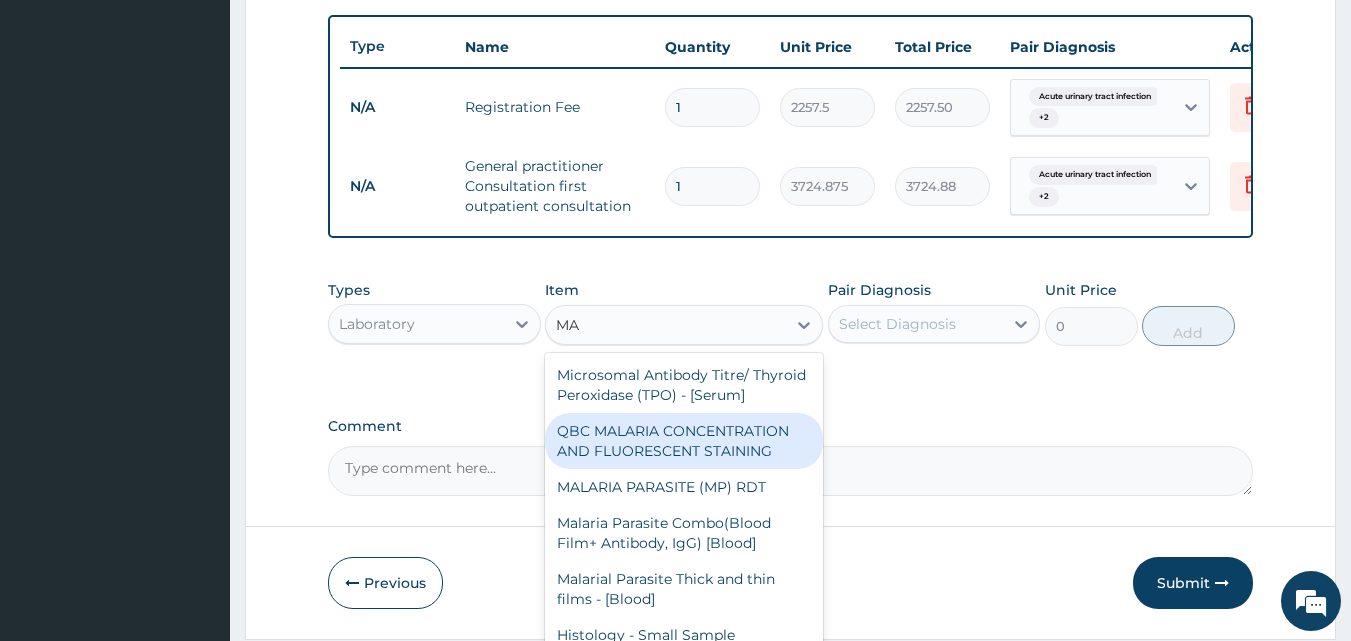 type on "M" 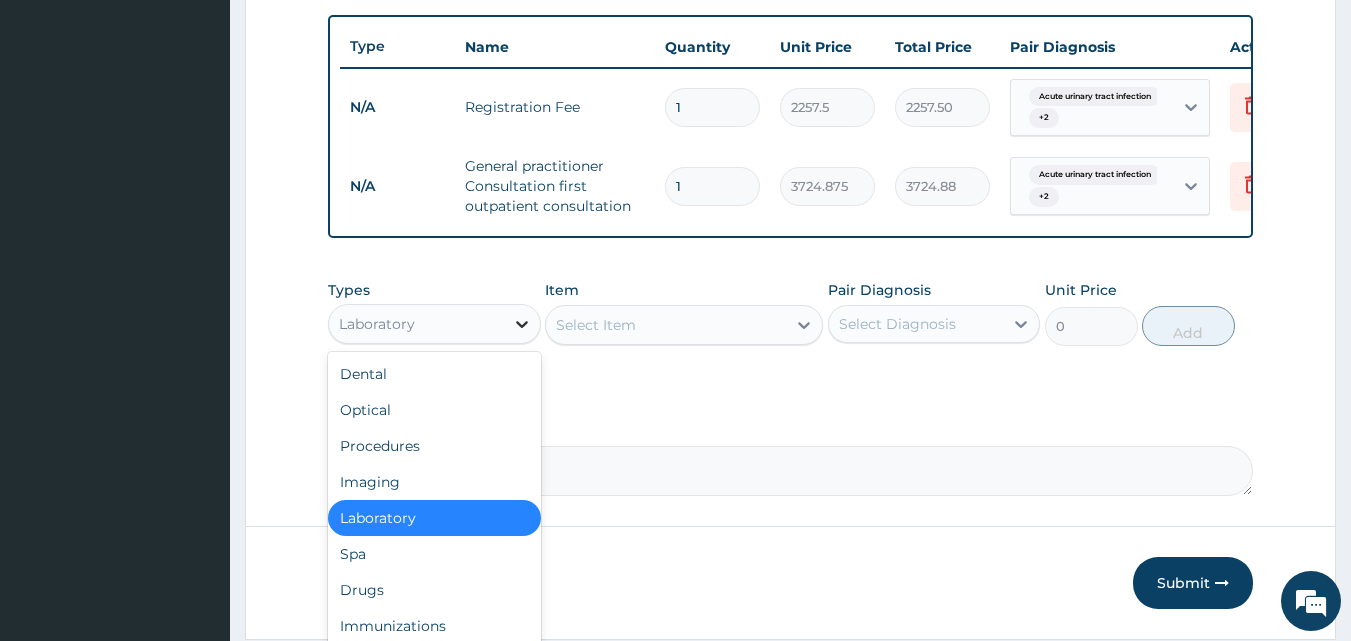 click at bounding box center (522, 324) 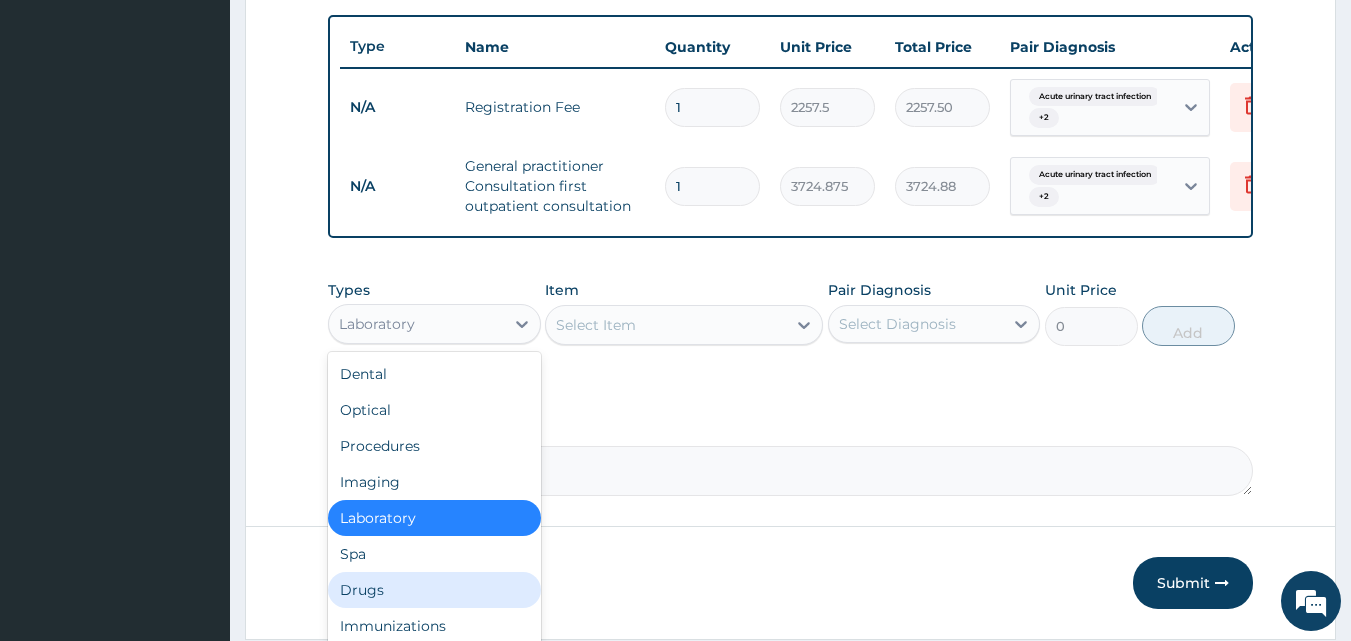 click on "Drugs" at bounding box center [434, 590] 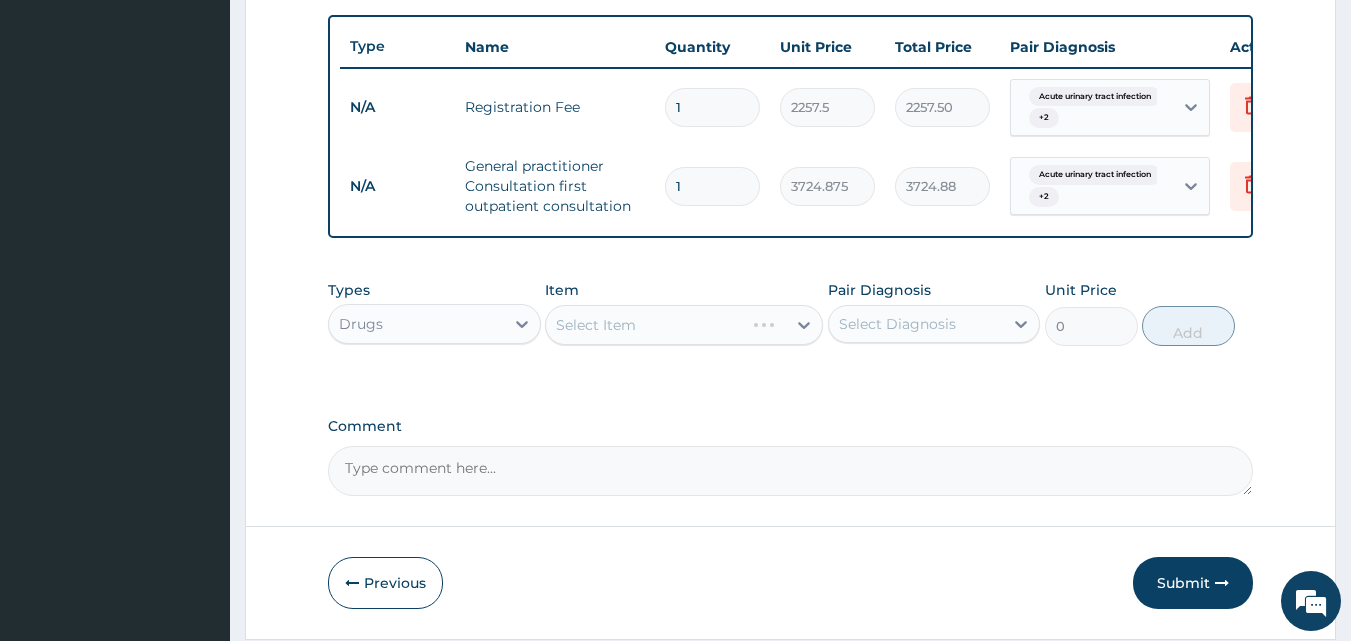 click on "Select Item" at bounding box center (684, 325) 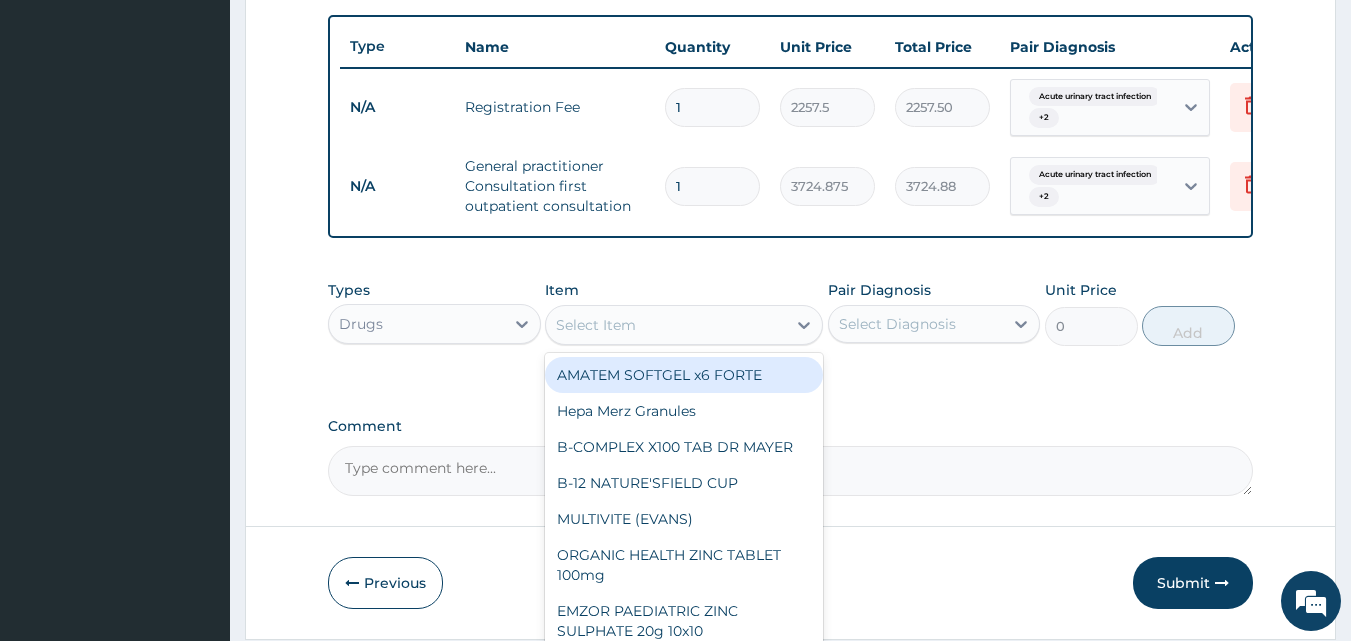 click on "Select Item" at bounding box center [596, 325] 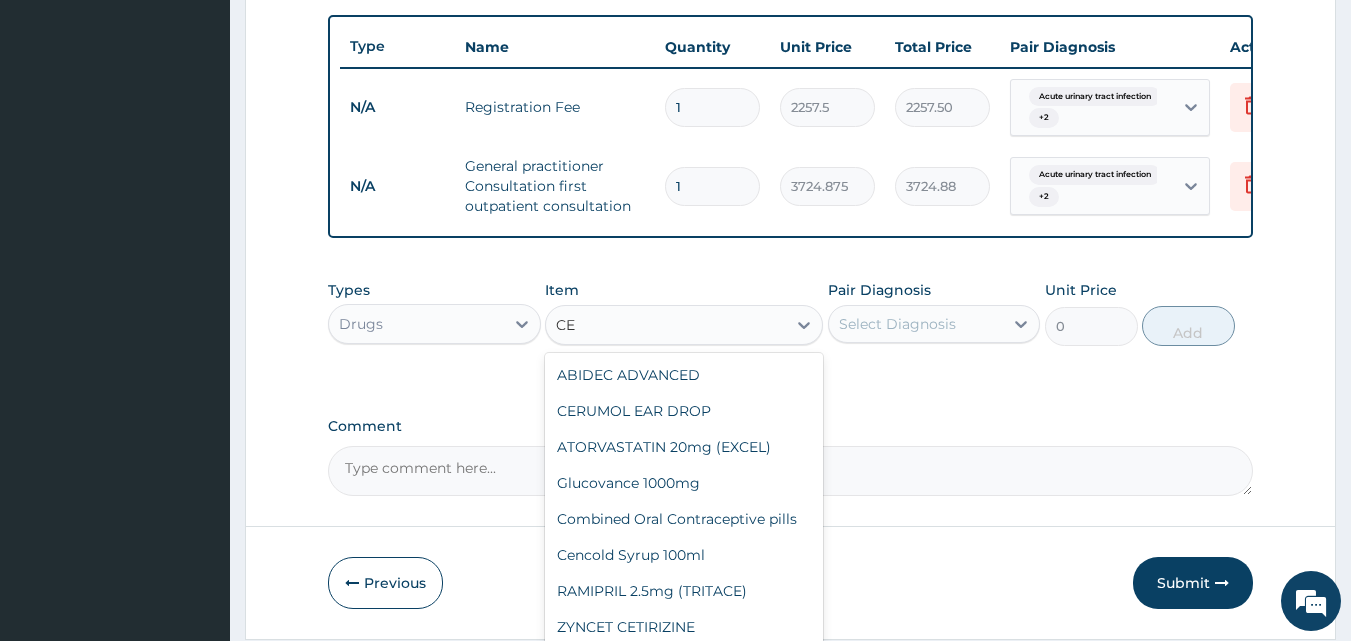 type on "C" 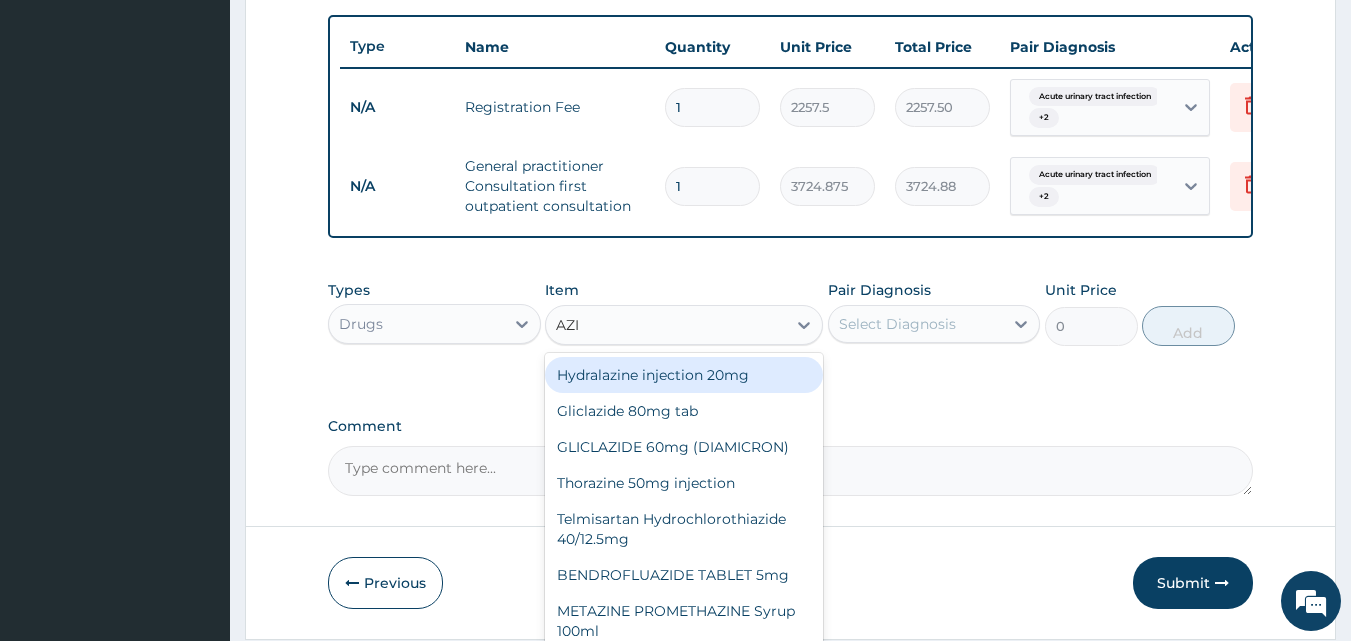 type on "AZIT" 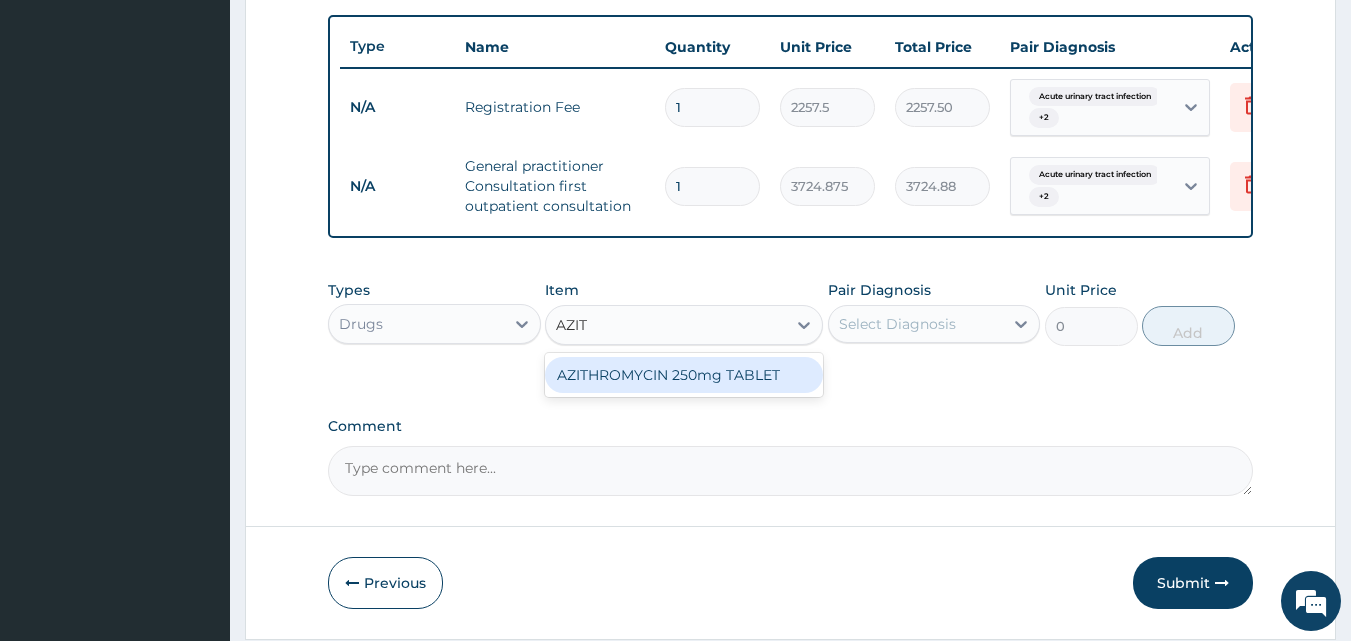 click on "AZITHROMYCIN 250mg TABLET" at bounding box center [684, 375] 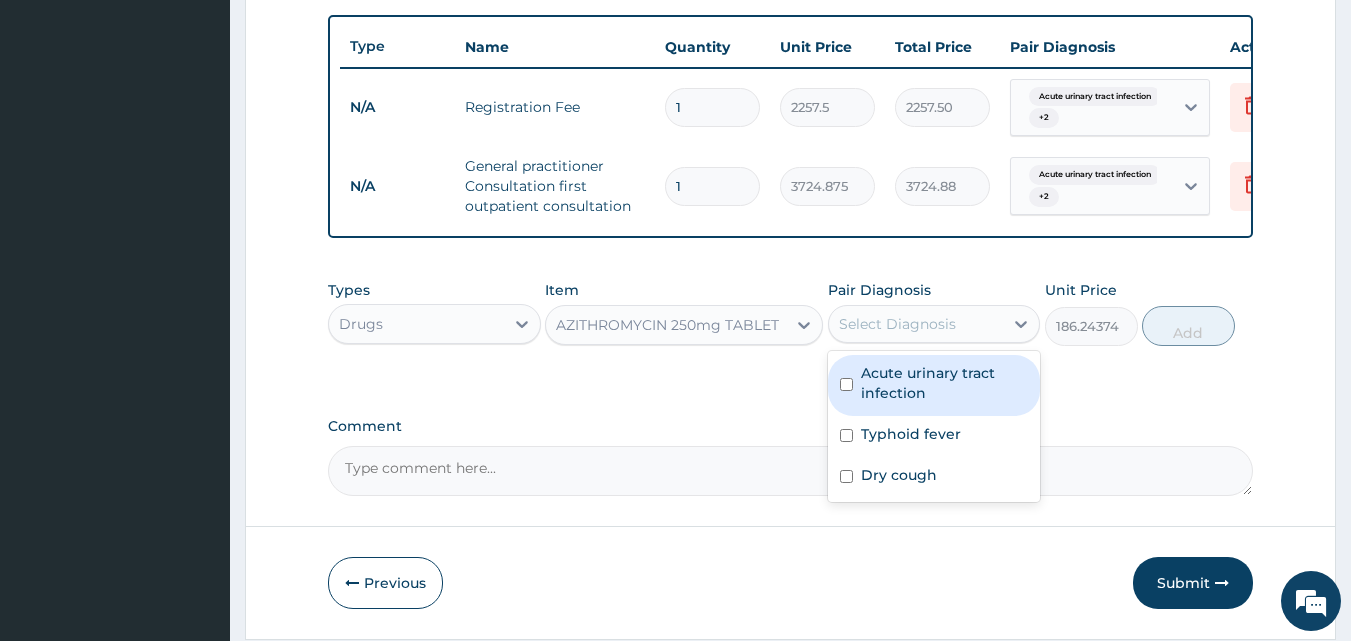click on "Select Diagnosis" at bounding box center (897, 324) 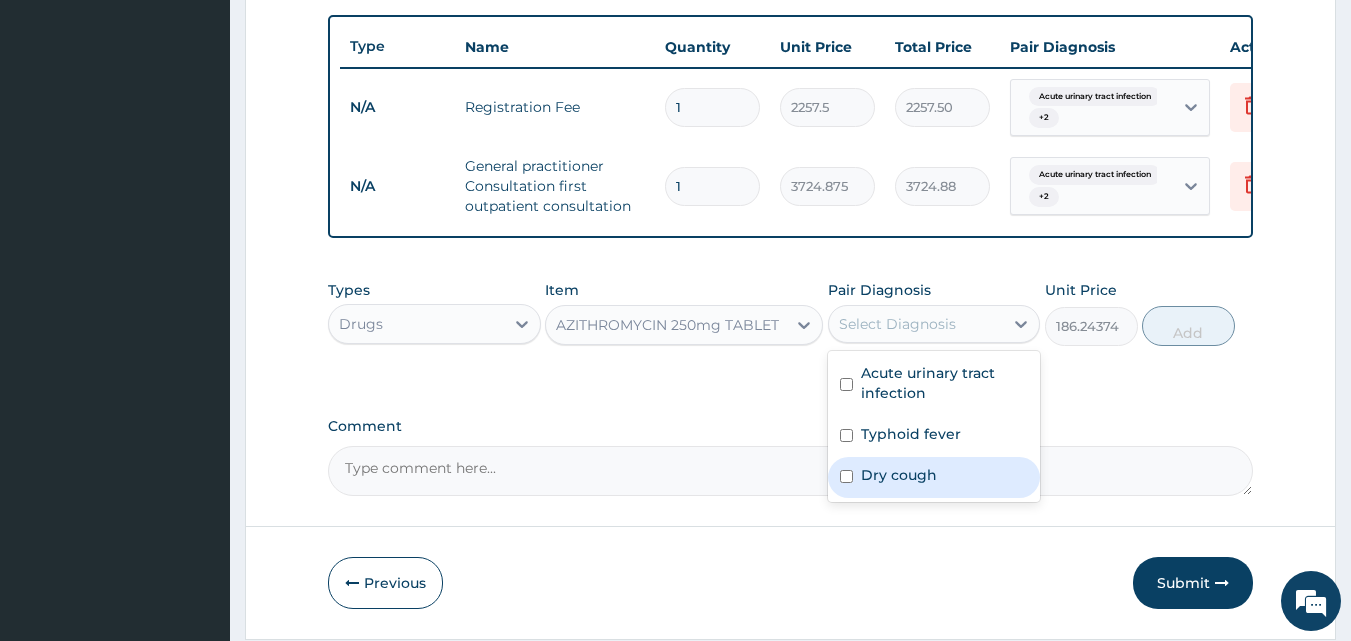 click at bounding box center (846, 476) 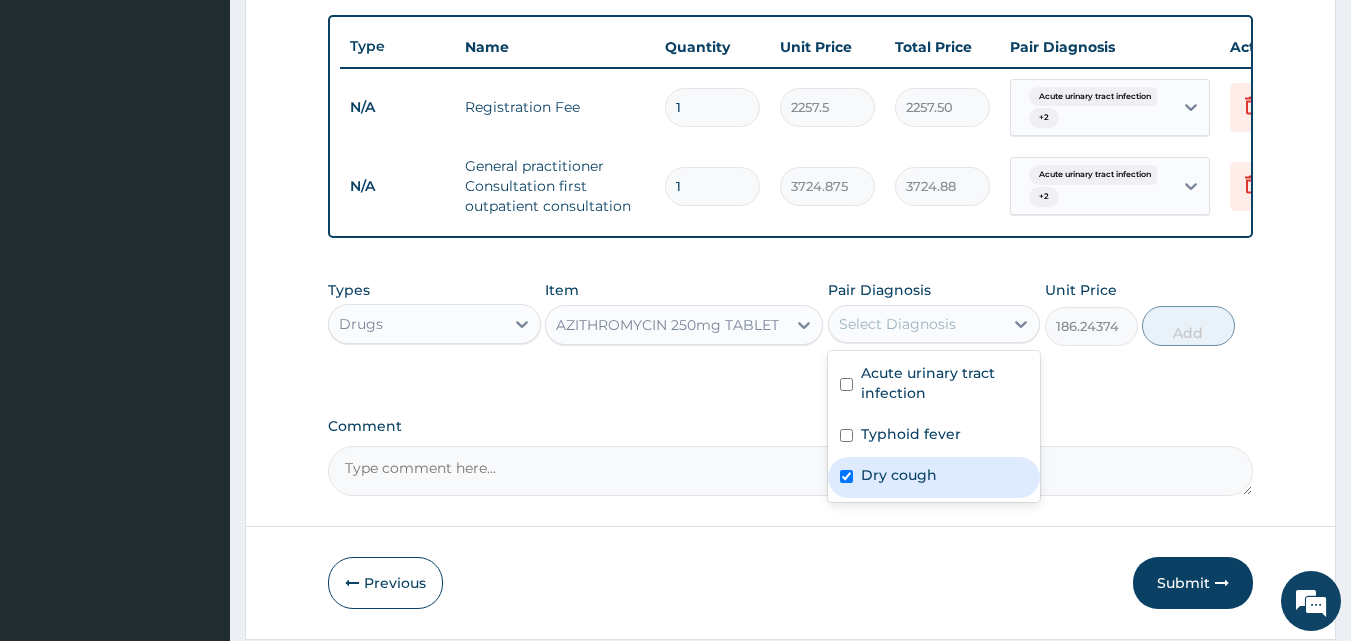 checkbox on "true" 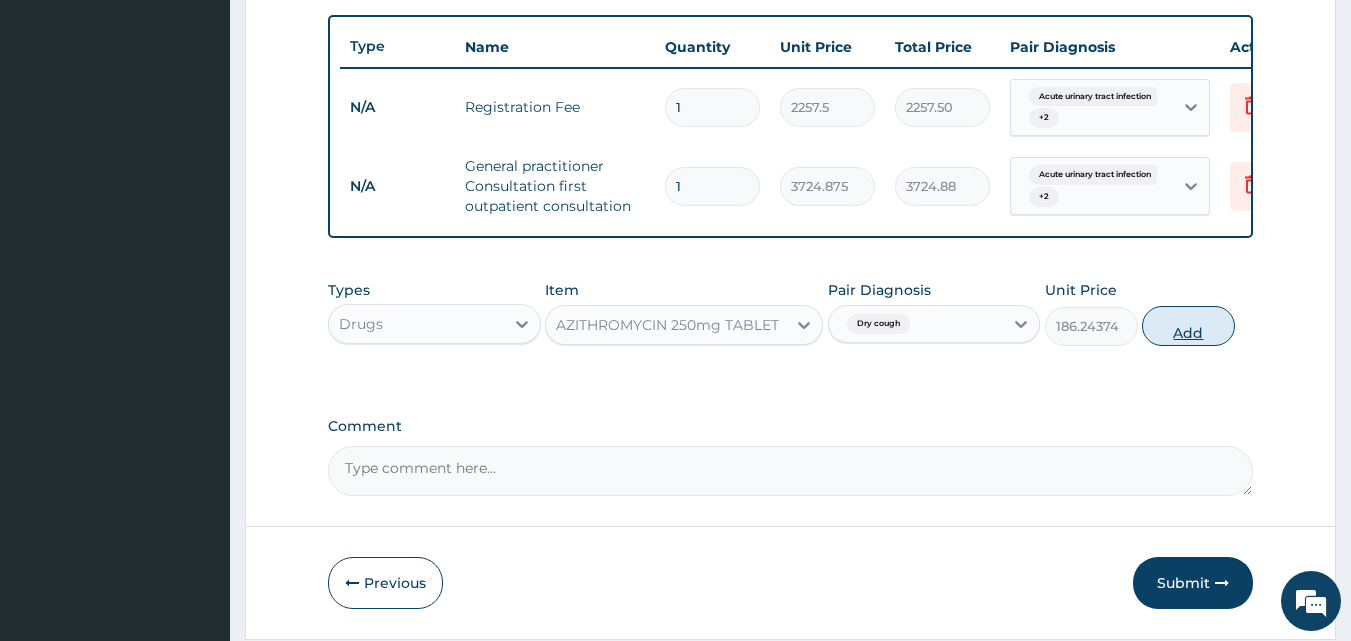 click on "Add" at bounding box center (1188, 326) 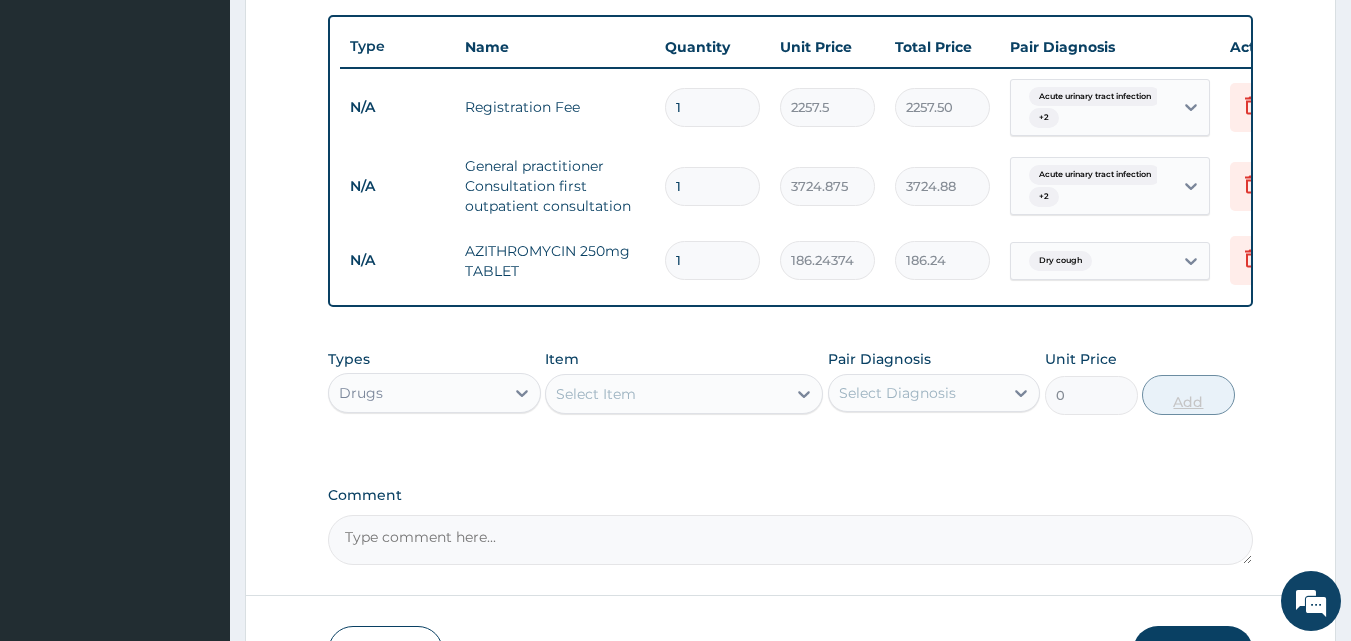 click on "PA Code / Prescription Code Enter Code(Secondary Care Only) Encounter Date 05-07-2025 Important Notice Please enter PA codes before entering items that are not attached to a PA code   All diagnoses entered must be linked to a claim item. Diagnosis & Claim Items that are visible but inactive cannot be edited because they were imported from an already approved PA code. Diagnosis Acute urinary tract infection Confirmed Typhoid fever Confirmed Dry cough Confirmed NB: All diagnosis must be linked to a claim item Claim Items Type Name Quantity Unit Price Total Price Pair Diagnosis Actions N/A Registration Fee 1 2257.5 2257.50 Acute urinary tract infection  + 2 Delete N/A General practitioner Consultation first outpatient consultation 1 3724.875 3724.88 Acute urinary tract infection  + 2 Delete N/A AZITHROMYCIN 250mg TABLET 1 186.24374 186.24 Dry cough Delete Types Drugs Item Select Item Pair Diagnosis Select Diagnosis Unit Price 0 Add Comment" at bounding box center [791, 13] 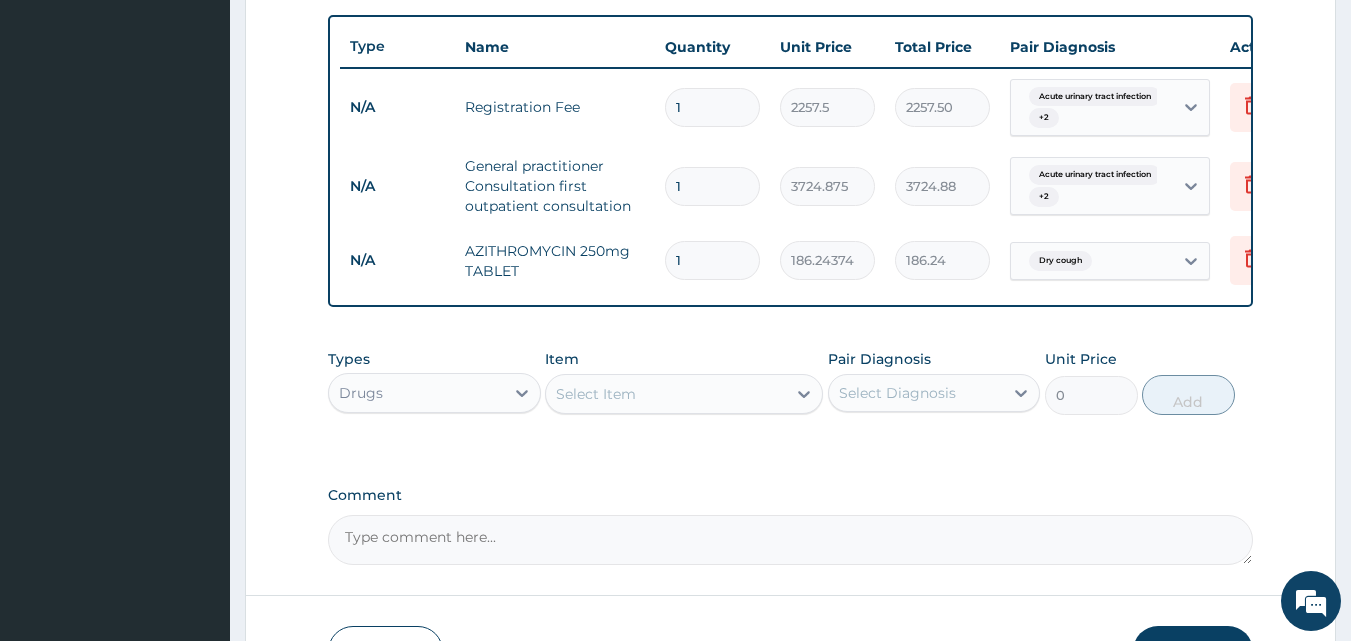 click on "1" at bounding box center (712, 260) 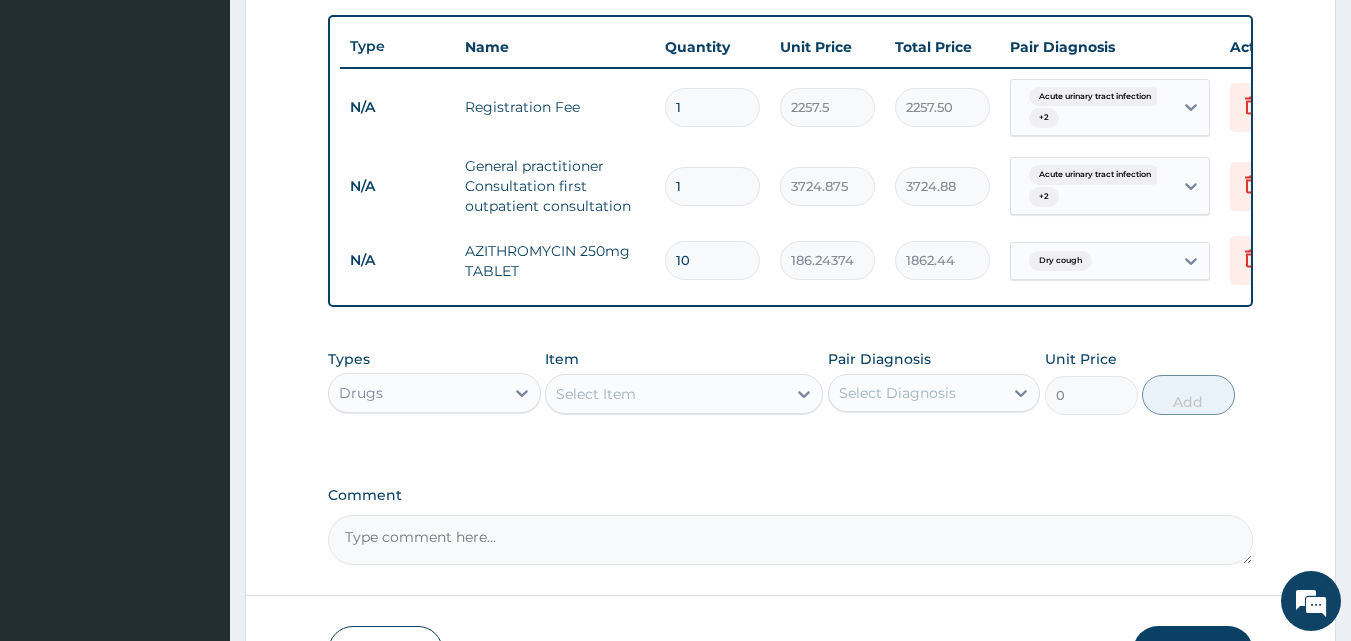 type on "10" 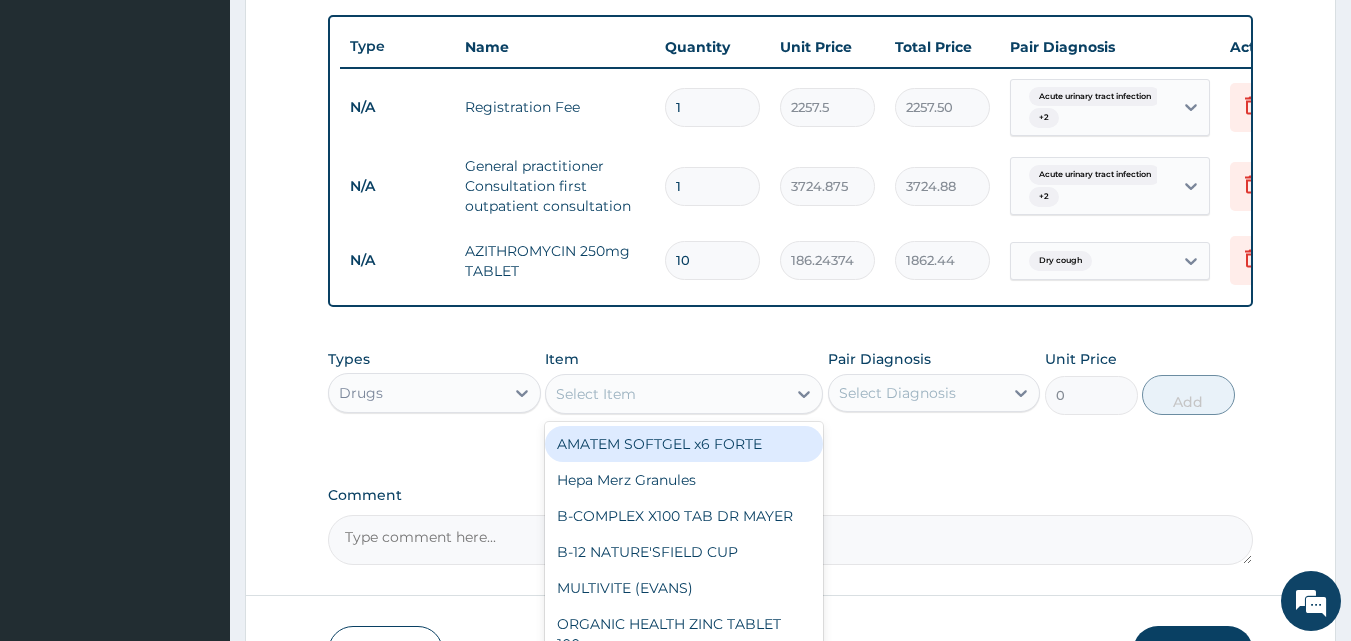 click on "Select Item" at bounding box center [596, 394] 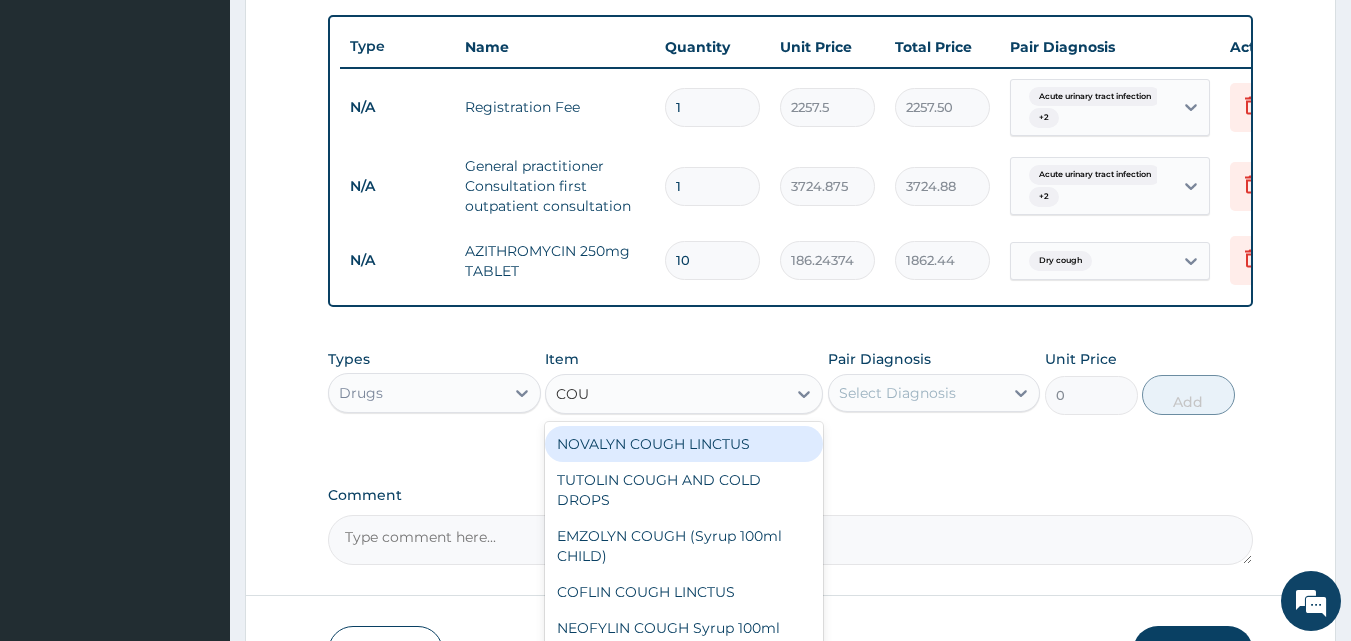 type on "COUG" 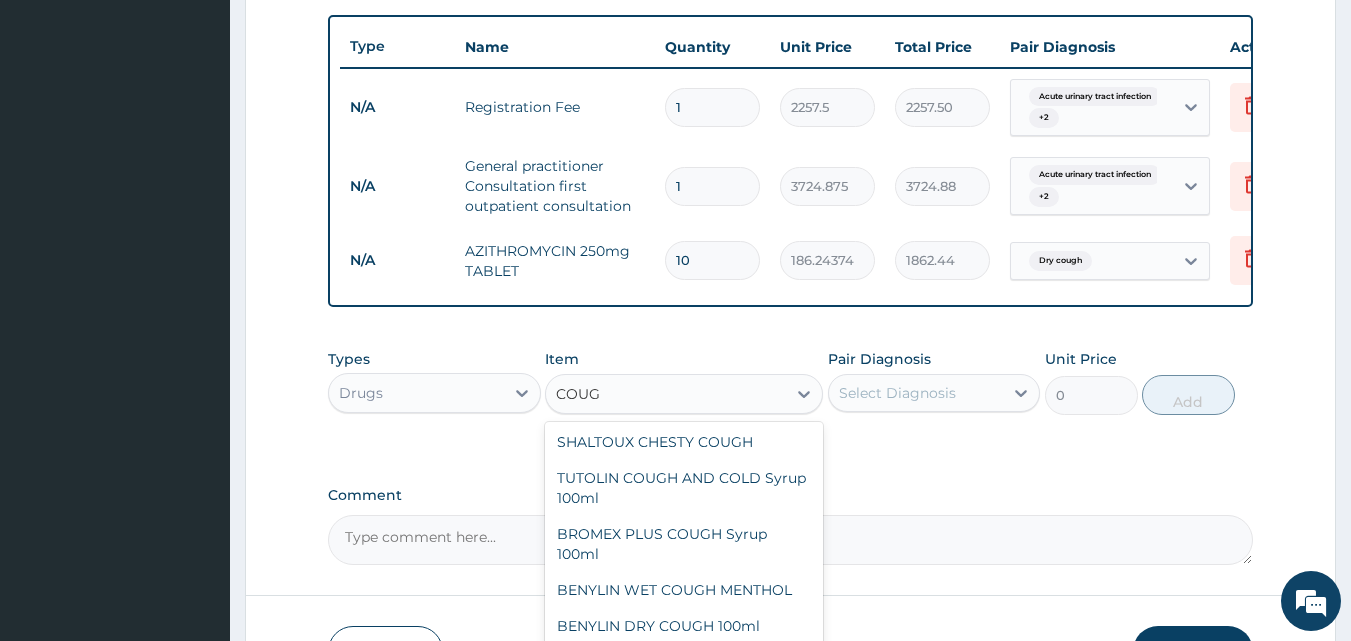 scroll, scrollTop: 262, scrollLeft: 0, axis: vertical 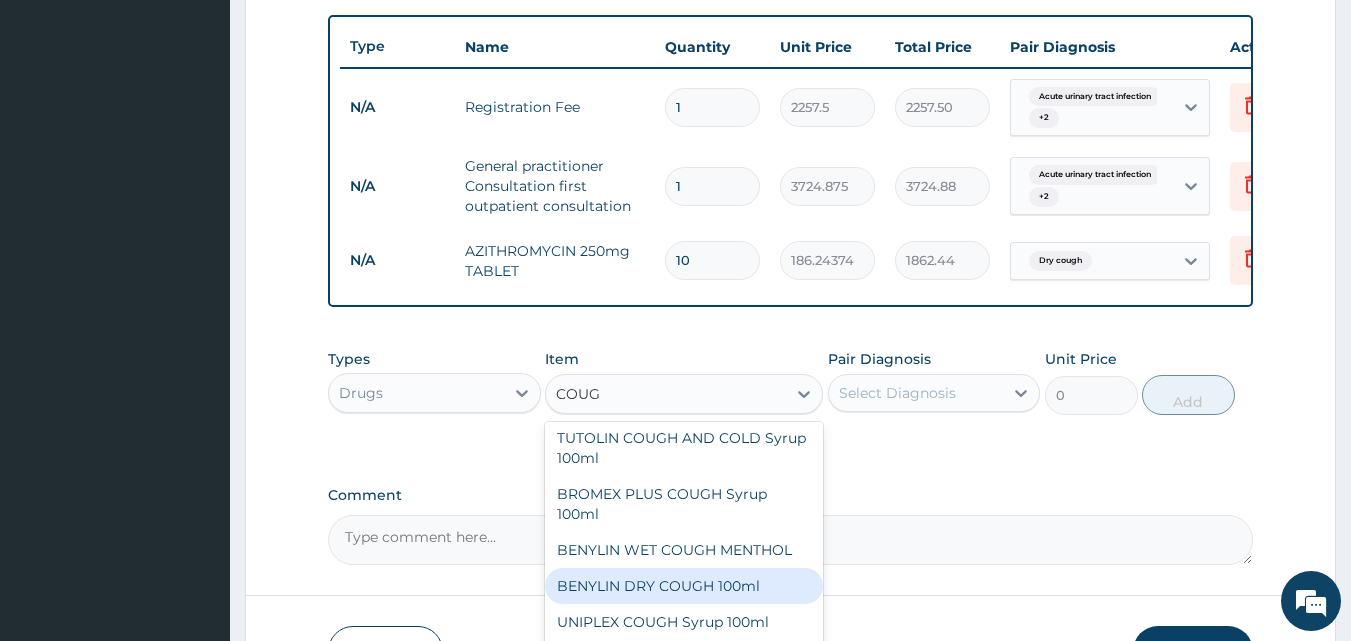 click on "BENYLIN DRY COUGH 100ml" at bounding box center [684, 586] 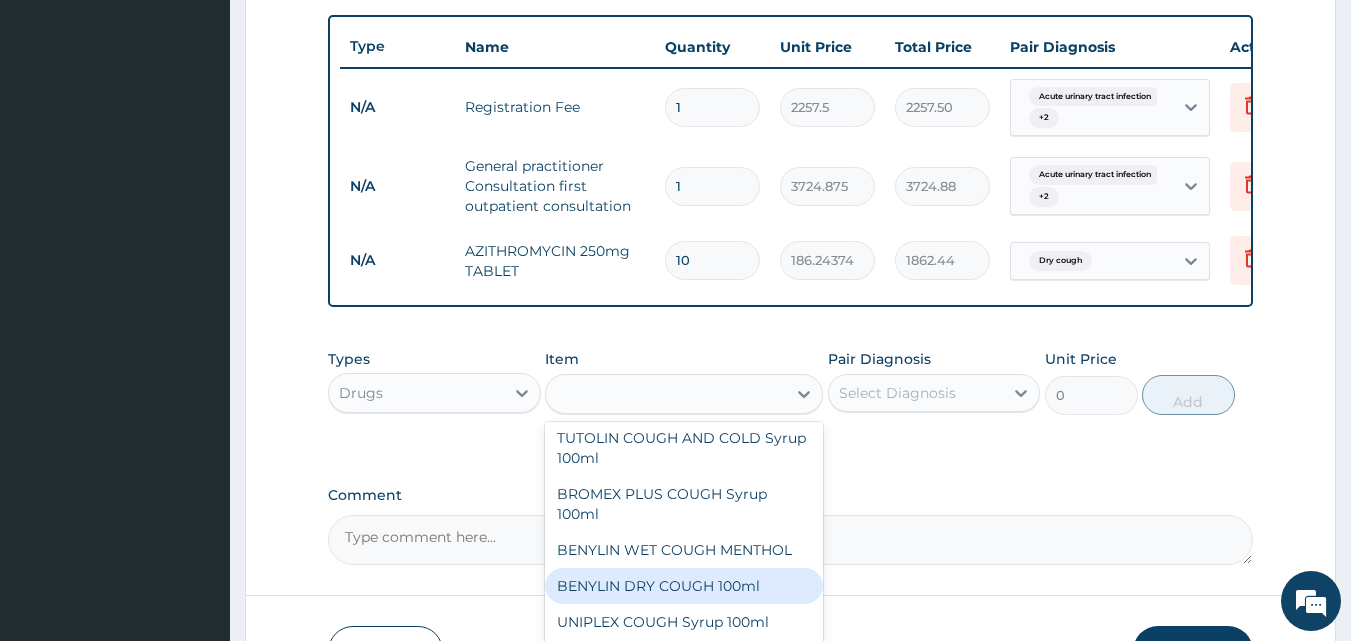 type on "1862.4375" 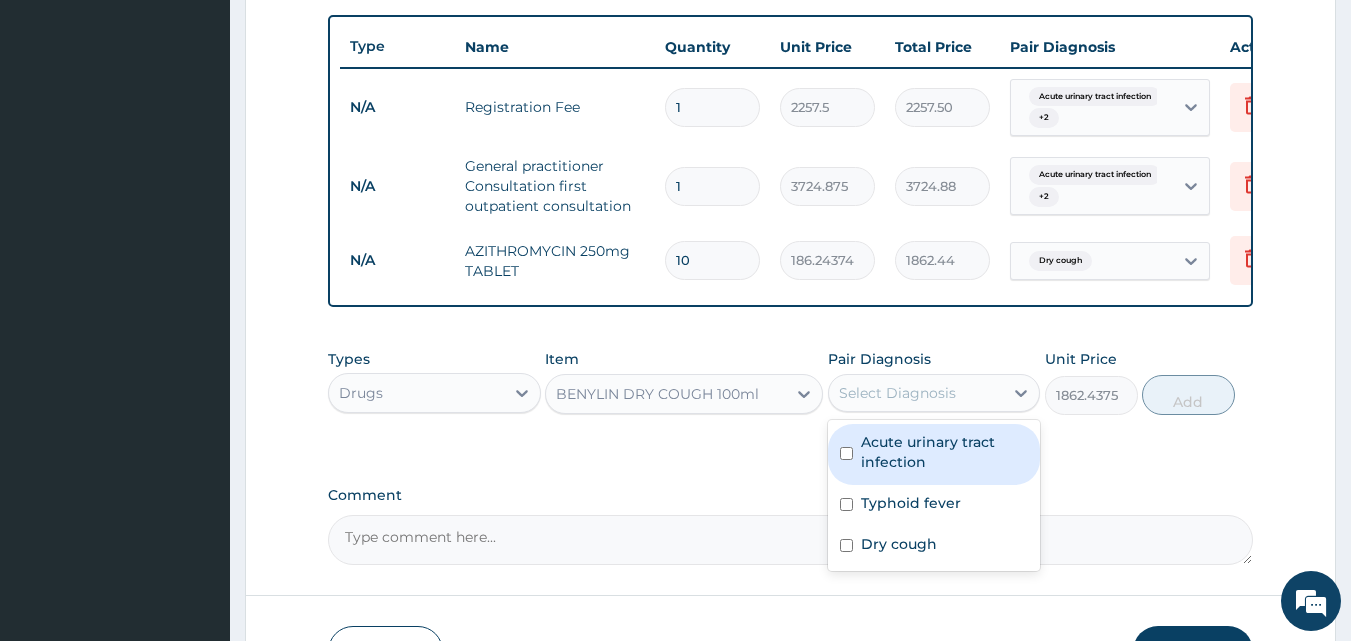 click on "Select Diagnosis" at bounding box center (897, 393) 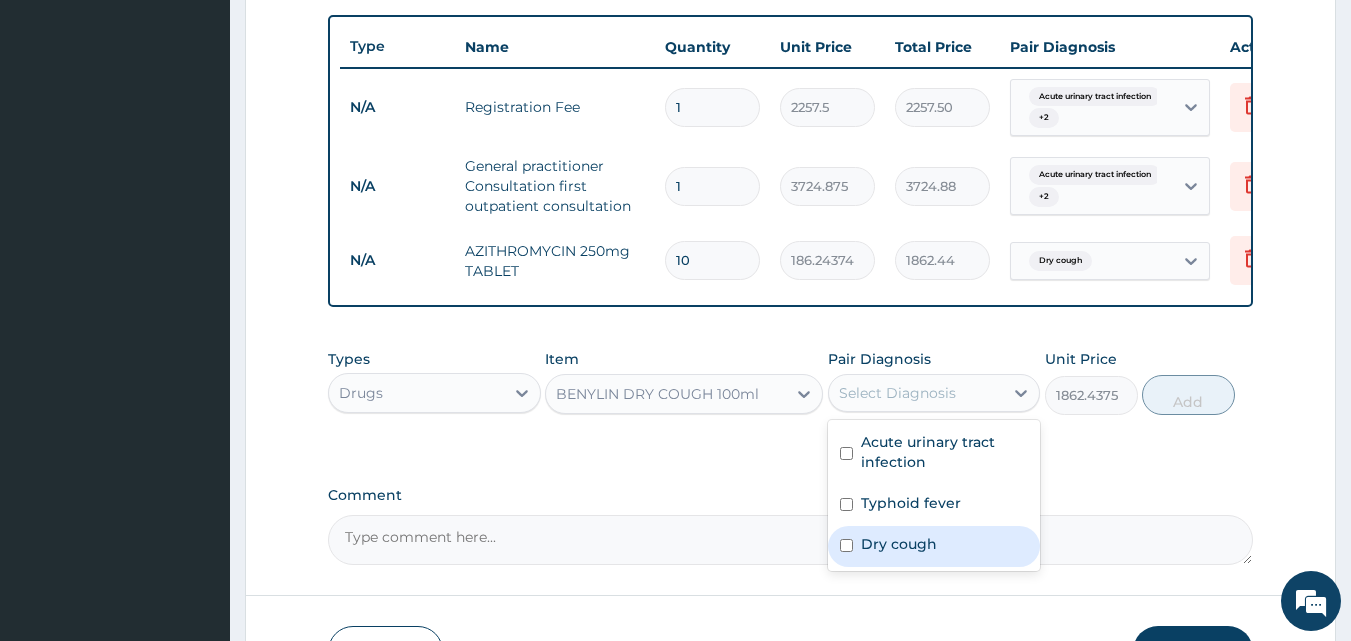 click at bounding box center [846, 545] 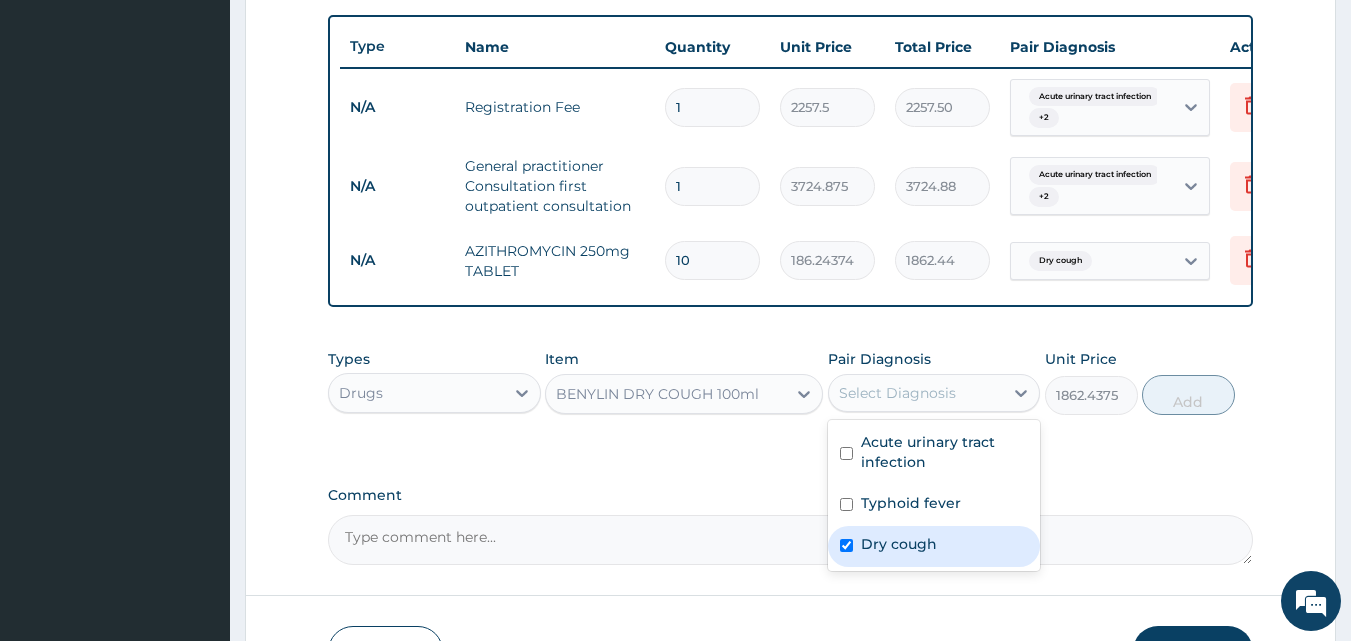 checkbox on "true" 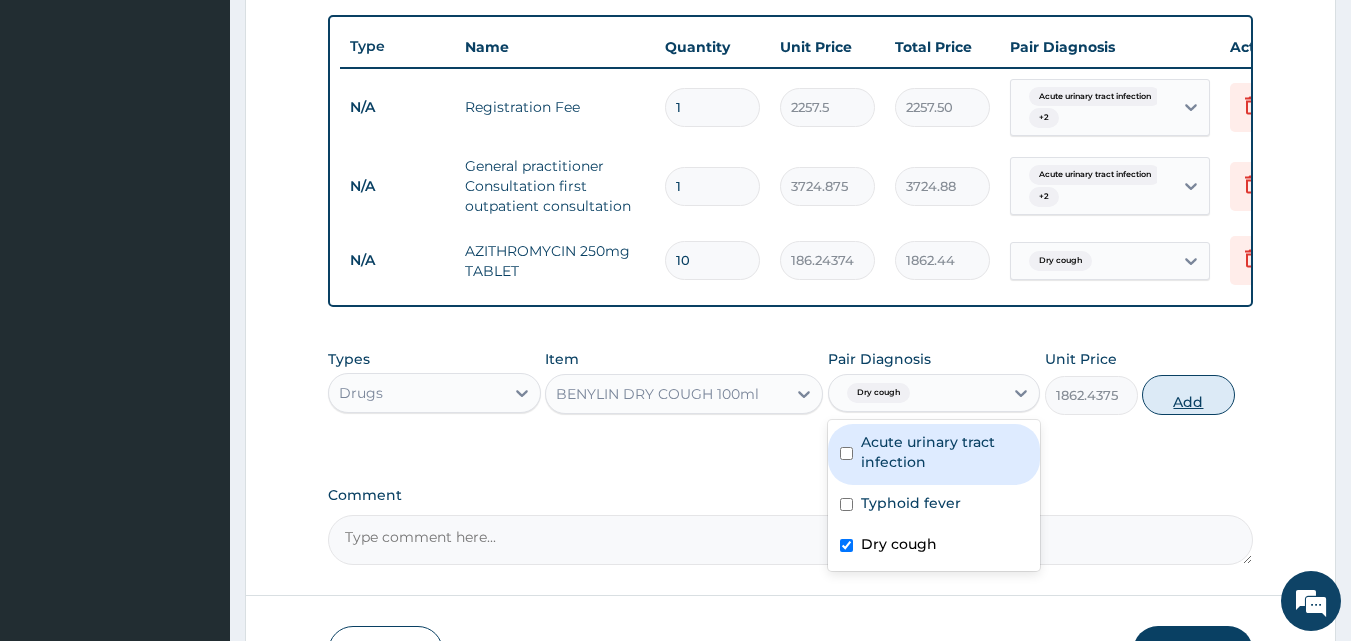 click on "Add" at bounding box center (1188, 395) 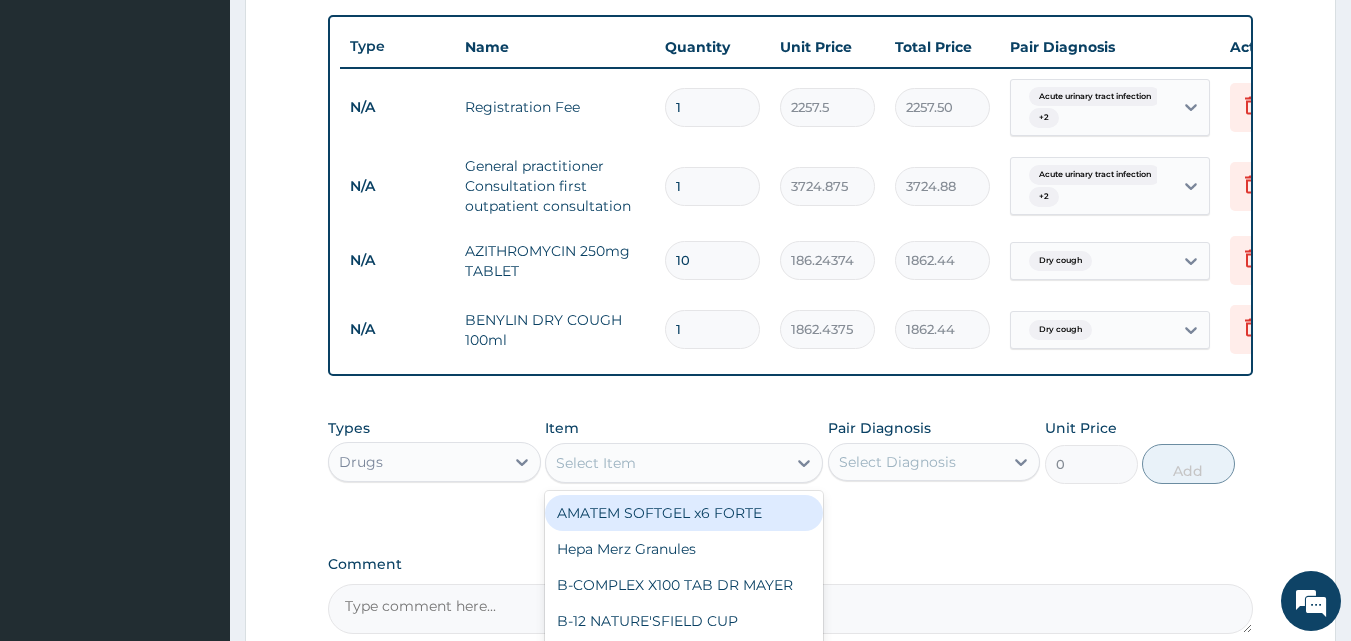 click on "Select Item" at bounding box center [666, 463] 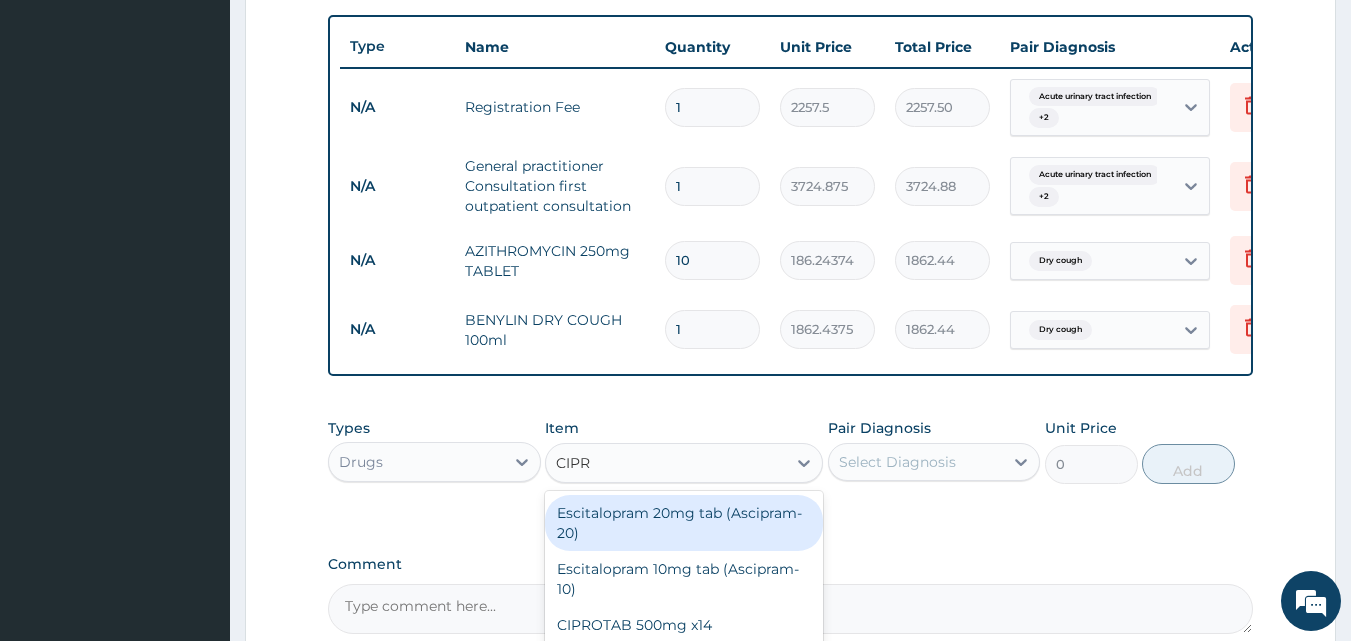 type on "CIPRO" 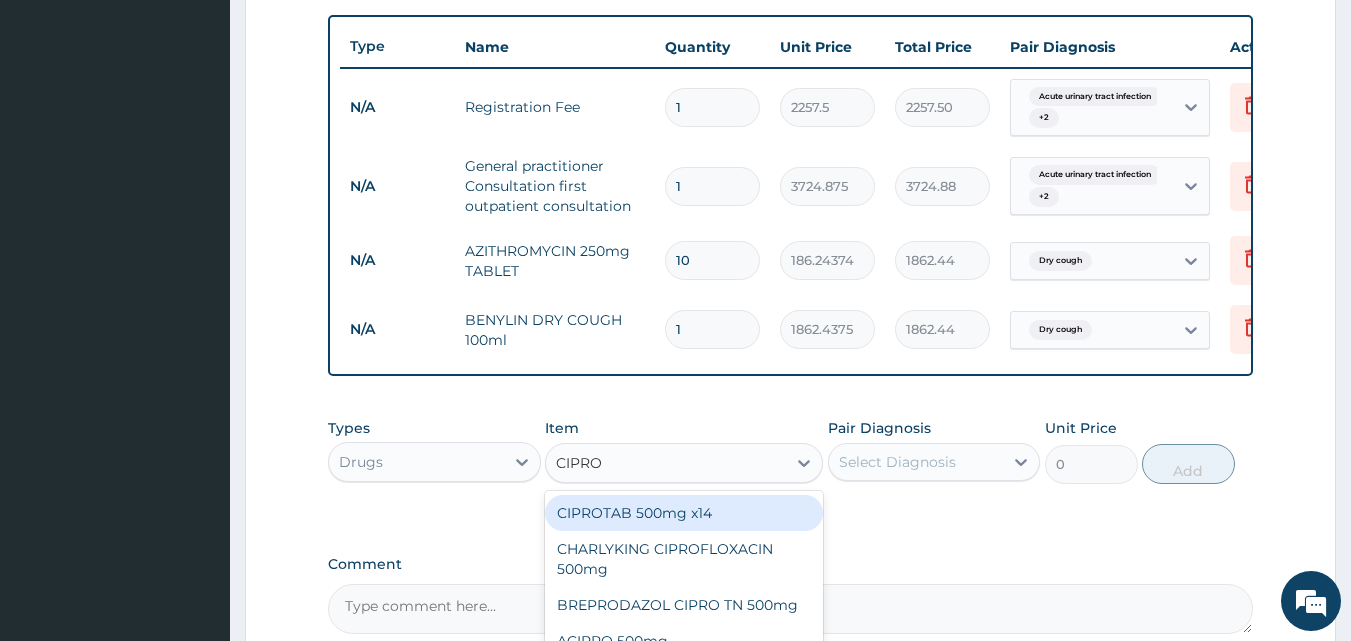click on "CIPROTAB 500mg x14" at bounding box center [684, 513] 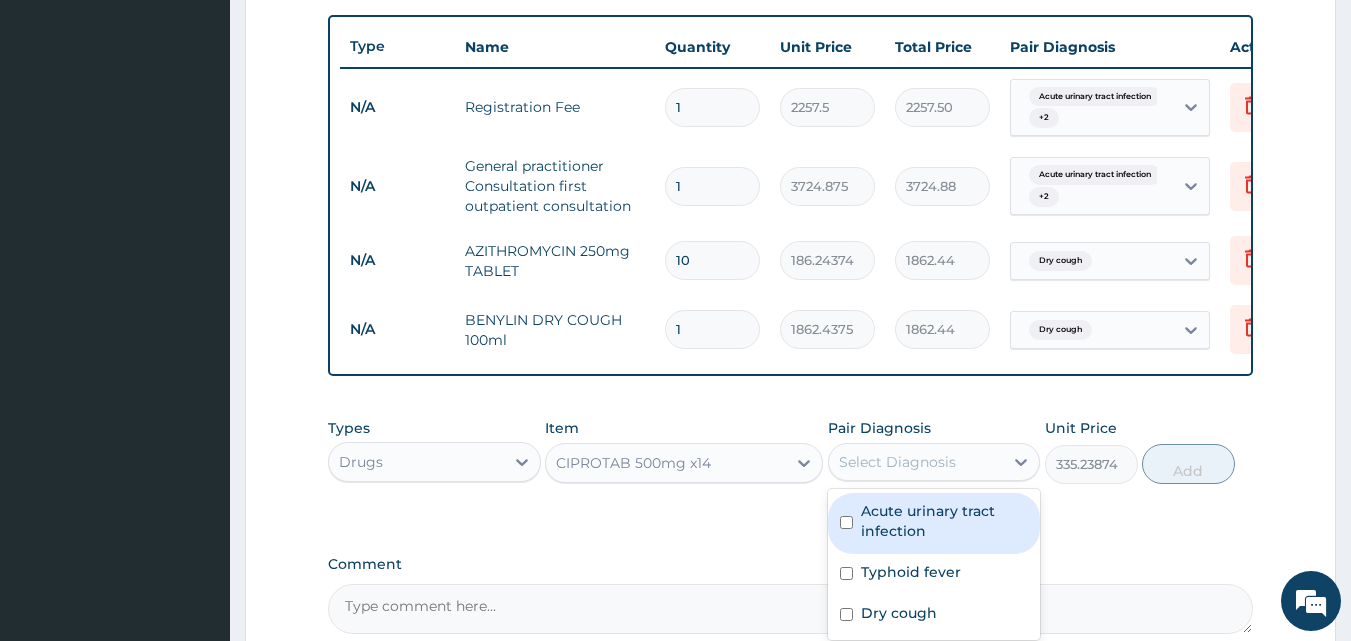 click on "Select Diagnosis" at bounding box center [916, 462] 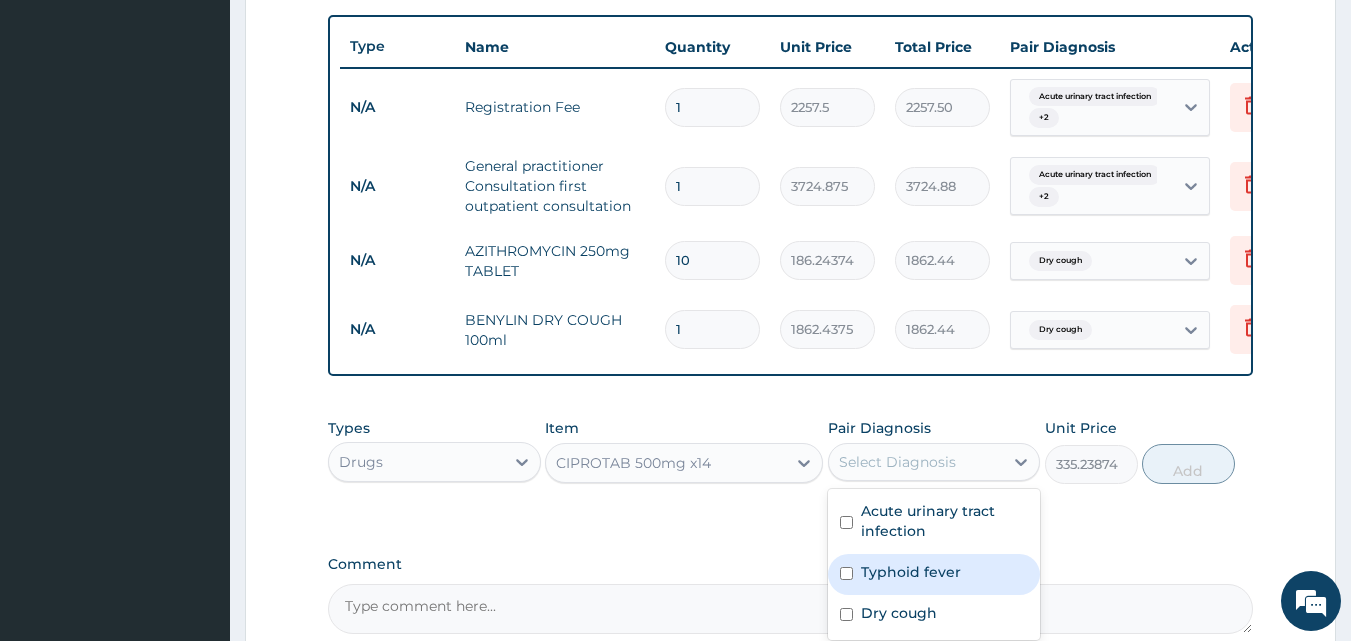 click on "Typhoid fever" at bounding box center [934, 574] 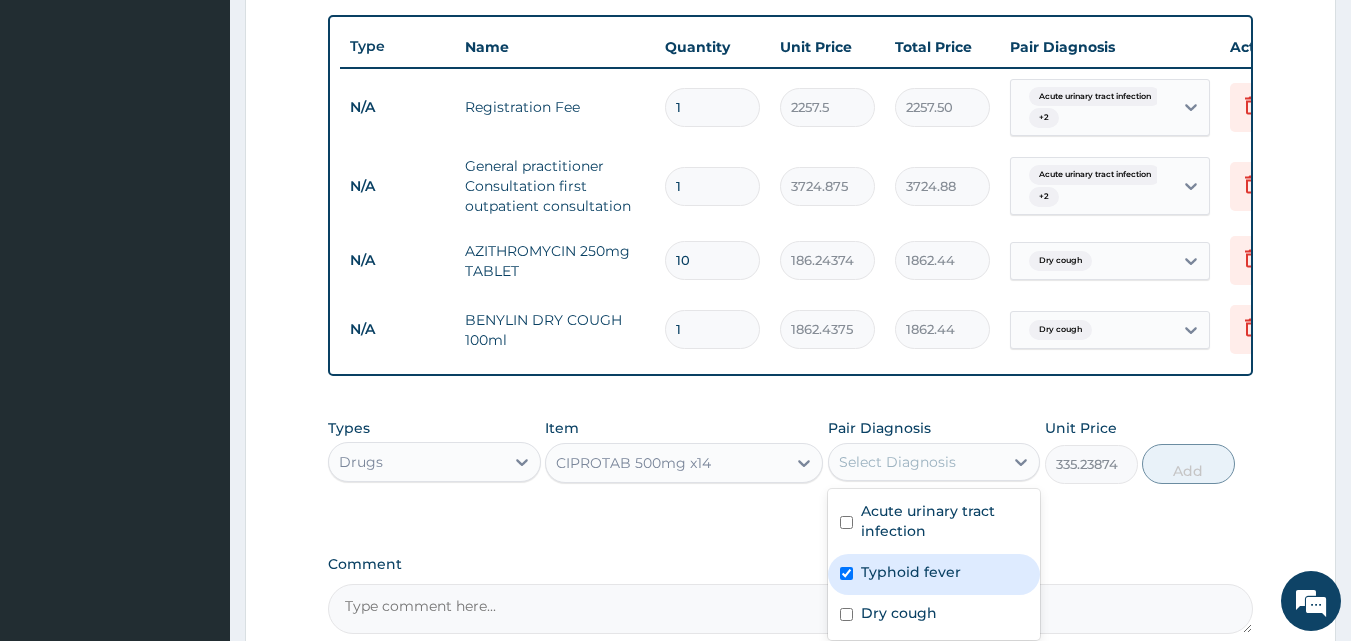 checkbox on "true" 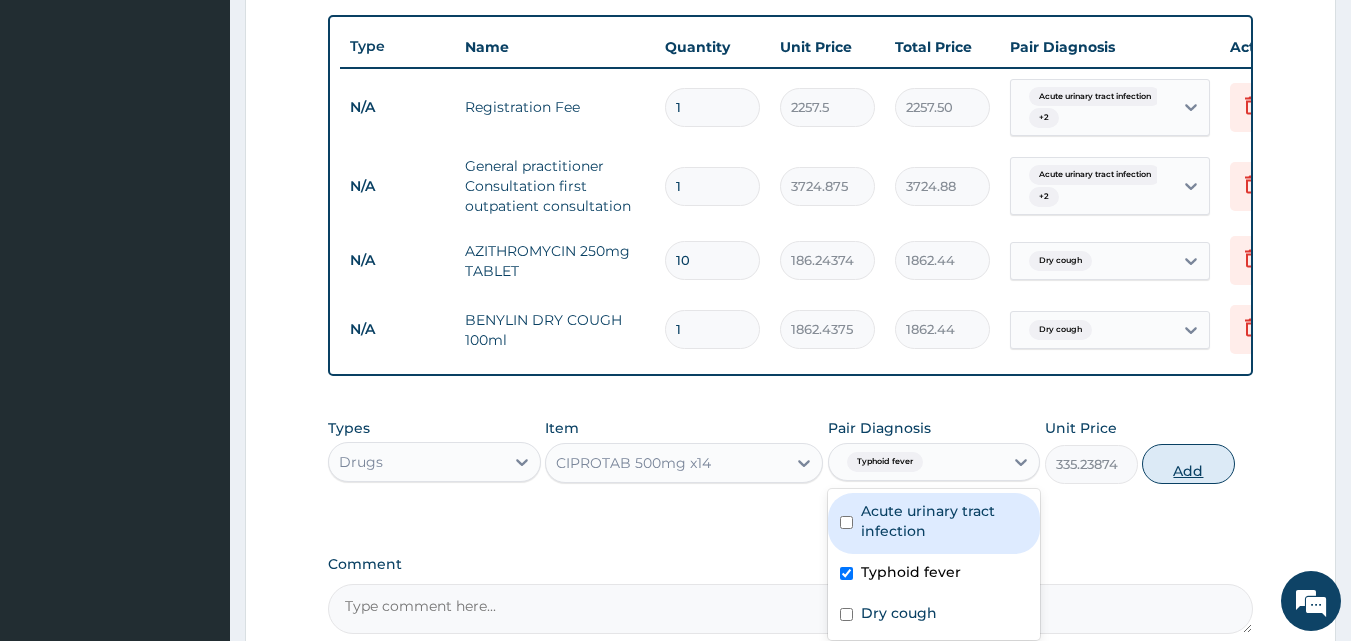 click on "Add" at bounding box center (1188, 464) 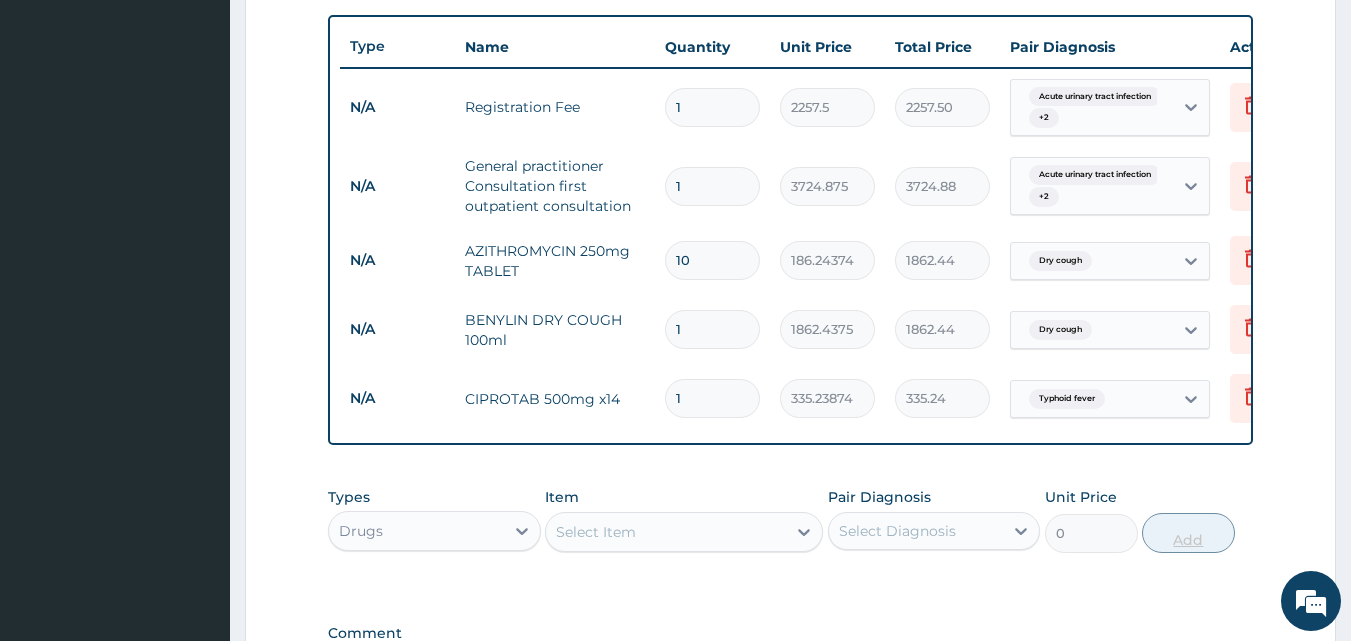 type on "10" 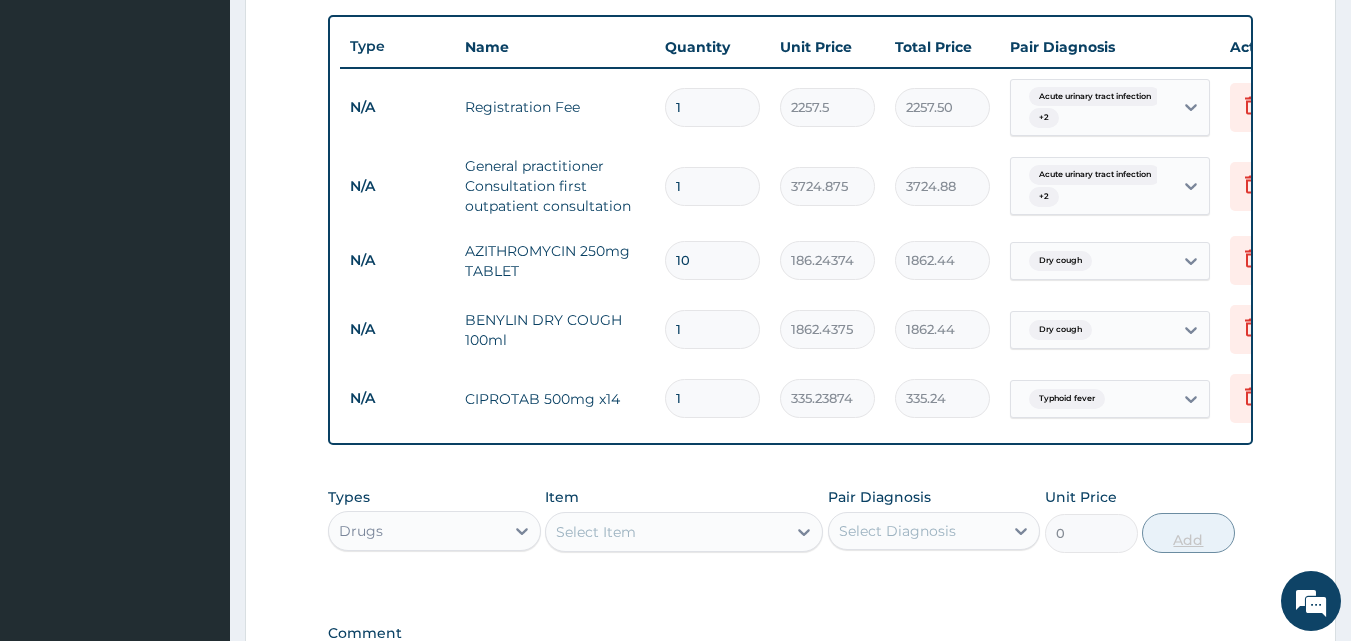 type on "3352.39" 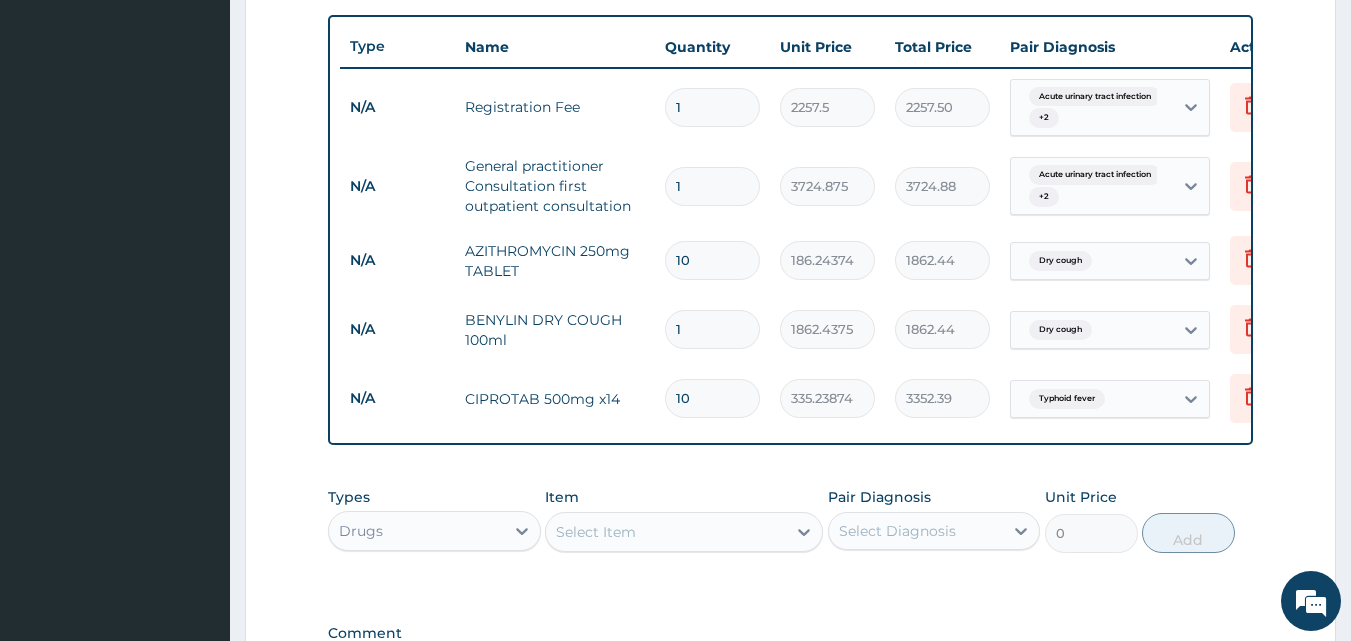 type on "10" 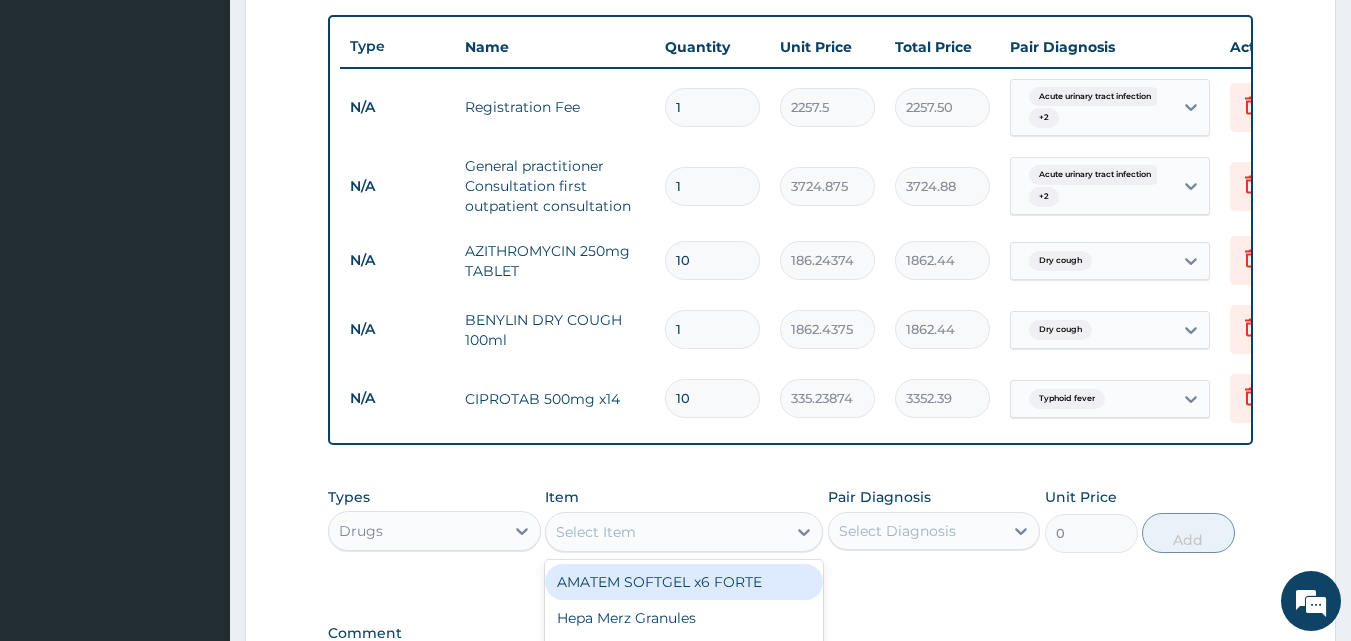 click on "Select Item" at bounding box center [666, 532] 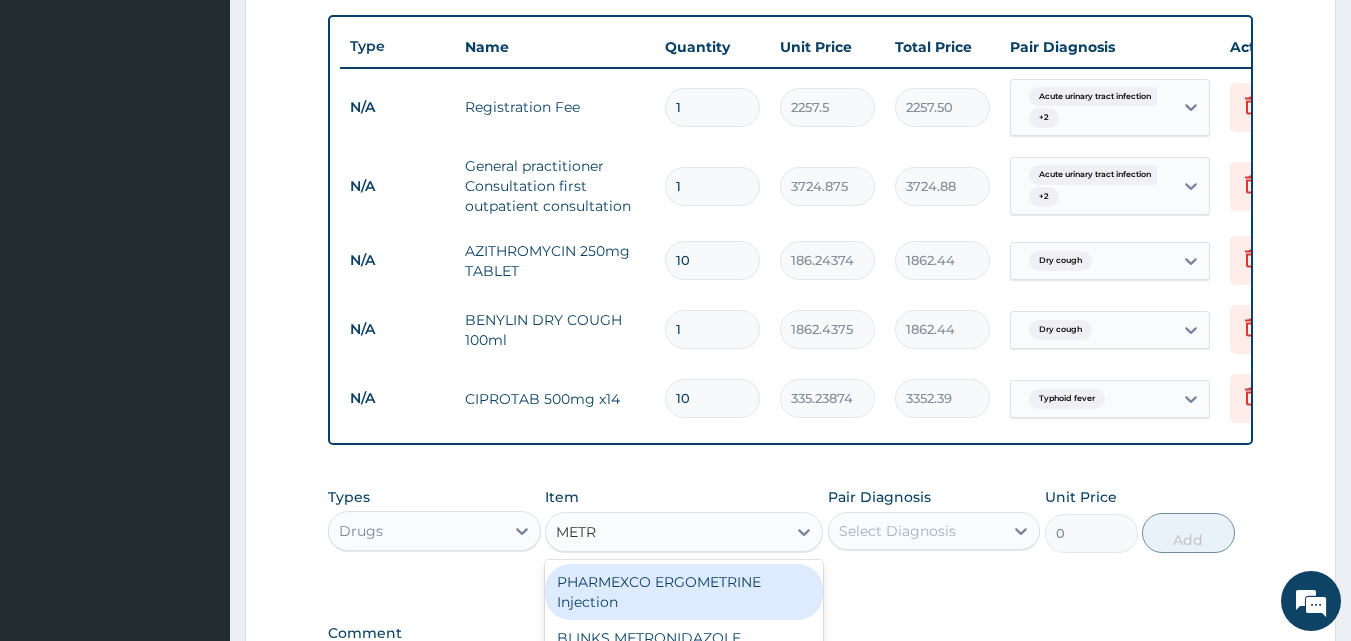 type on "METR" 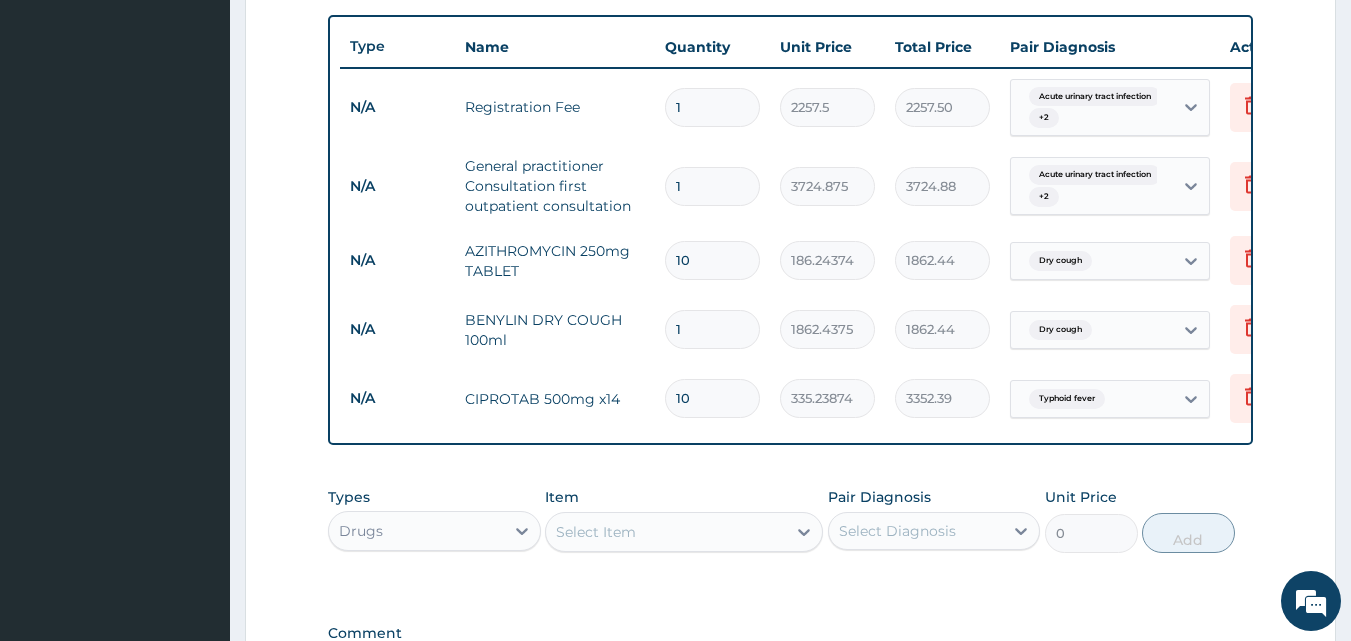 scroll, scrollTop: 1016, scrollLeft: 0, axis: vertical 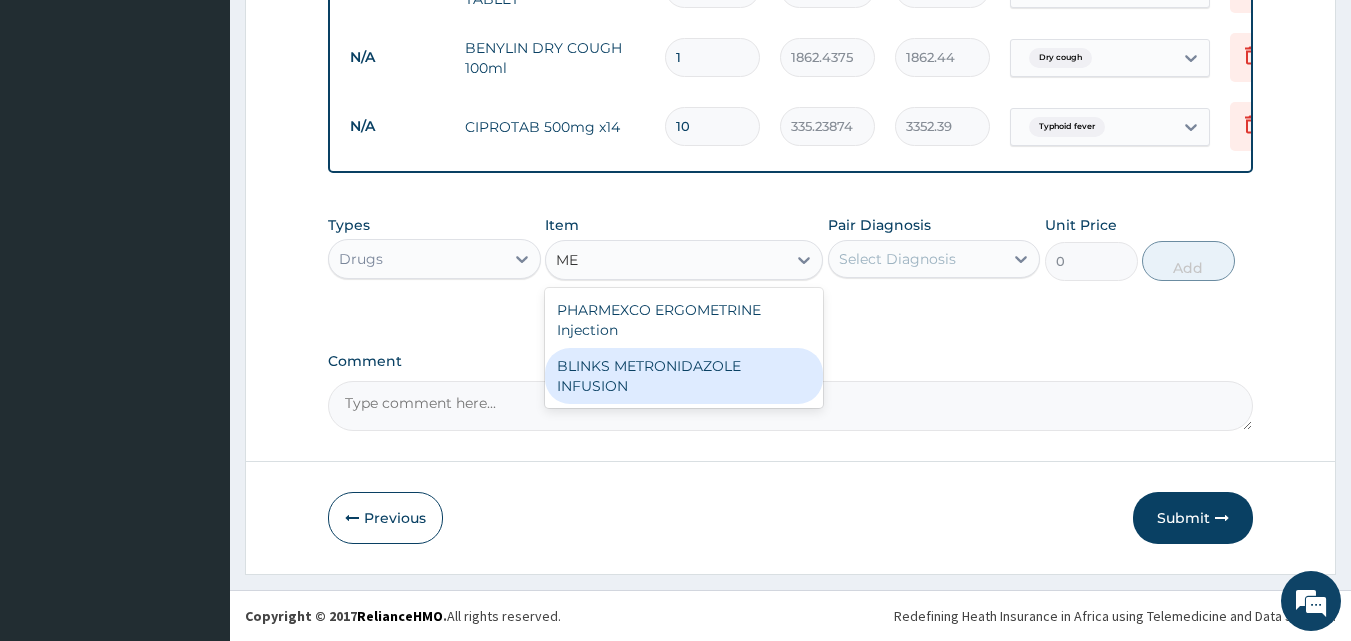 type on "M" 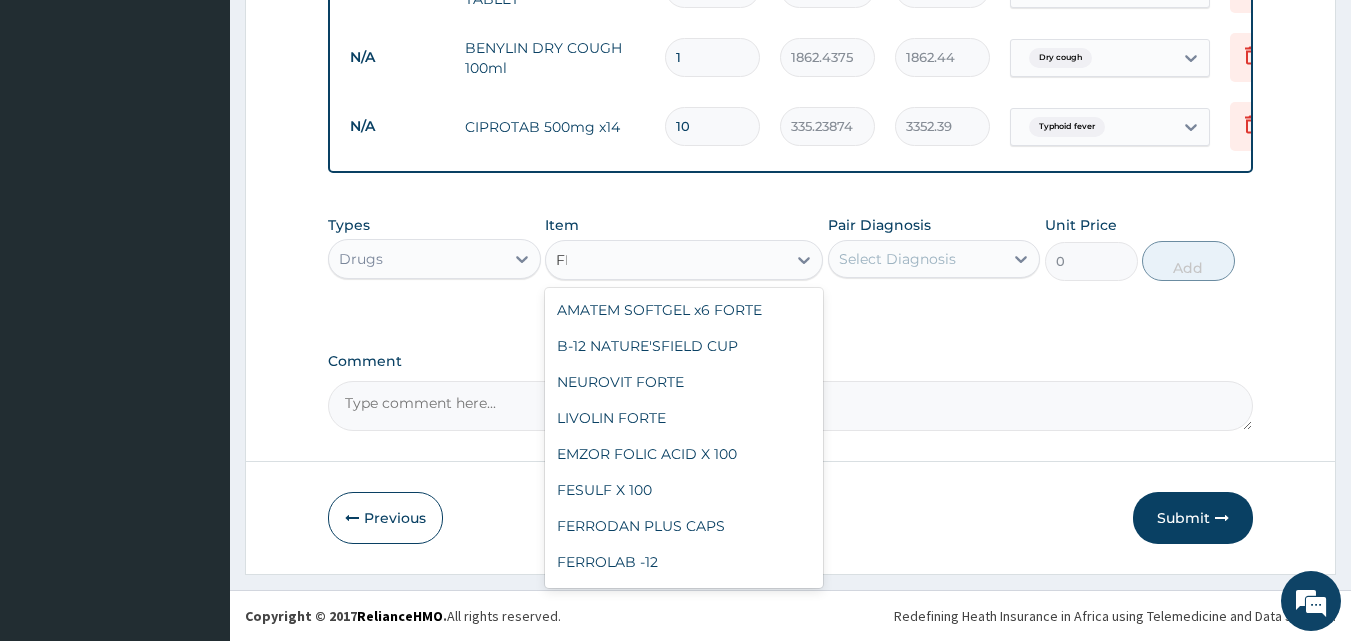 type on "FLA" 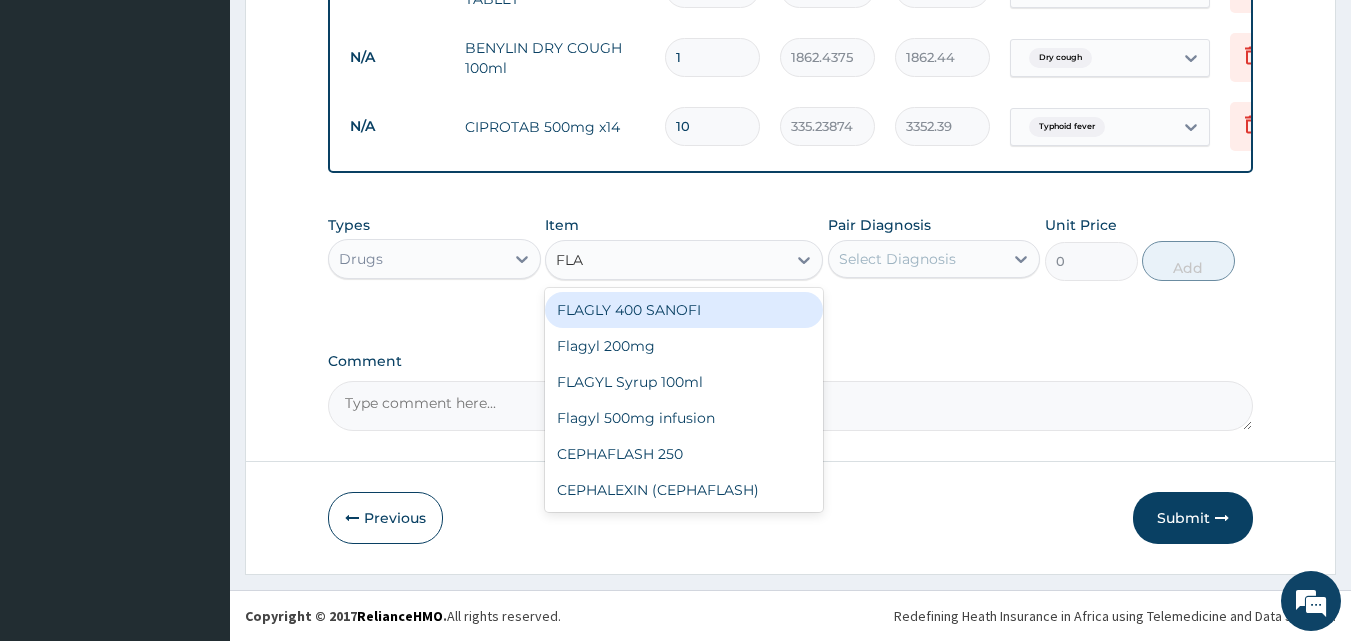 click on "FLAGLY 400 SANOFI" at bounding box center (684, 310) 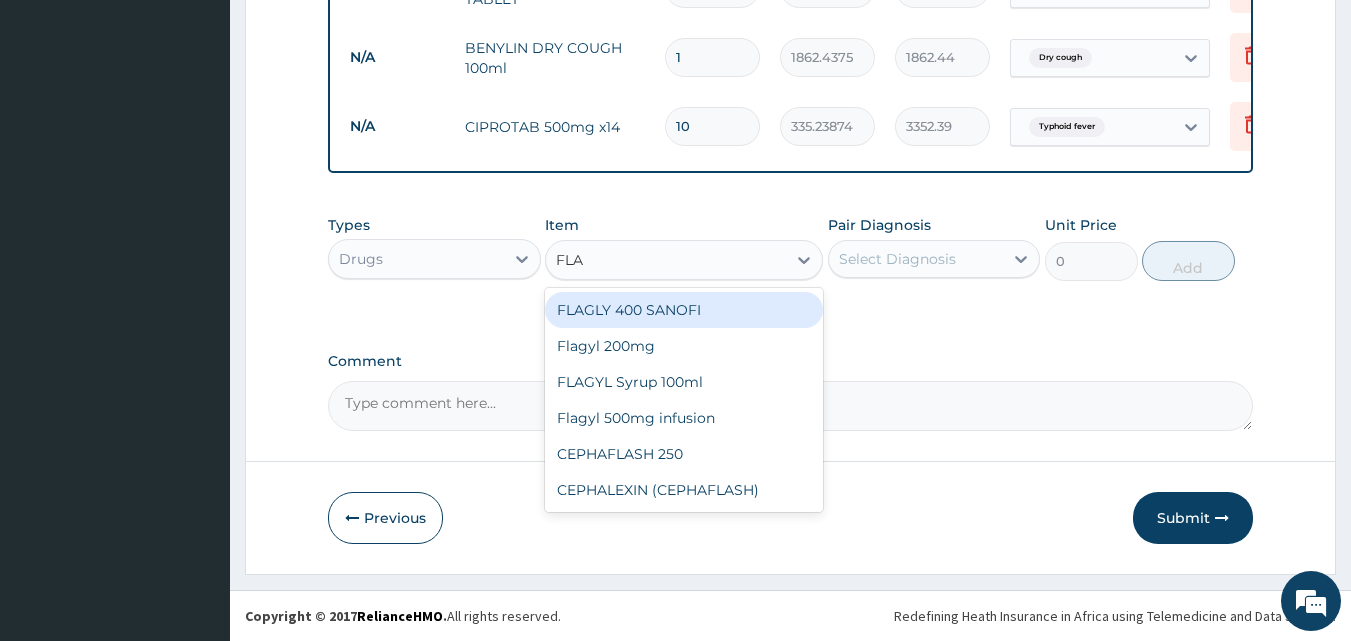 type 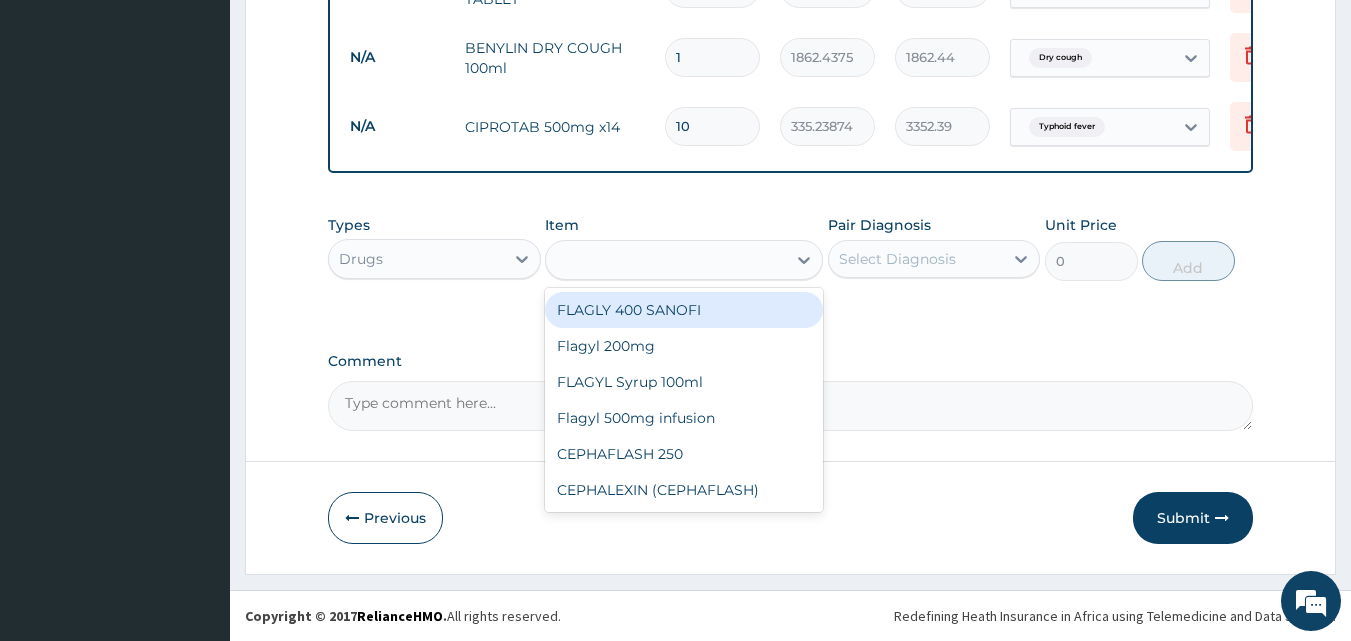 type on "74.4975" 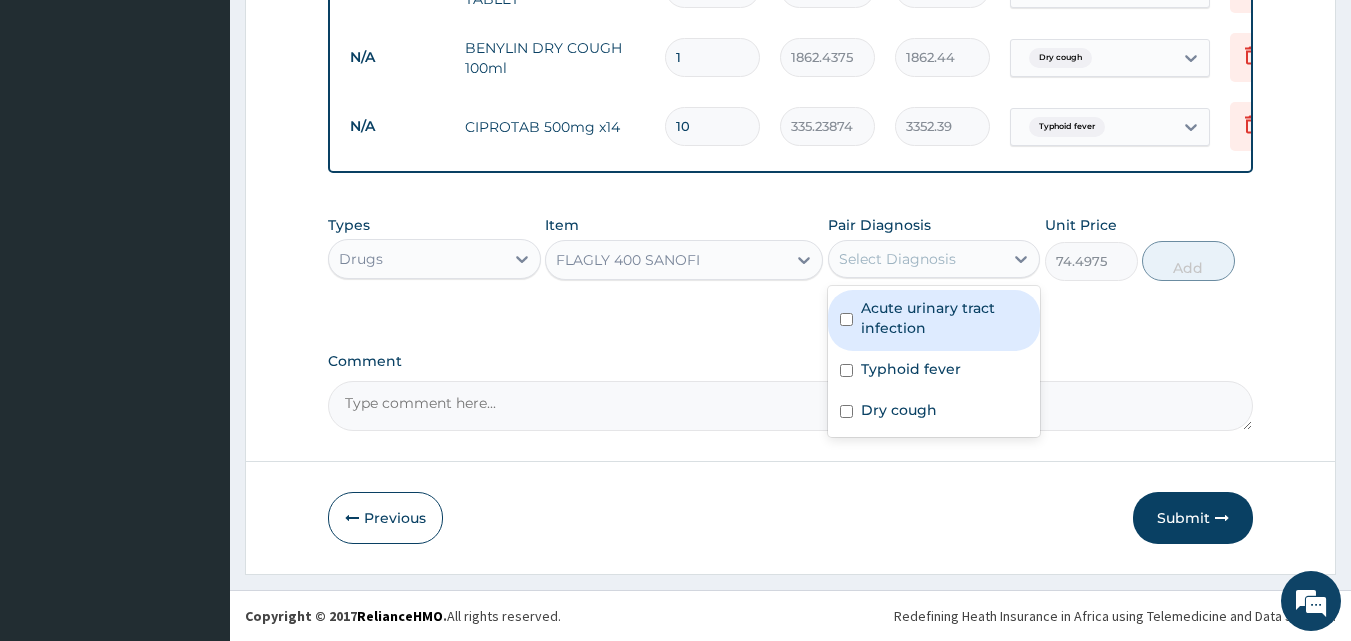 click on "Select Diagnosis" at bounding box center [897, 259] 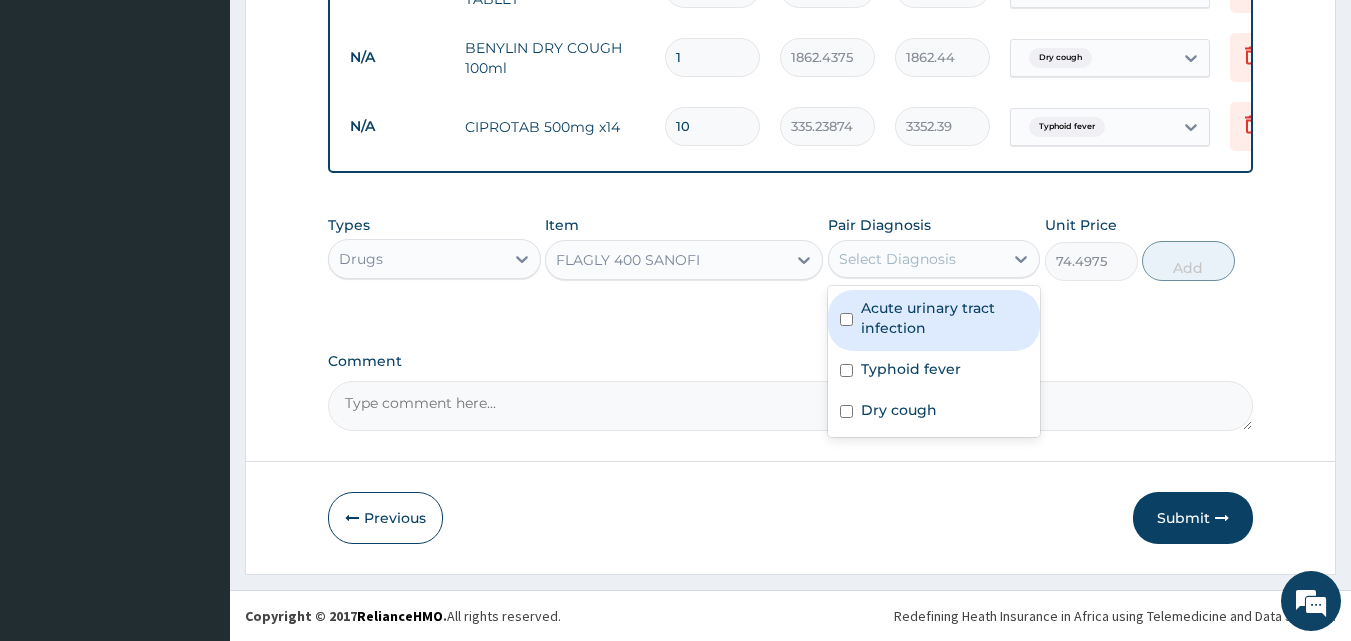 click at bounding box center [846, 319] 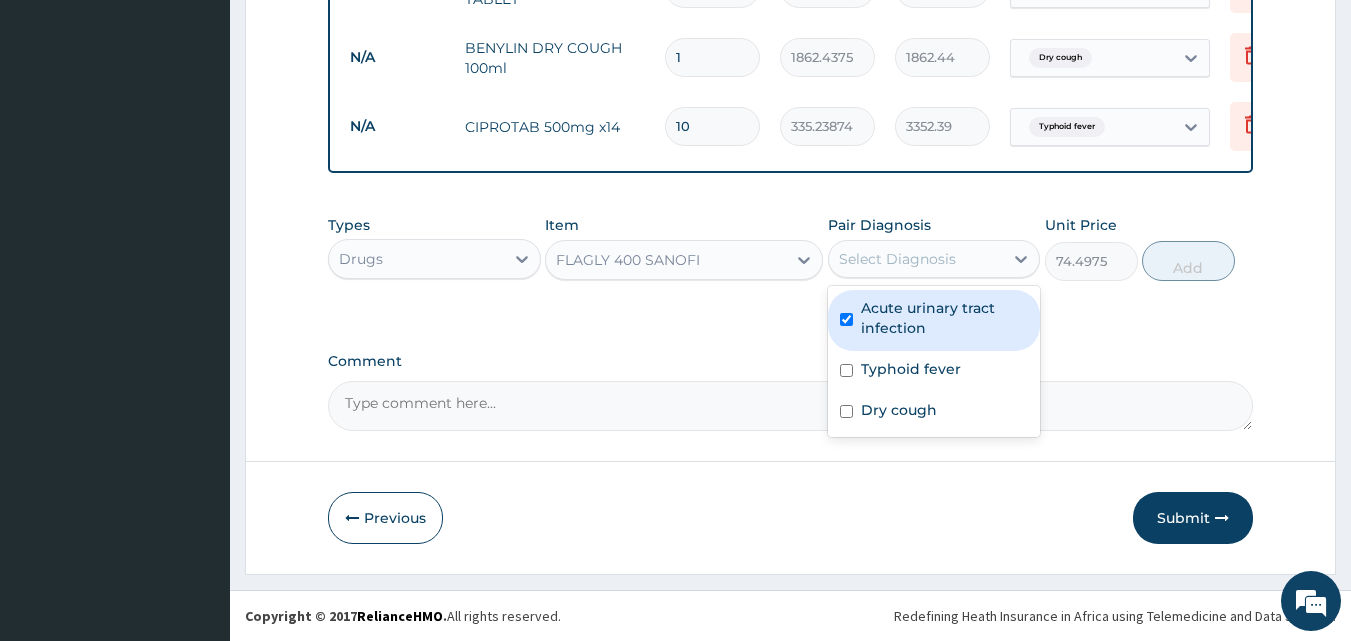 checkbox on "true" 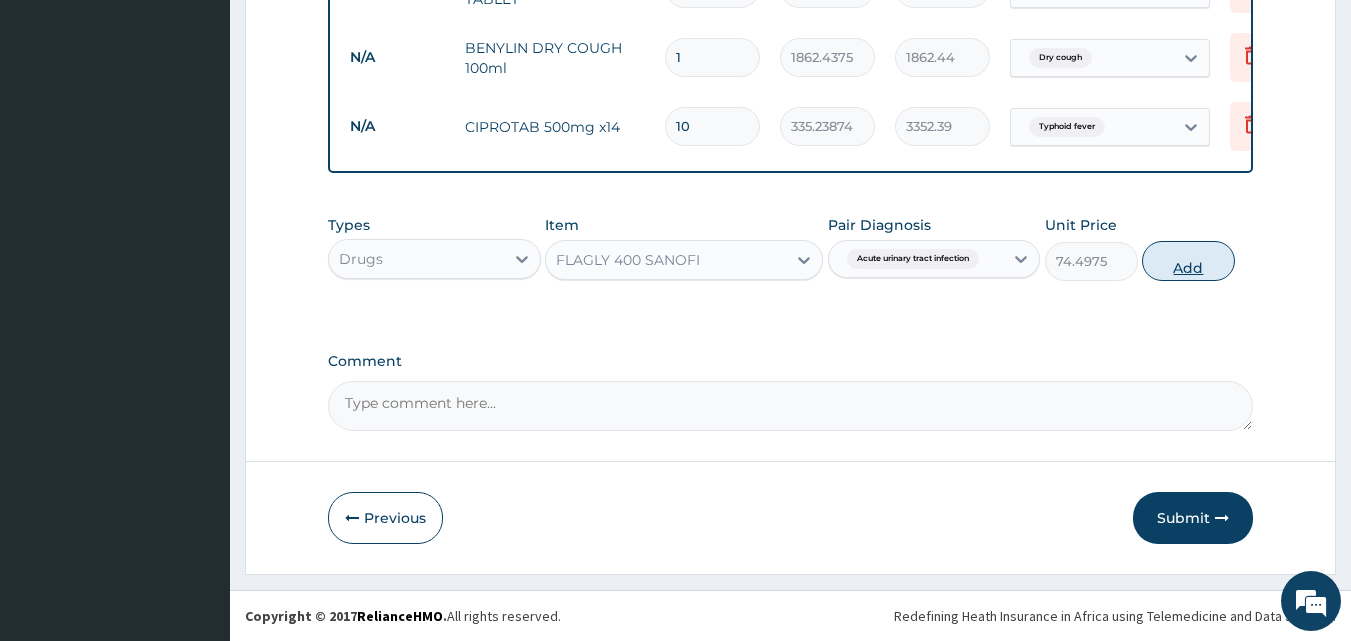 click on "Add" at bounding box center (1188, 261) 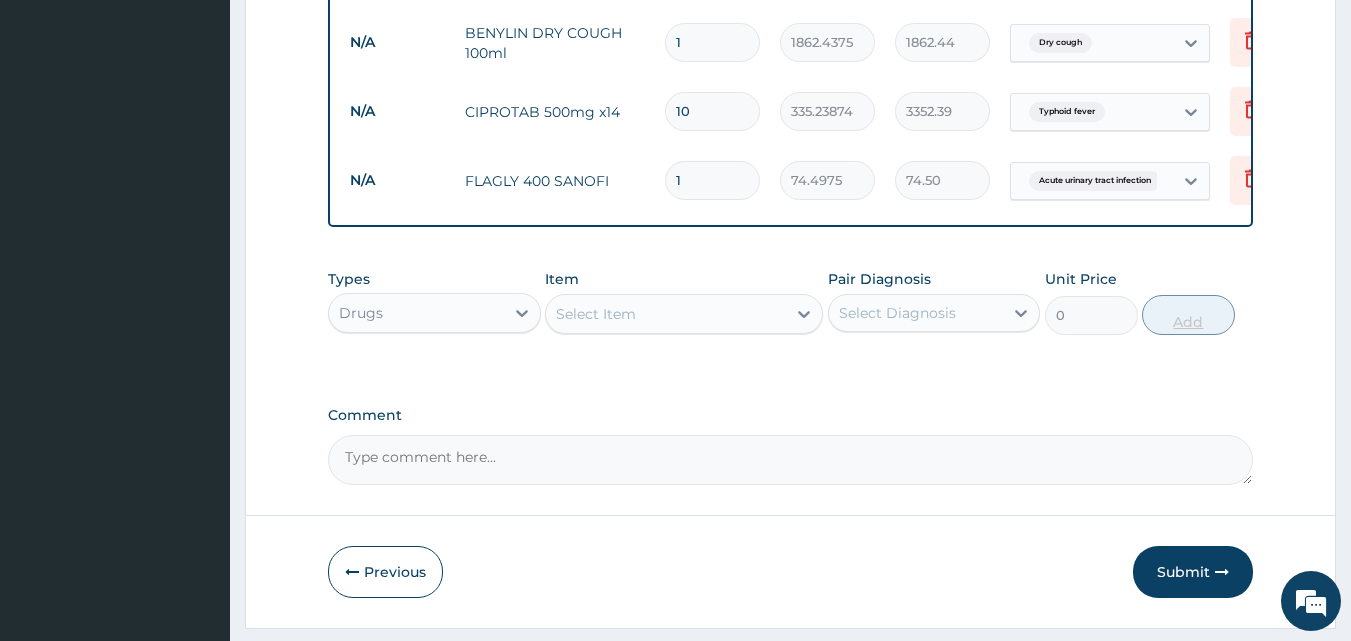 type 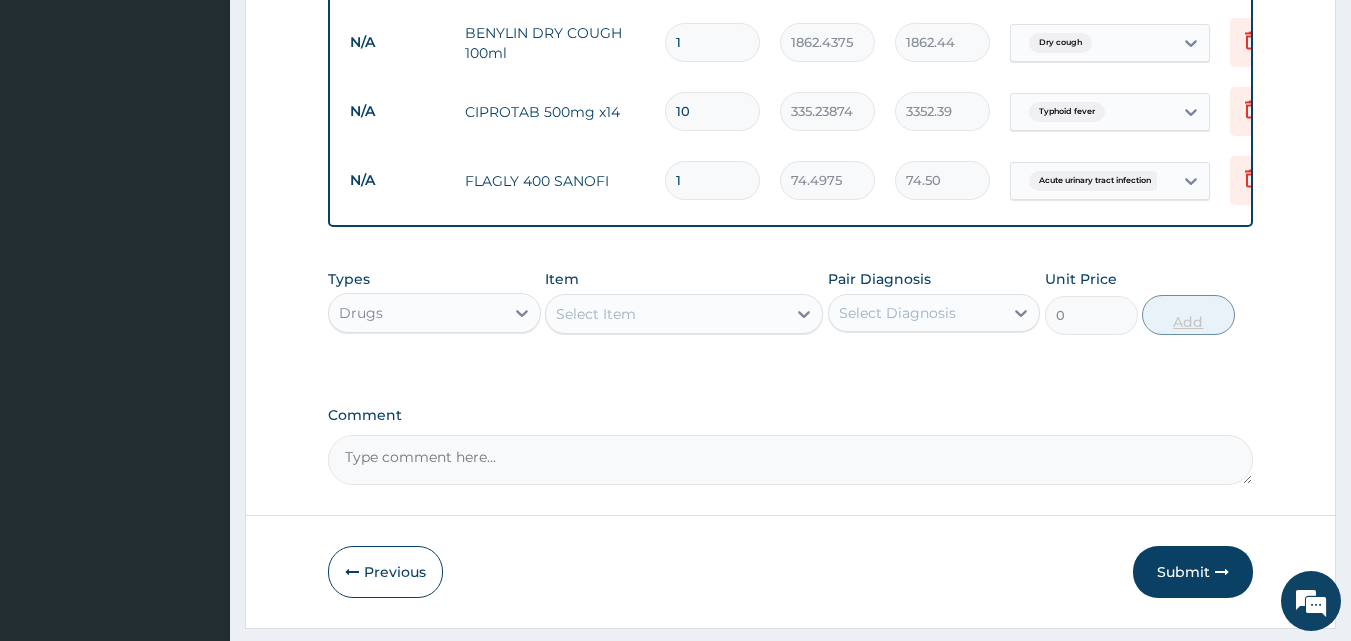 type on "0.00" 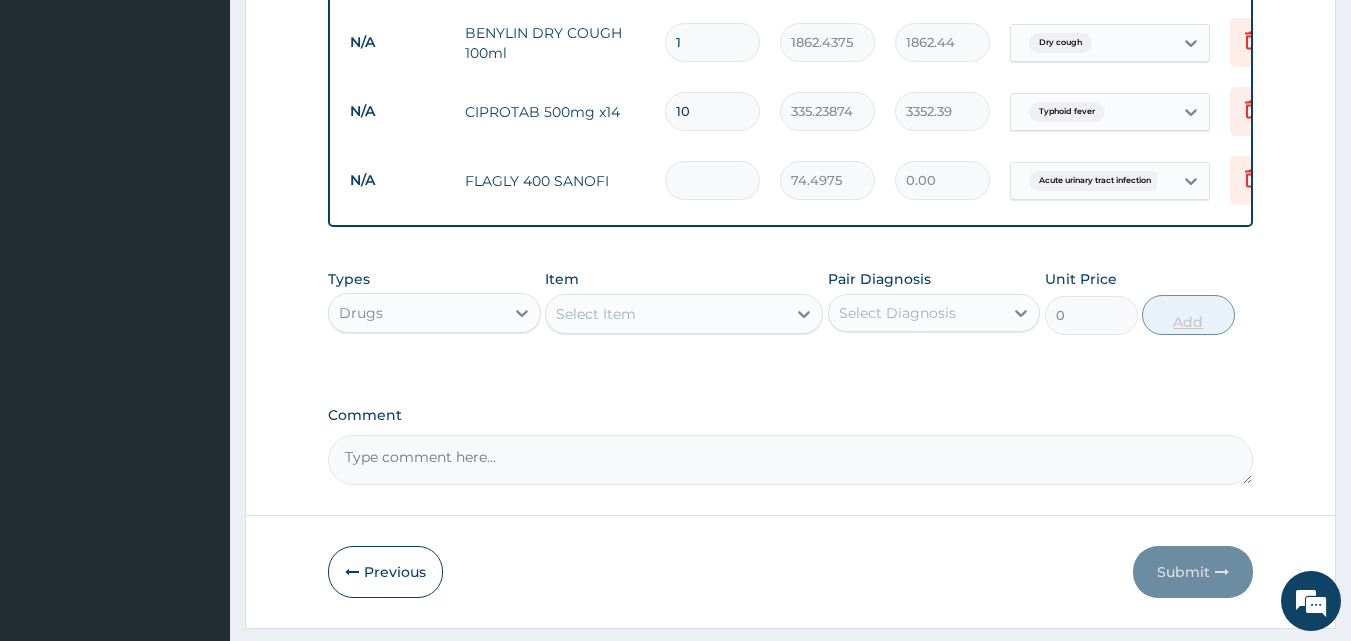 click on "Types Drugs Item Select Item Pair Diagnosis Select Diagnosis Unit Price 0 Add" at bounding box center (791, 302) 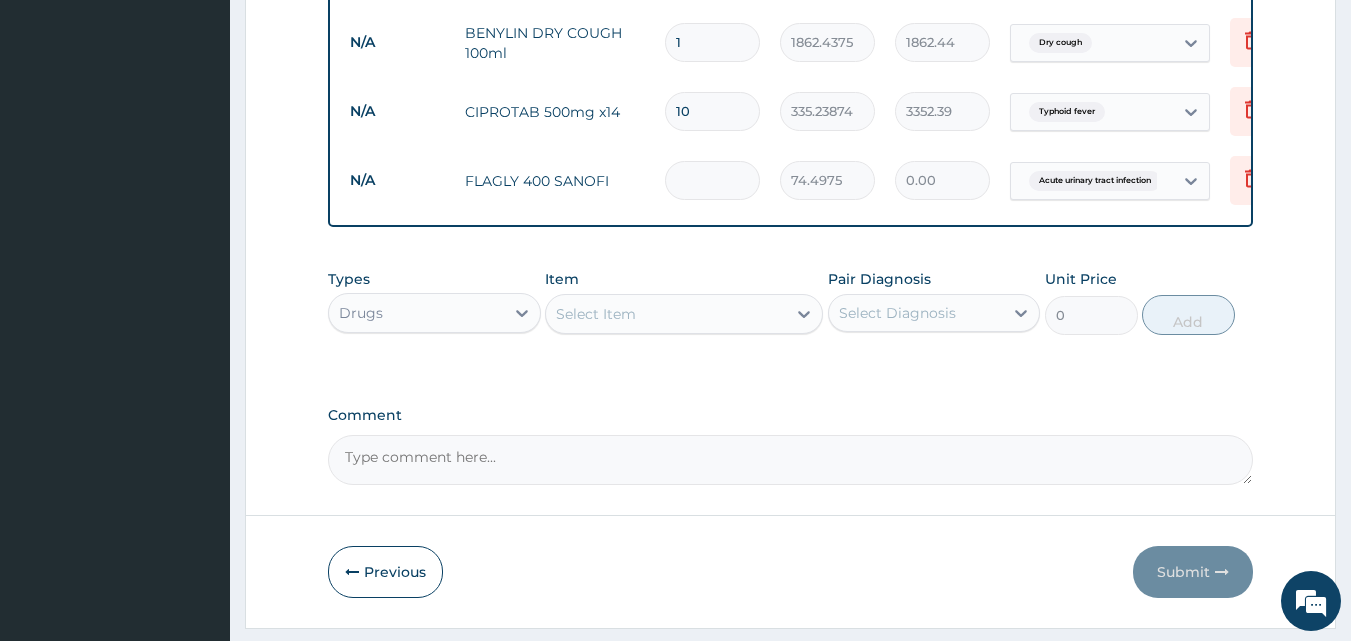 click at bounding box center [712, 180] 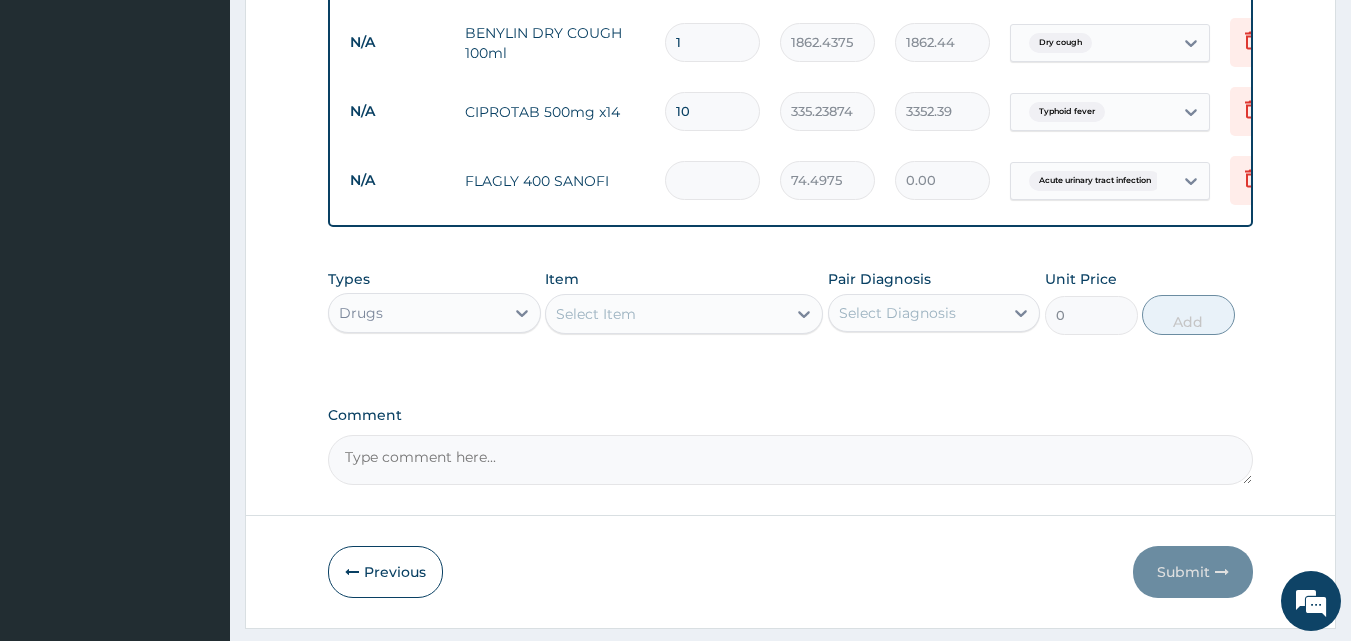 type on "3" 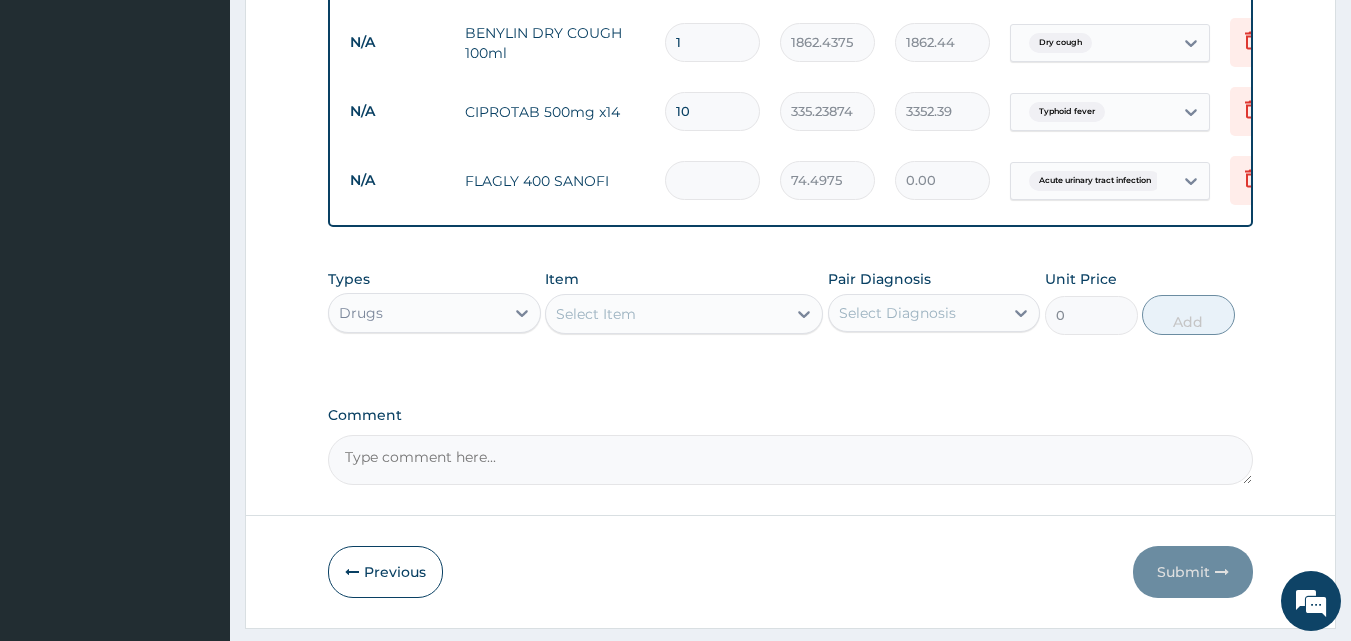 type on "223.49" 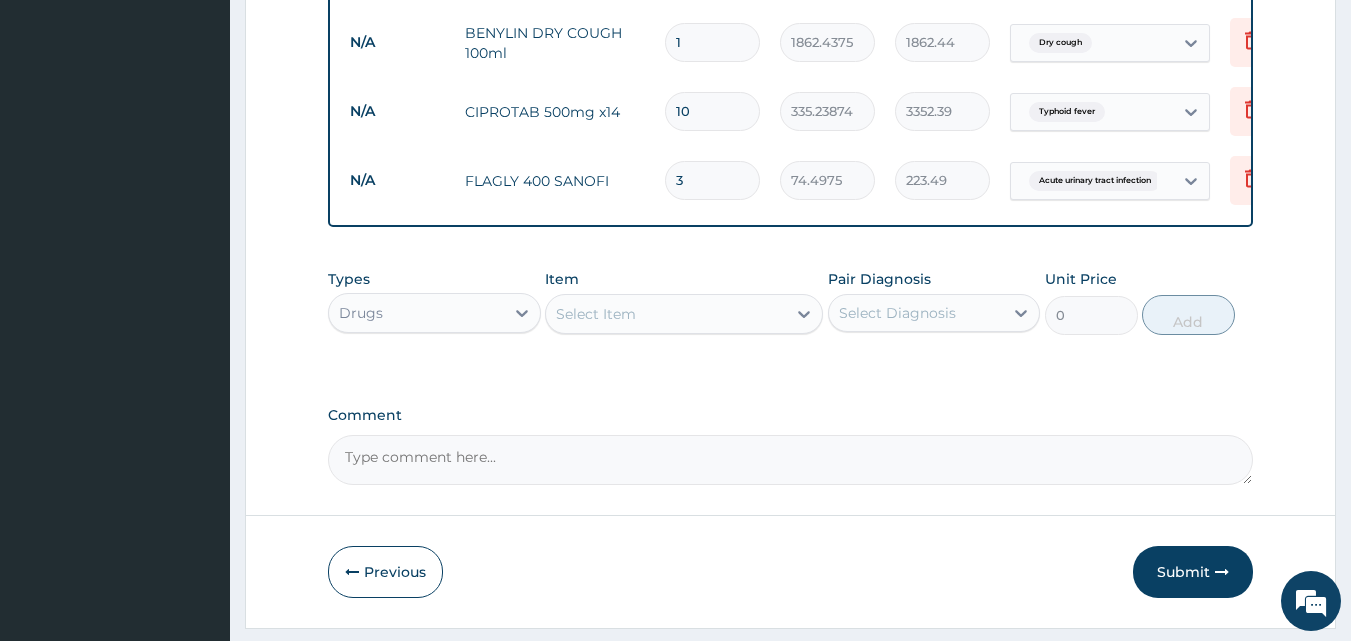 type on "30" 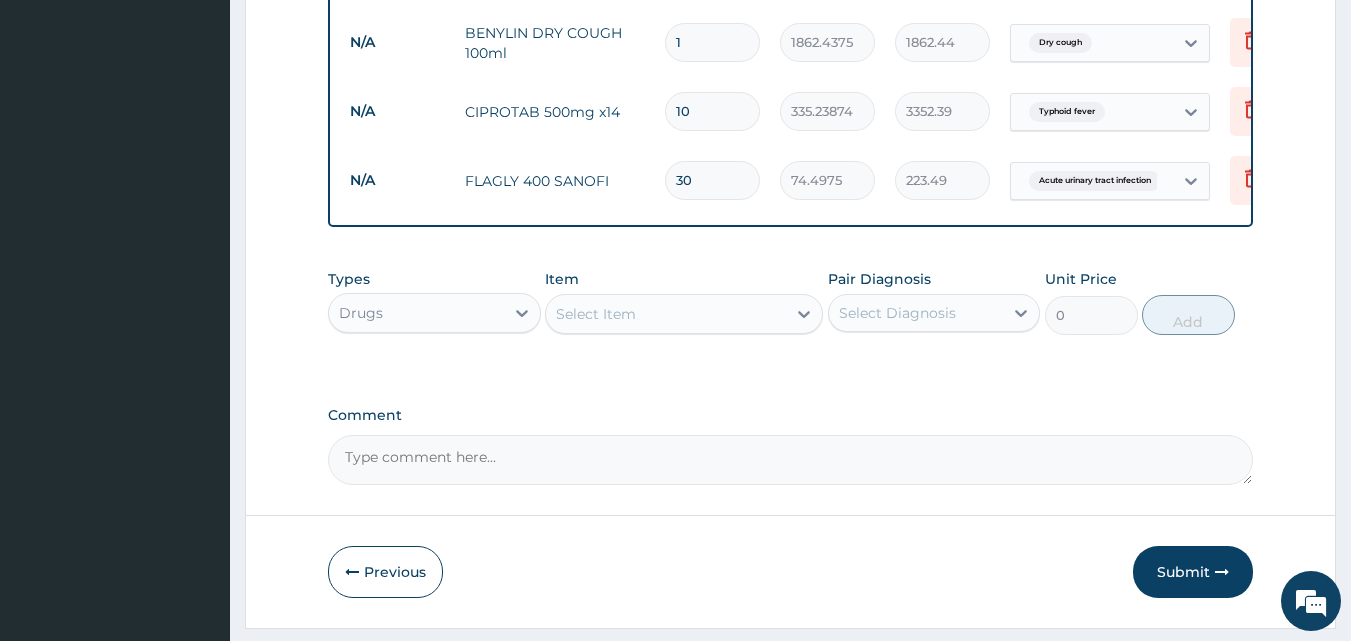 type on "2234.93" 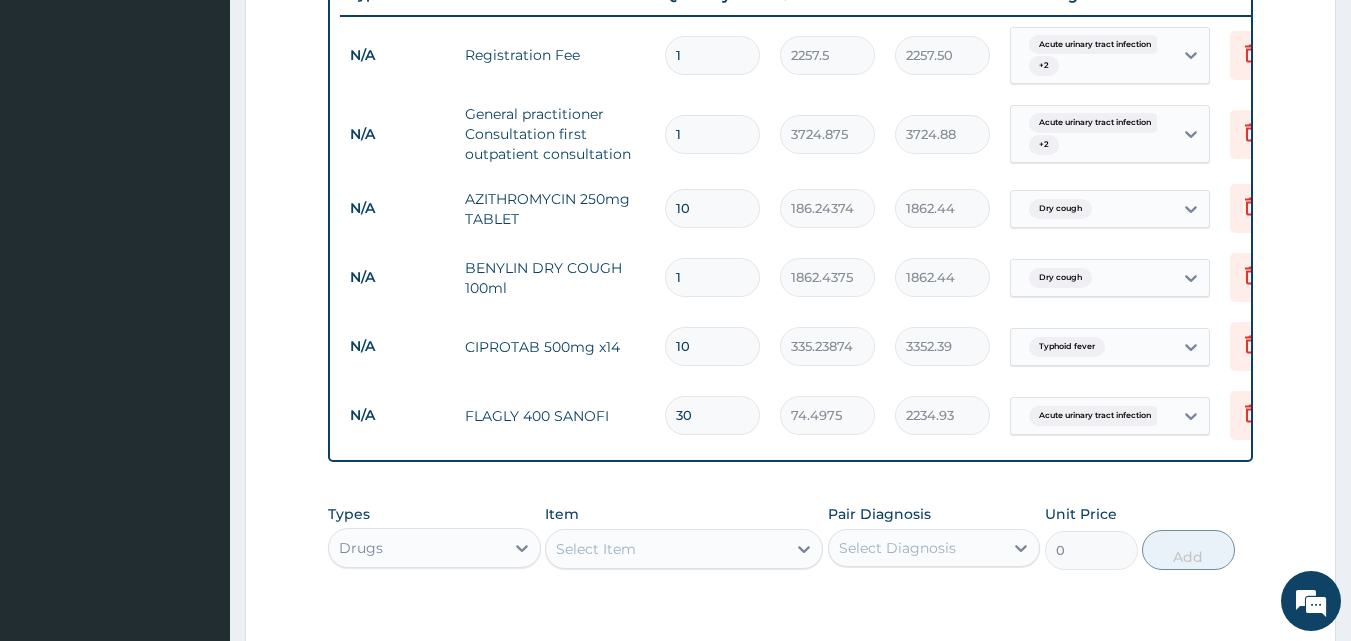 scroll, scrollTop: 776, scrollLeft: 0, axis: vertical 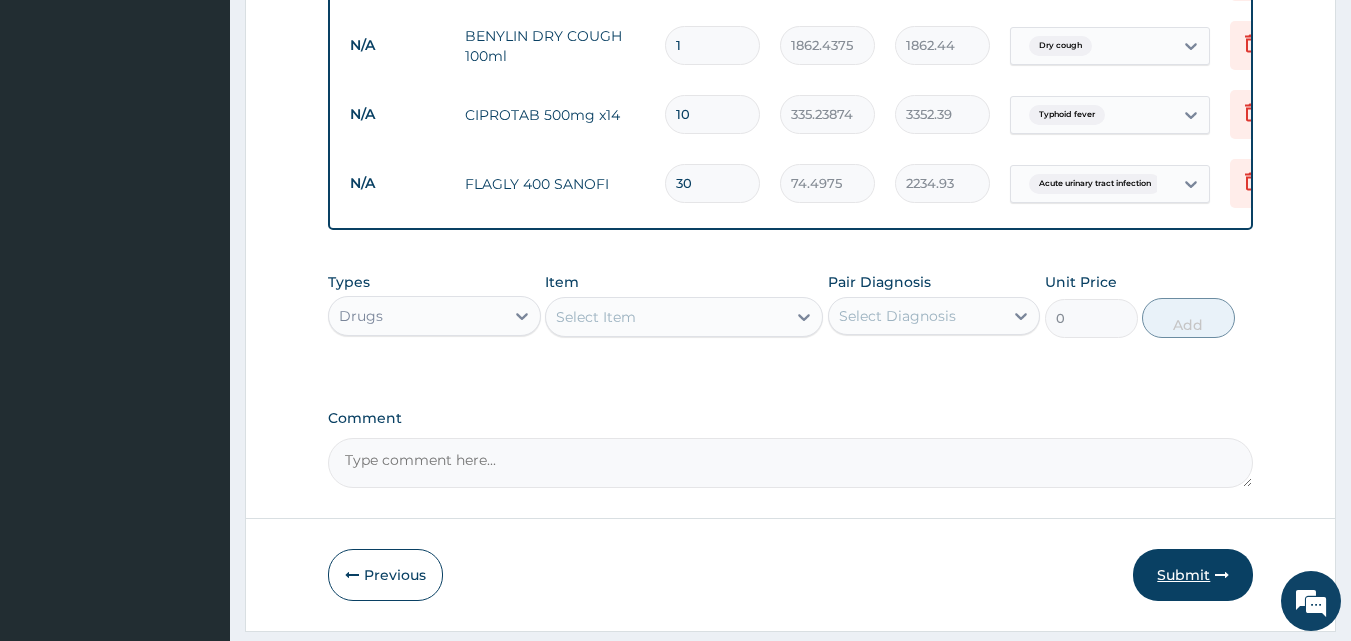type on "30" 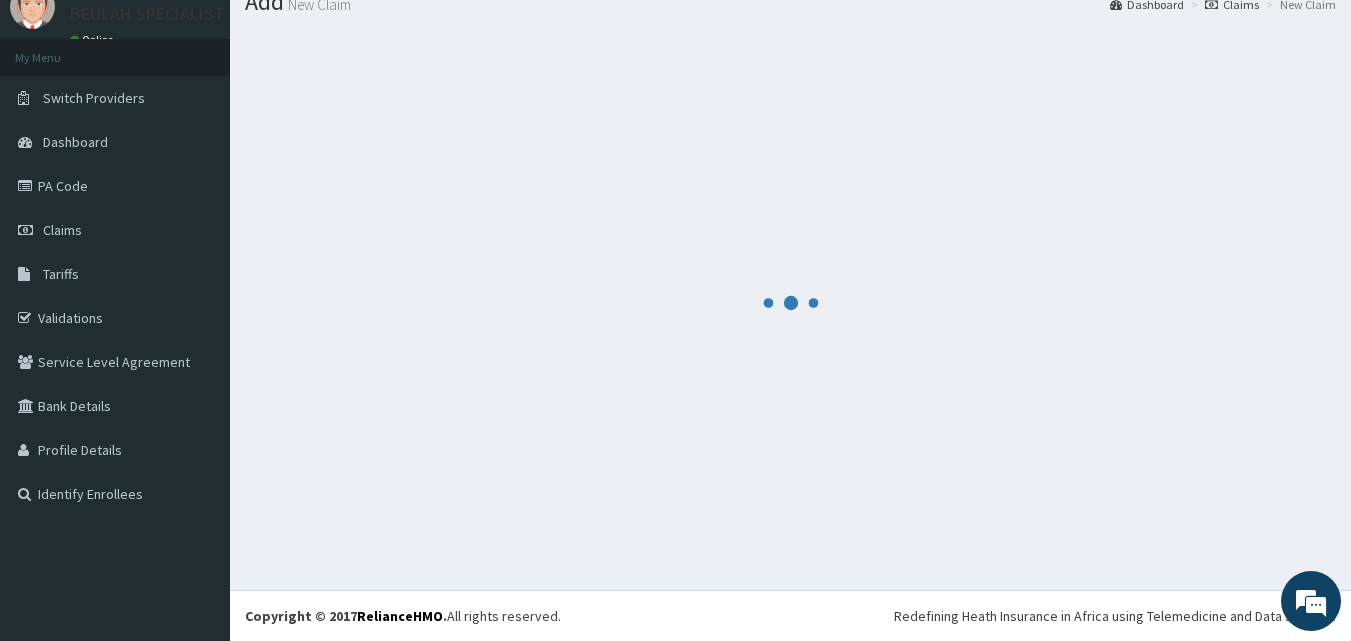scroll, scrollTop: 76, scrollLeft: 0, axis: vertical 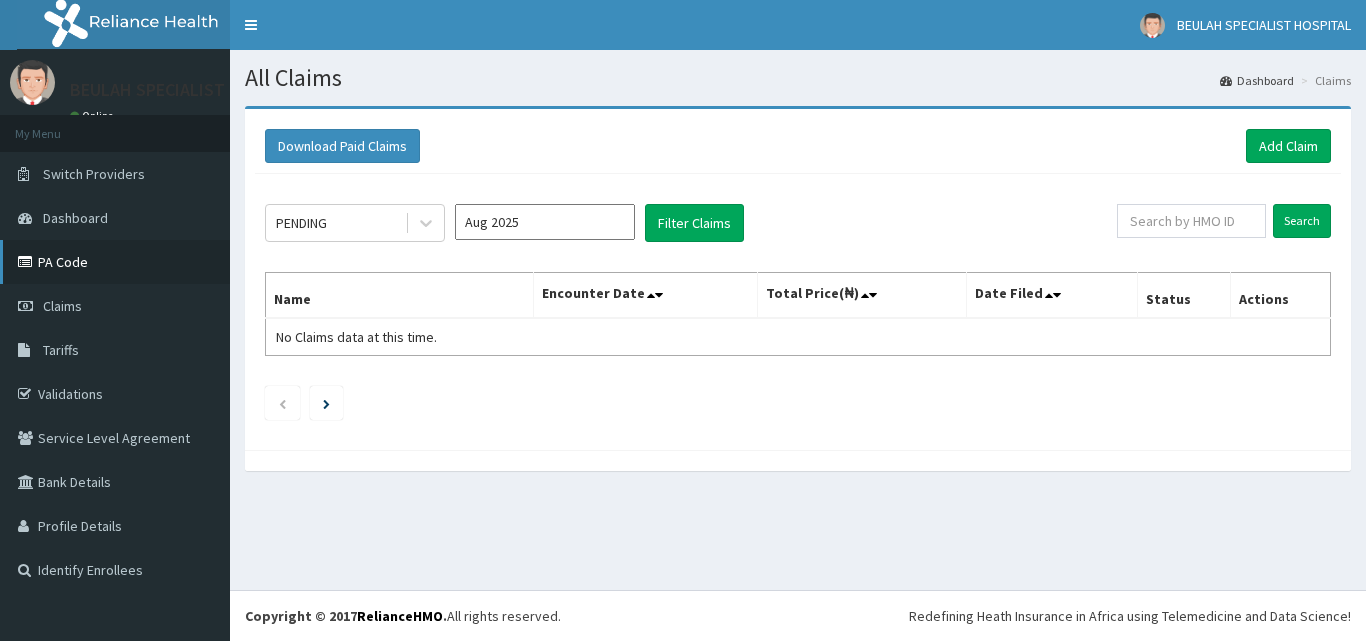 click on "PA Code" at bounding box center (115, 262) 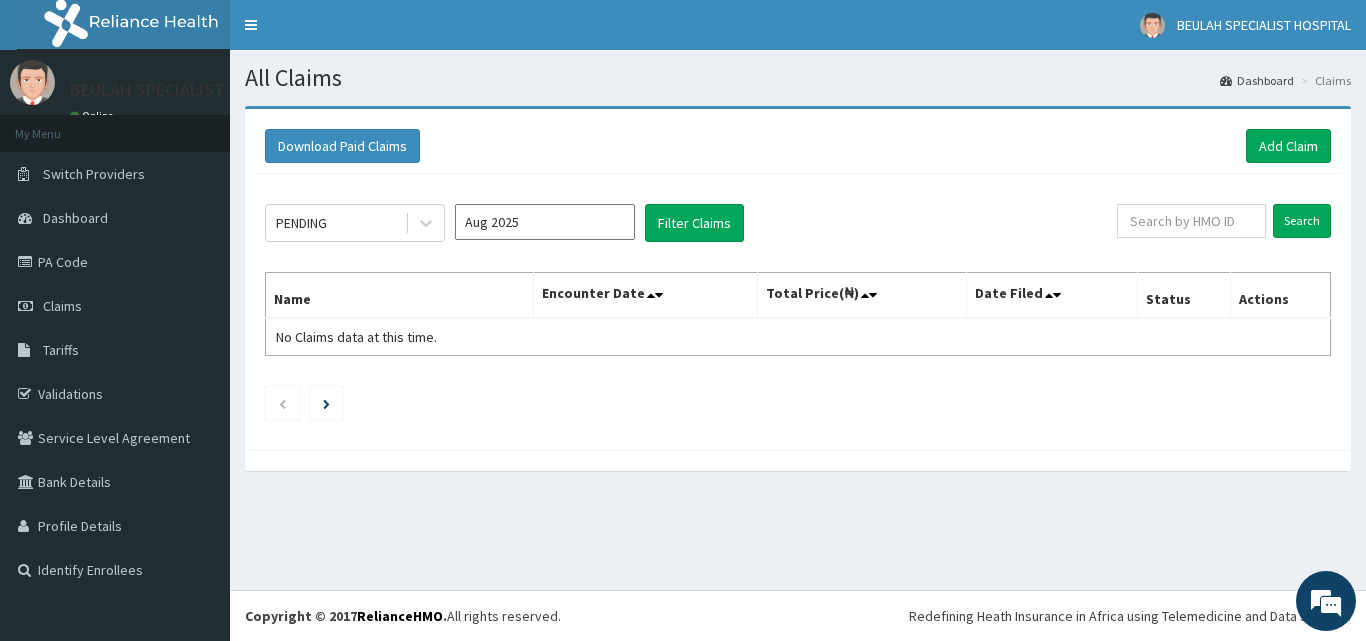 scroll, scrollTop: 0, scrollLeft: 0, axis: both 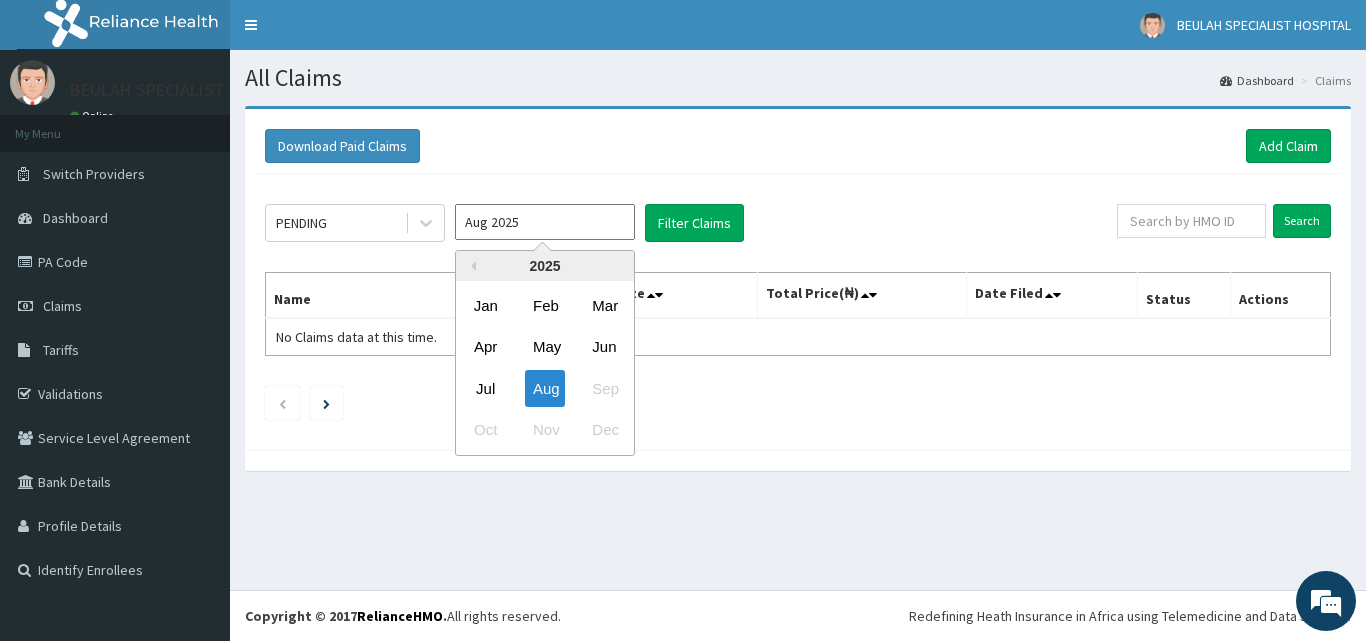 click on "Aug 2025" at bounding box center (545, 222) 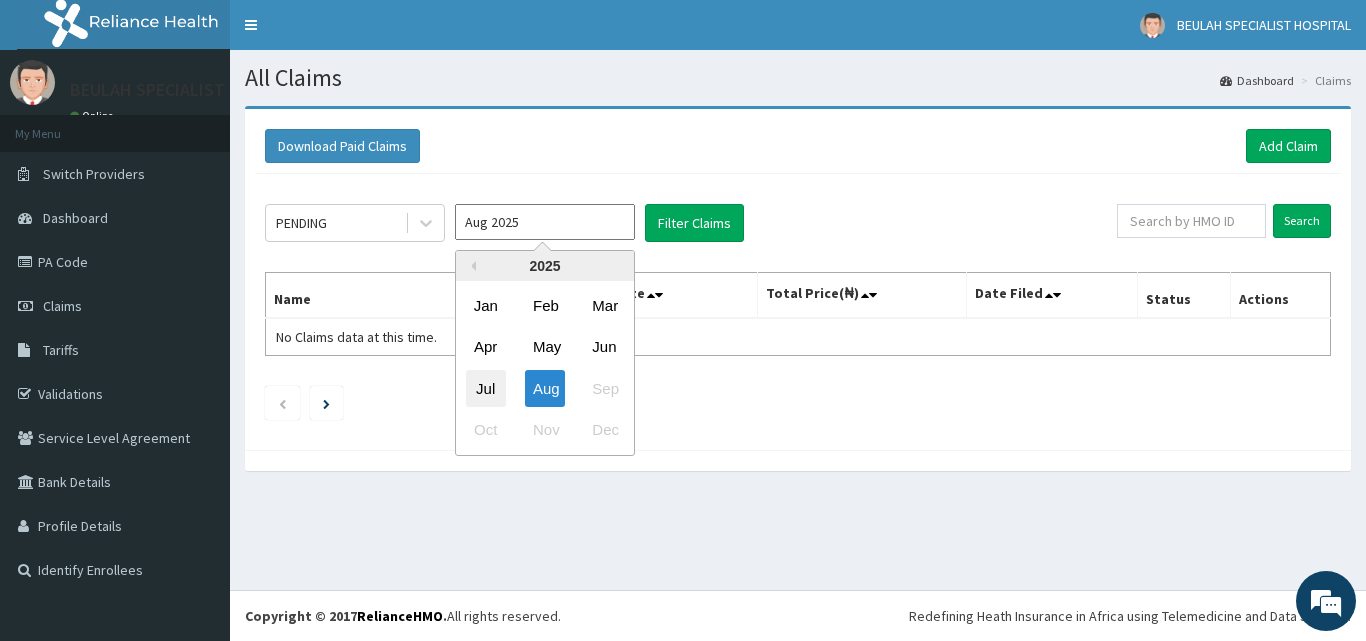 click on "Jul" at bounding box center (486, 388) 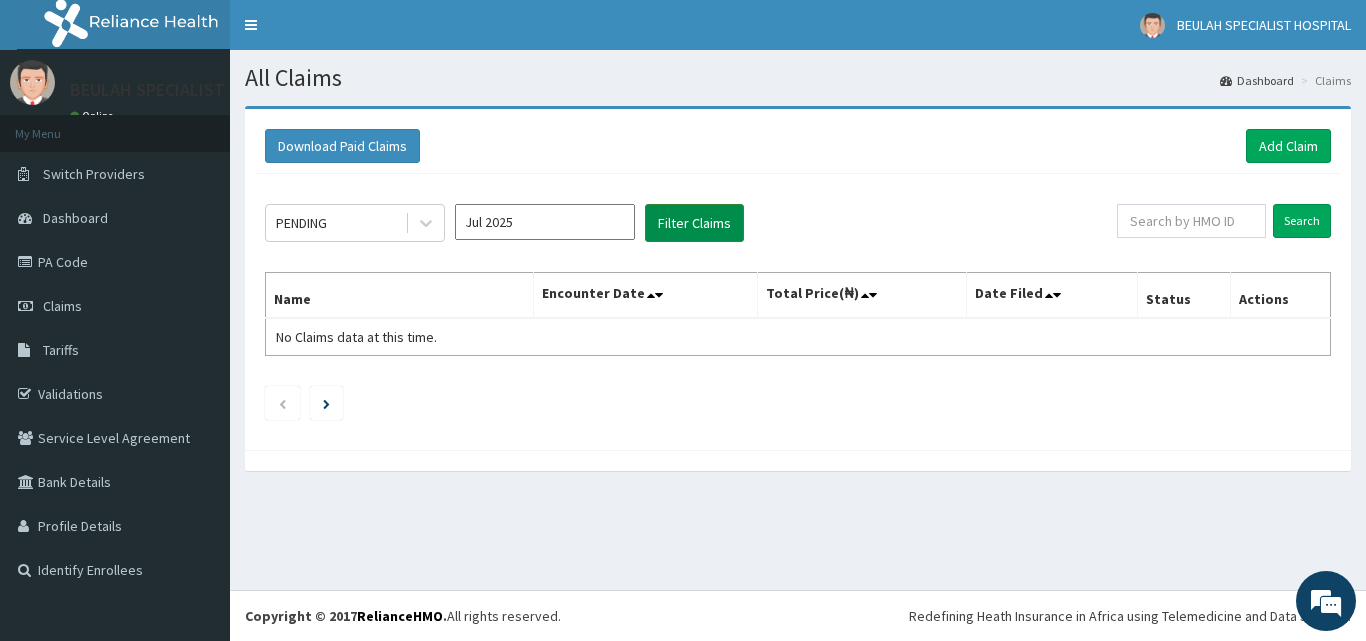 click on "Filter Claims" at bounding box center [694, 223] 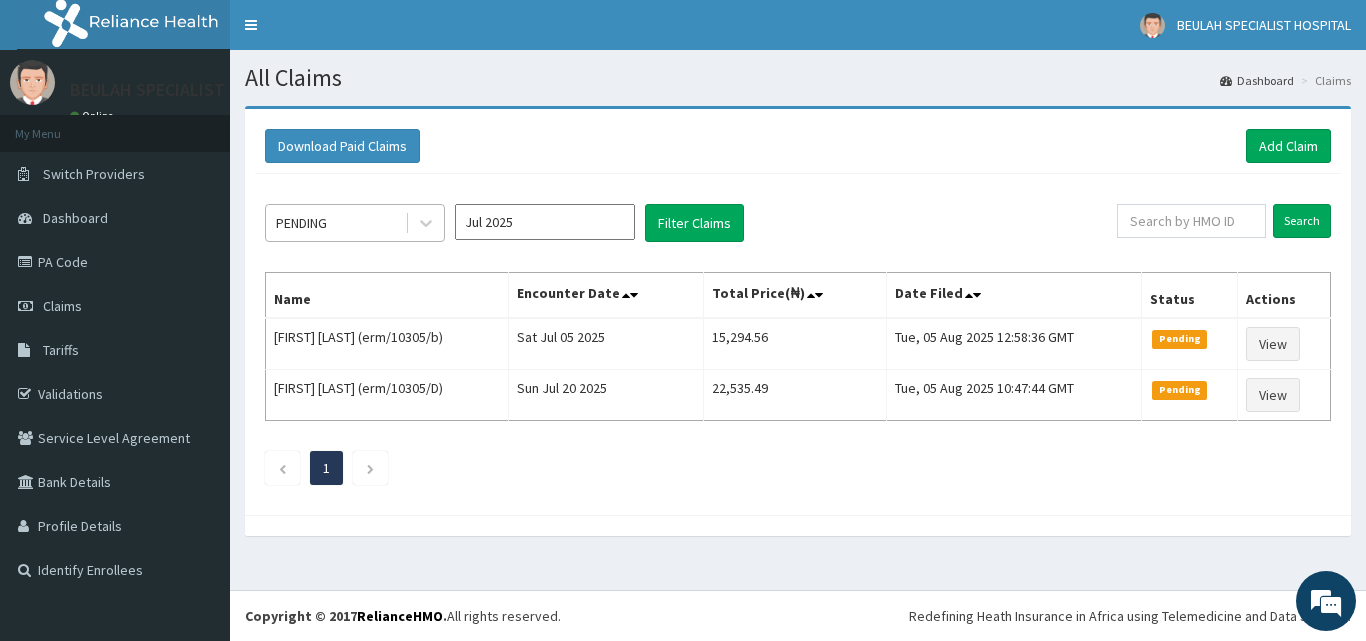 drag, startPoint x: 325, startPoint y: 197, endPoint x: 322, endPoint y: 208, distance: 11.401754 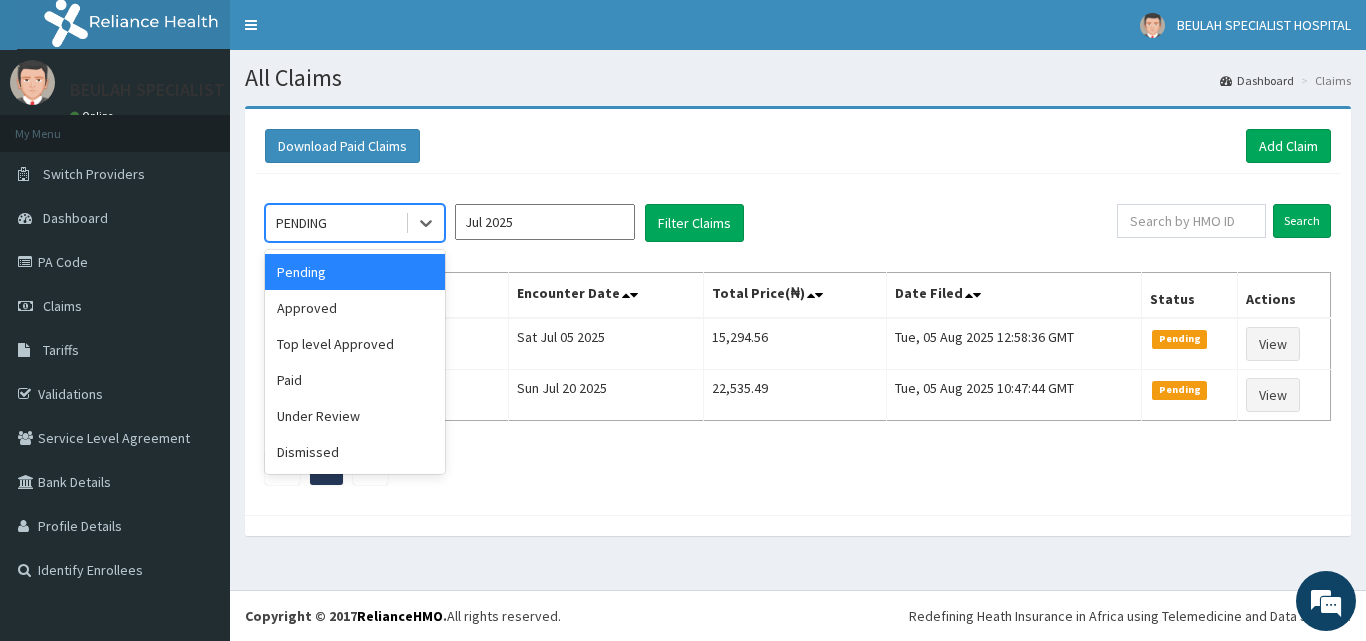 click on "PENDING" at bounding box center (335, 223) 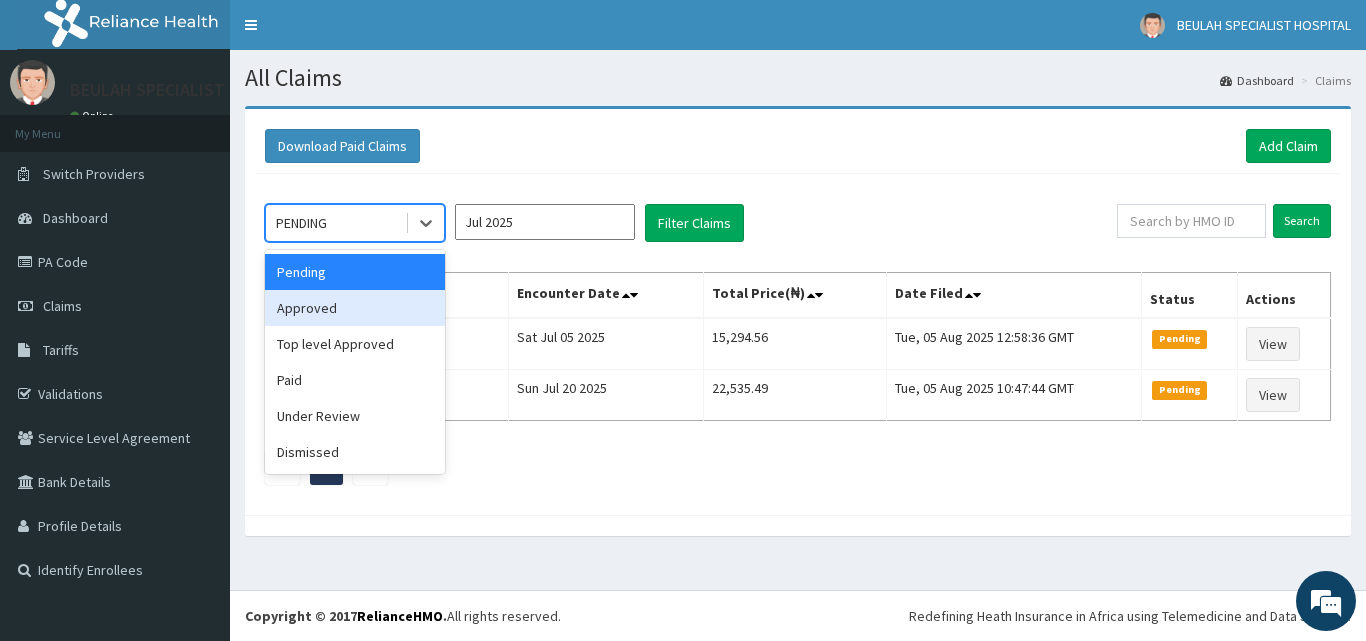 click on "Approved" at bounding box center (355, 308) 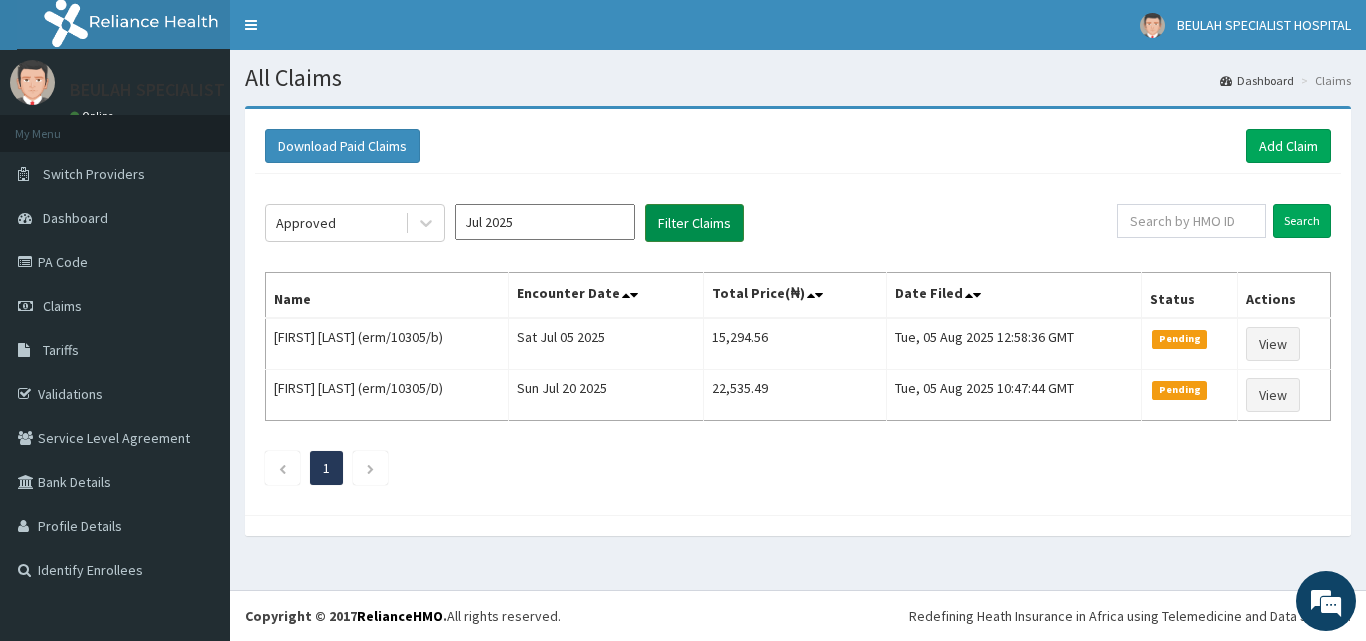 click on "Filter Claims" at bounding box center (694, 223) 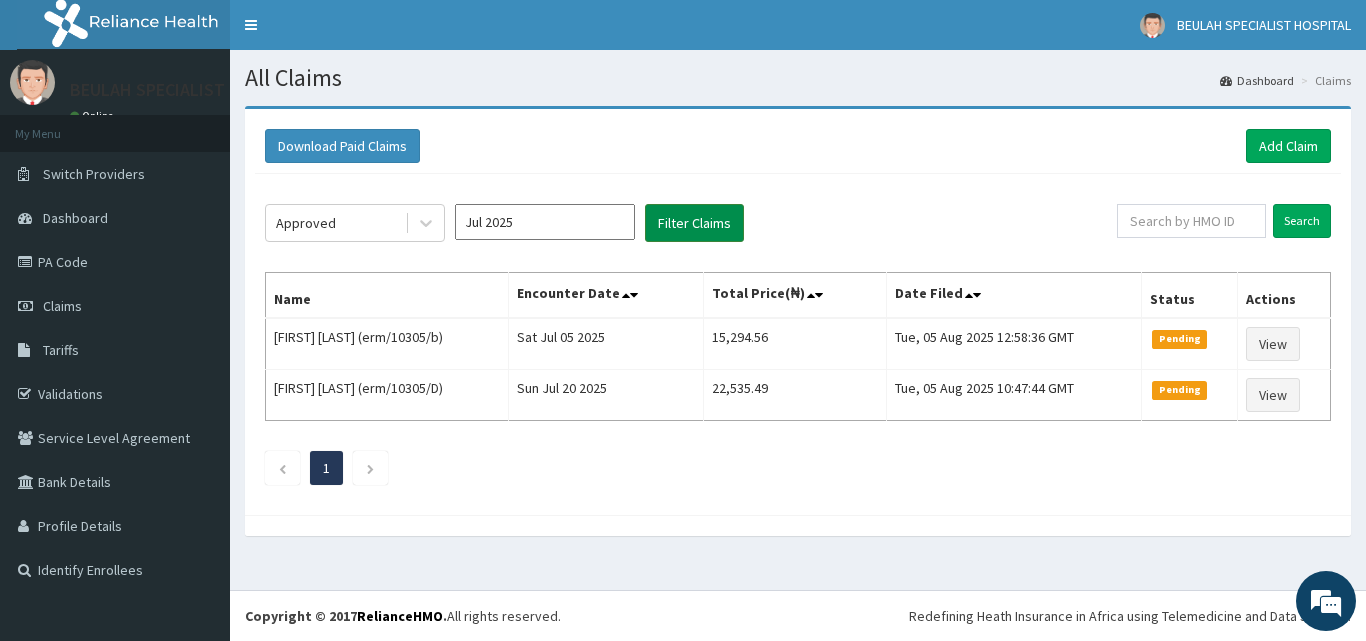 click on "Filter Claims" at bounding box center [694, 223] 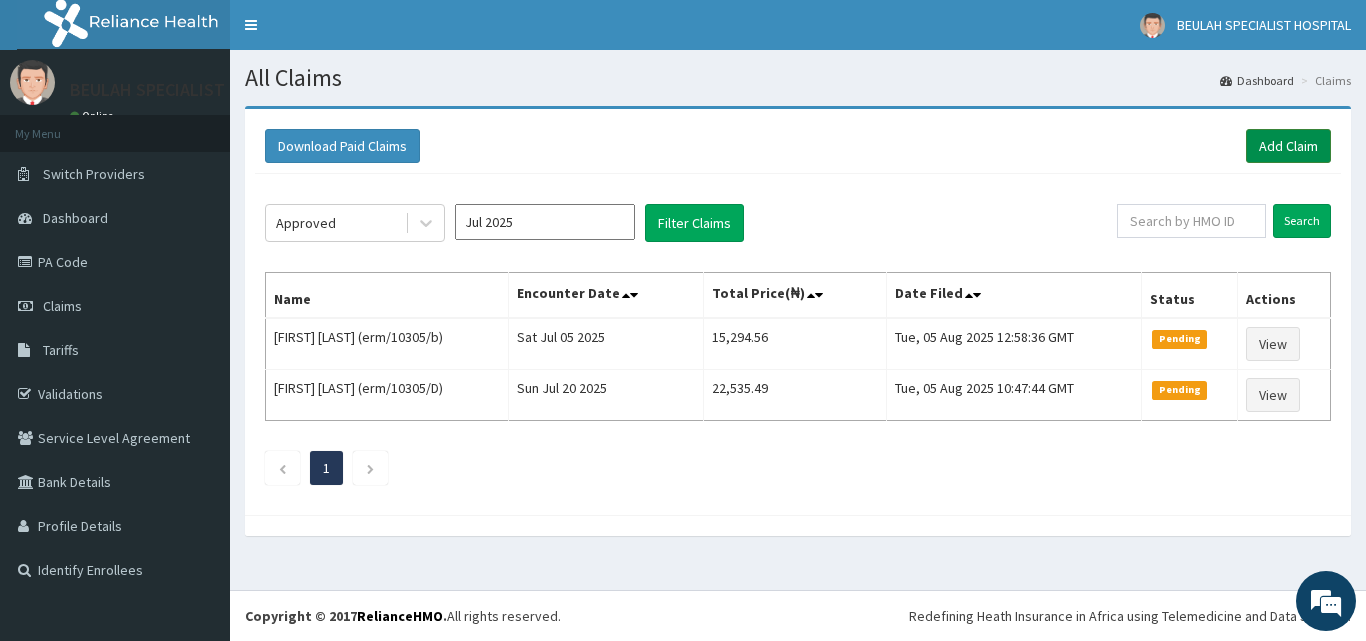click on "Add Claim" at bounding box center [1288, 146] 